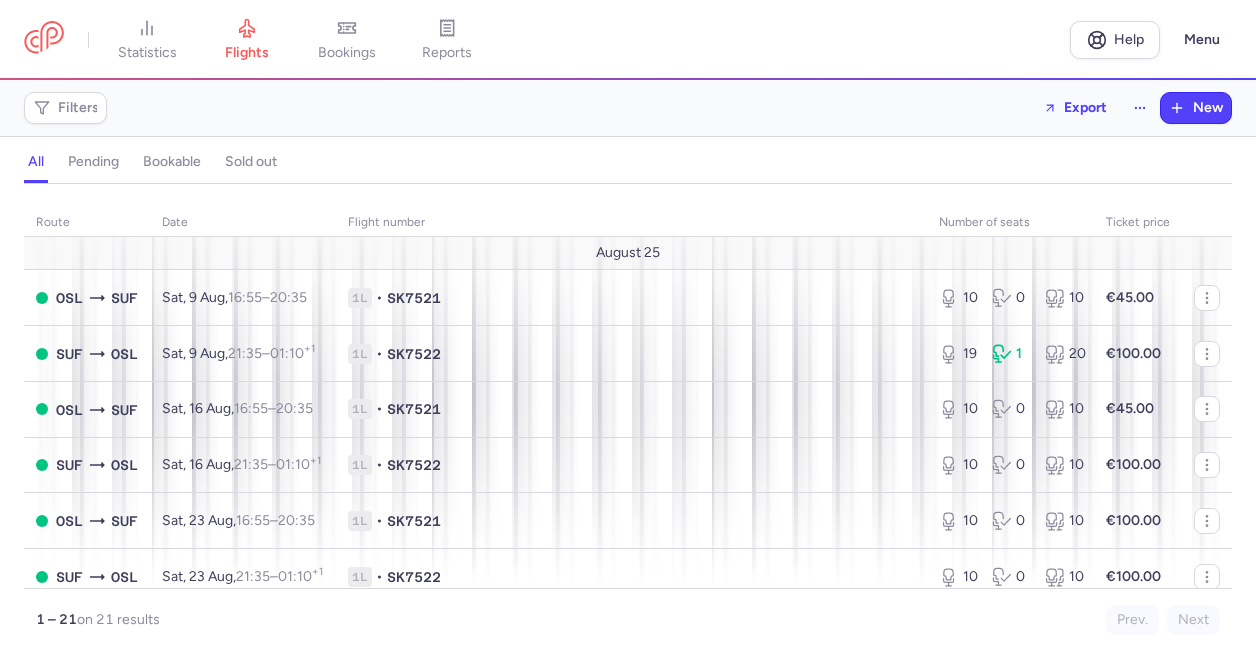 scroll, scrollTop: 0, scrollLeft: 0, axis: both 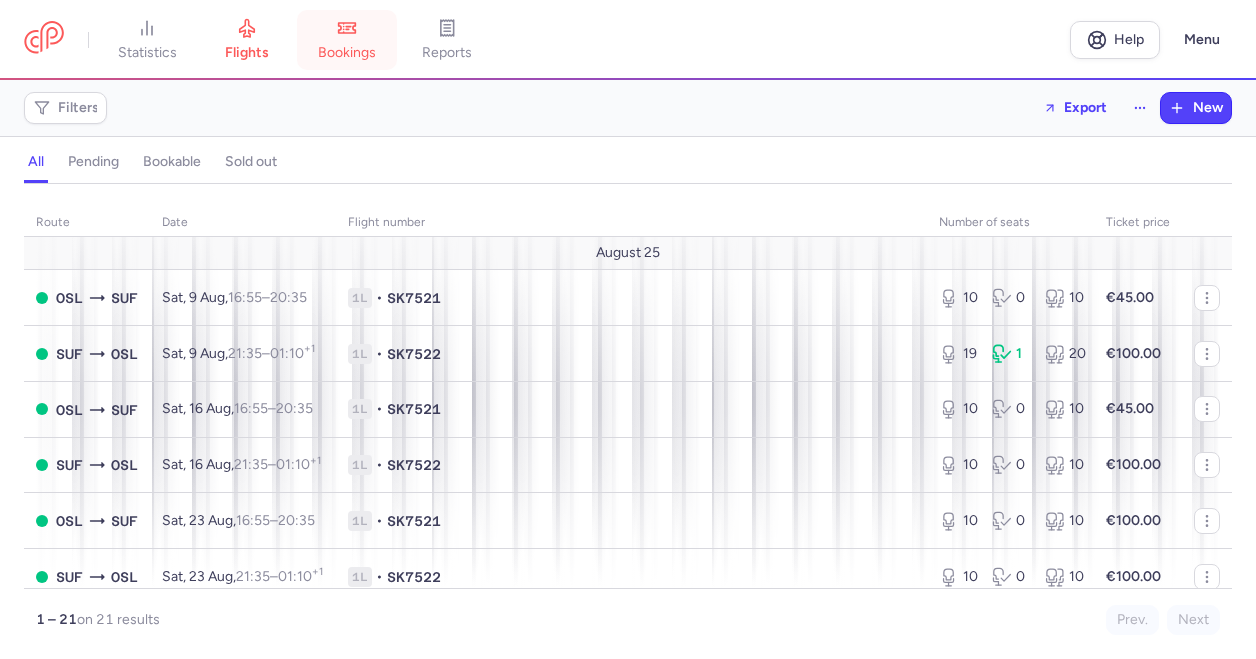 click on "bookings" at bounding box center (347, 53) 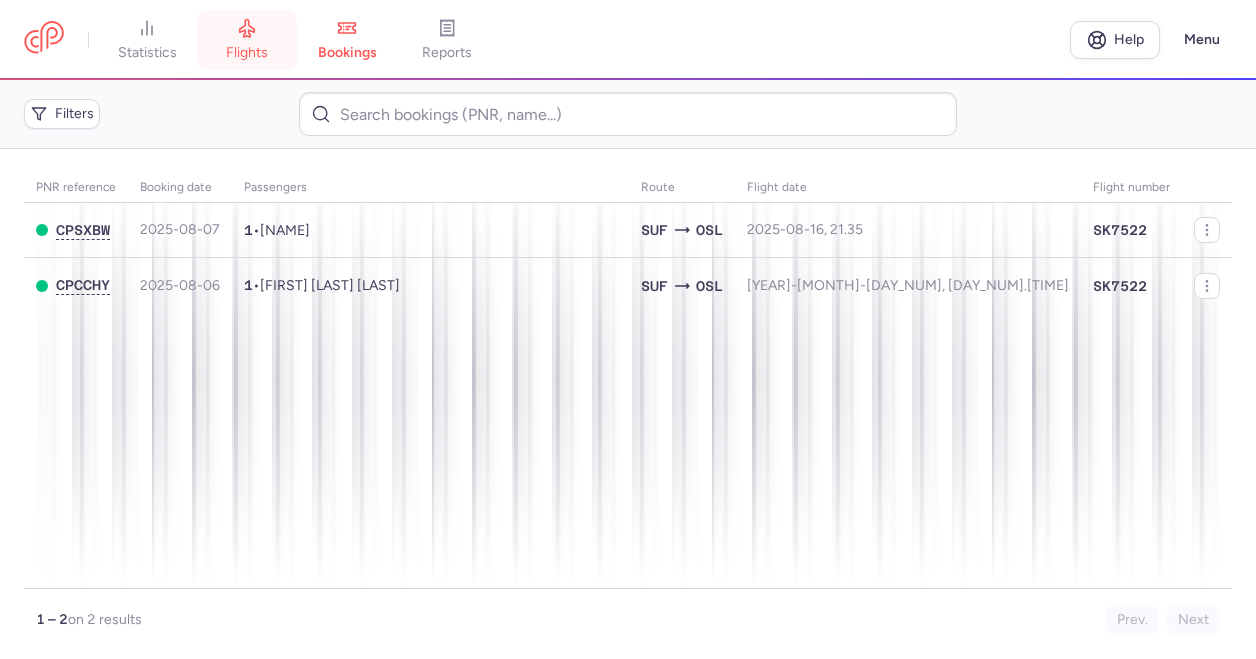 click on "flights" at bounding box center (247, 53) 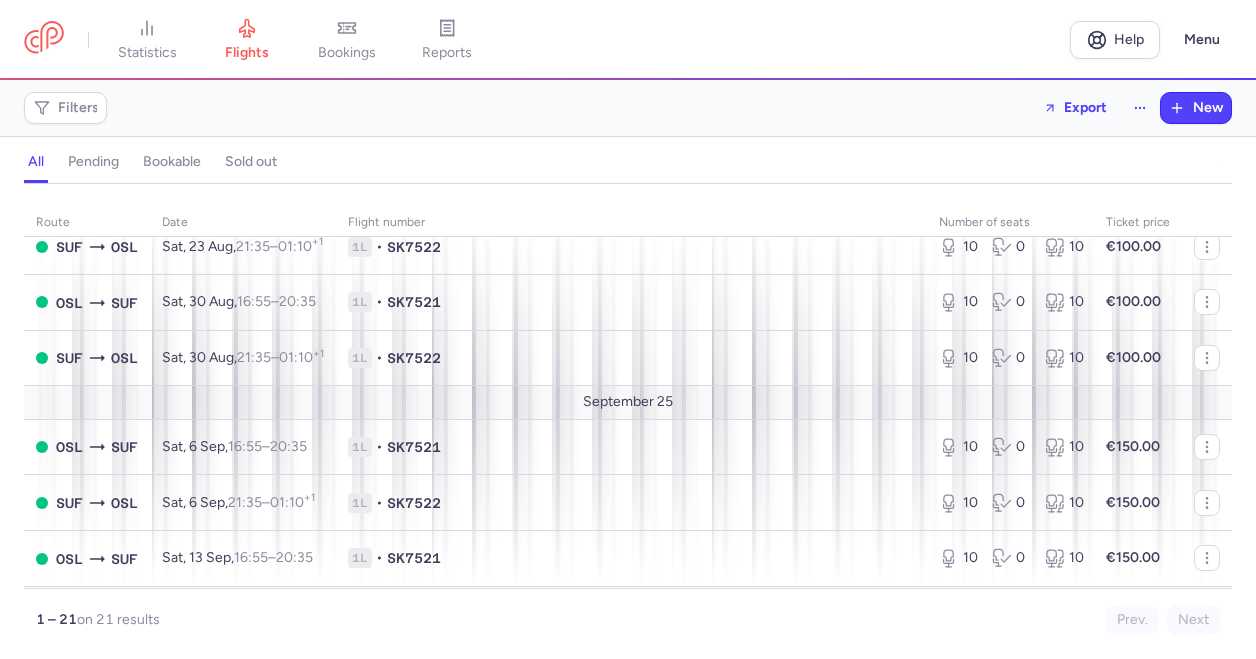 scroll, scrollTop: 0, scrollLeft: 0, axis: both 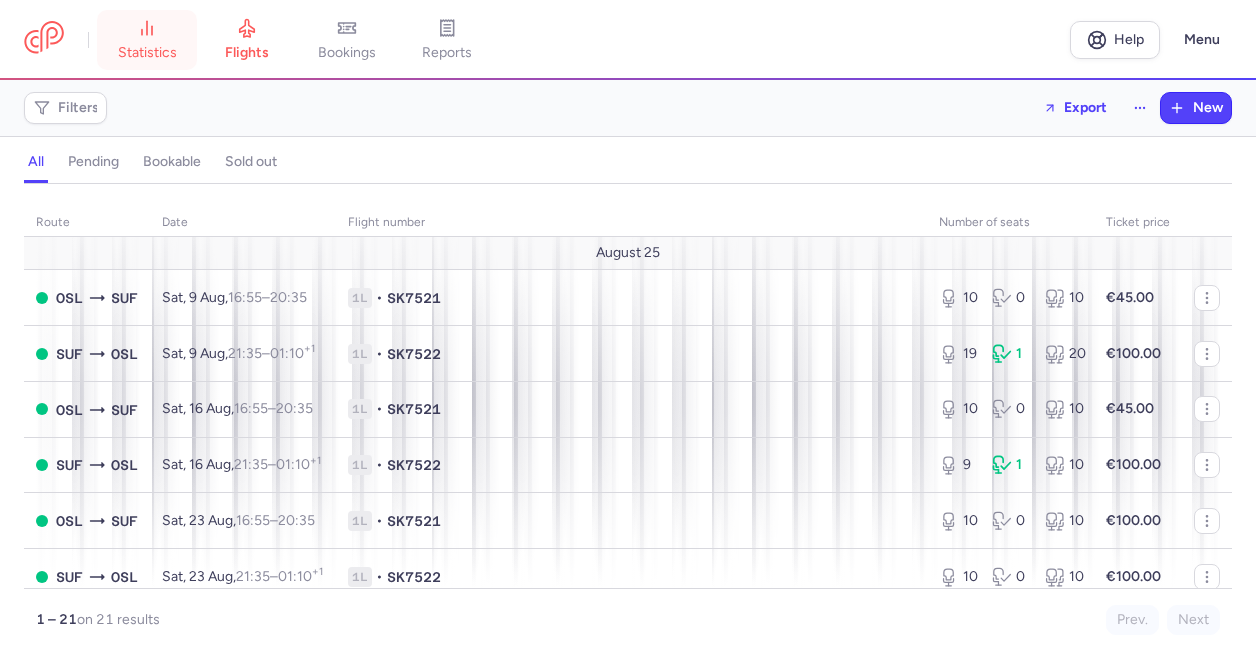 click on "statistics" at bounding box center (147, 53) 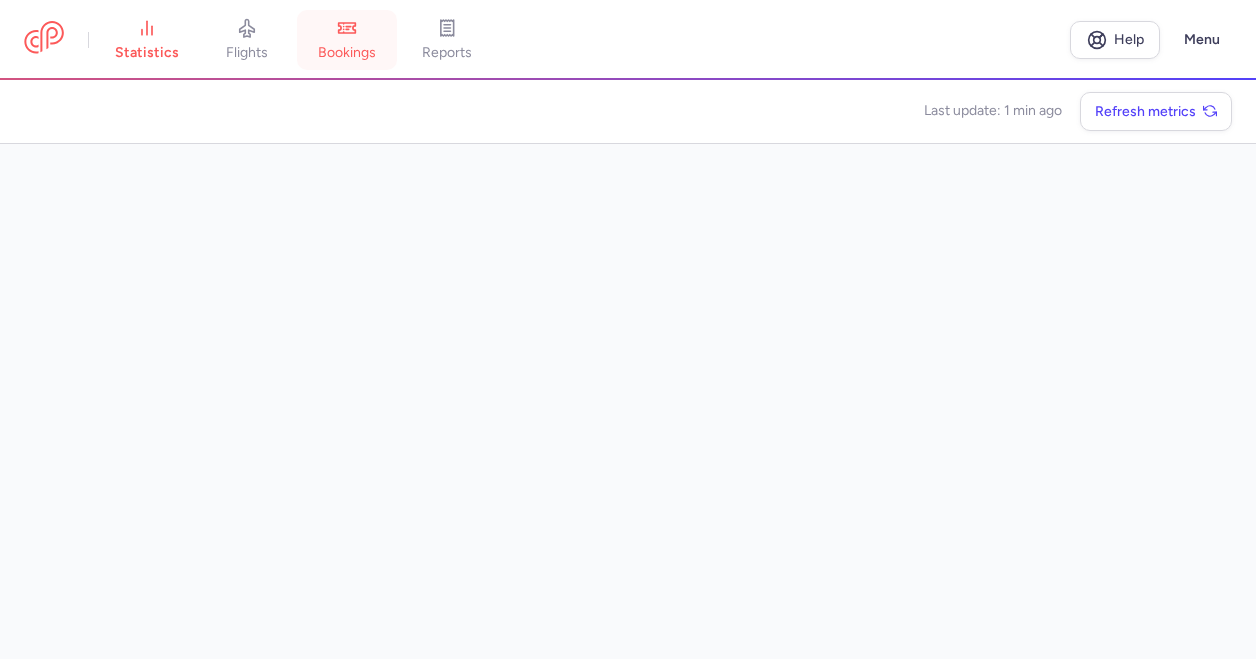 click on "bookings" at bounding box center [347, 40] 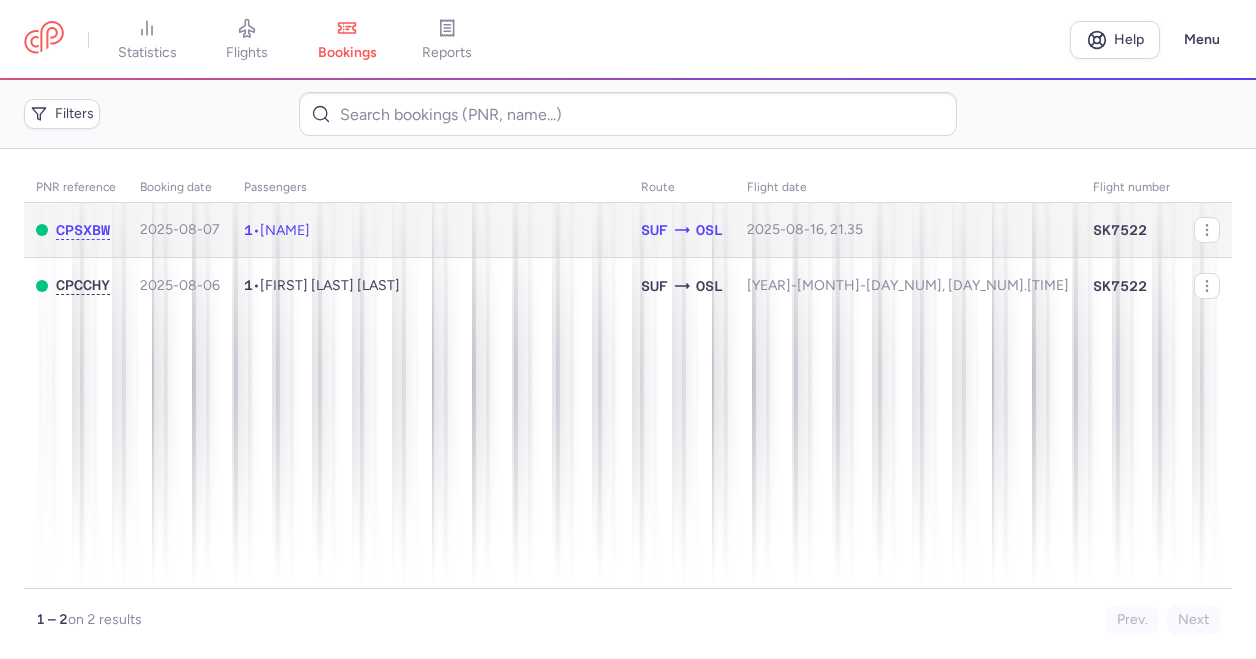 click on "[NAME]" at bounding box center [285, 230] 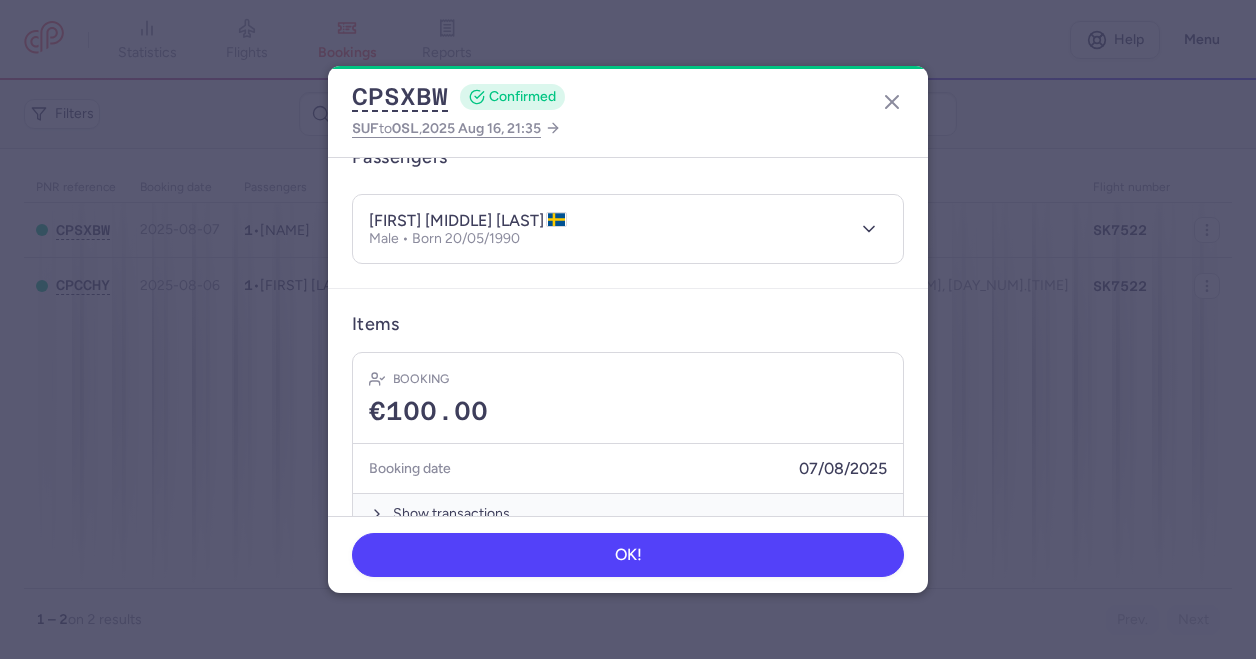 scroll, scrollTop: 224, scrollLeft: 0, axis: vertical 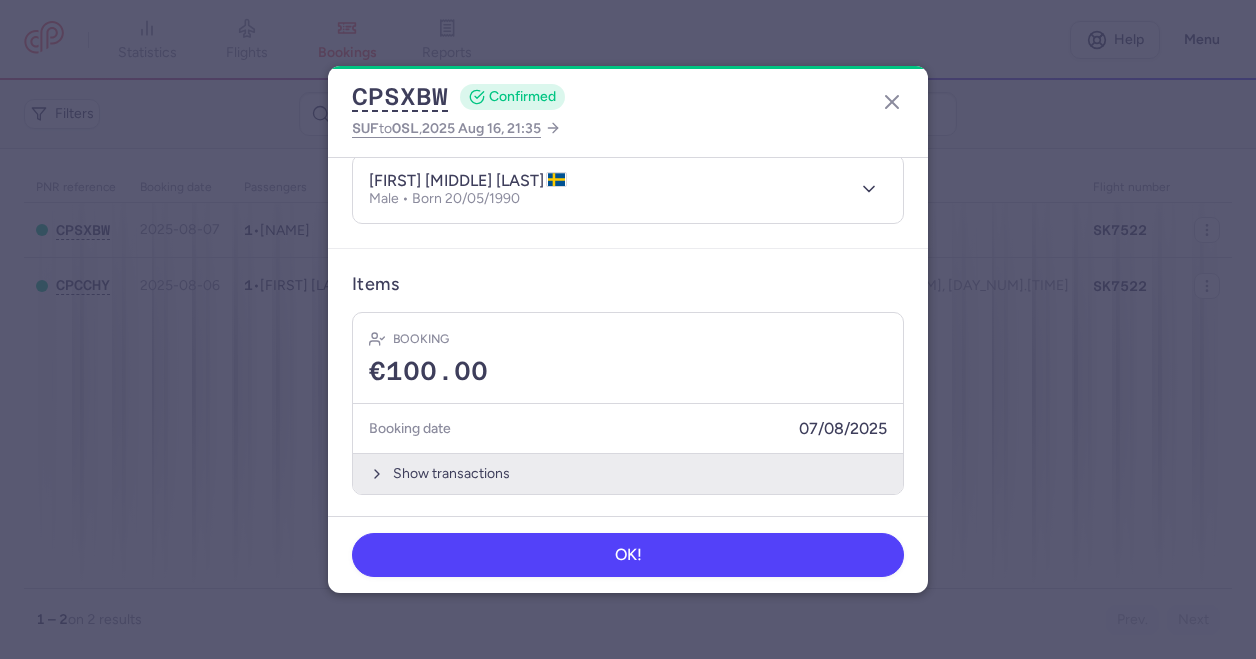 click 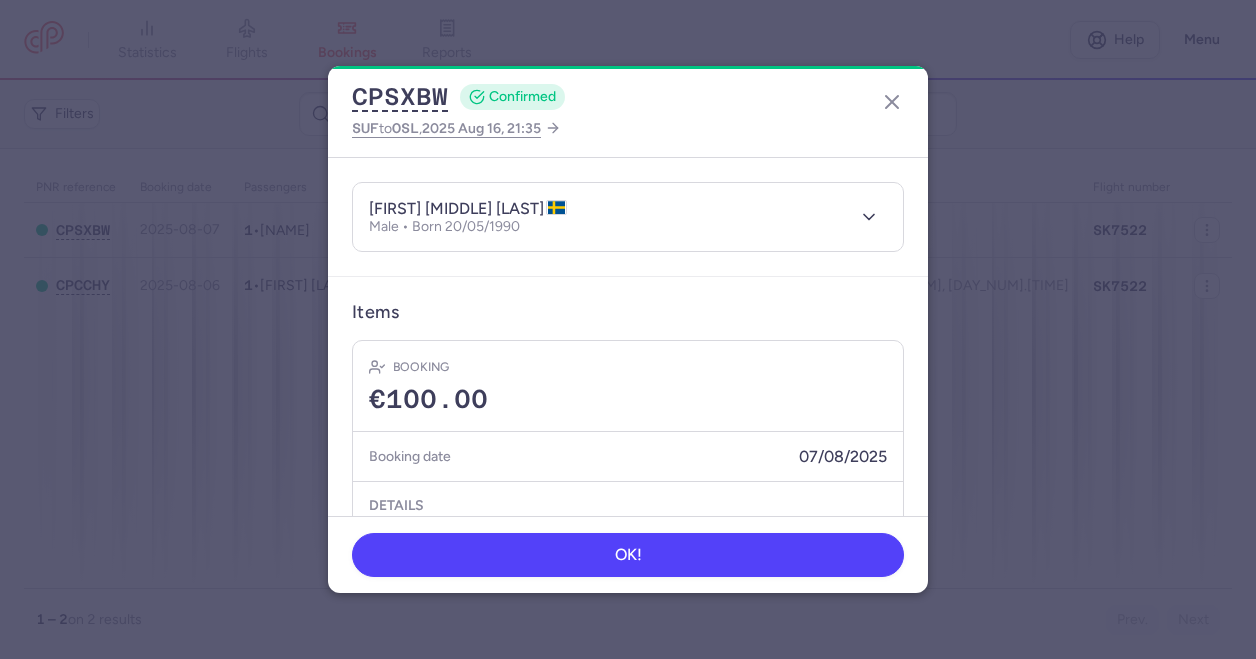 scroll, scrollTop: 0, scrollLeft: 0, axis: both 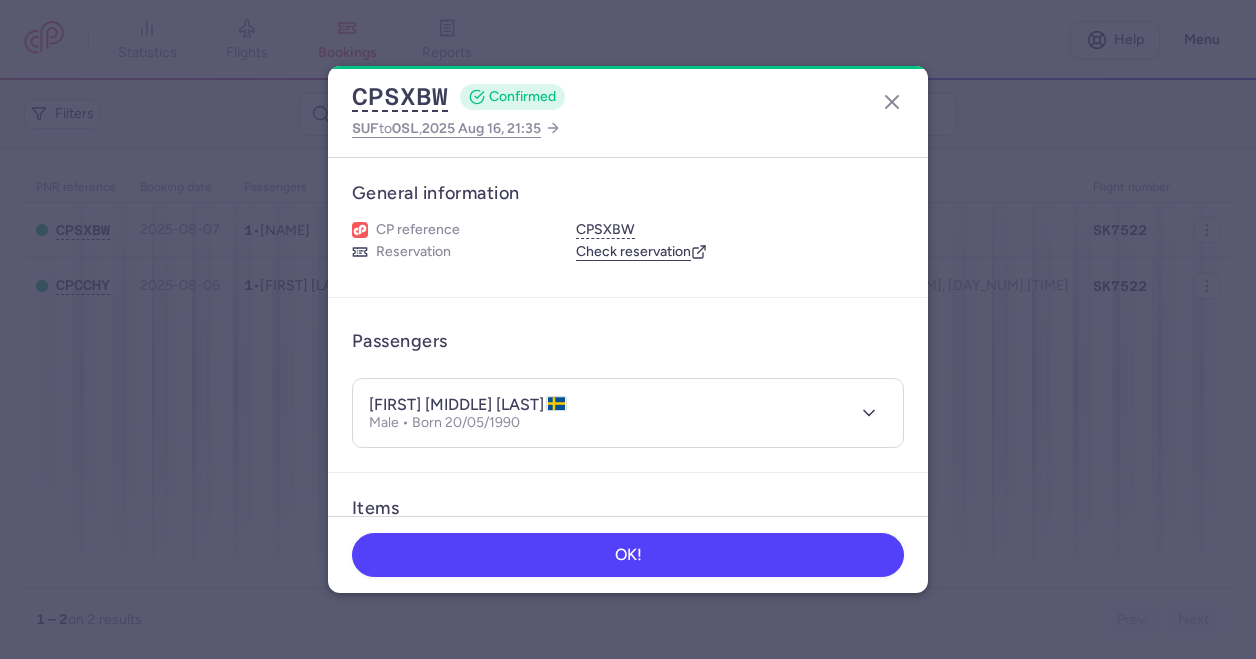 click on "Check reservation" at bounding box center (641, 252) 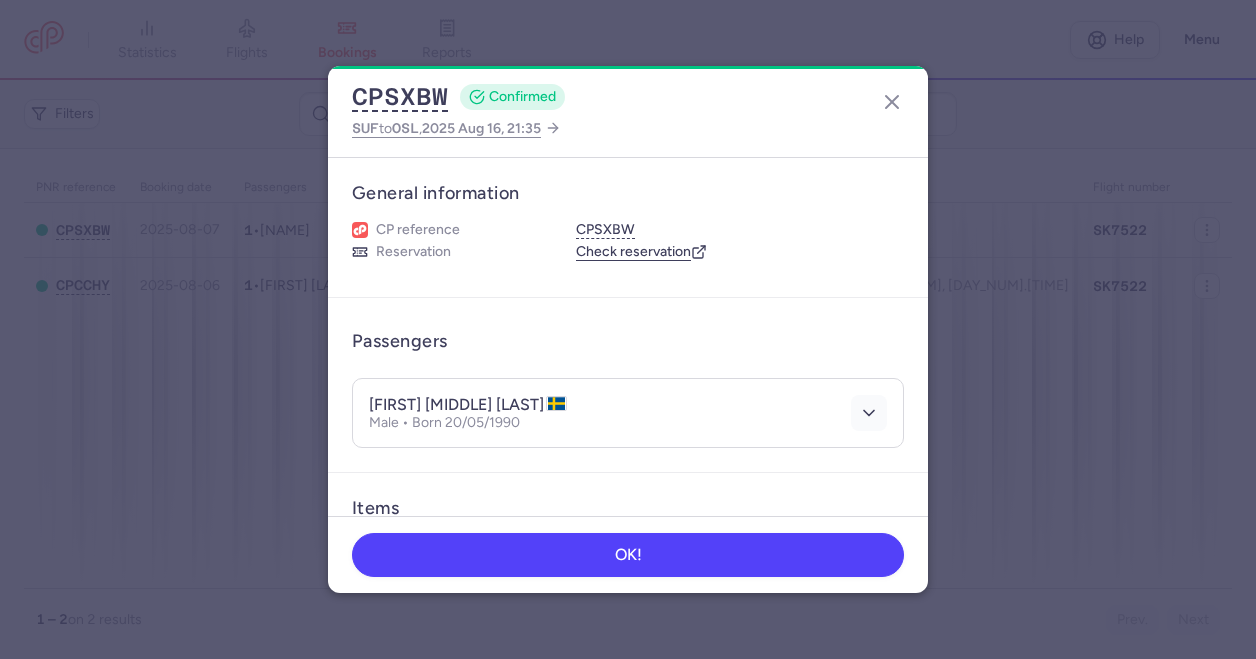 click 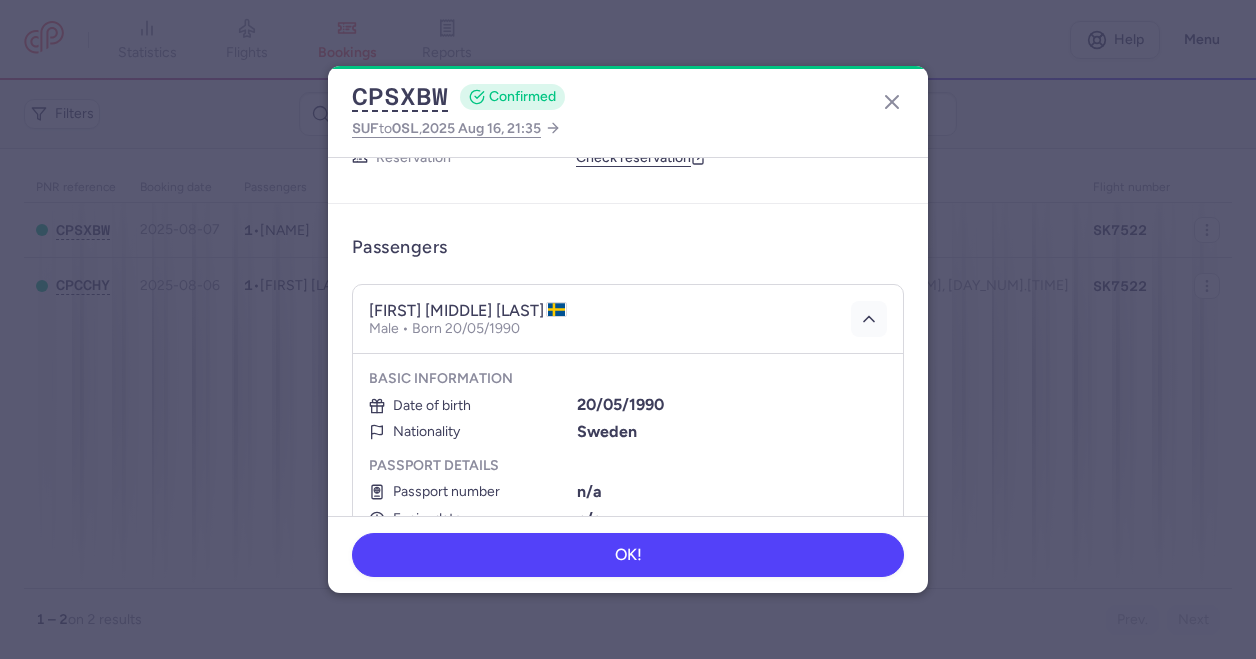scroll, scrollTop: 0, scrollLeft: 0, axis: both 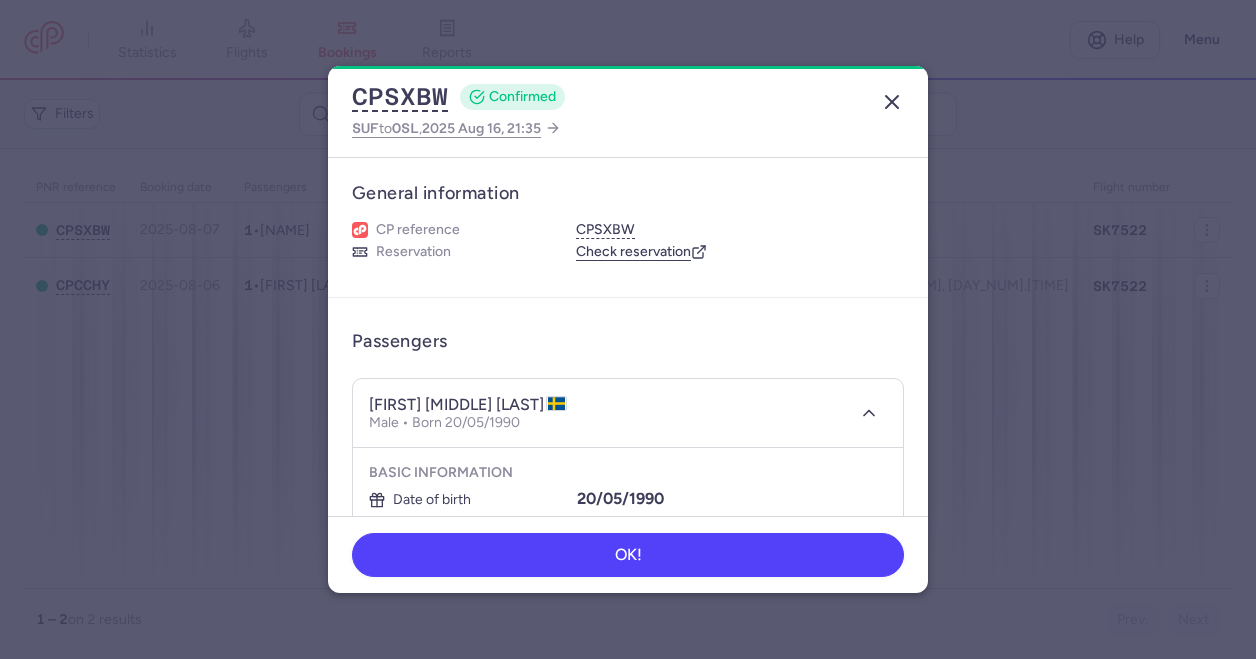 click 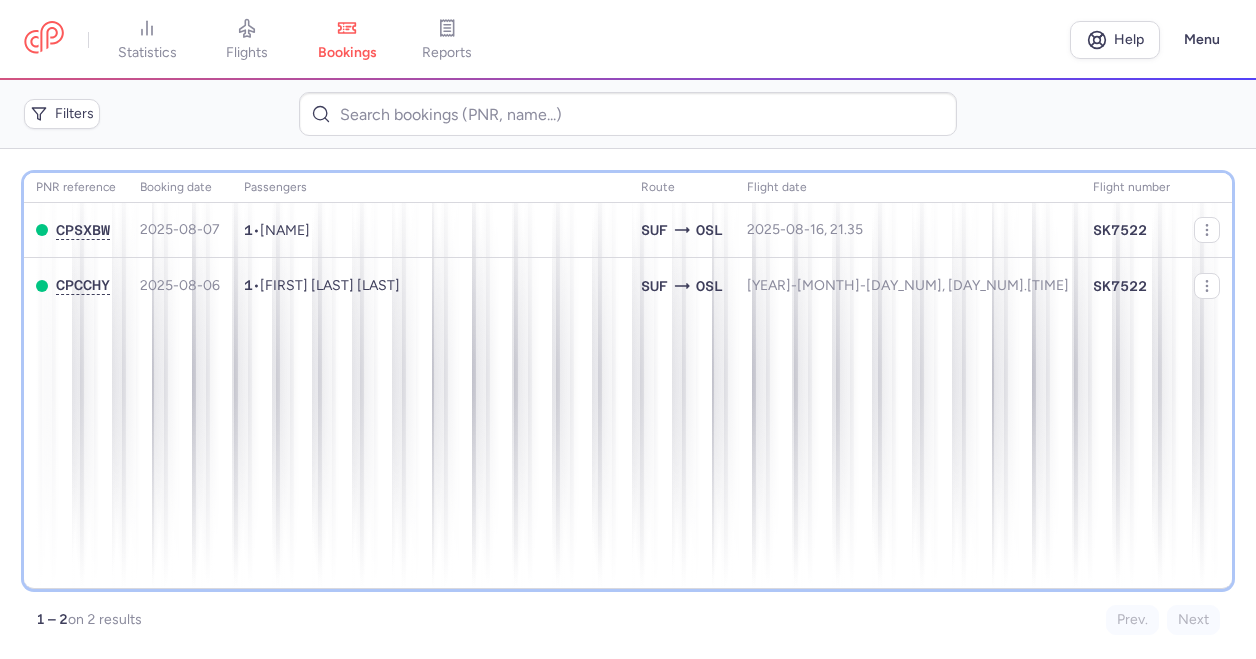 click on "PNR reference Booking date Passengers Route flight date Flight number CPSXBW 2025-08-07 1  •  [NAME]  SUF  OSL 2025-08-16, 21.35 SK7522 CPCCHY 2025-08-06 1  •  [NAME]  SUF  OSL 2025-08-09, 21.35 SK7522" at bounding box center [628, 381] 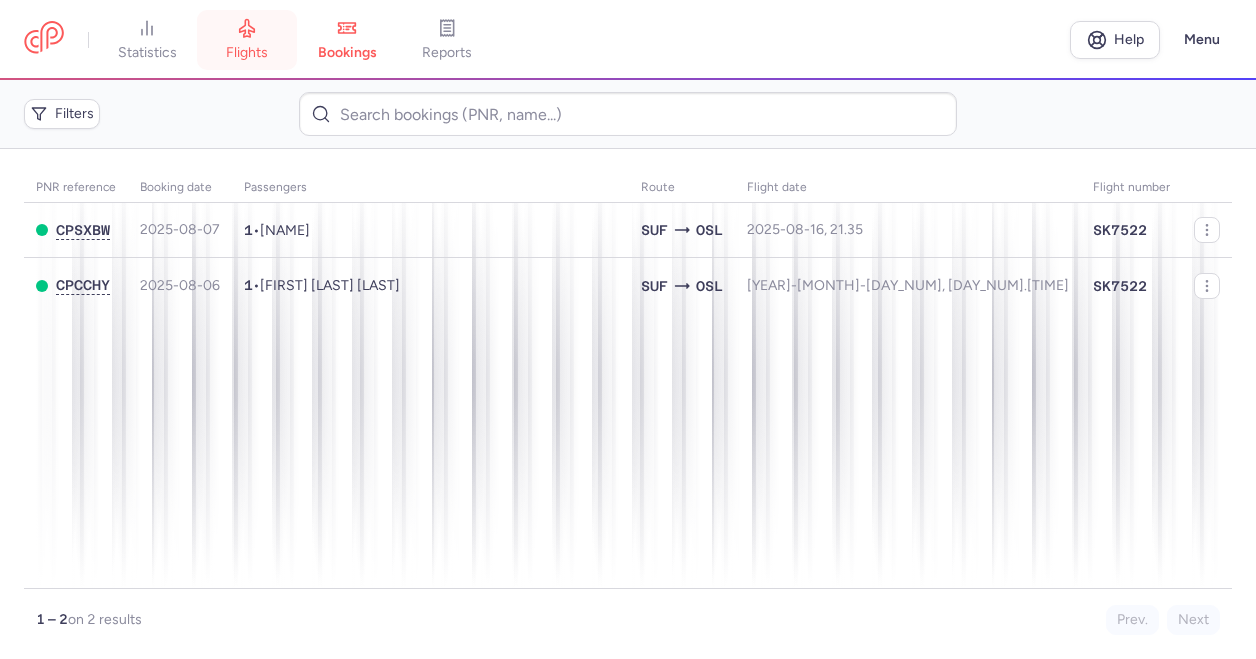 click on "flights" at bounding box center [247, 53] 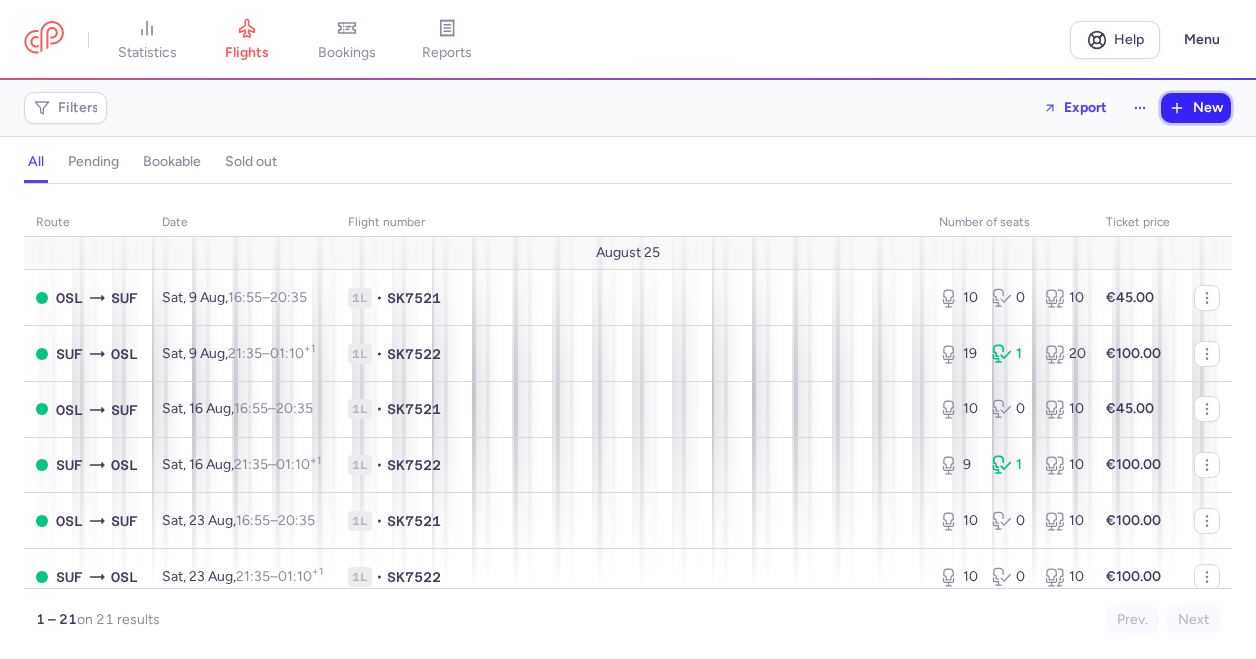 click on "New" at bounding box center (1196, 108) 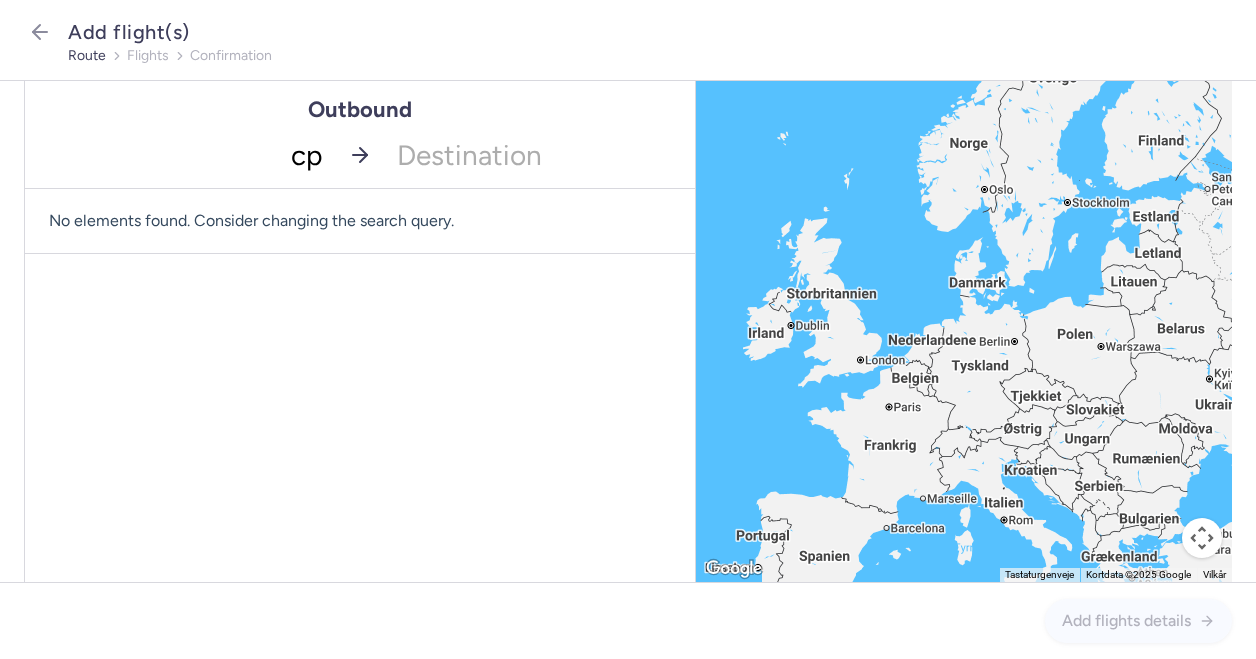 type on "cph" 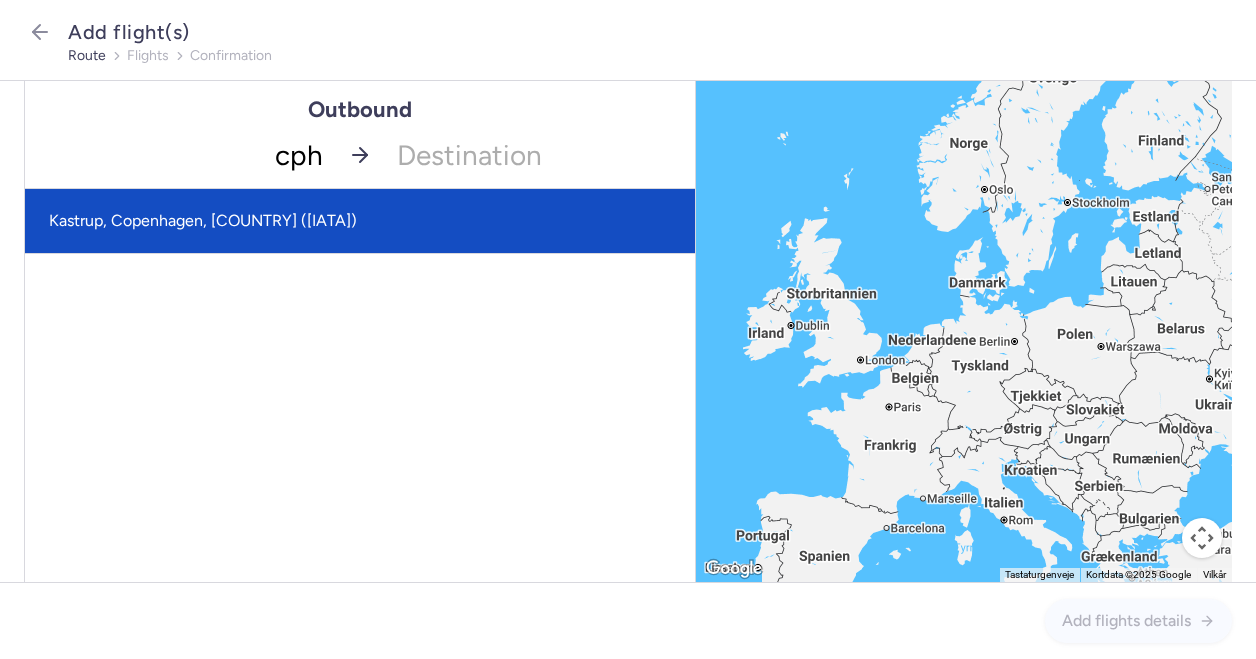 click on "Kastrup, Copenhagen, [COUNTRY] ([IATA])" 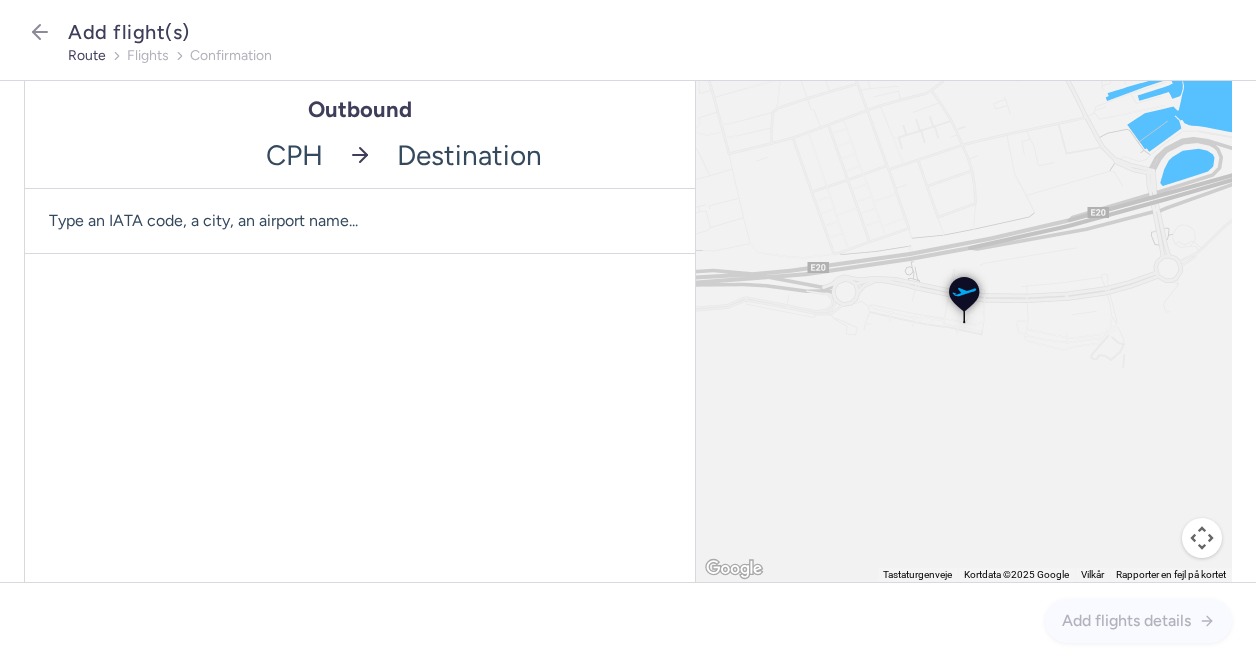 click 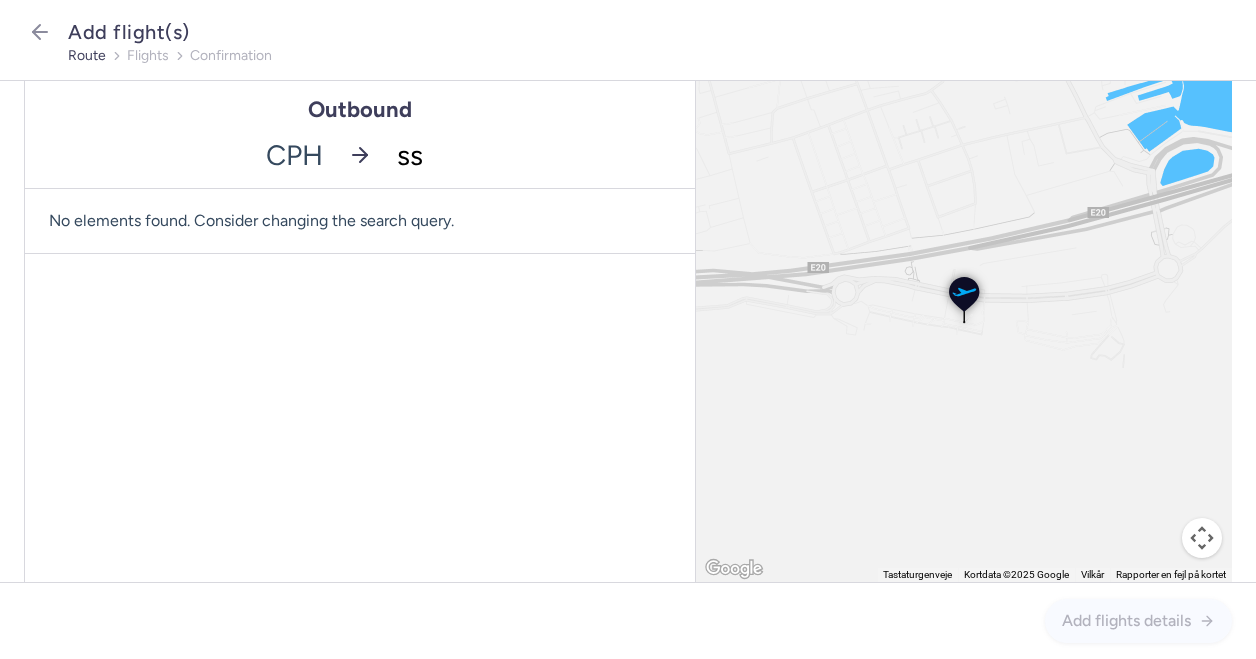 type on "ssh" 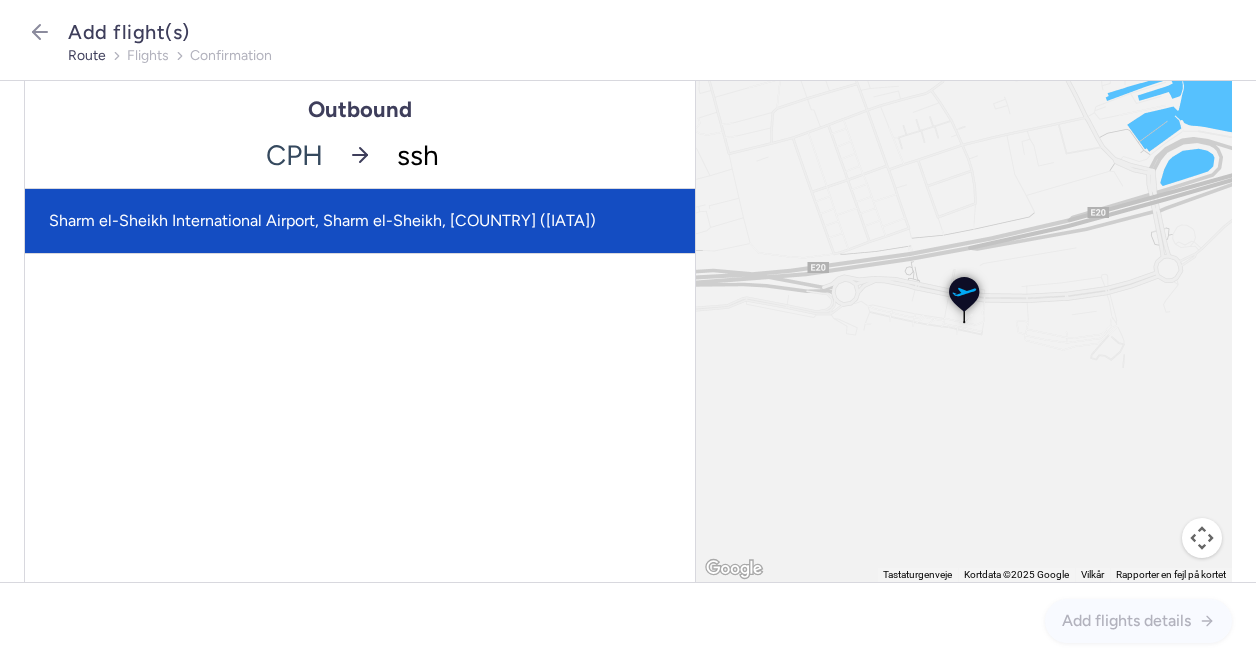 click on "Sharm el-Sheikh International Airport, Sharm el-Sheikh, [COUNTRY] ([IATA])" at bounding box center (360, 221) 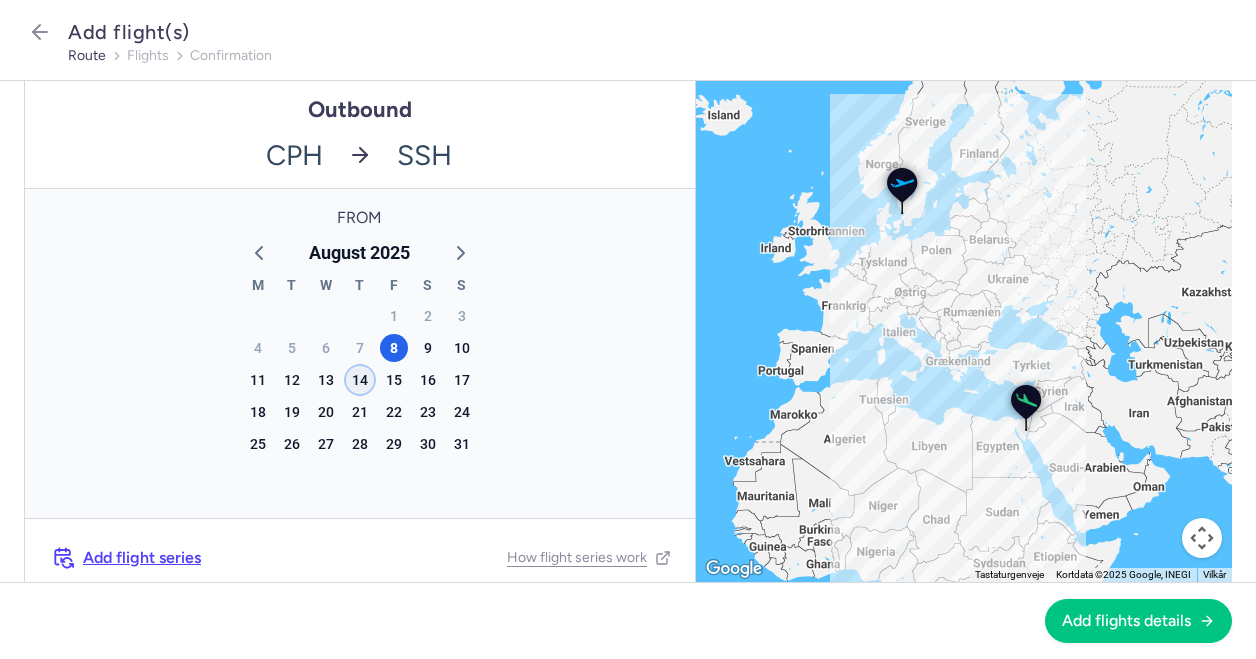 click on "14" 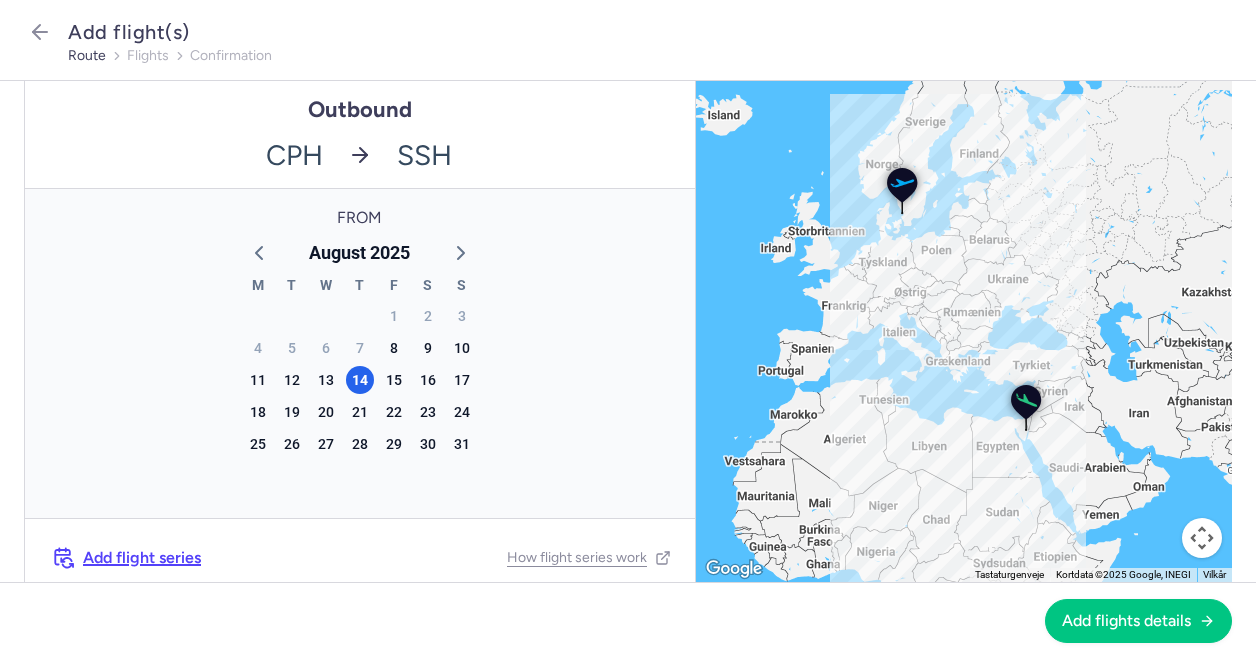 click on "Add flight series" at bounding box center [142, 558] 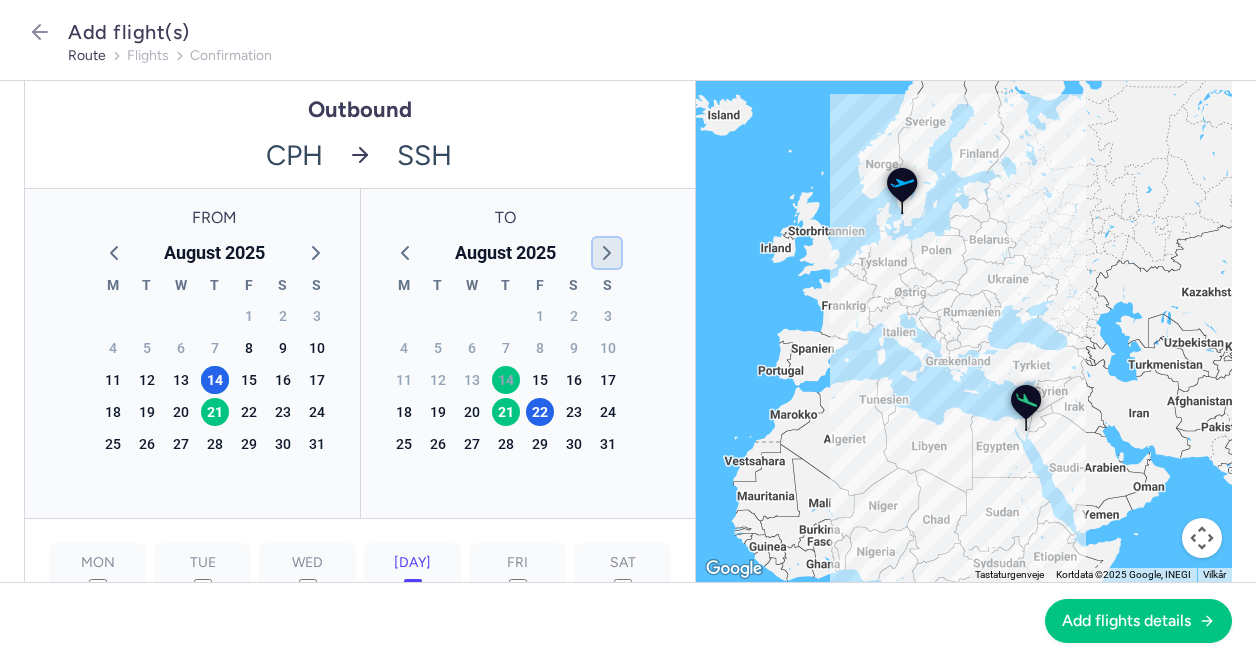 click 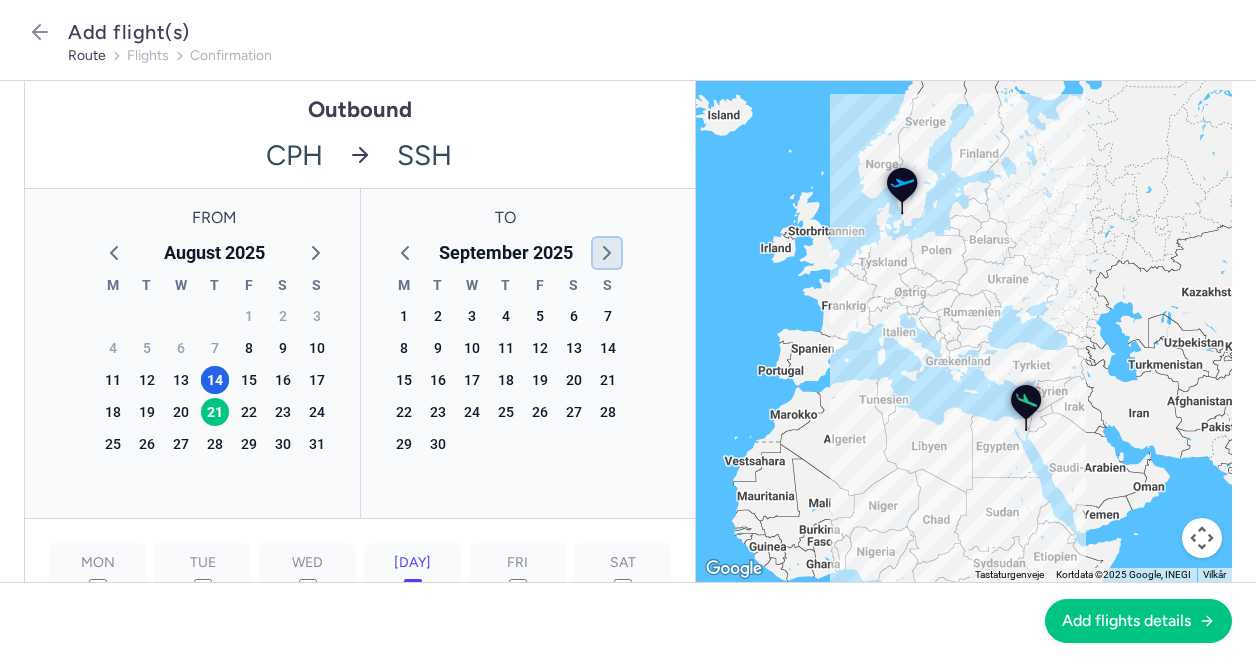 click 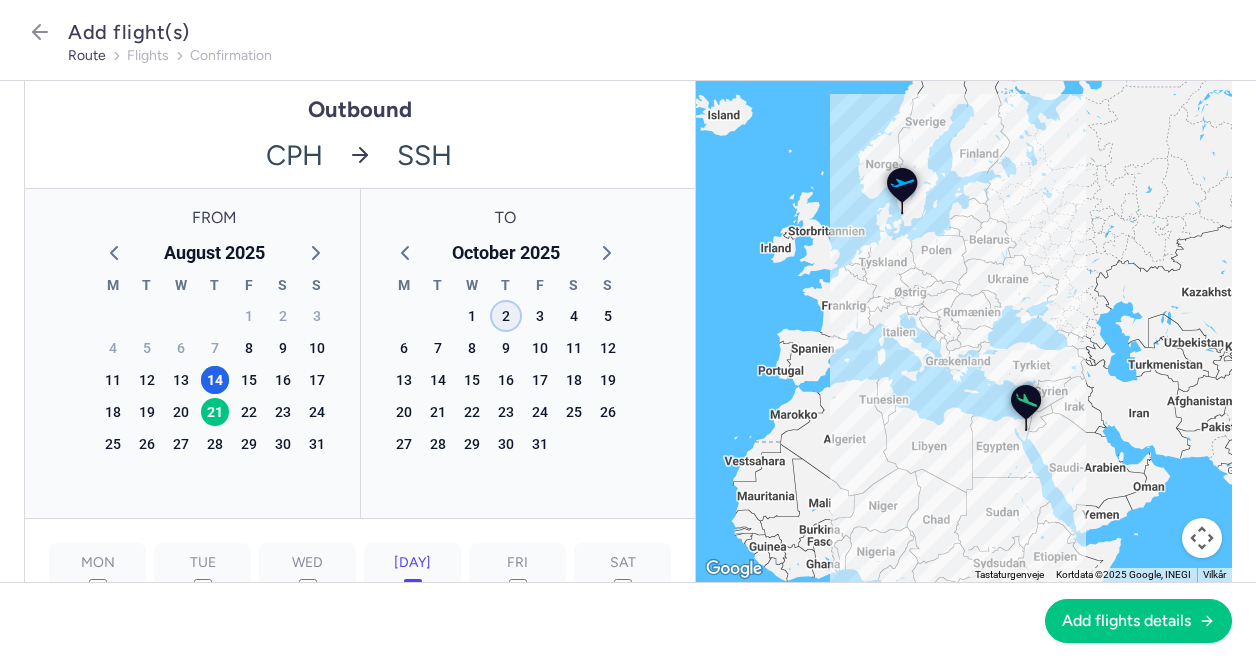 click on "2" 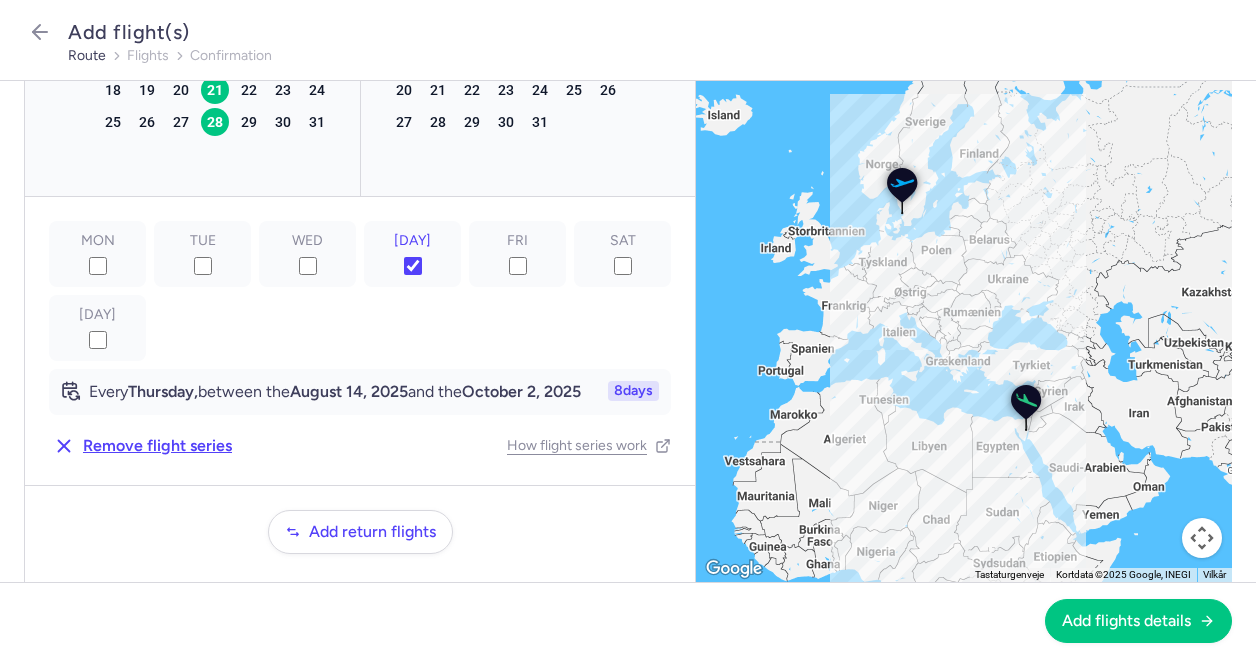 scroll, scrollTop: 318, scrollLeft: 0, axis: vertical 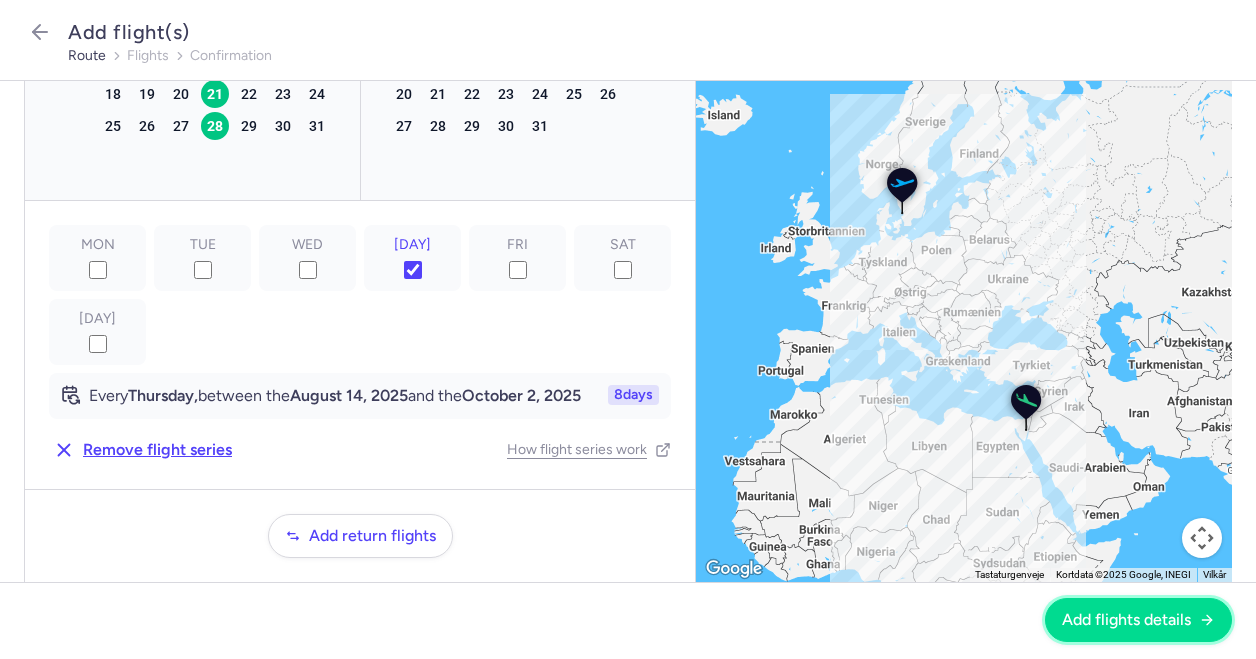 click on "Add flights details" at bounding box center [1126, 620] 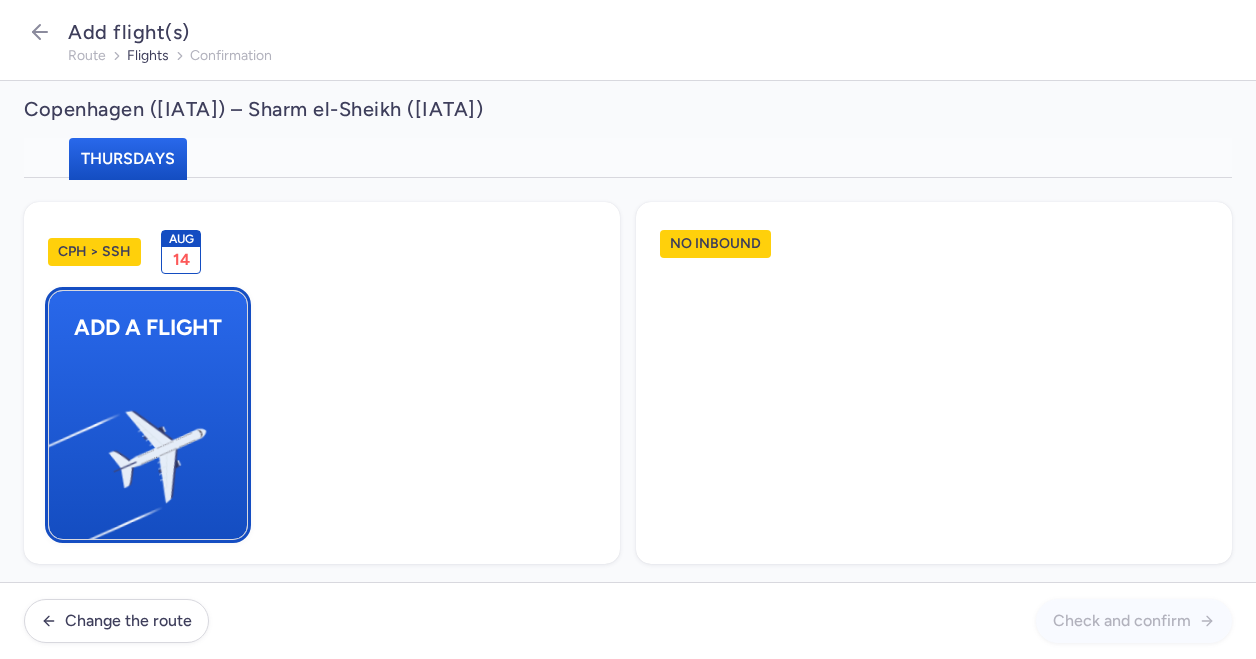 click at bounding box center [59, 448] 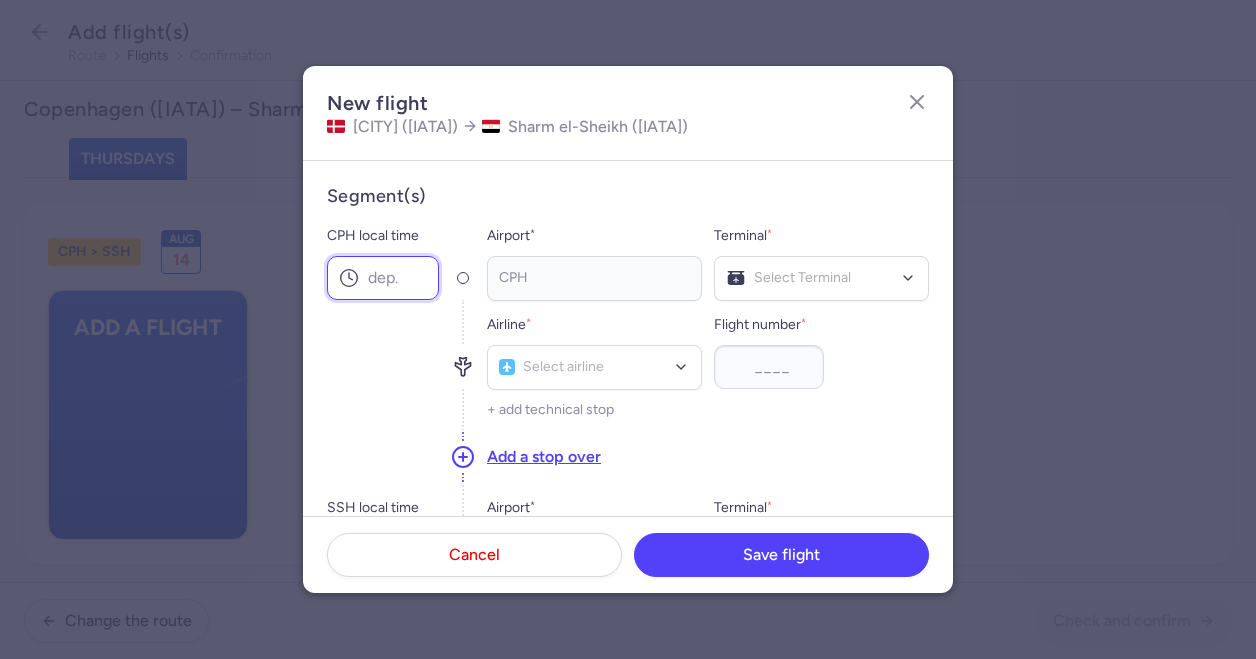 click on "CPH local time" at bounding box center (383, 278) 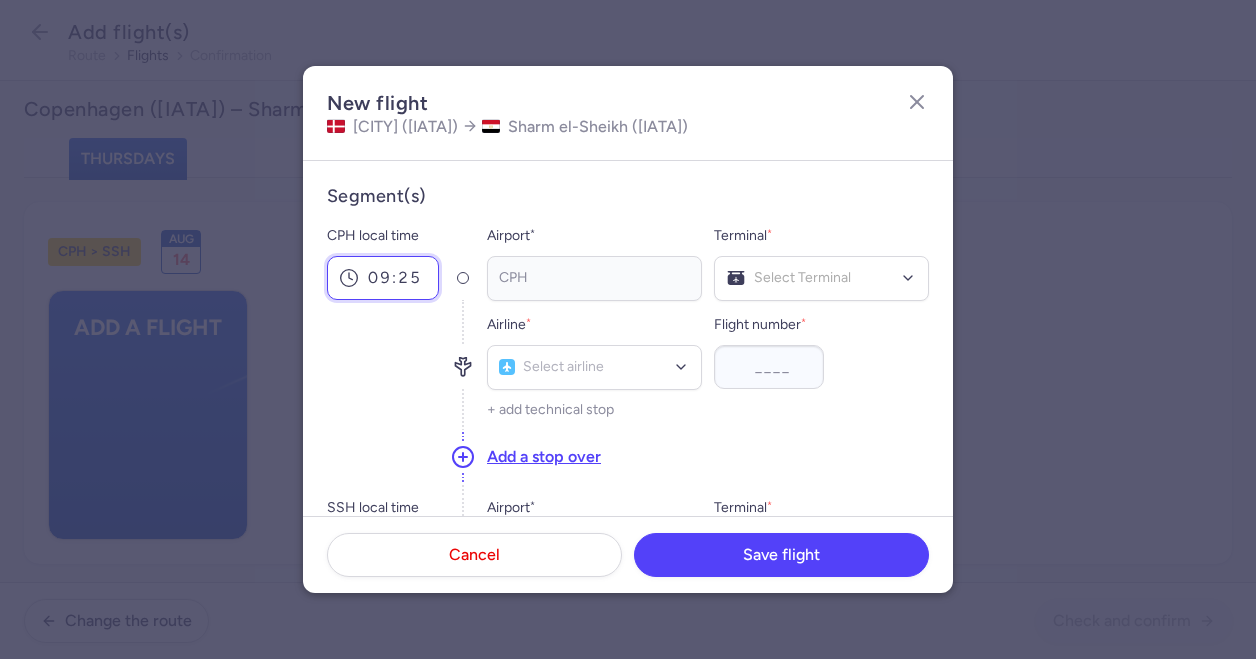 type on "09:25" 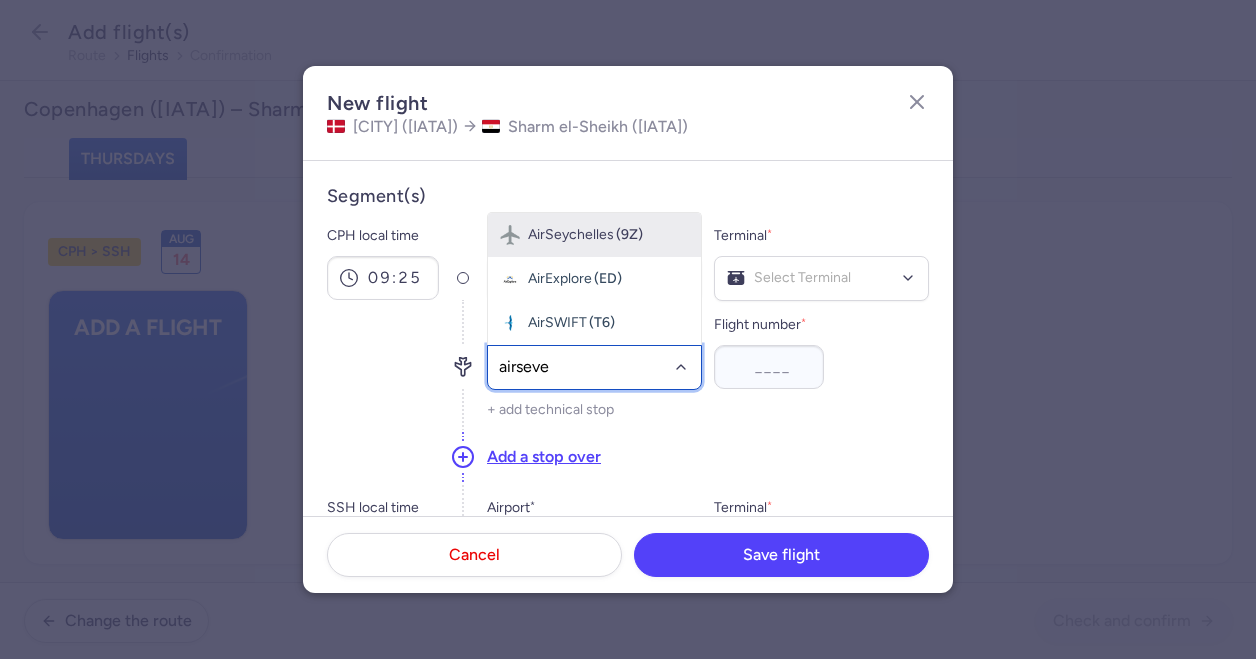 type on "airseven" 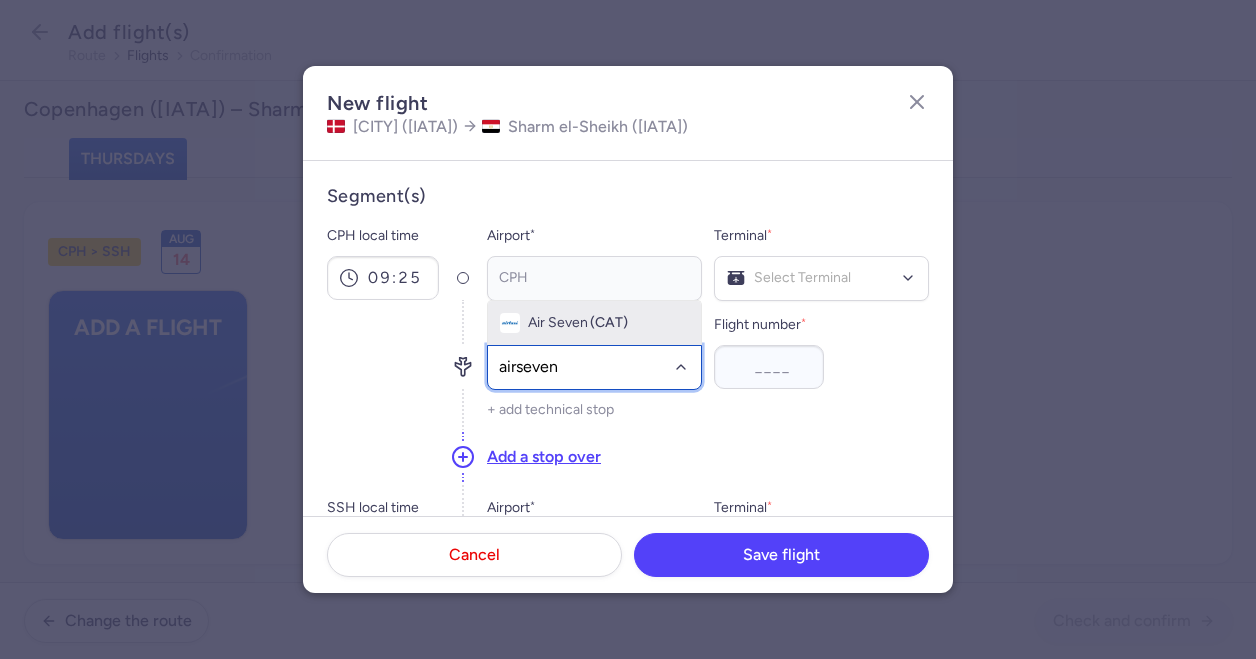 click on "Air Seven" at bounding box center (558, 323) 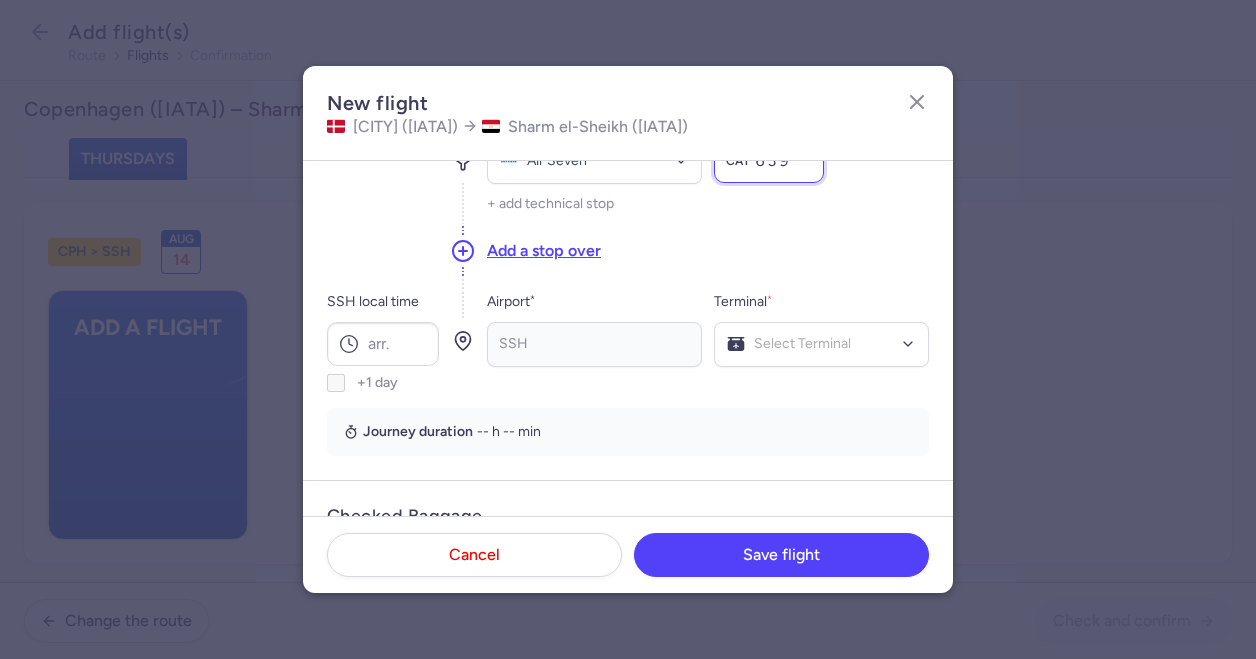 scroll, scrollTop: 207, scrollLeft: 0, axis: vertical 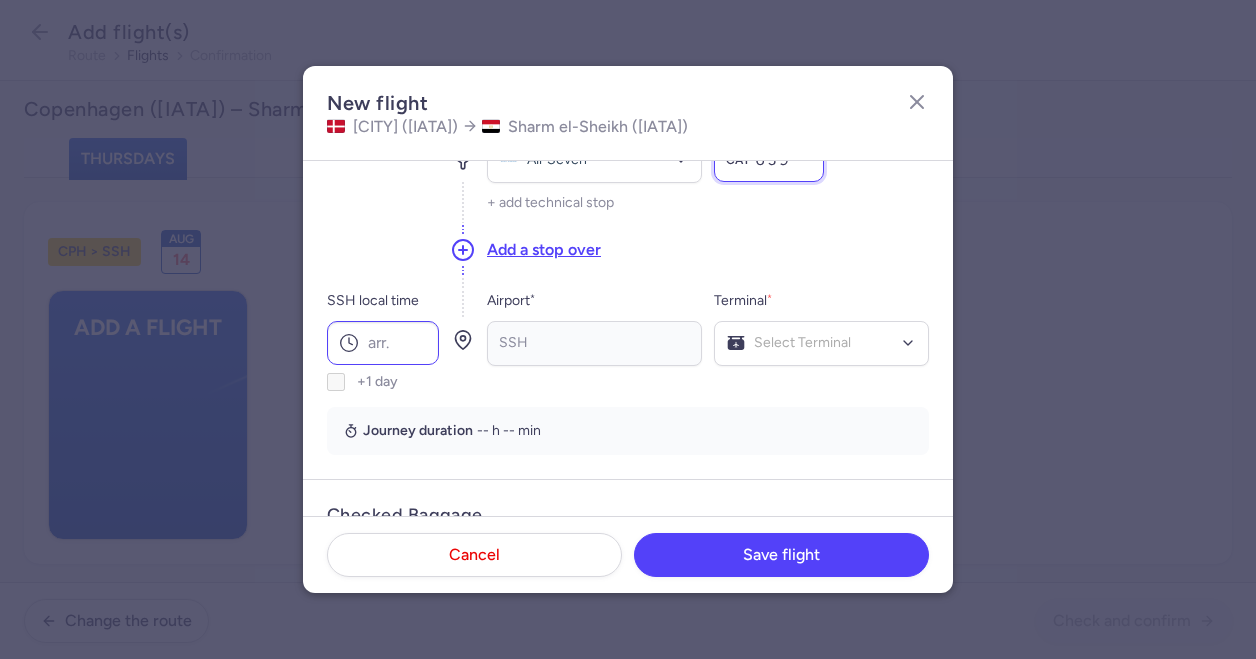 type on "639" 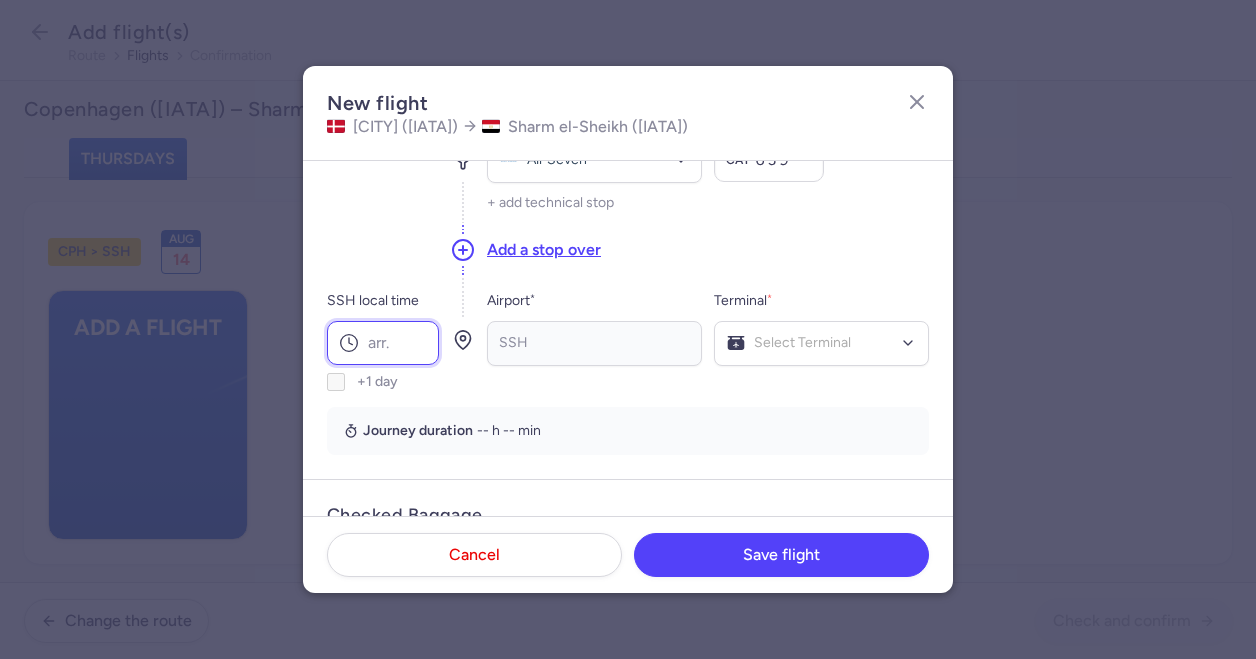 click on "SSH local time" at bounding box center [383, 343] 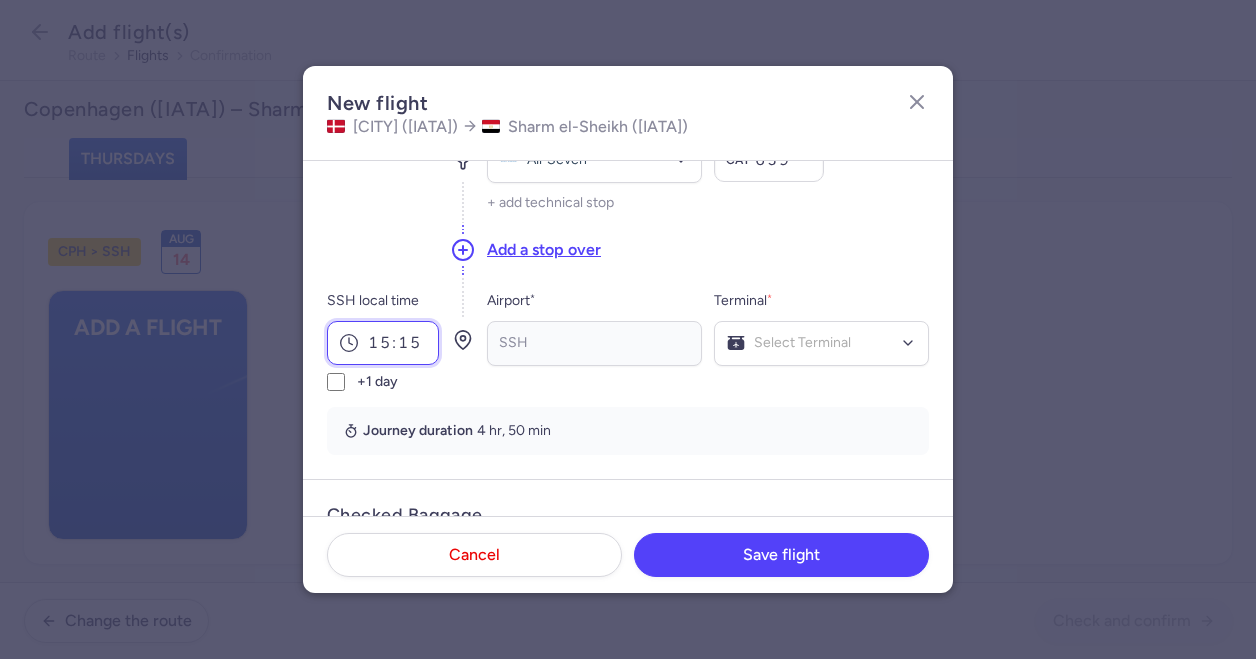 type on "15:15" 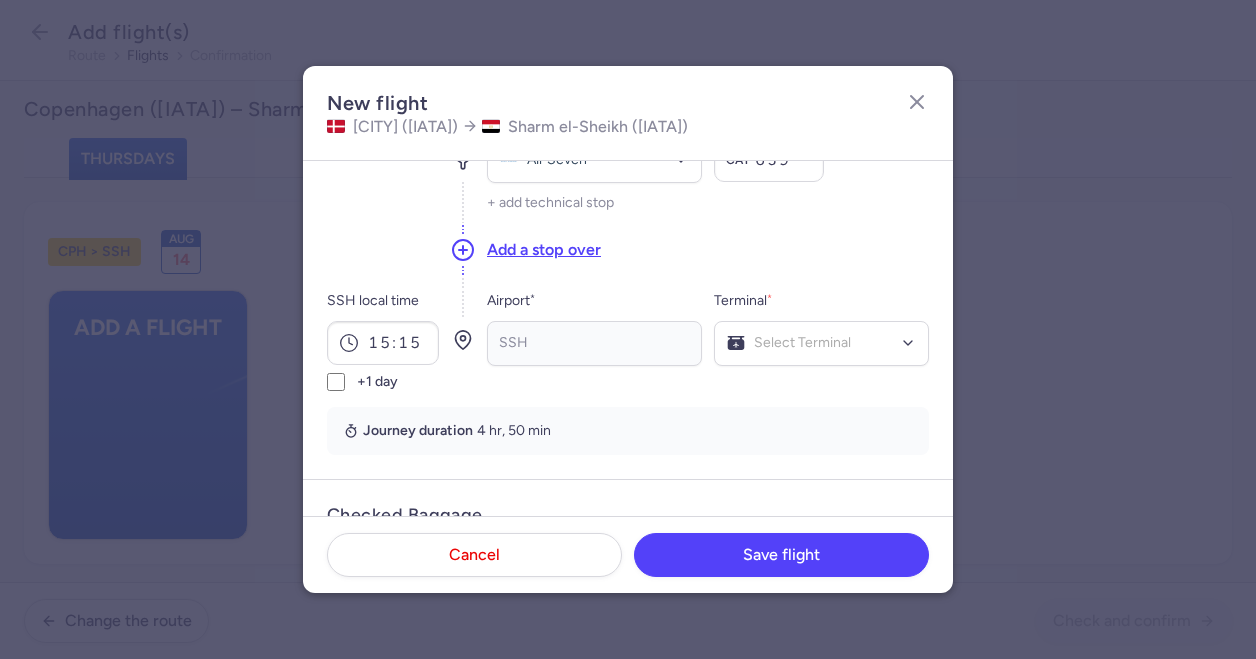 click on "Airport * SSH No elements found. Consider changing the search query. Type an IATA code, a city, an airport name...  Terminal  *   Select Terminal Terminal 1 Terminal 2 No elements found. Consider changing the search query. List is empty." at bounding box center [708, 340] 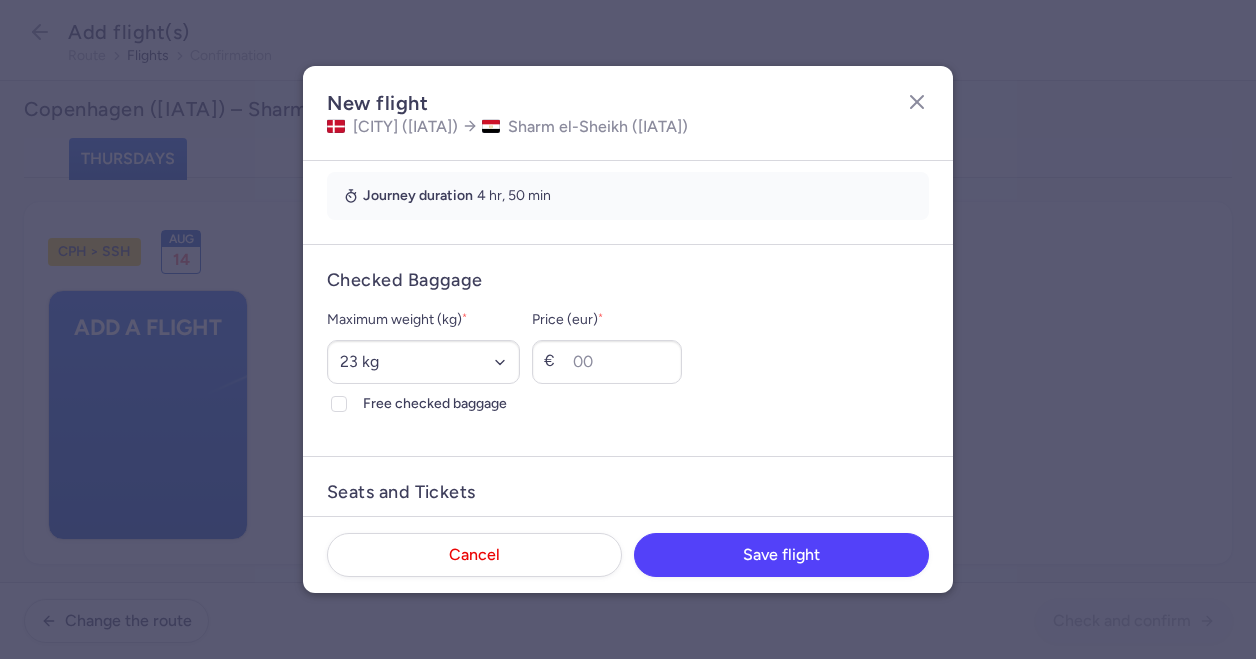 scroll, scrollTop: 450, scrollLeft: 0, axis: vertical 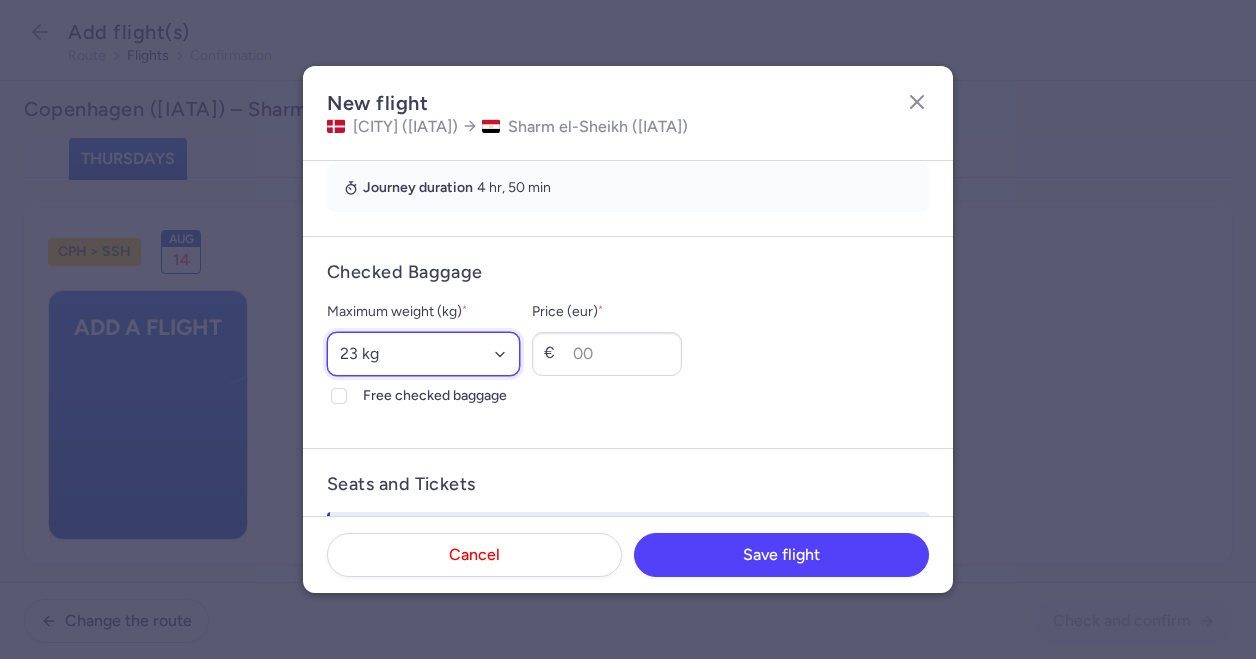 click on "Select an option 15 kg 16 kg 17 kg 18 kg 19 kg 20 kg 21 kg 22 kg 23 kg 24 kg 25 kg 26 kg 27 kg 28 kg 29 kg 30 kg 31 kg 32 kg 33 kg 34 kg 35 kg" at bounding box center (423, 354) 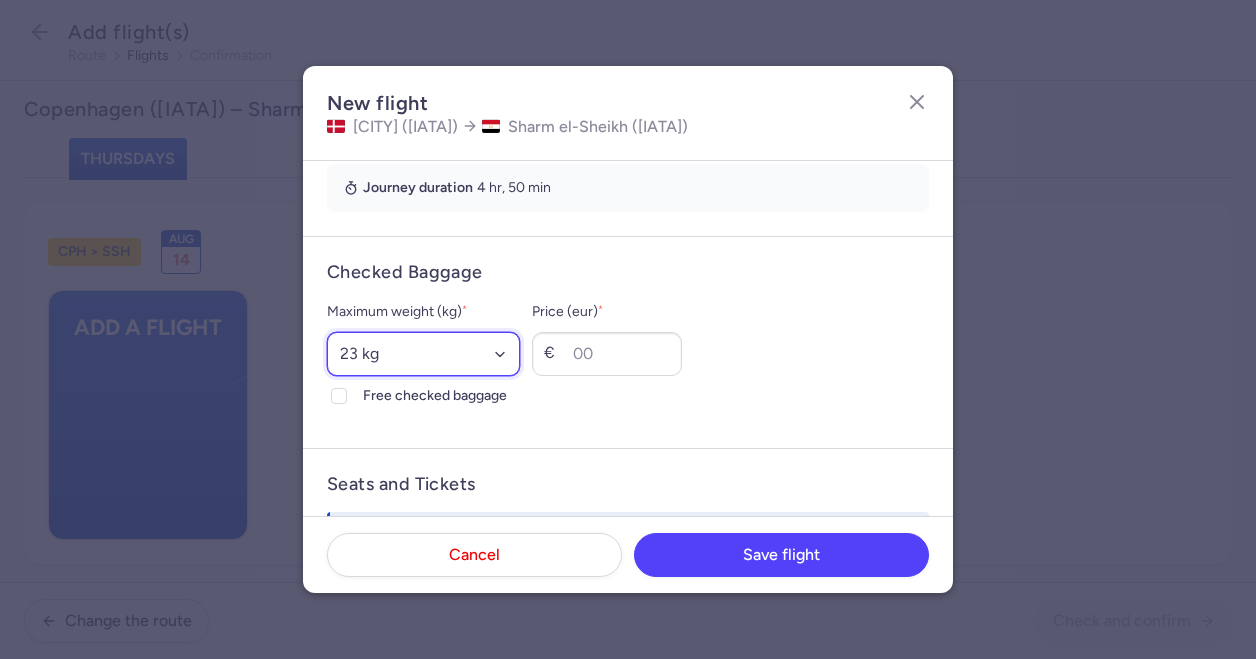 select on "20" 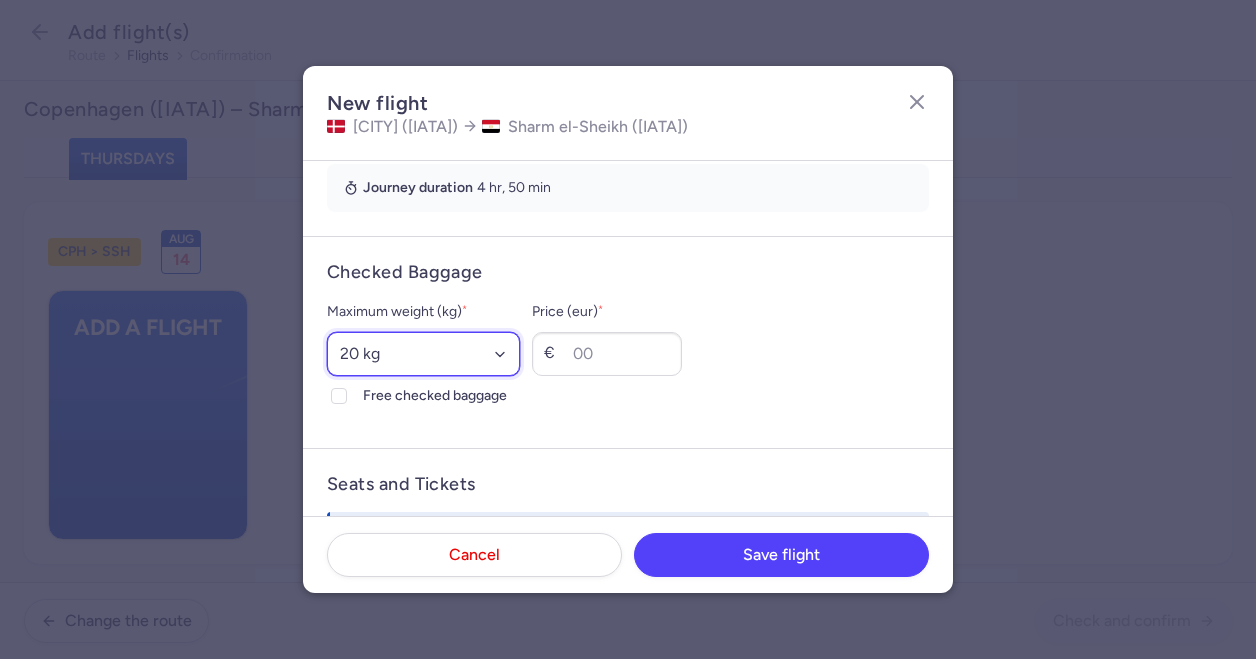 click on "Select an option 15 kg 16 kg 17 kg 18 kg 19 kg 20 kg 21 kg 22 kg 23 kg 24 kg 25 kg 26 kg 27 kg 28 kg 29 kg 30 kg 31 kg 32 kg 33 kg 34 kg 35 kg" at bounding box center (423, 354) 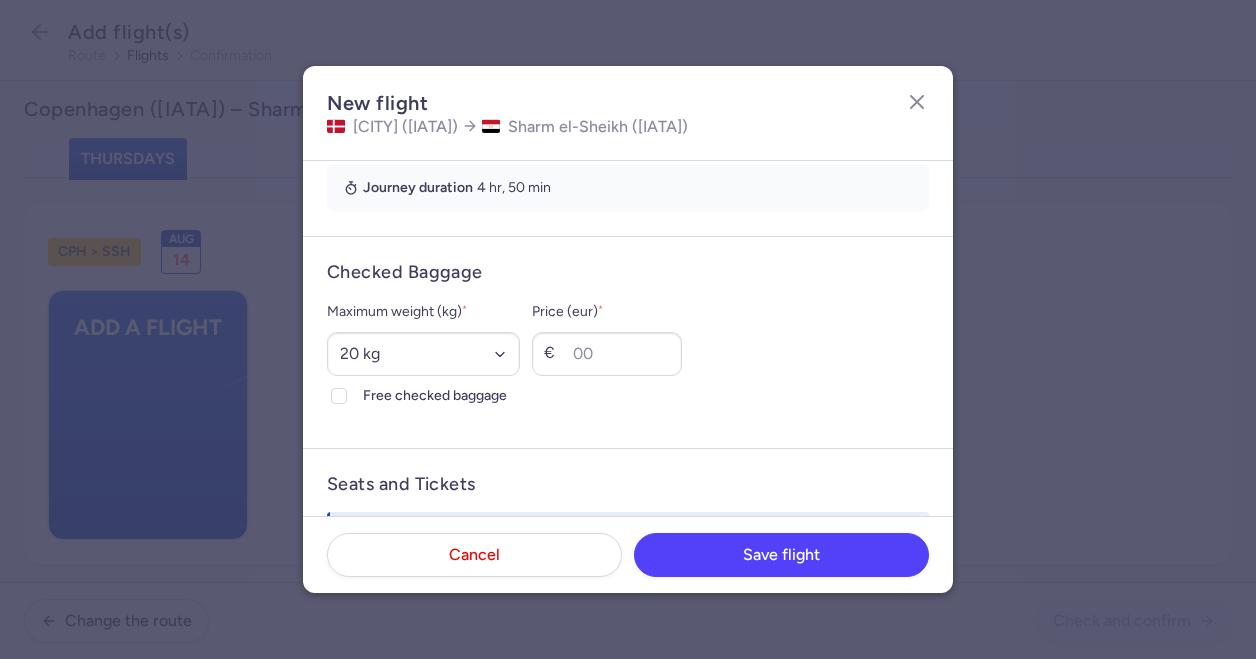 click on "Maximum weight (kg)  * Select an option 15 kg 16 kg 17 kg 18 kg 19 kg 20 kg 21 kg 22 kg 23 kg 24 kg 25 kg 26 kg 27 kg 28 kg 29 kg 30 kg 31 kg 32 kg 33 kg 34 kg 35 kg Free checked baggage Price (eur)  * €" at bounding box center (628, 354) 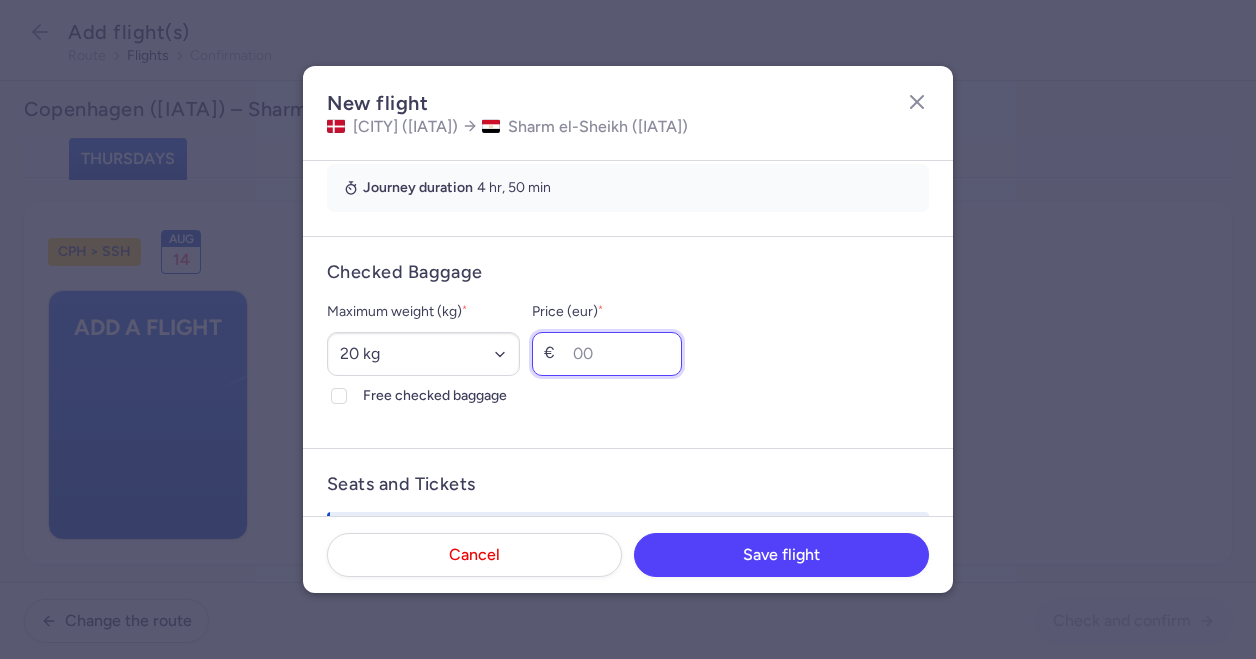 click on "Price (eur)  *" at bounding box center [607, 354] 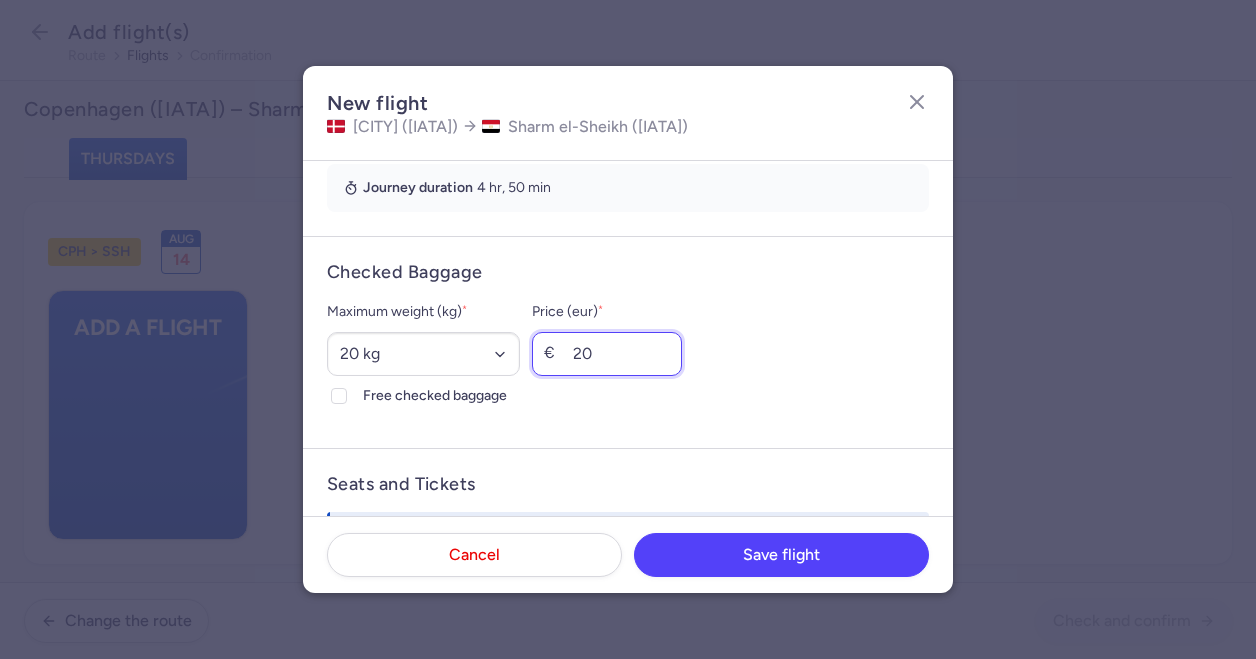 type on "20" 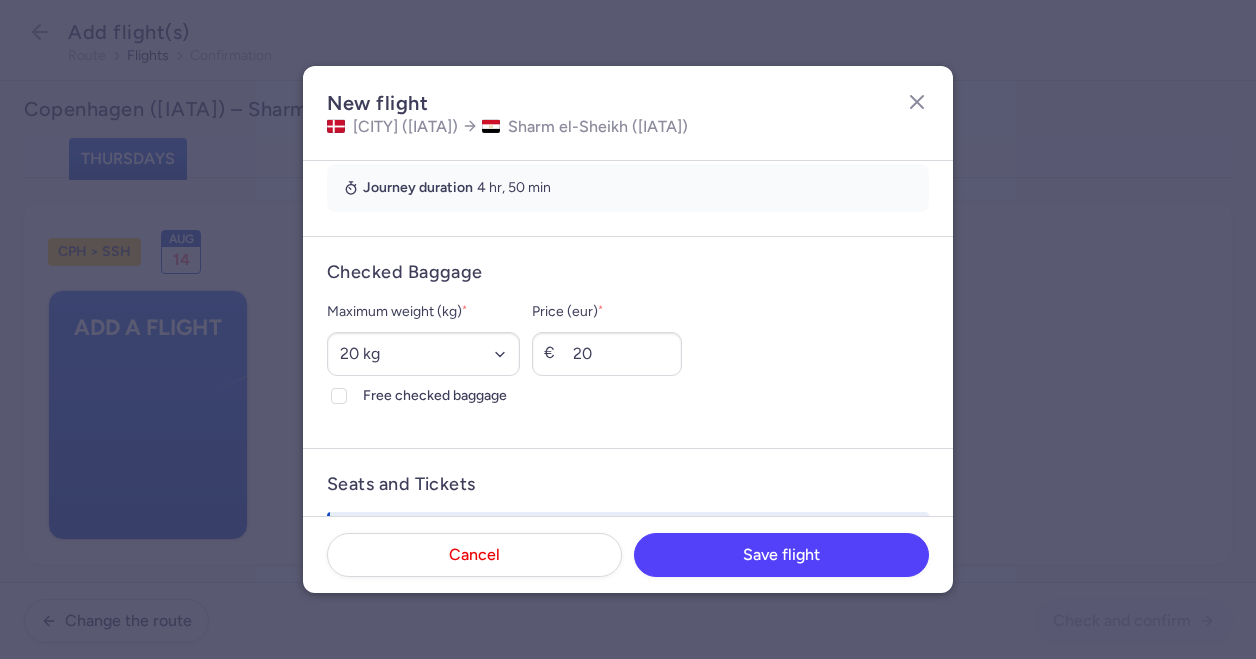 click on "Maximum weight (kg)  * Select an option 15 kg 16 kg 17 kg 18 kg 19 kg 20 kg 21 kg 22 kg 23 kg 24 kg 25 kg 26 kg 27 kg 28 kg 29 kg 30 kg 31 kg 32 kg 33 kg 34 kg 35 kg Free checked baggage Price (eur)  * € 20" at bounding box center [628, 354] 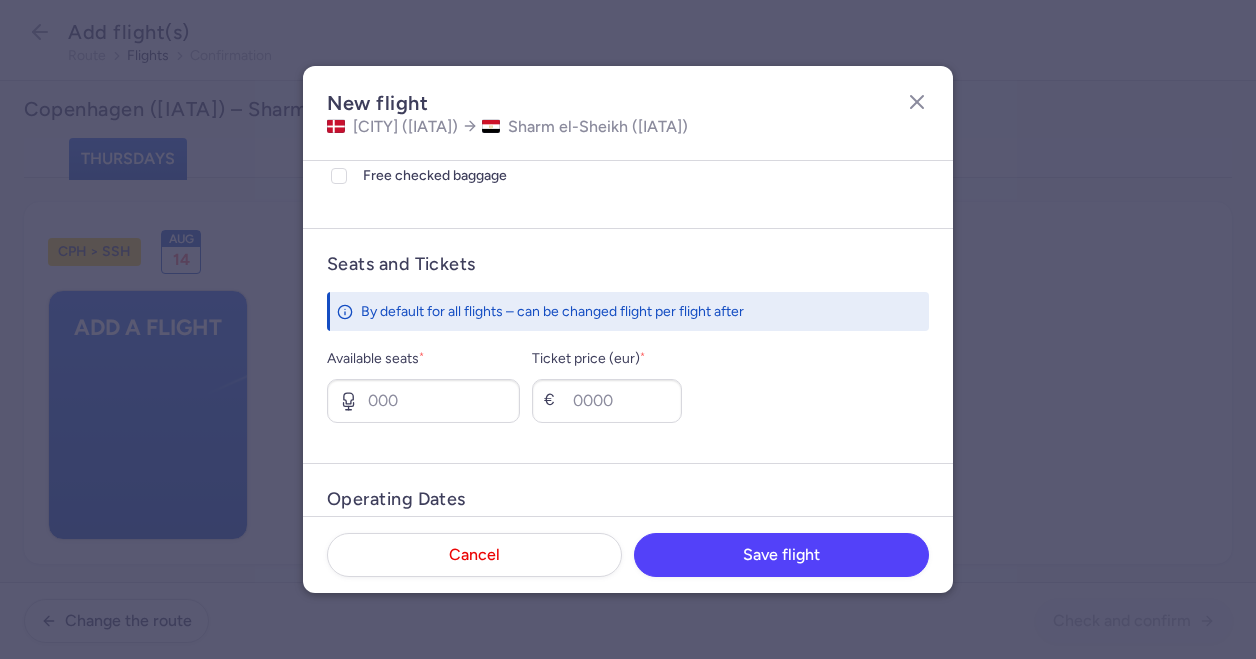 scroll, scrollTop: 750, scrollLeft: 0, axis: vertical 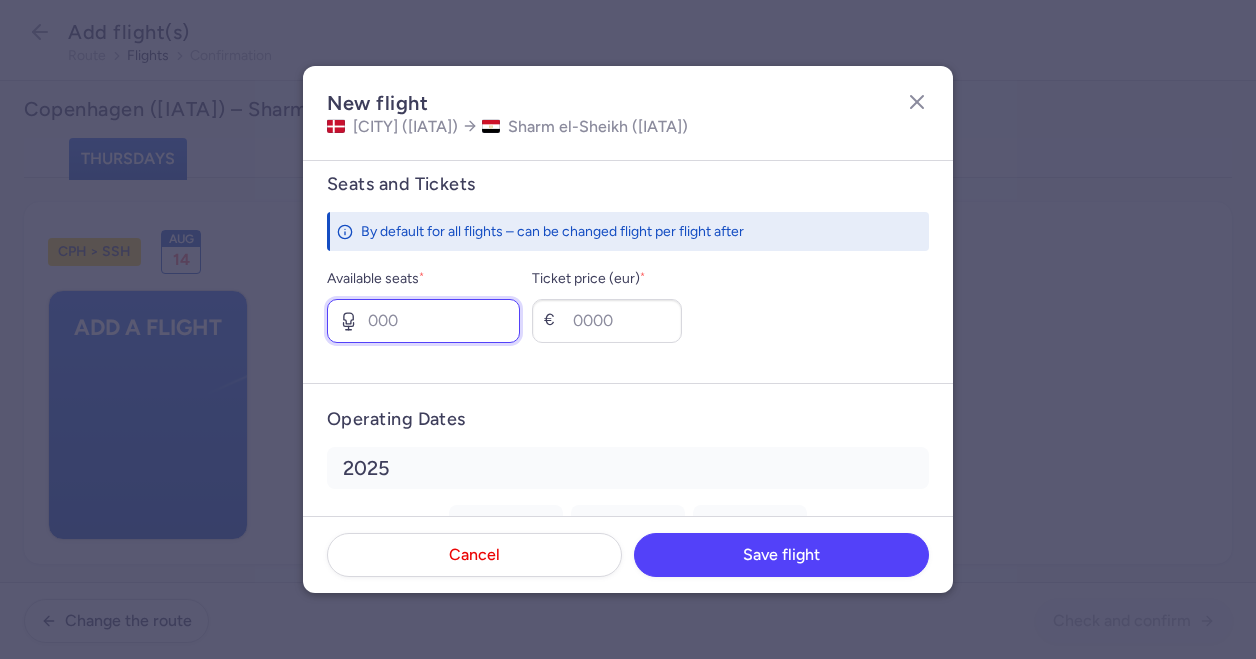 click on "Available seats  *" at bounding box center [423, 321] 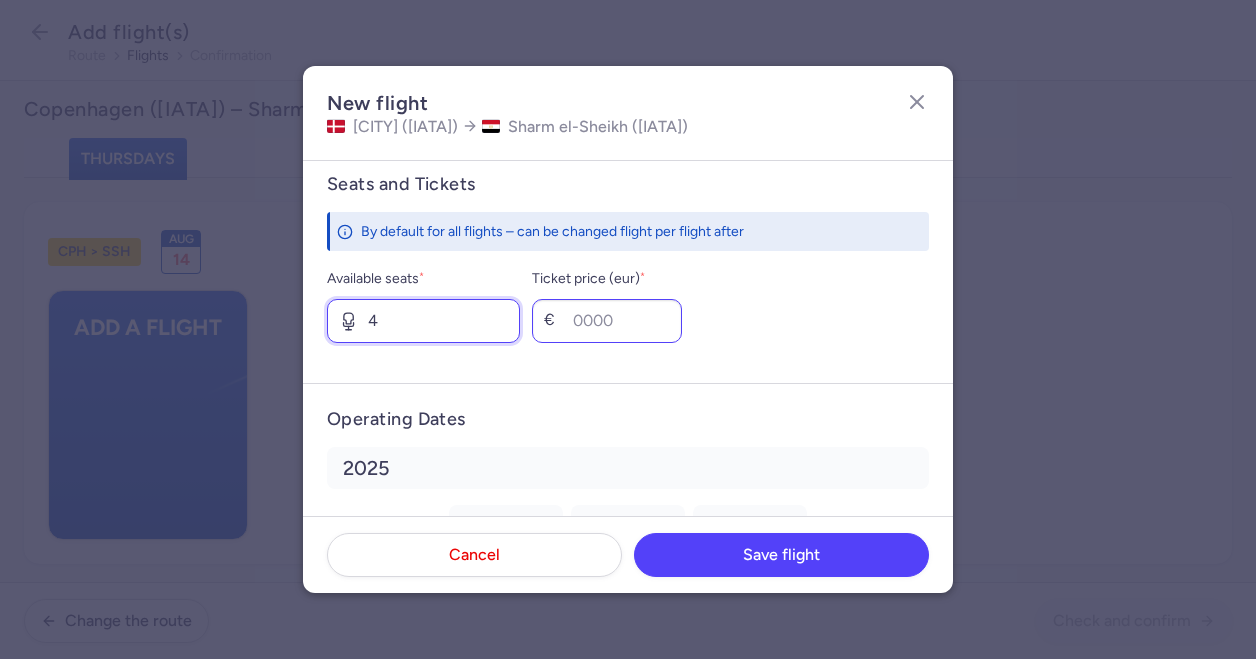 type on "4" 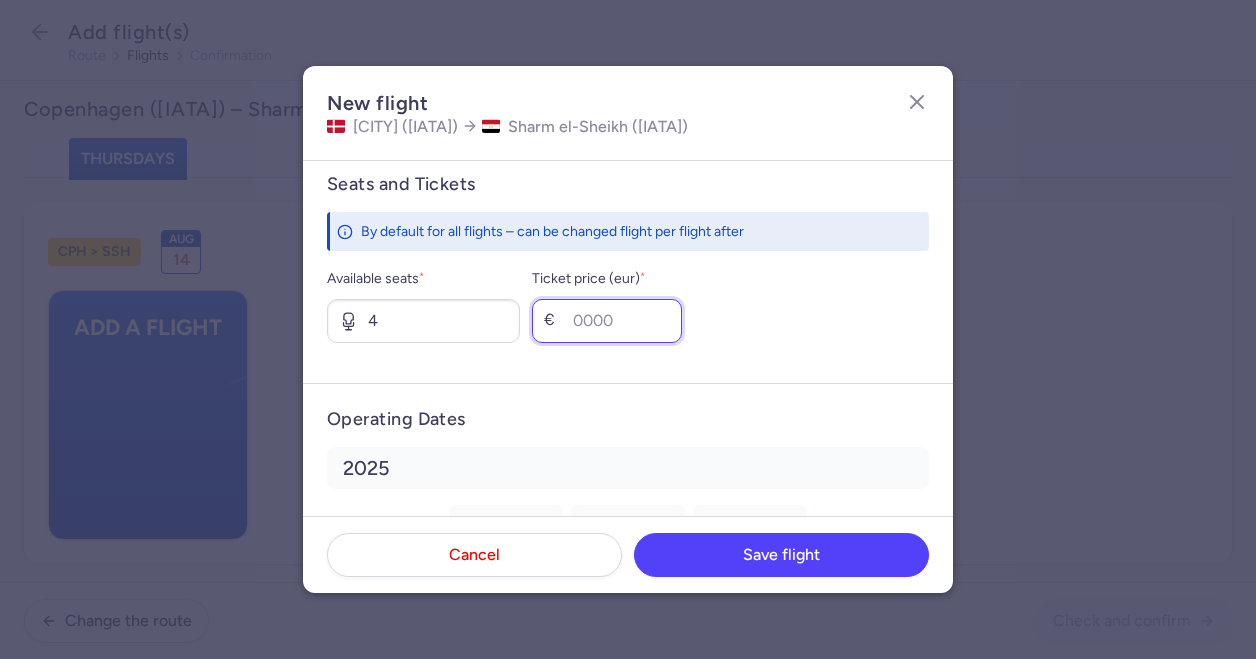 click on "Ticket price (eur)  *" at bounding box center (607, 321) 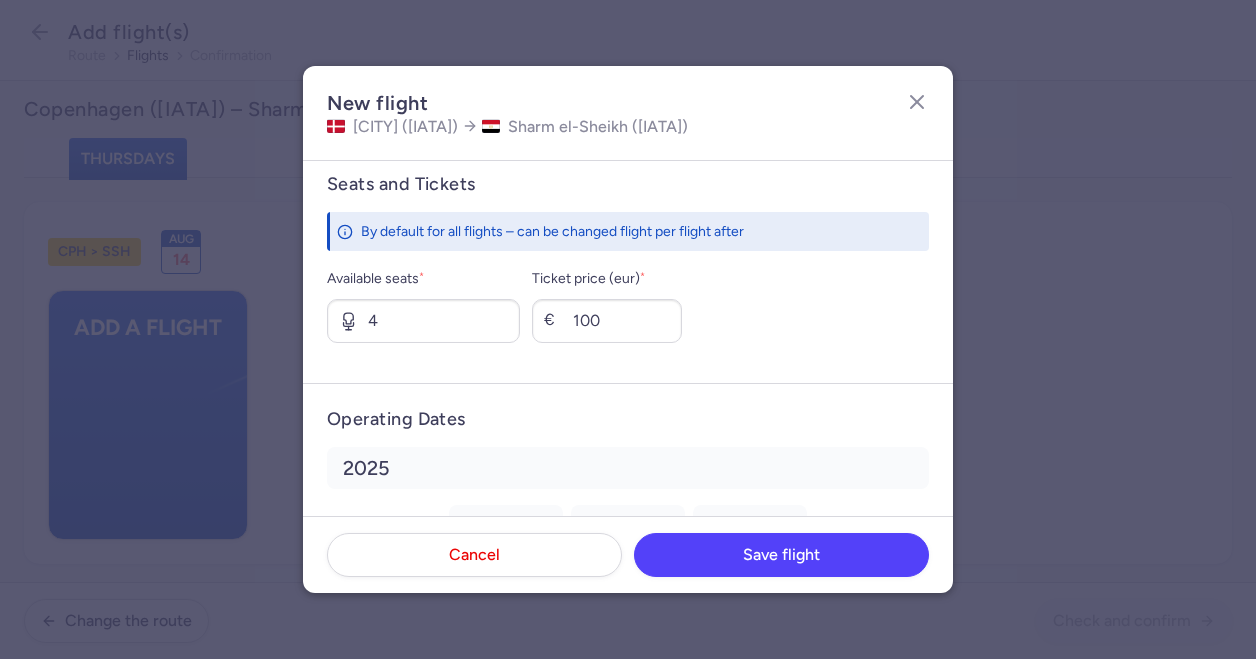 click on "Operating Dates 2025 August Unselect all Thu 14 Thu 21 Thu 28 September Unselect all Thu 04 Thu 11 Thu 18 Thu 25 October Unselect all Thu 02" at bounding box center (628, 579) 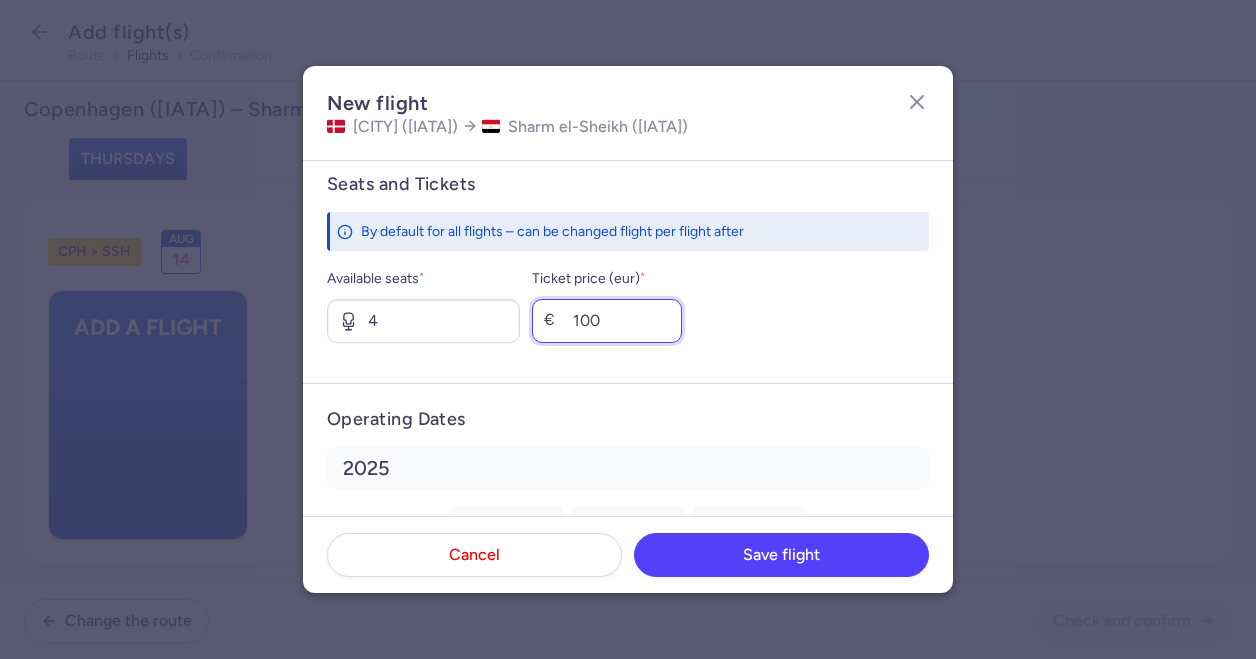 click on "100" at bounding box center (607, 321) 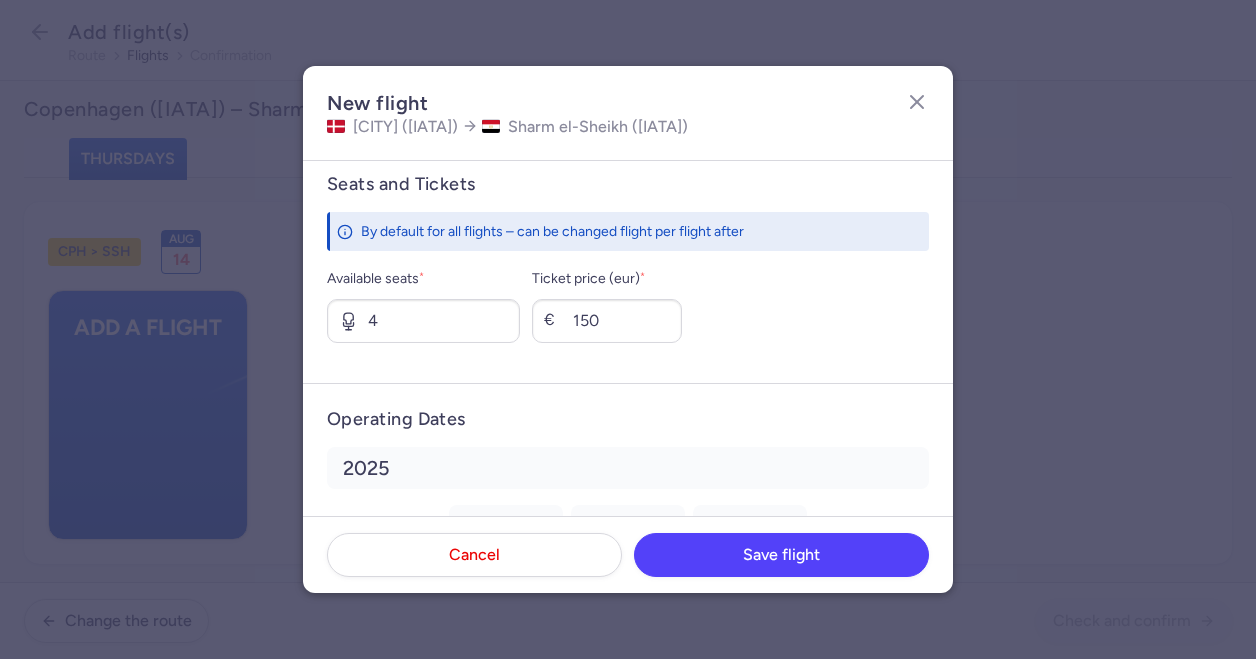 click on "Seats and Tickets By default for all flights – can be changed flight per flight after Available seats  * [NUMBER] Ticket price (eur)  * € [PRICE]" at bounding box center [628, 265] 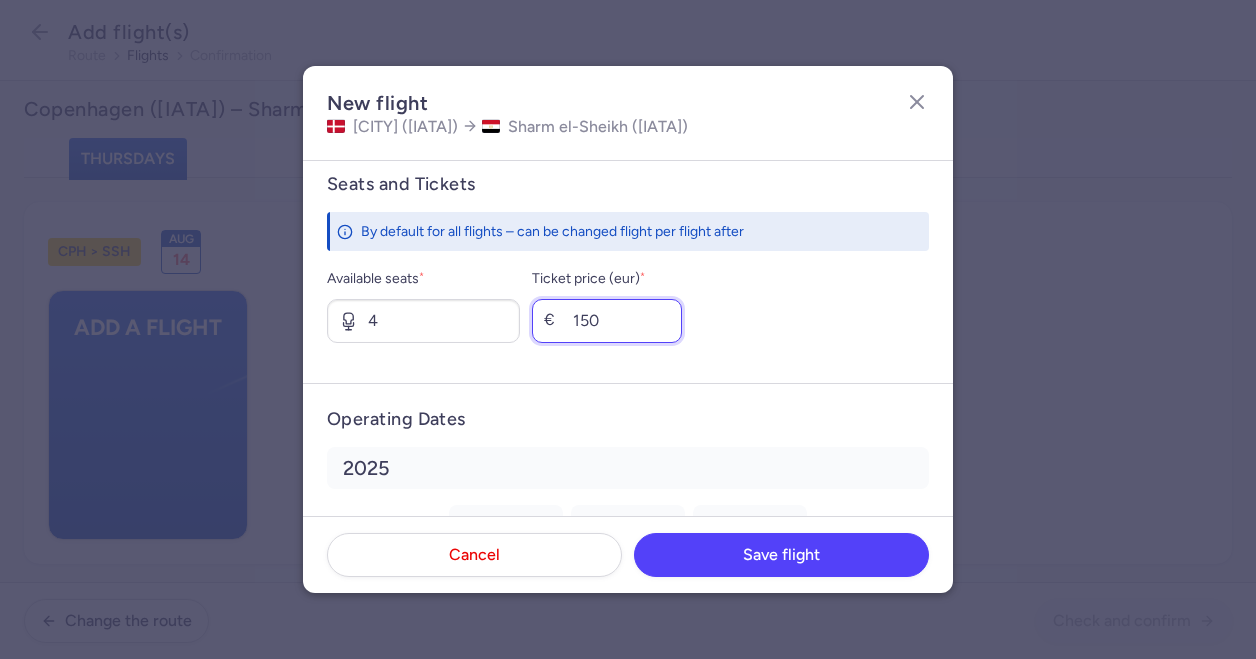 click on "150" at bounding box center [607, 321] 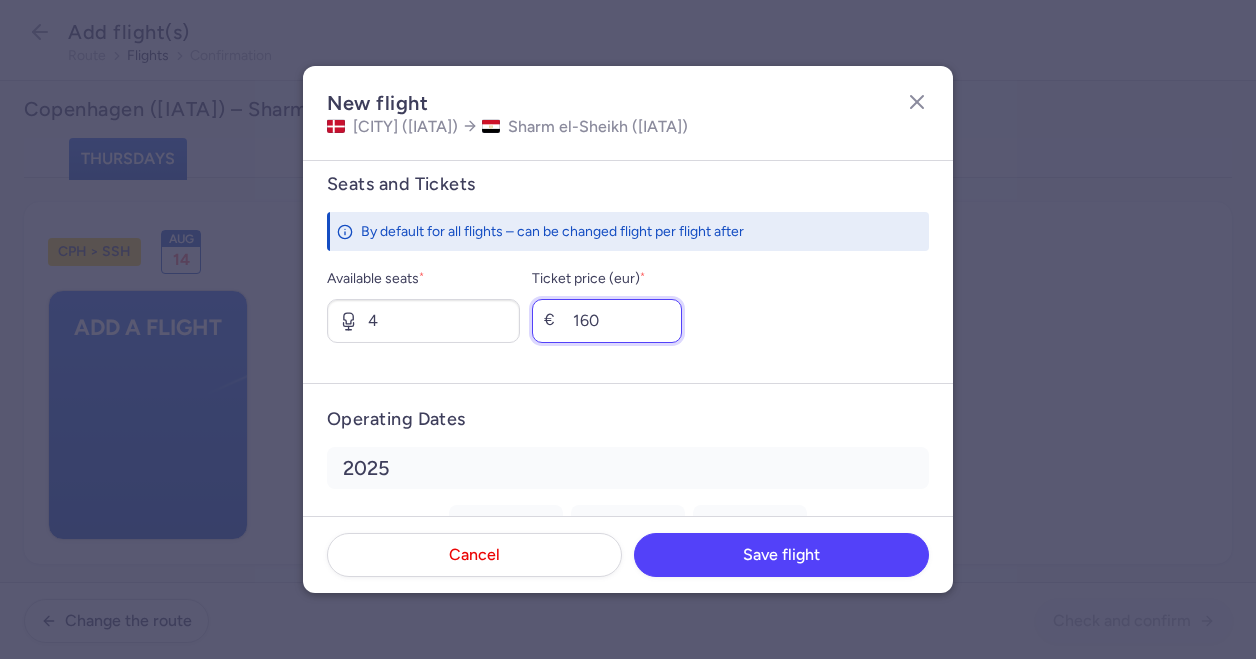 type on "160" 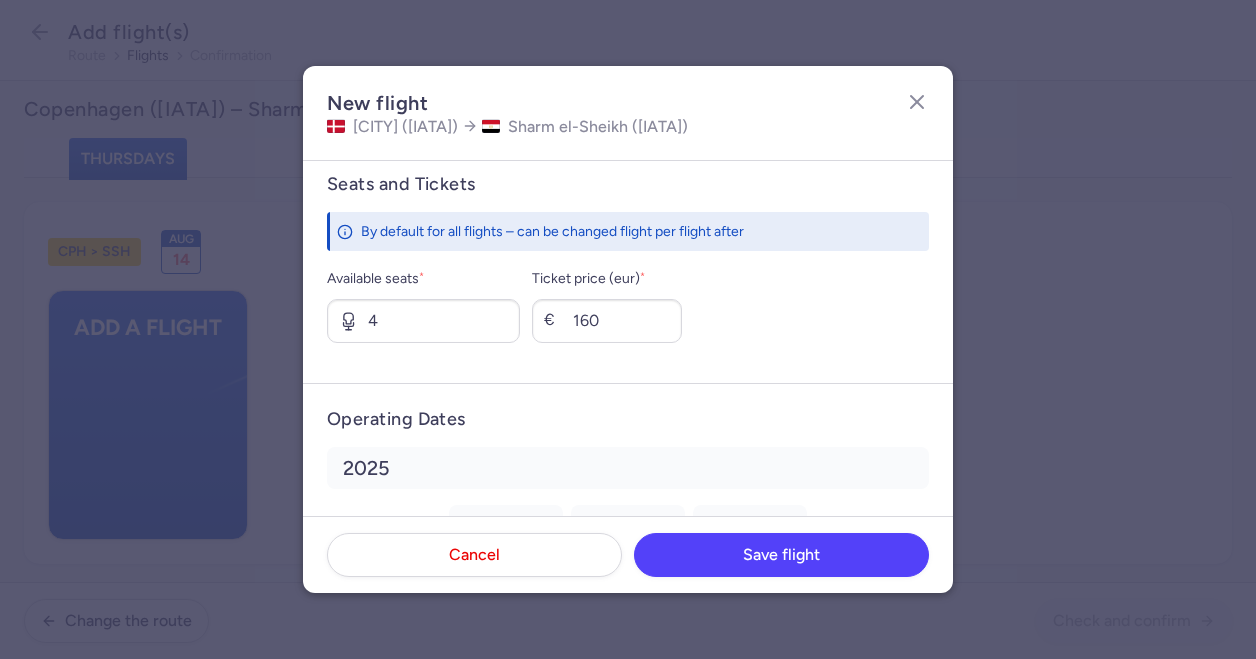 click on "Seats and Tickets By default for all flights – can be changed flight per flight after Available seats  * 4 Ticket price (eur)  * € 160" at bounding box center (628, 265) 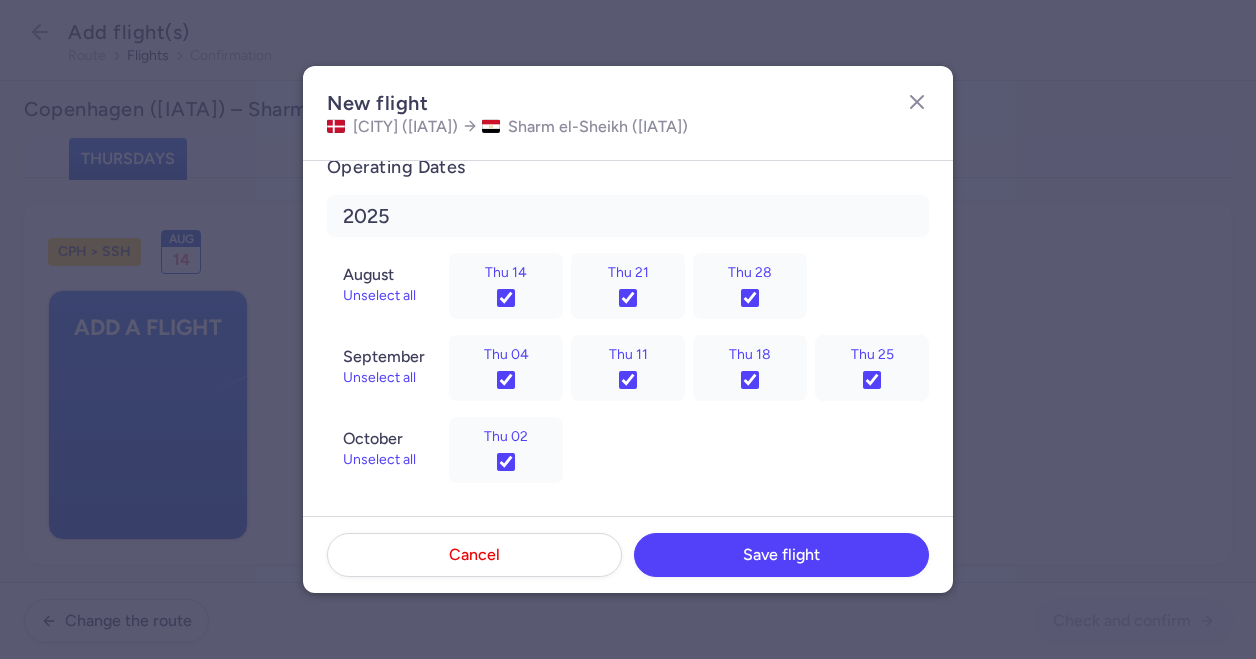 scroll, scrollTop: 1006, scrollLeft: 0, axis: vertical 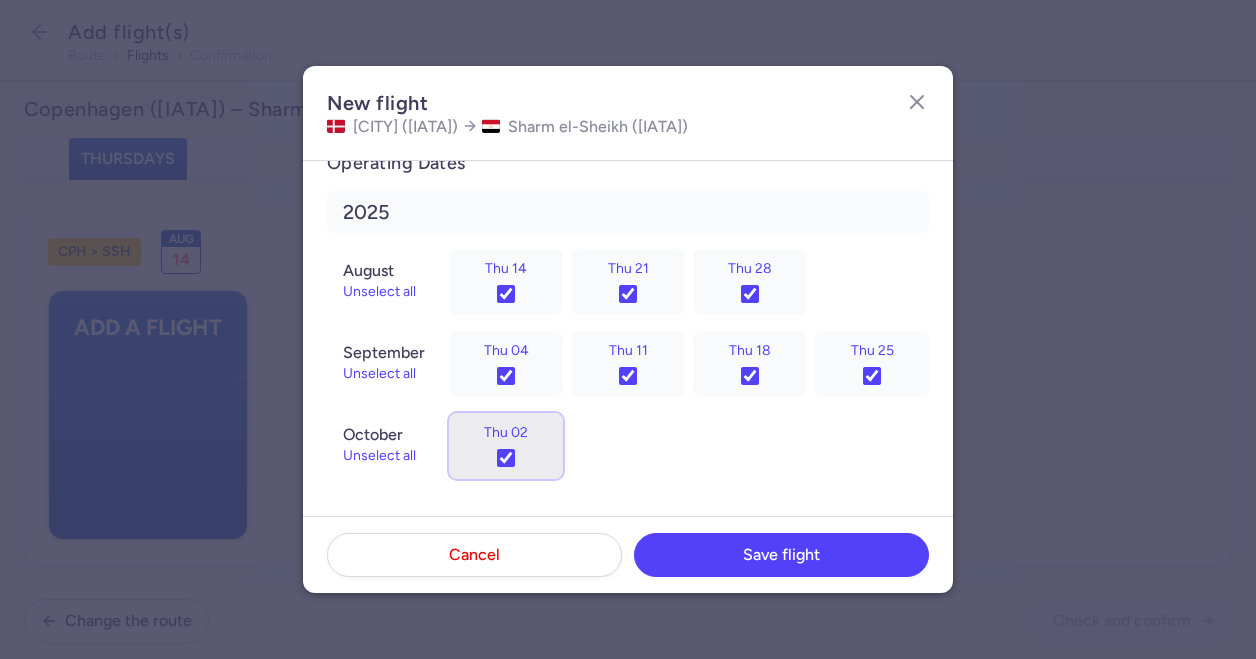 click on "Thu 02" at bounding box center [506, 458] 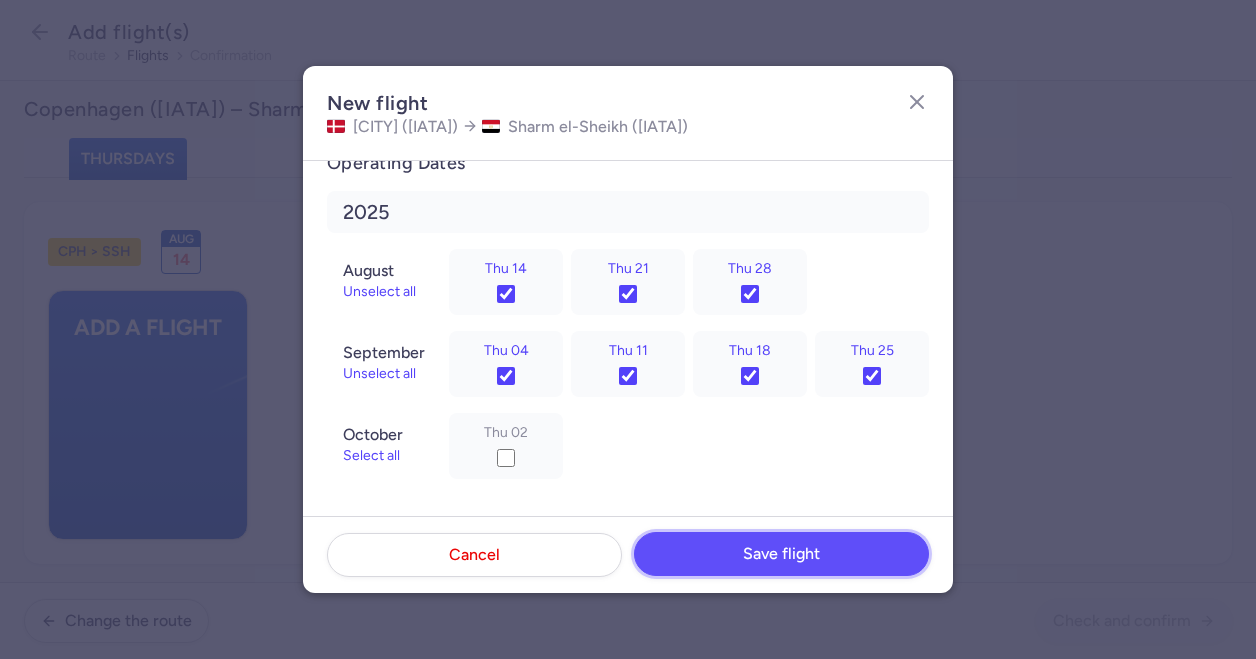 click on "Save flight" at bounding box center (781, 554) 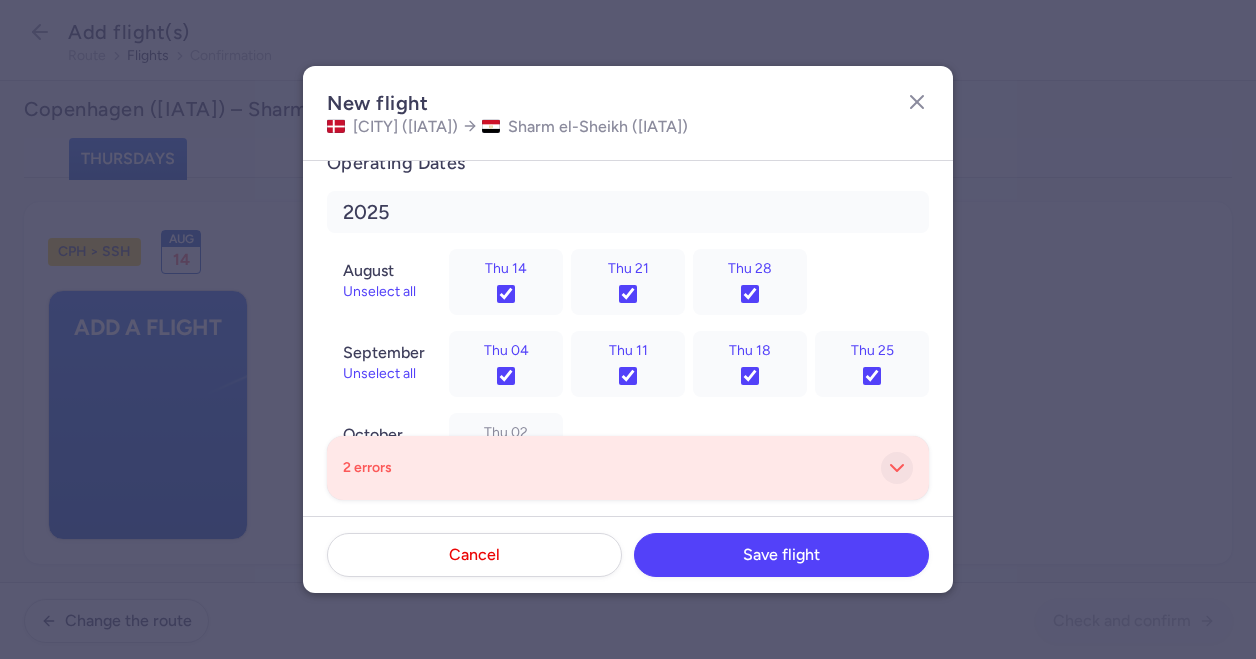 click 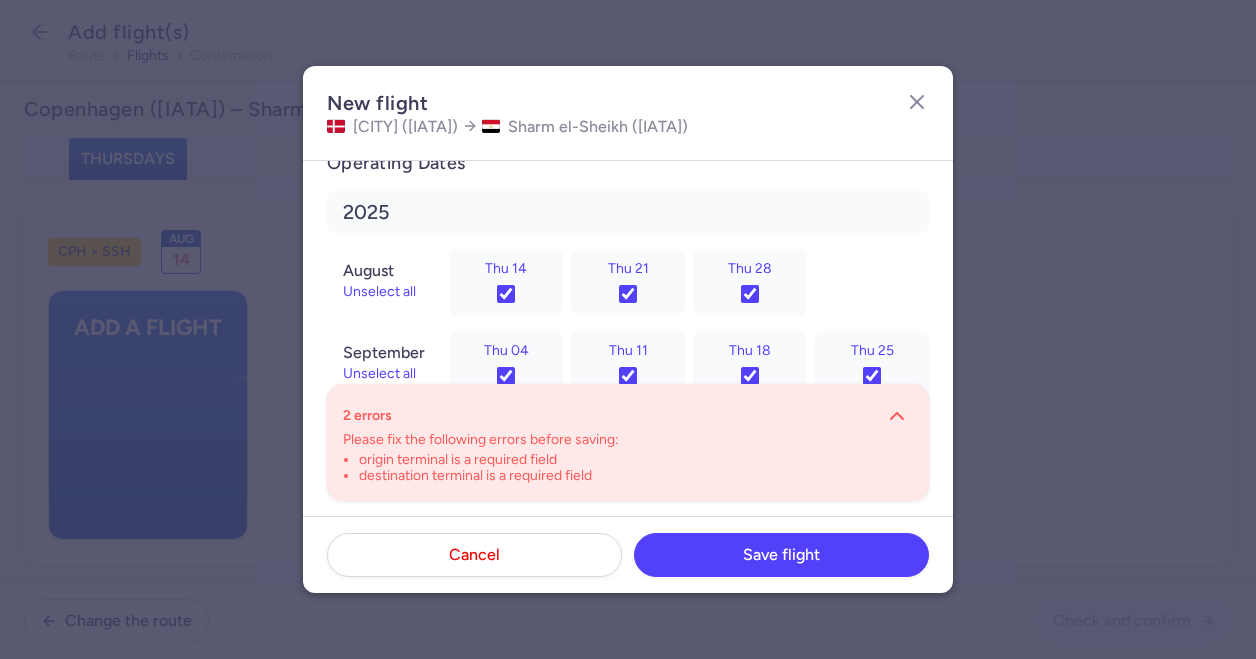 click on "Operating Dates [YEAR] [MONTH] Unselect all [DAY] [DAY_NUM] [DAY] [DAY_NUM] [DAY] [DAY_NUM] [MONTH] Unselect all [DAY] [DAY_NUM] [DAY] [DAY_NUM] [DAY] [DAY_NUM] [DAY] [DAY_NUM] [MONTH] Select all [DAY] [DAY_NUM]" at bounding box center (628, 315) 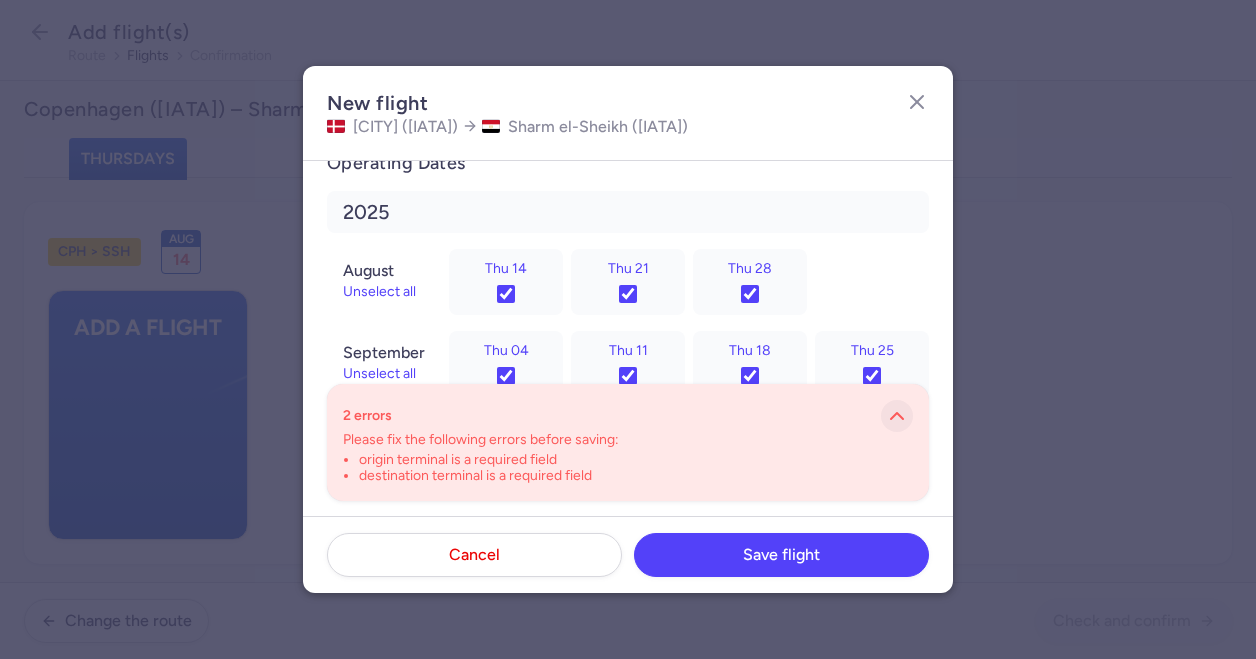 click 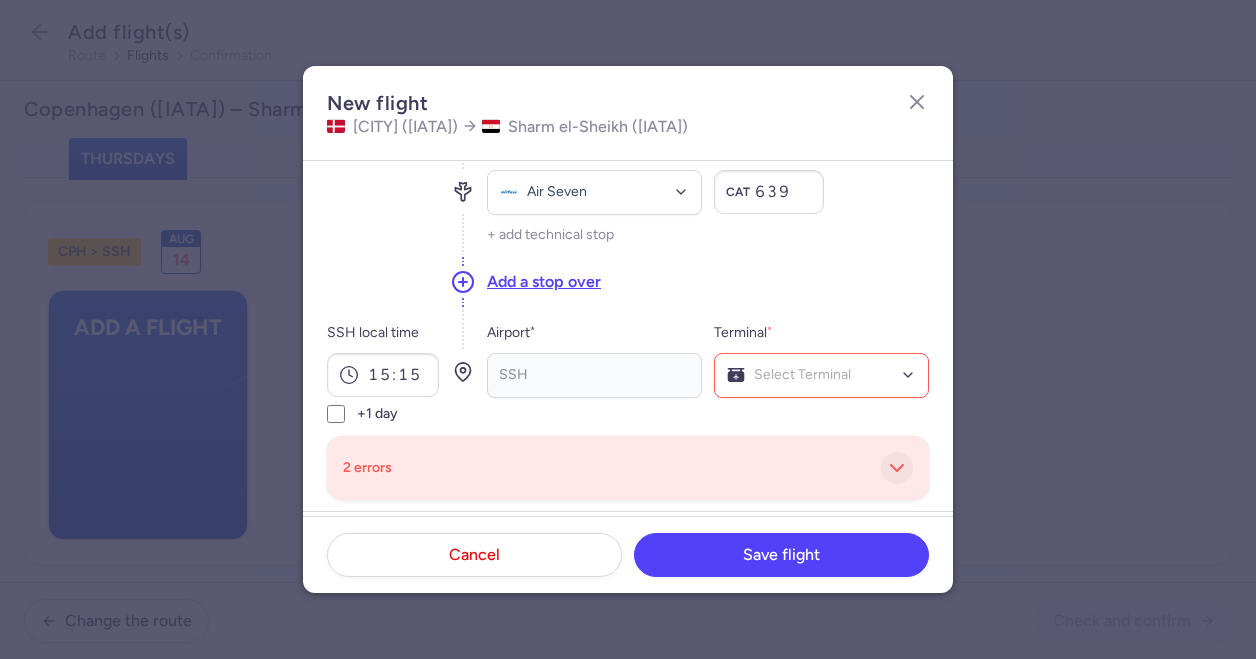 scroll, scrollTop: 0, scrollLeft: 0, axis: both 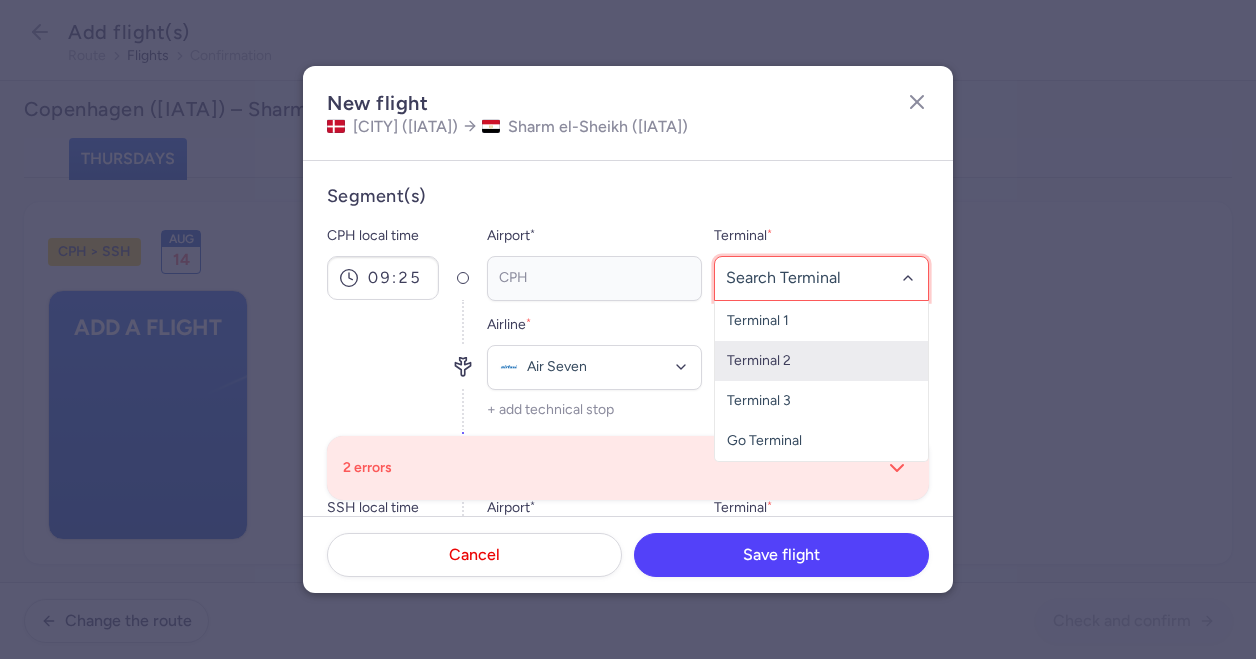 click on "Terminal 2" at bounding box center [821, 361] 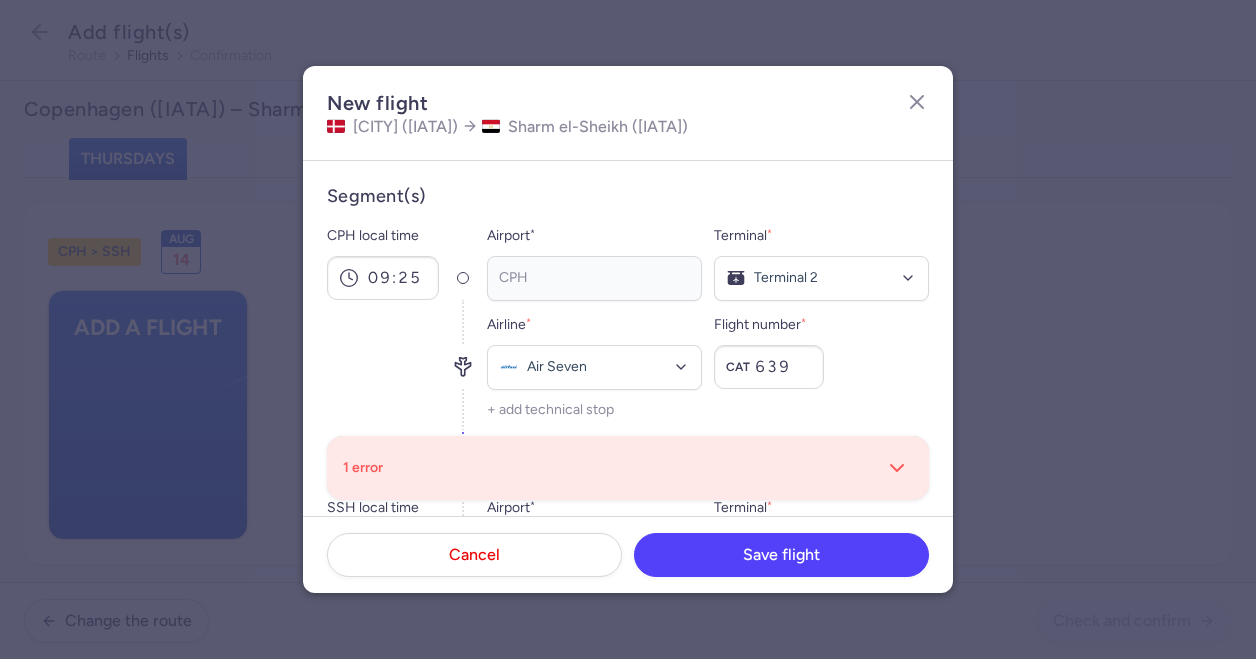 click on "Segment(s)" at bounding box center [628, 196] 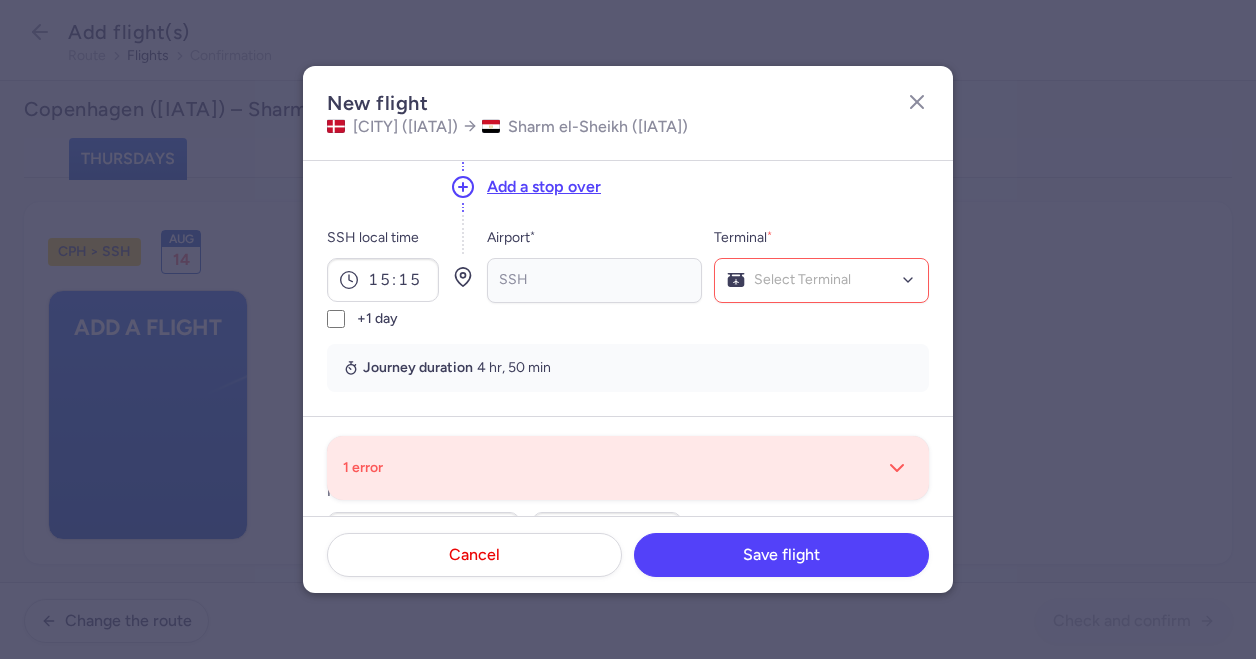 scroll, scrollTop: 271, scrollLeft: 0, axis: vertical 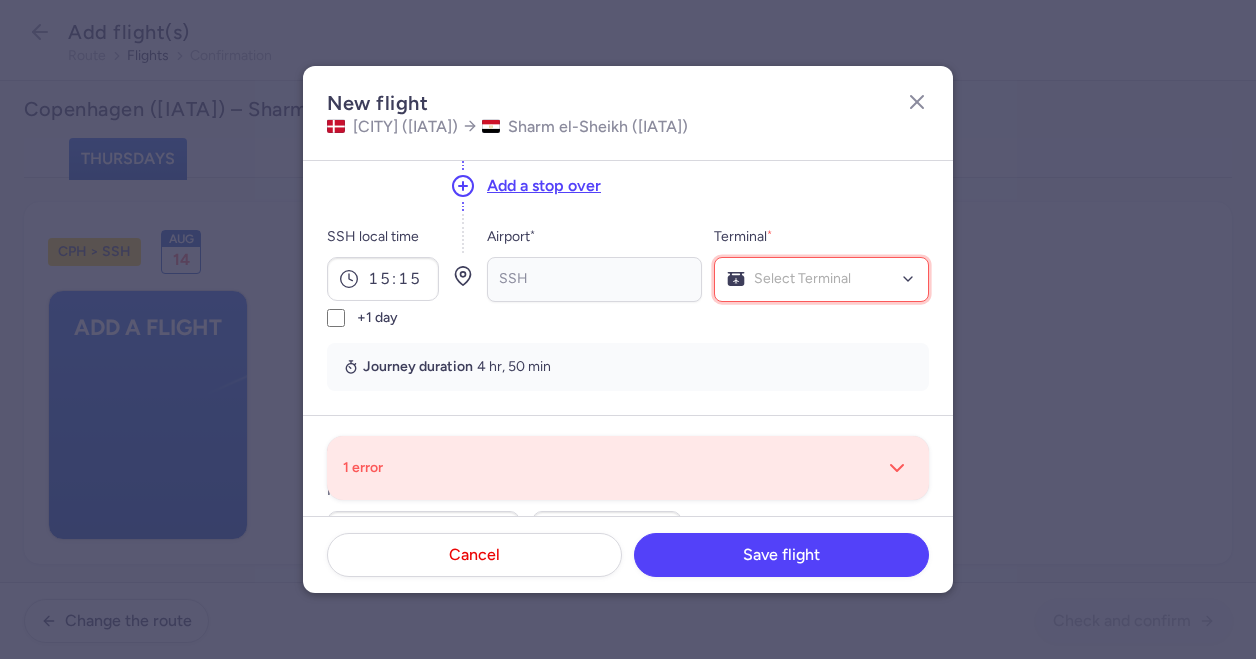 click on "Select Terminal" 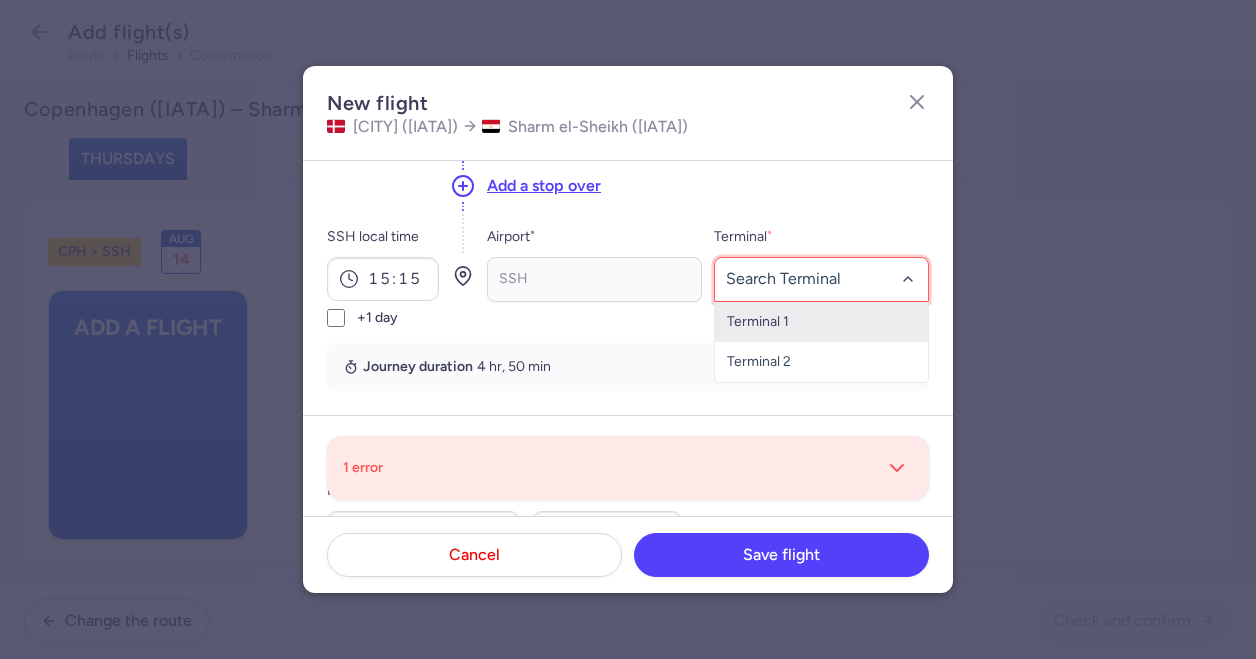 click on "Terminal 1" at bounding box center (821, 322) 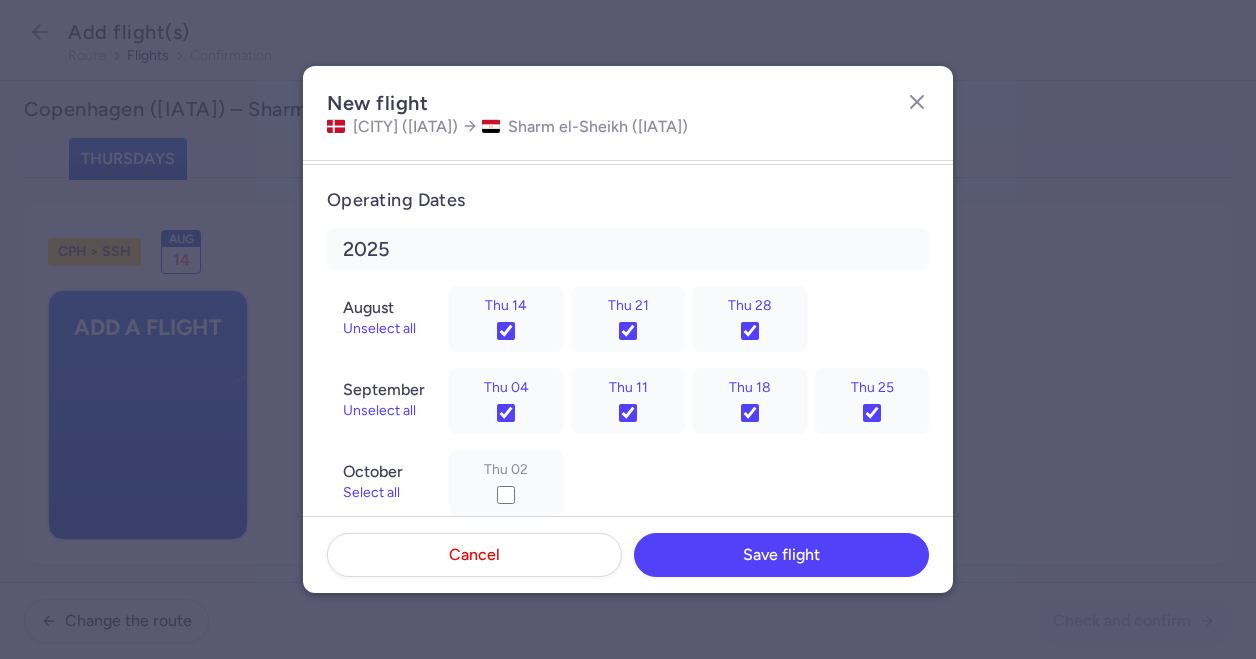 scroll, scrollTop: 1006, scrollLeft: 0, axis: vertical 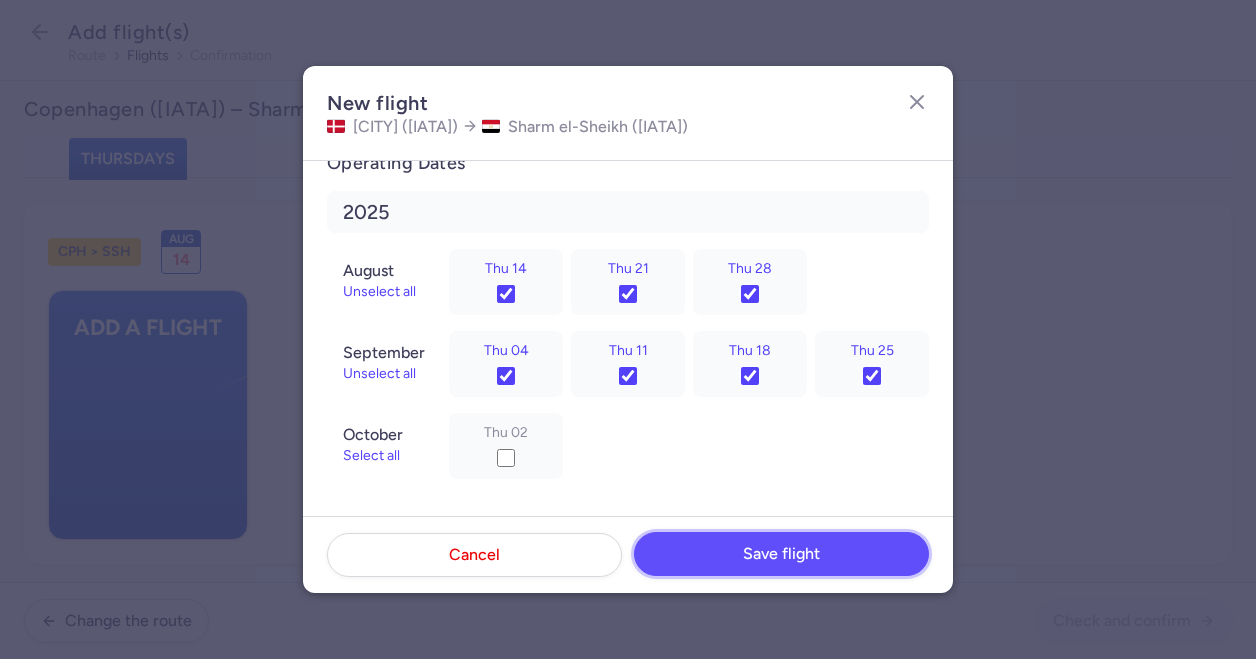 click on "Save flight" at bounding box center (781, 554) 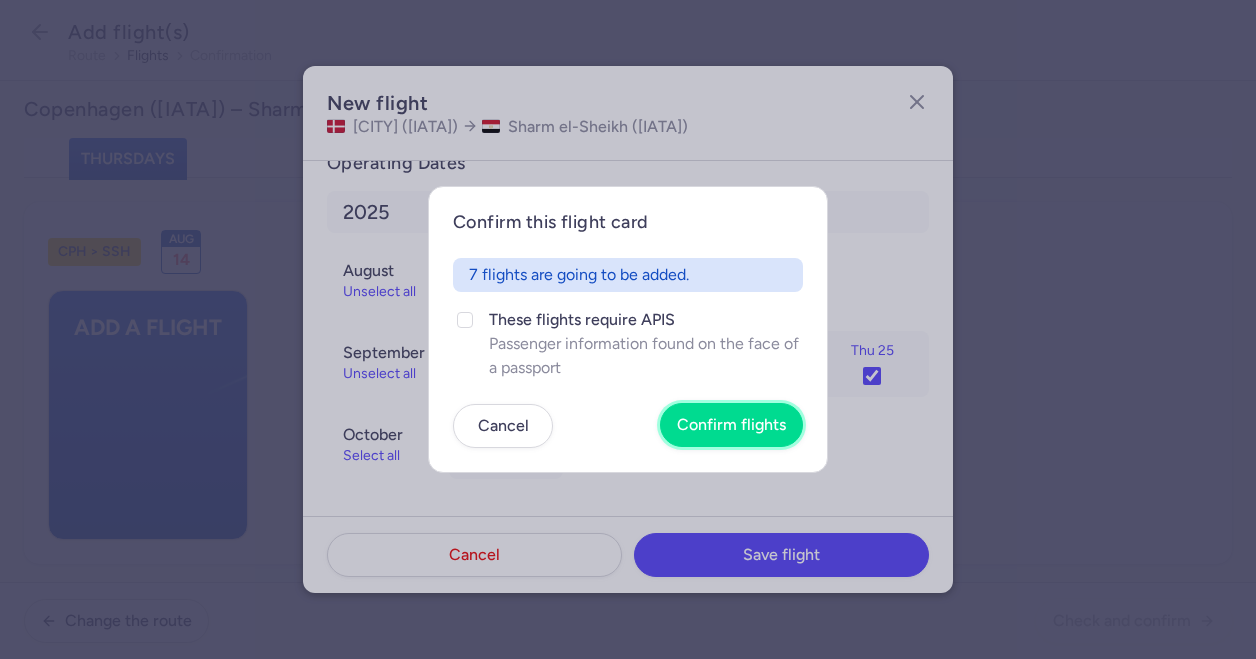 click on "Confirm flights" at bounding box center [731, 425] 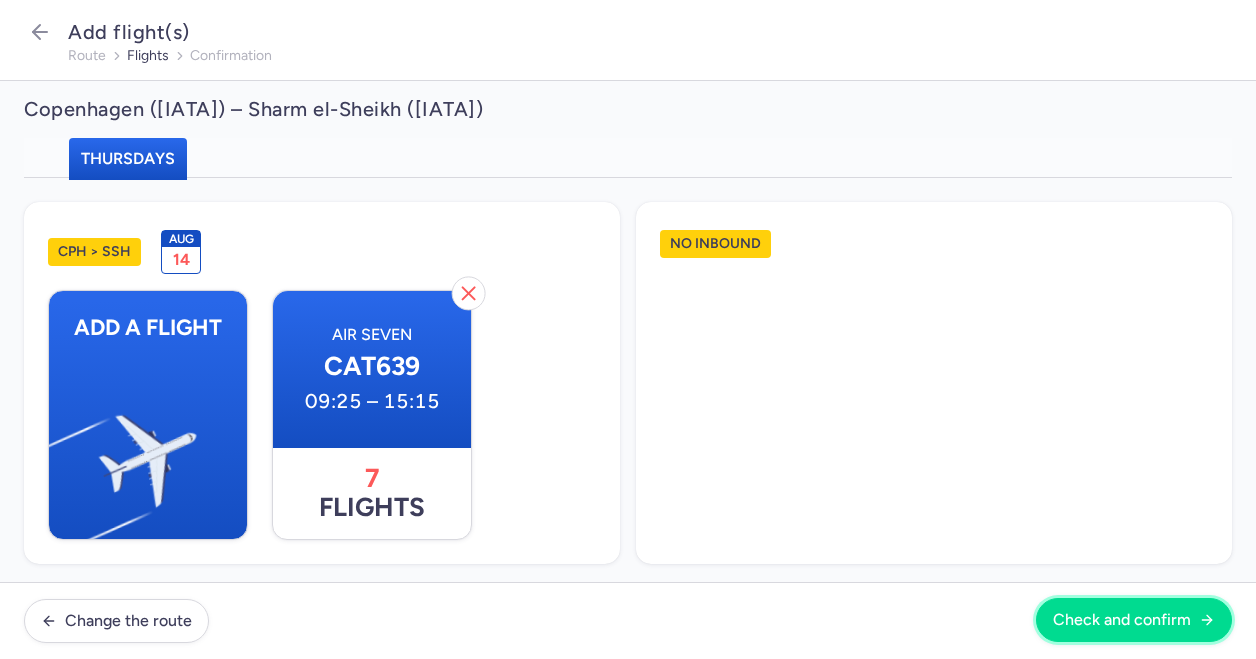 click on "Check and confirm" at bounding box center [1122, 620] 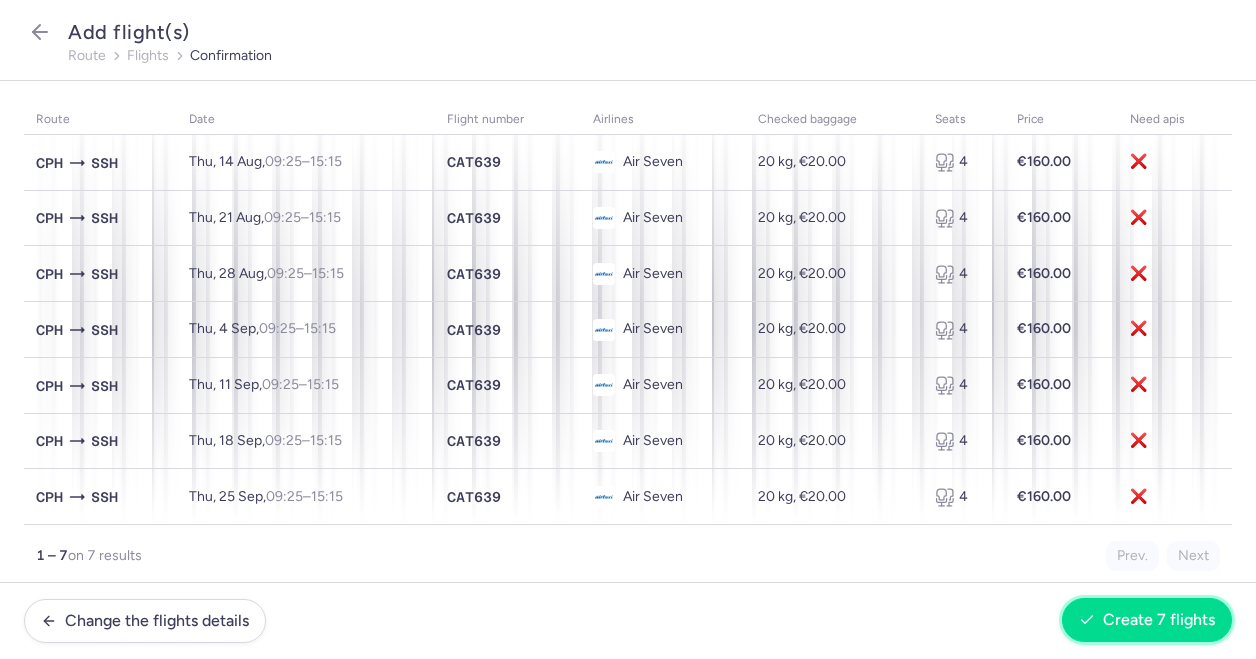 click on "Create 7 flights" at bounding box center (1159, 620) 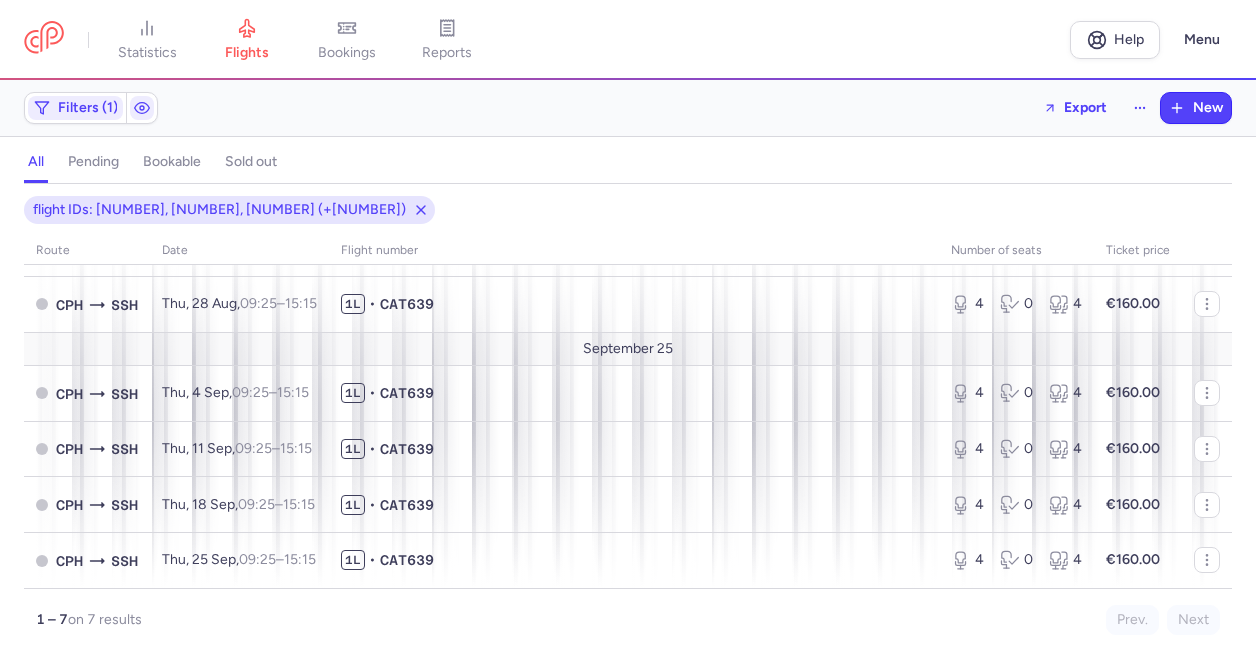 scroll, scrollTop: 0, scrollLeft: 0, axis: both 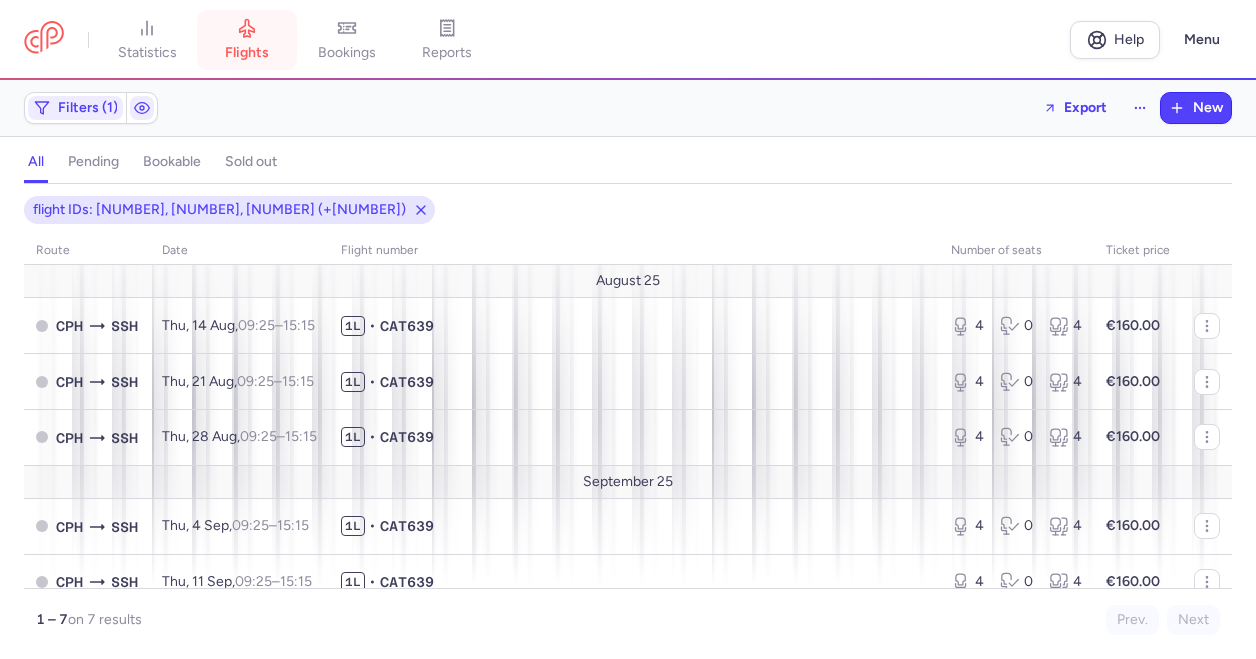 click on "flights" at bounding box center (247, 40) 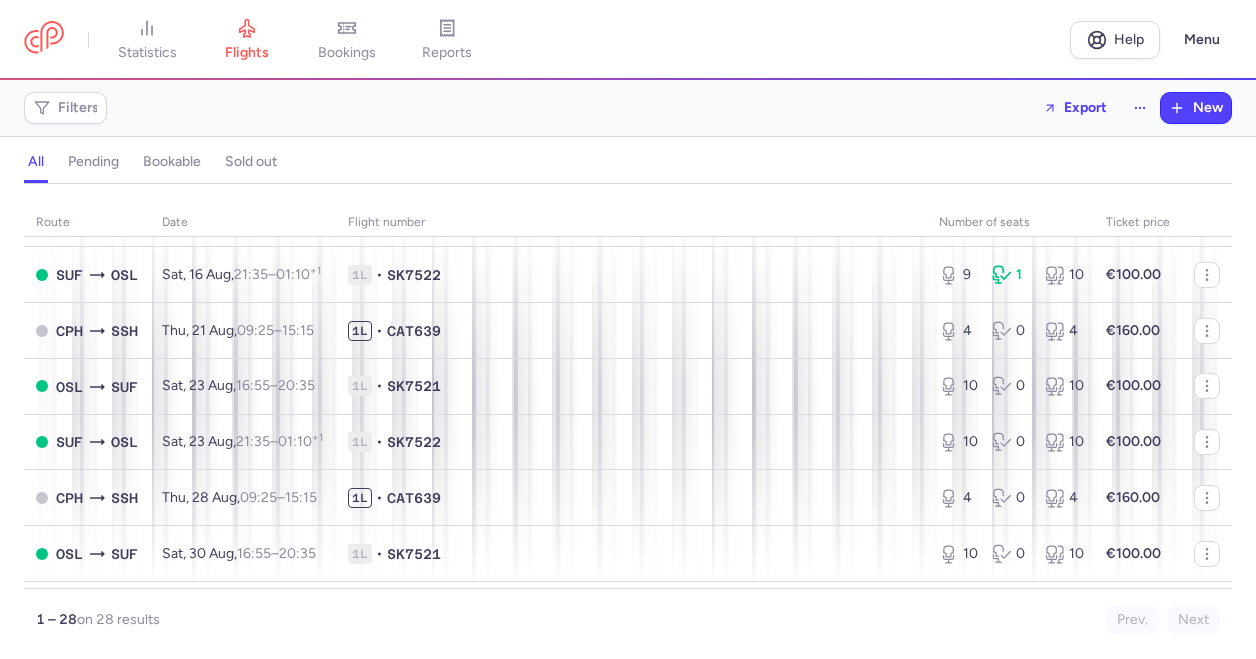 scroll, scrollTop: 0, scrollLeft: 0, axis: both 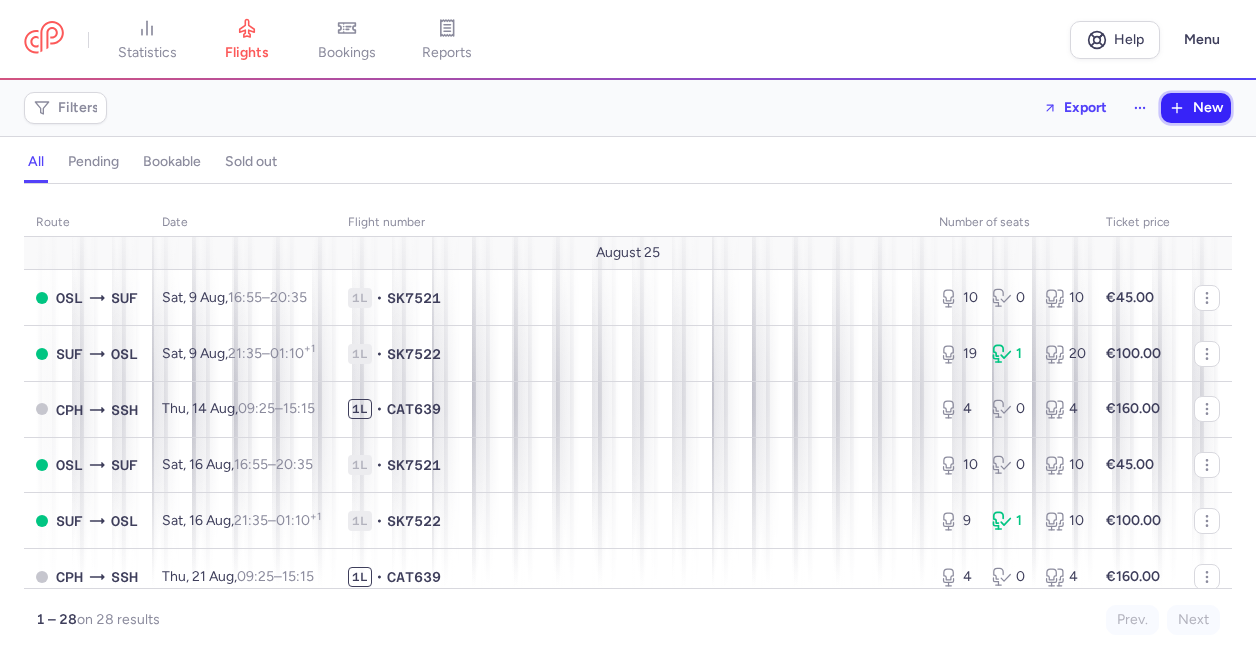click on "New" at bounding box center [1196, 108] 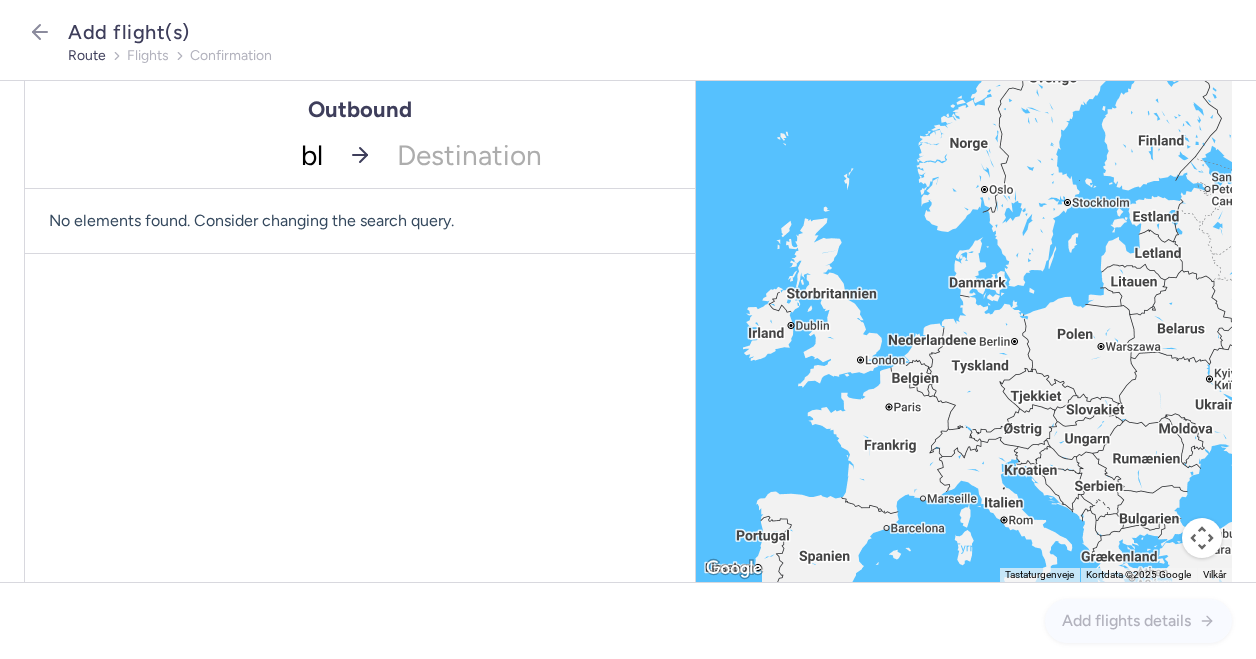type on "bll" 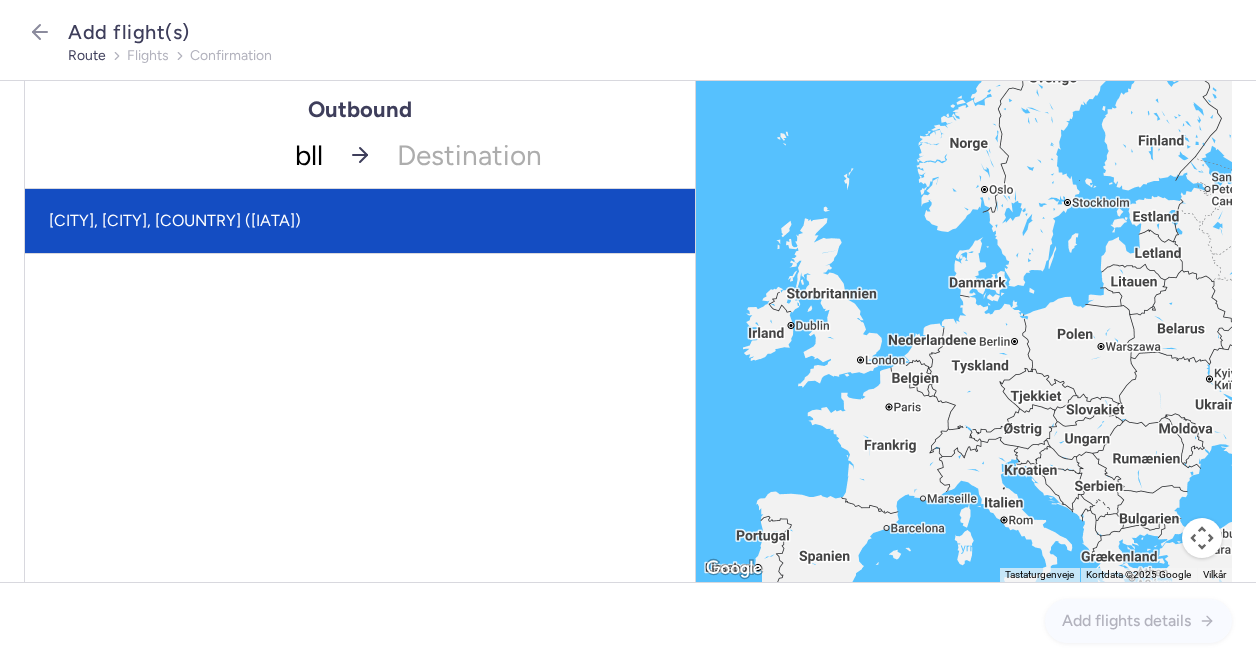 click on "[CITY], [CITY], [COUNTRY] ([IATA])" at bounding box center [360, 221] 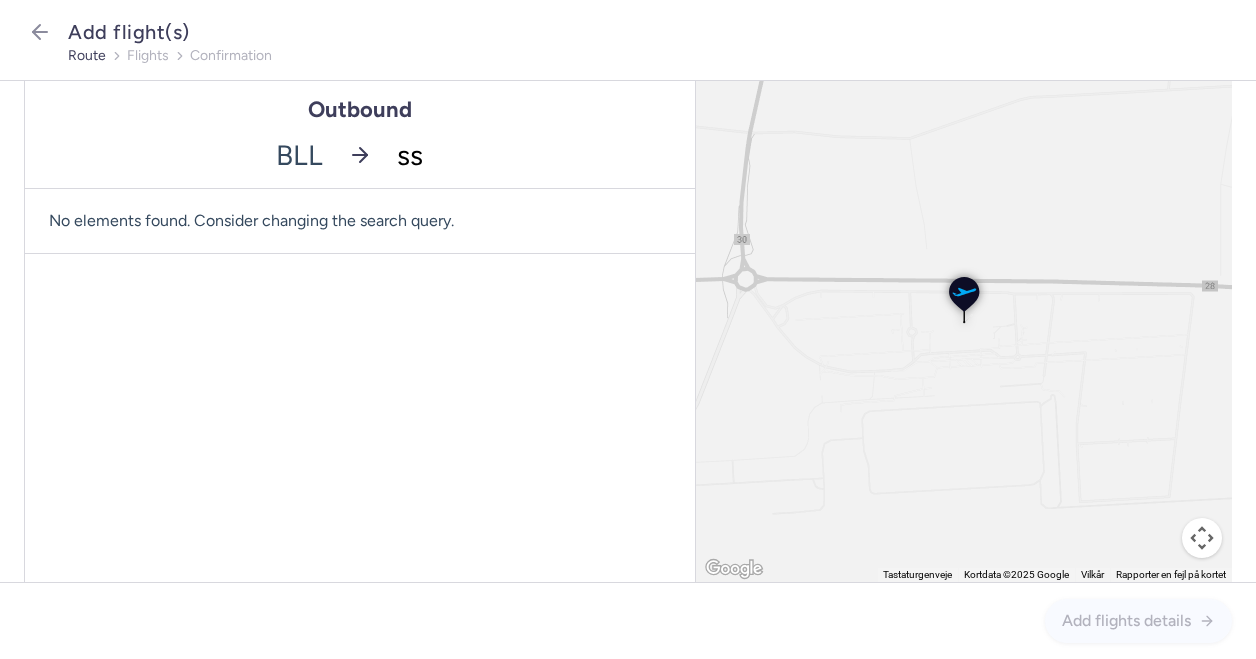type on "ssh" 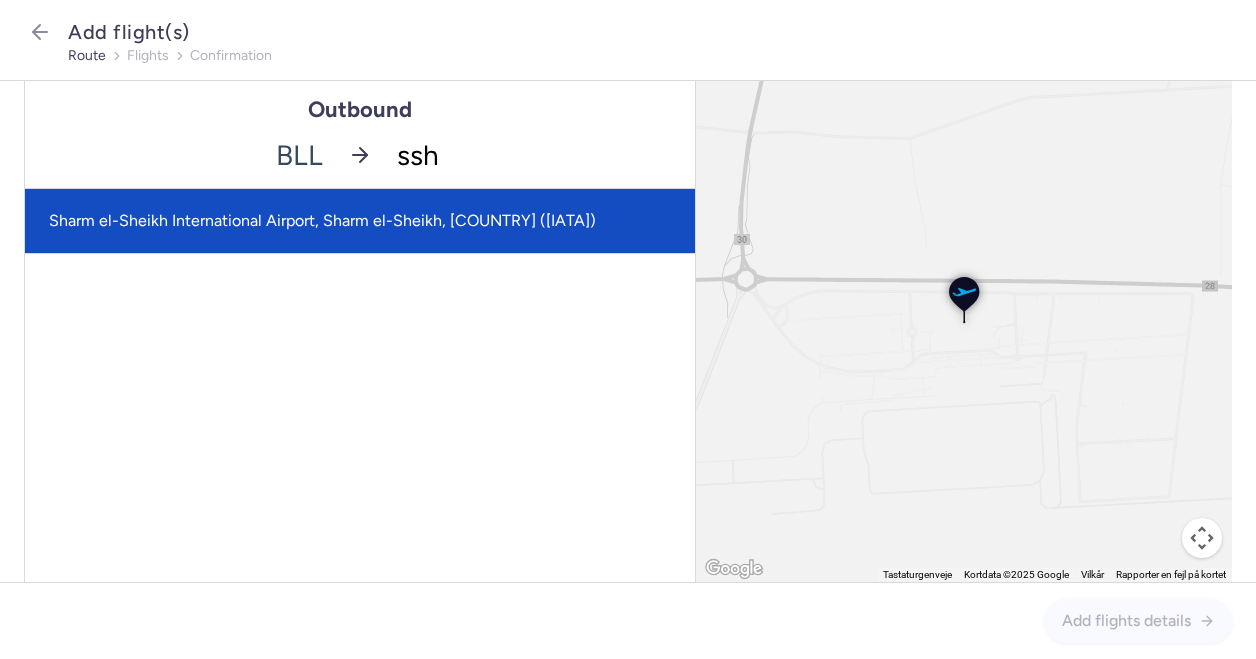click on "Sharm el-Sheikh International Airport, Sharm el-Sheikh, [COUNTRY] ([IATA])" at bounding box center (360, 221) 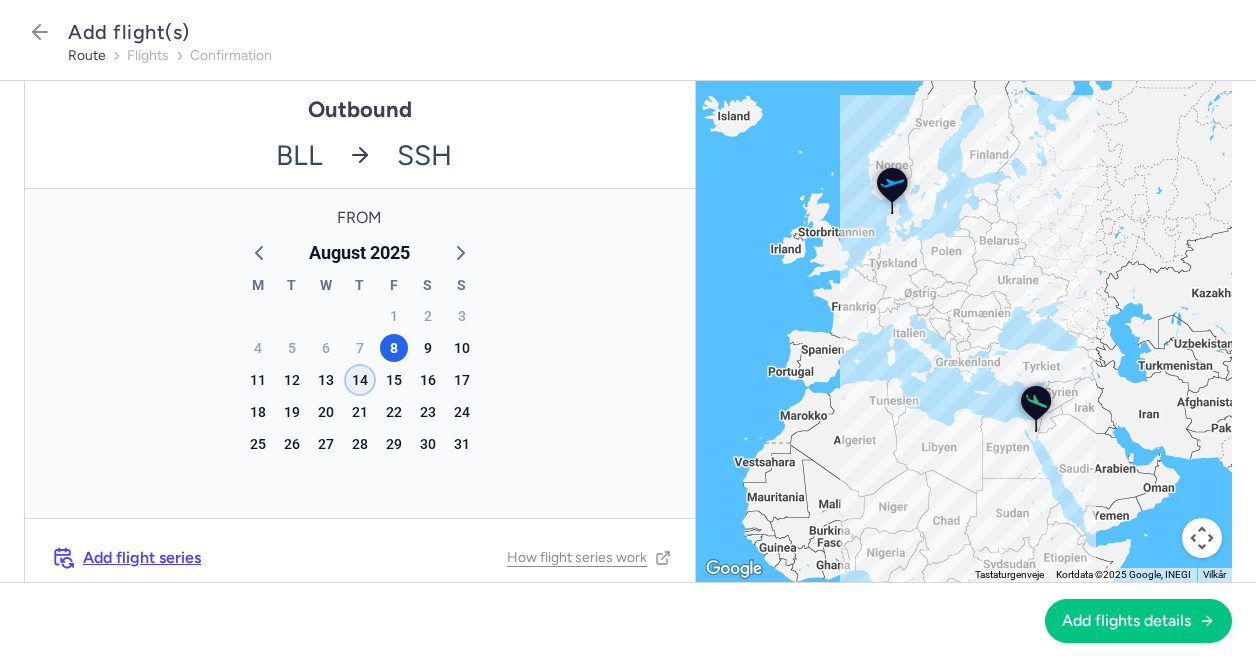 click on "14" 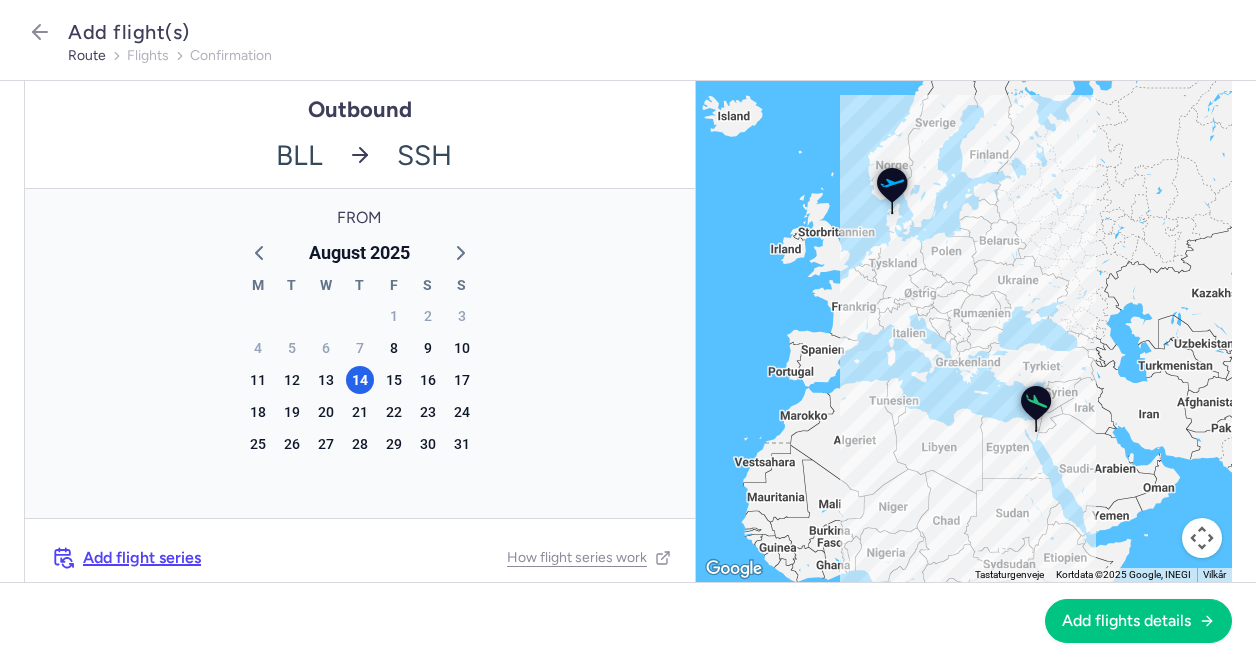 click on "Add flight series" at bounding box center (142, 558) 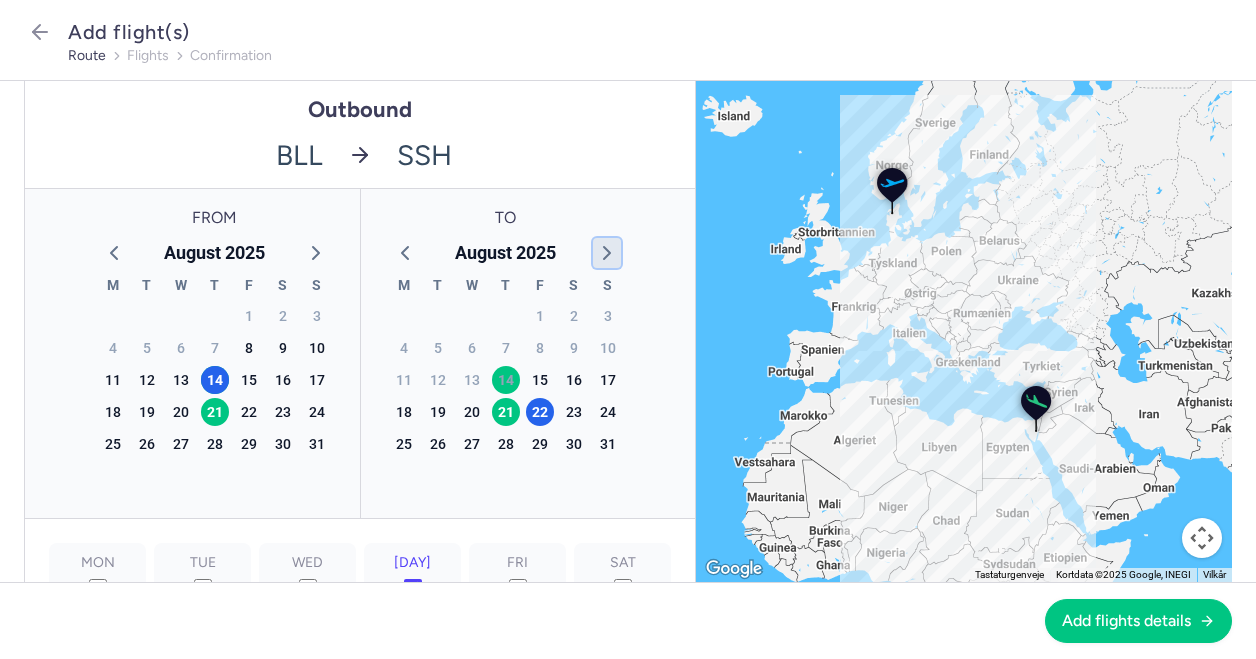 click 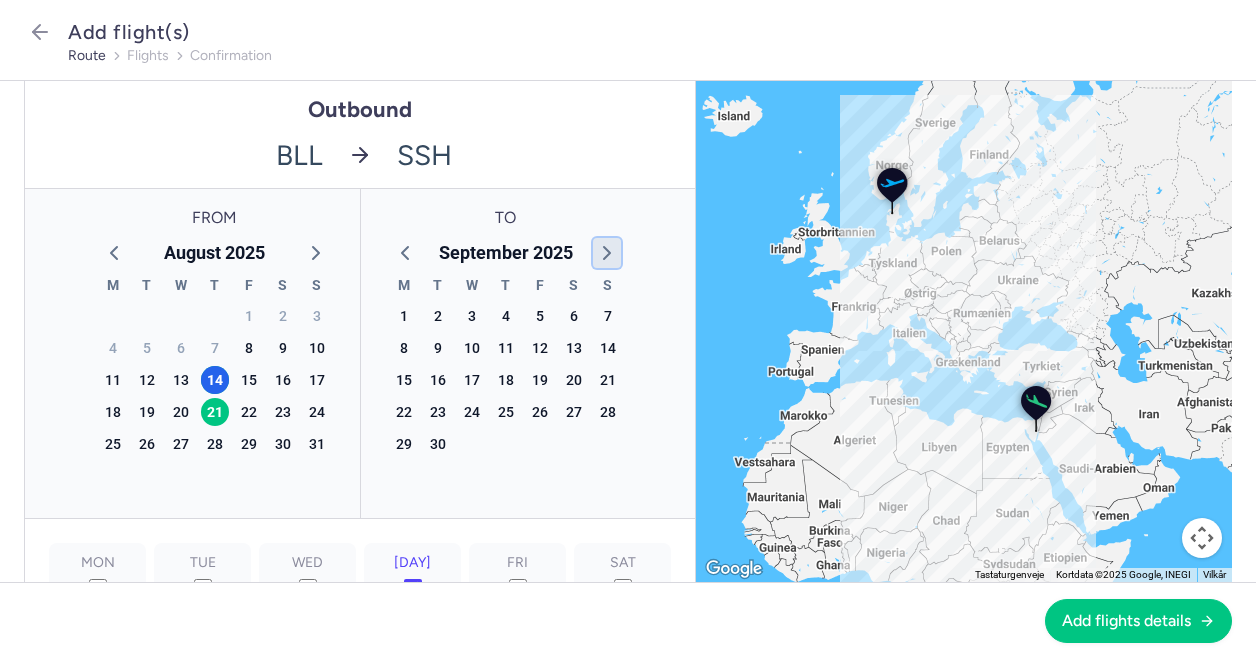 click 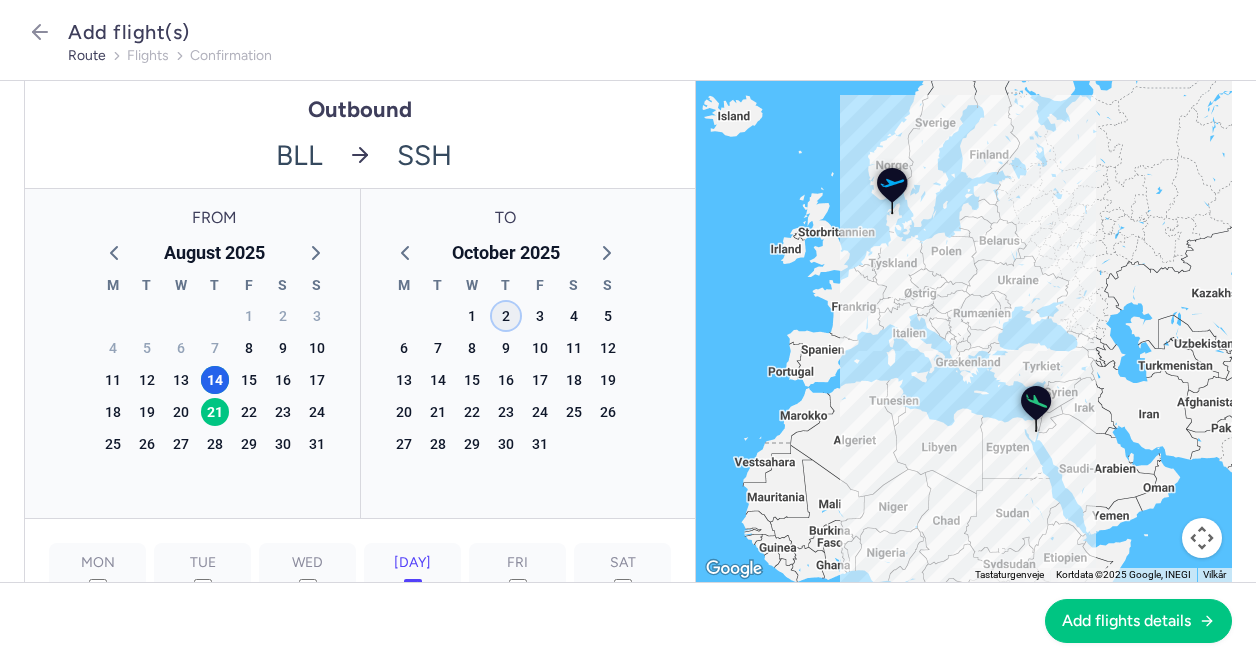 click on "2" 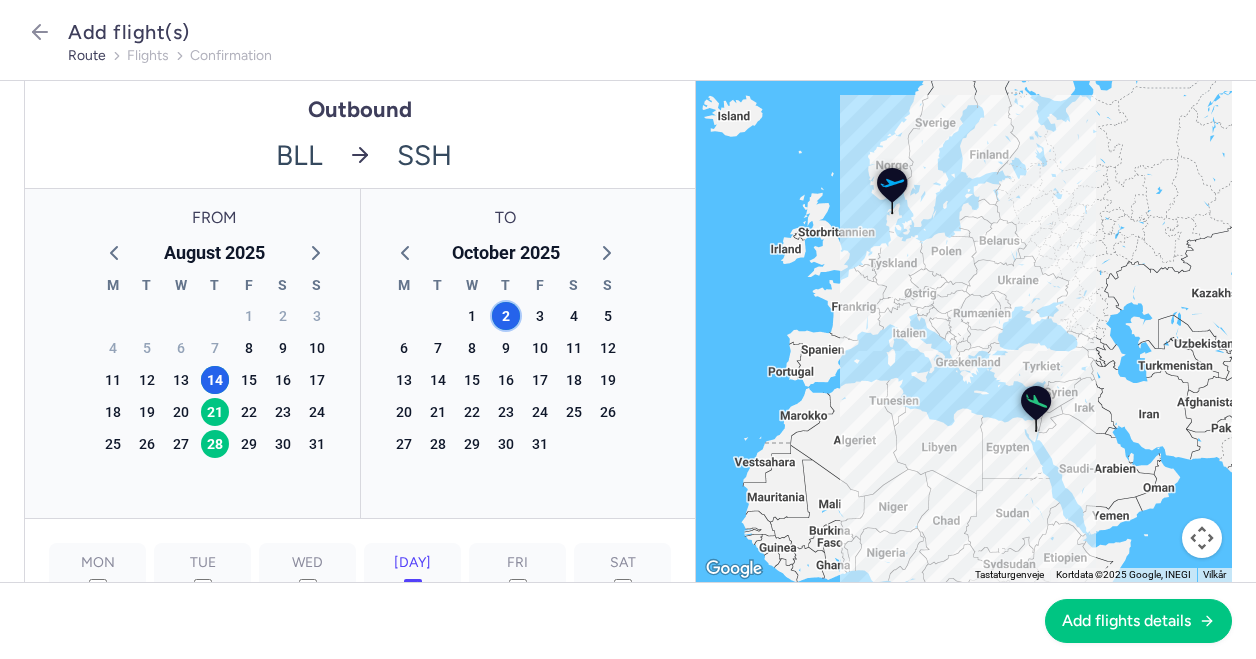 scroll, scrollTop: 232, scrollLeft: 0, axis: vertical 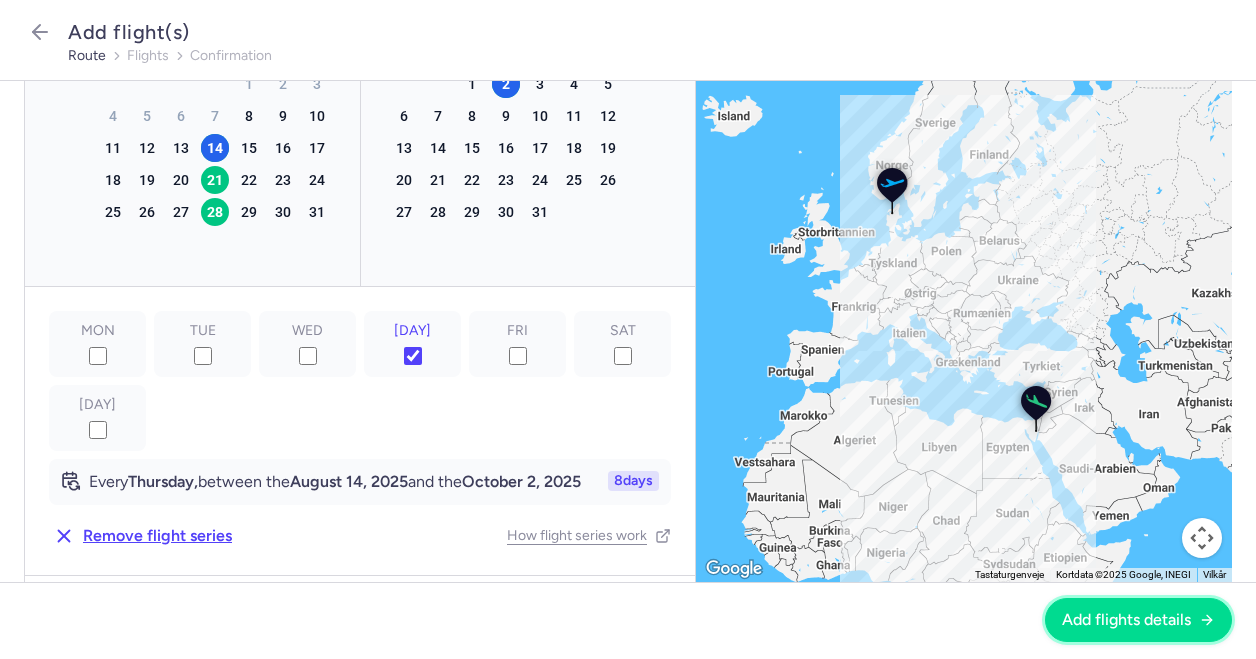 click on "Add flights details" at bounding box center [1126, 620] 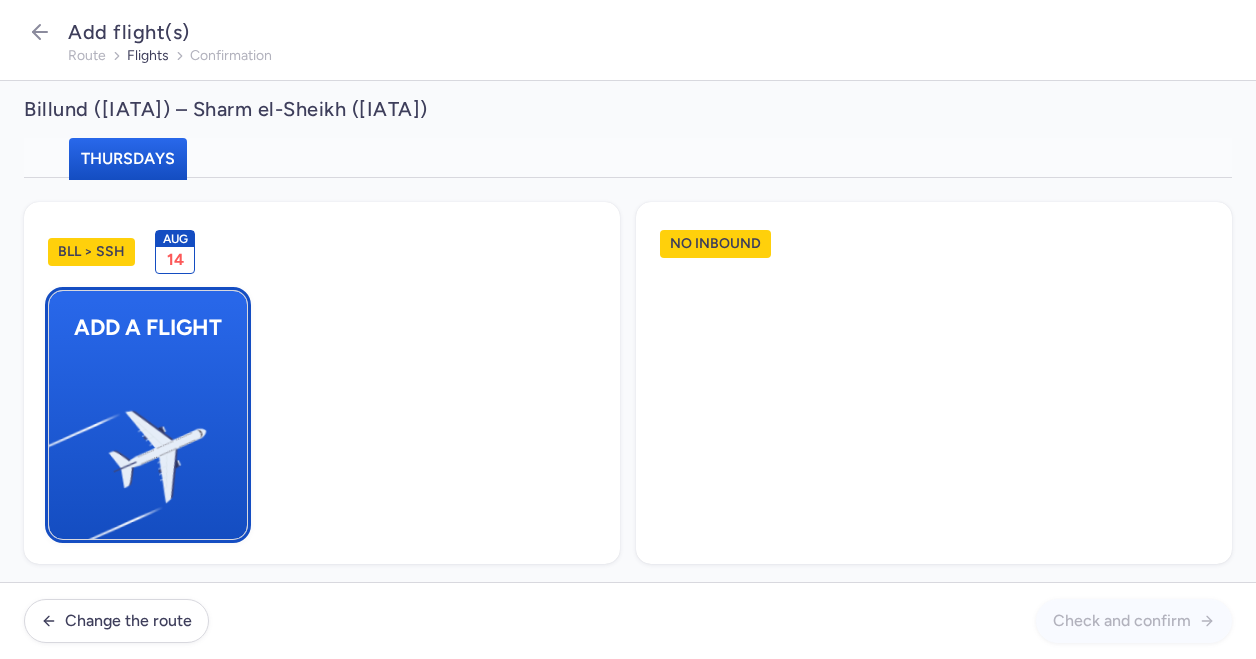 click at bounding box center [59, 448] 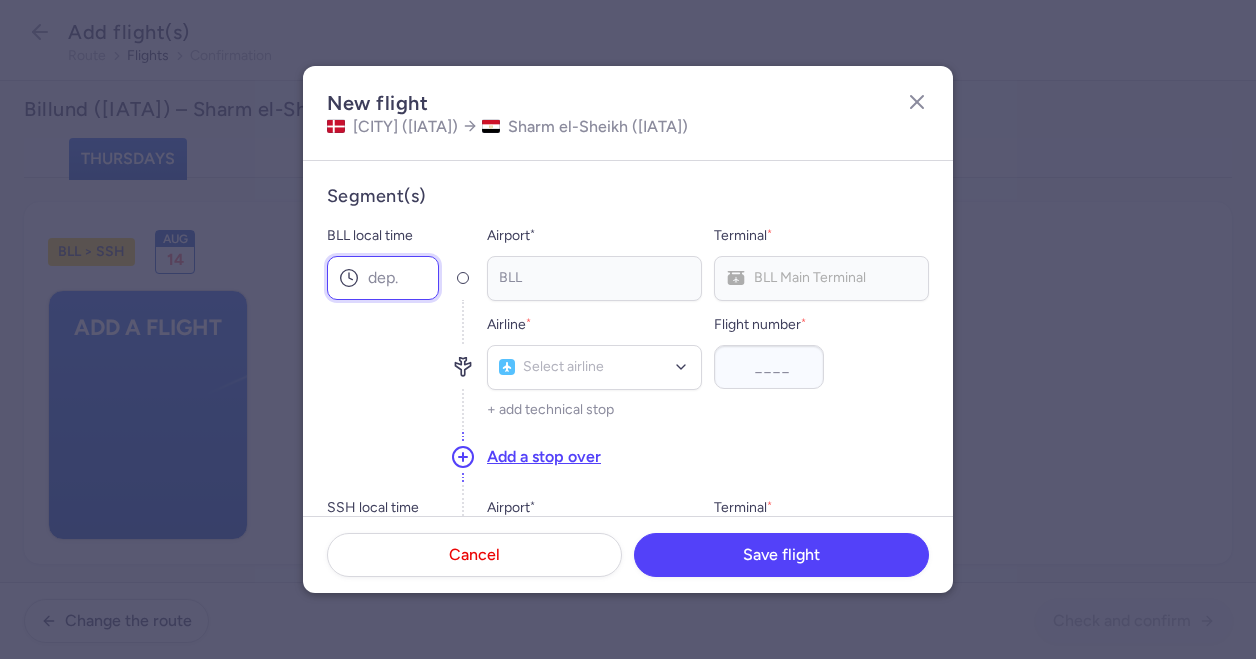 click on "BLL local time" at bounding box center (383, 278) 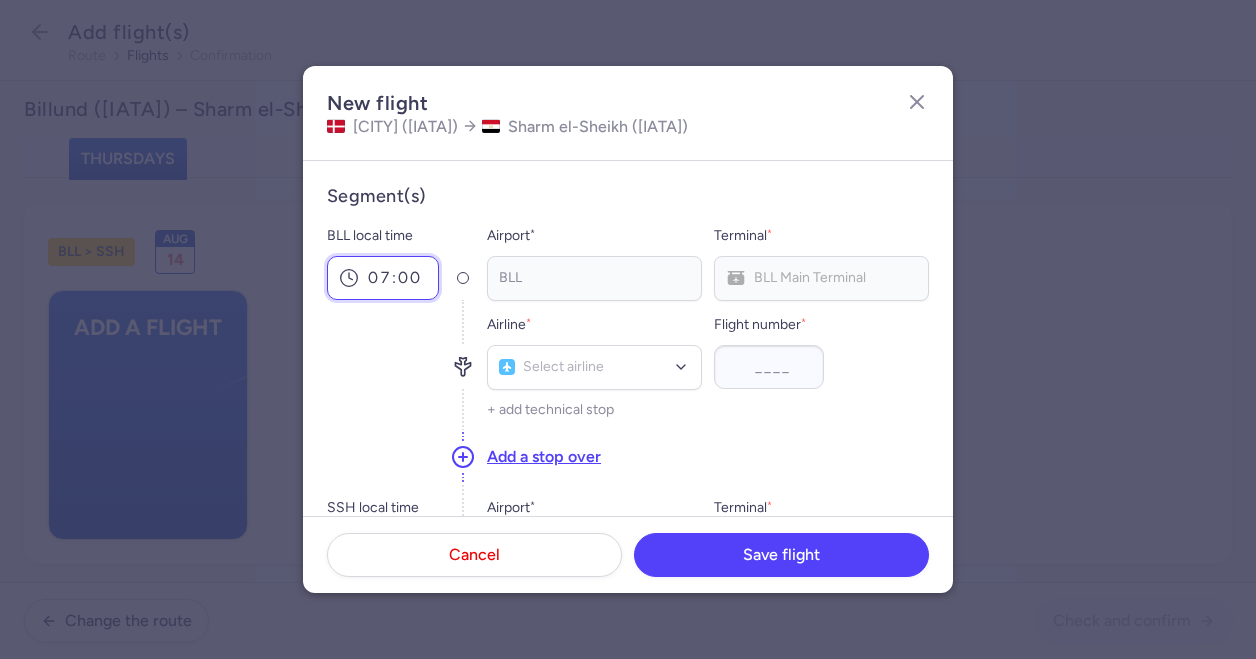 type on "07:00" 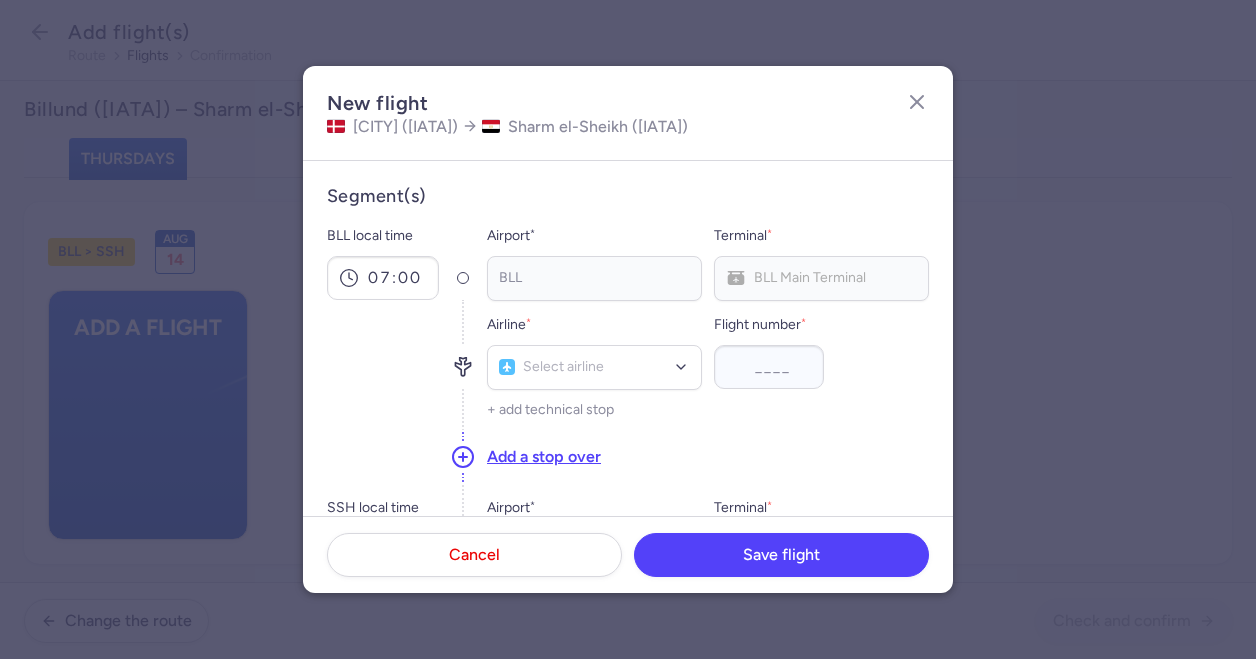 click on "[IATA] Main Terminal No elements found. Consider changing the search query. List is empty." 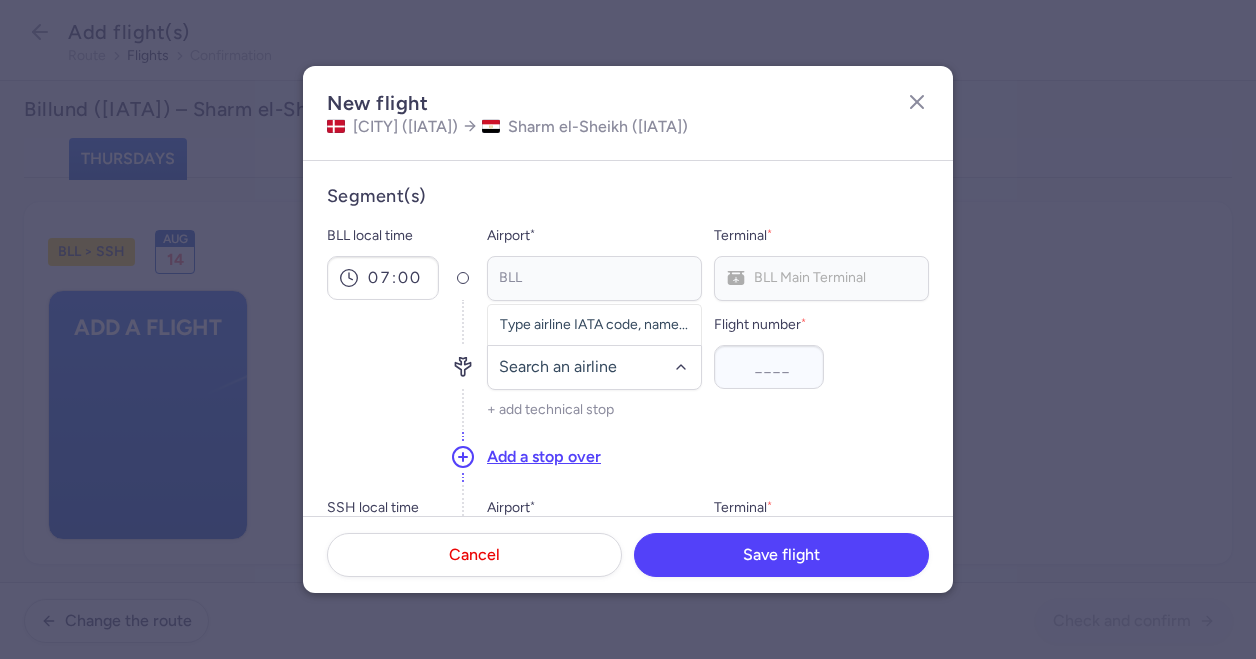 click 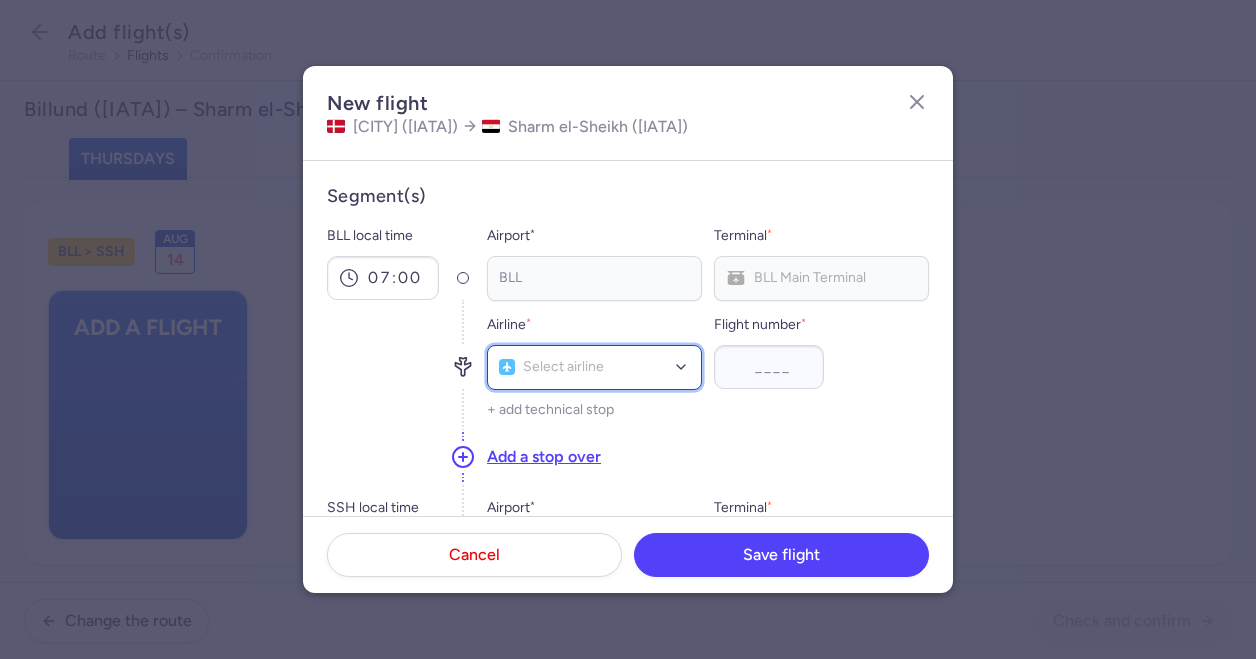 click 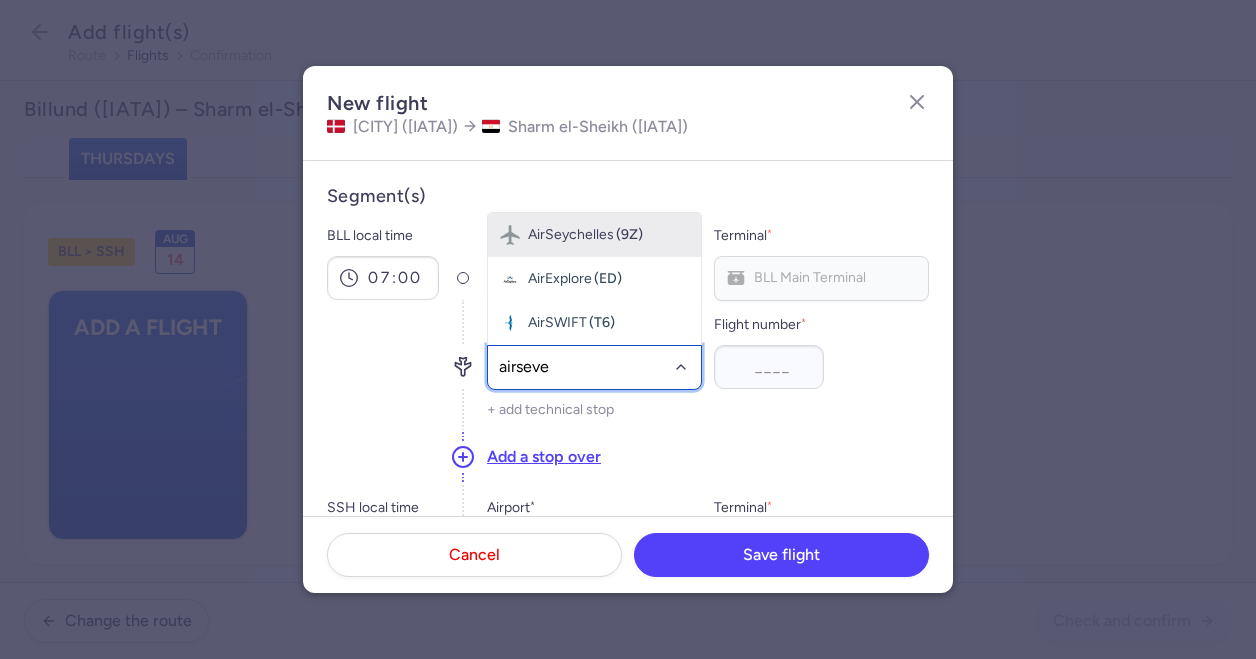type on "airseven" 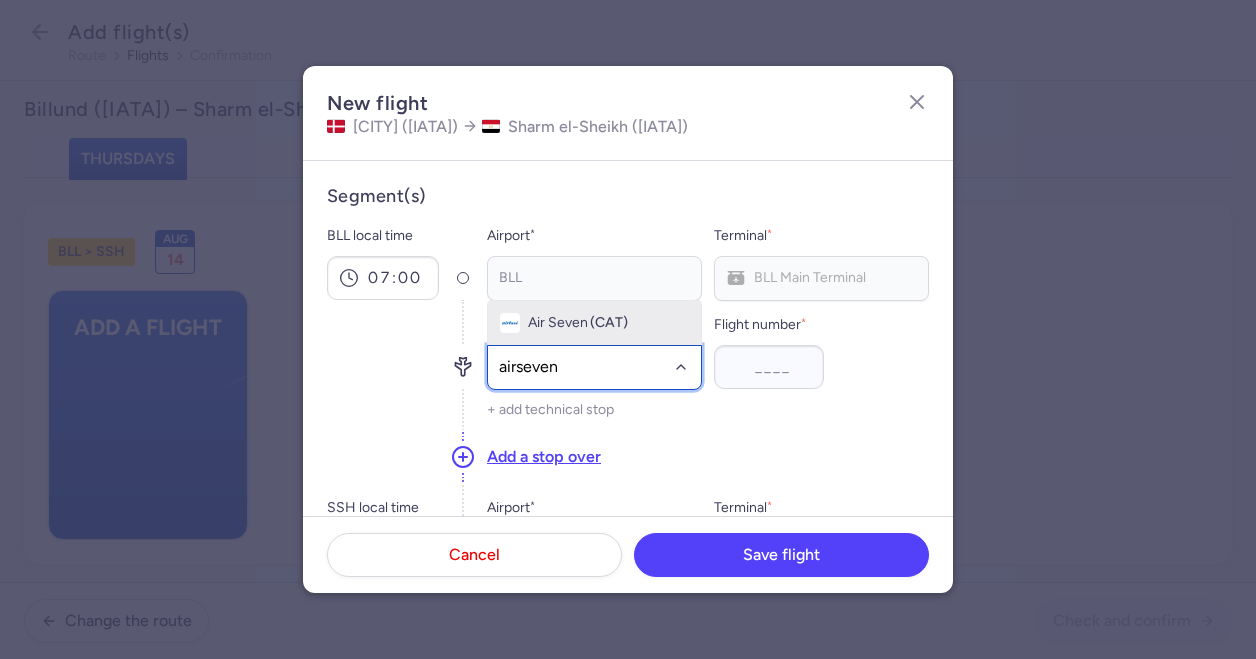 click on "(CAT)" at bounding box center [609, 323] 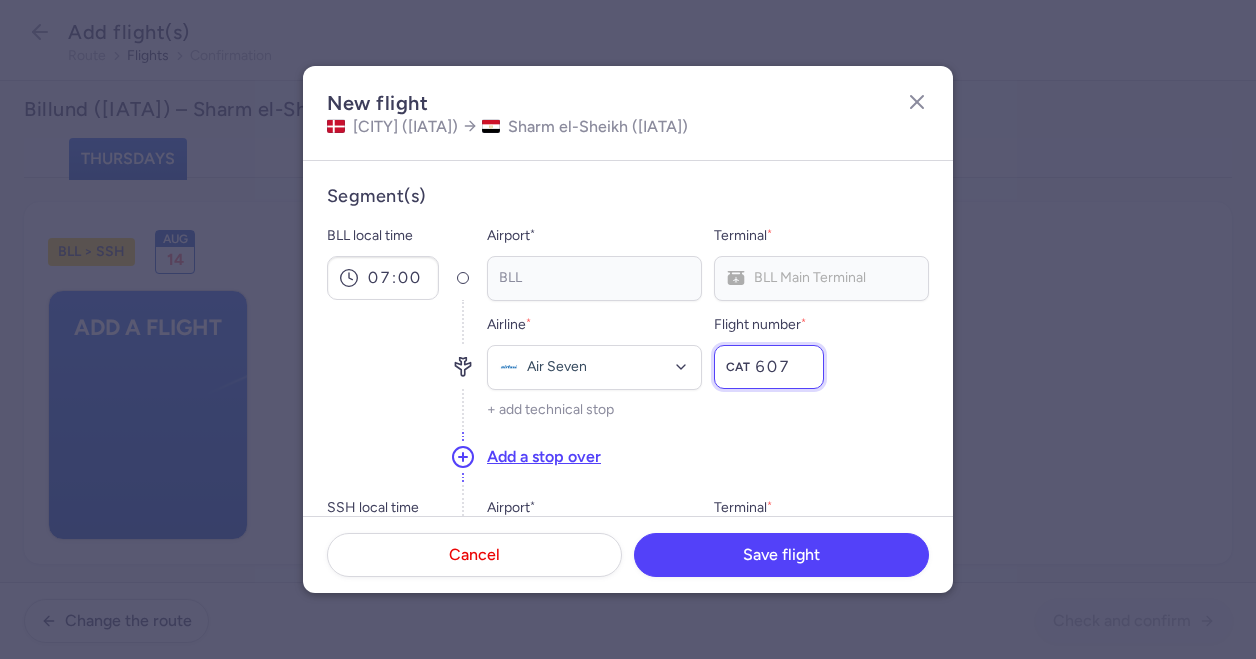 type on "607" 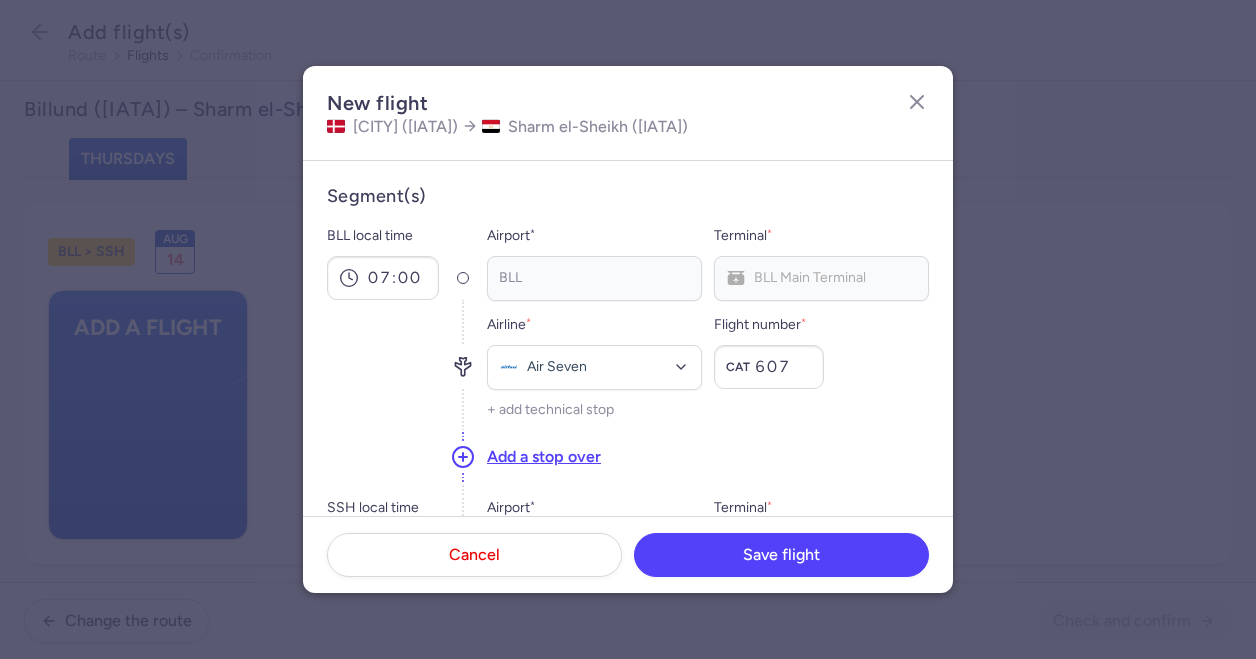 click on "+ add technical stop" 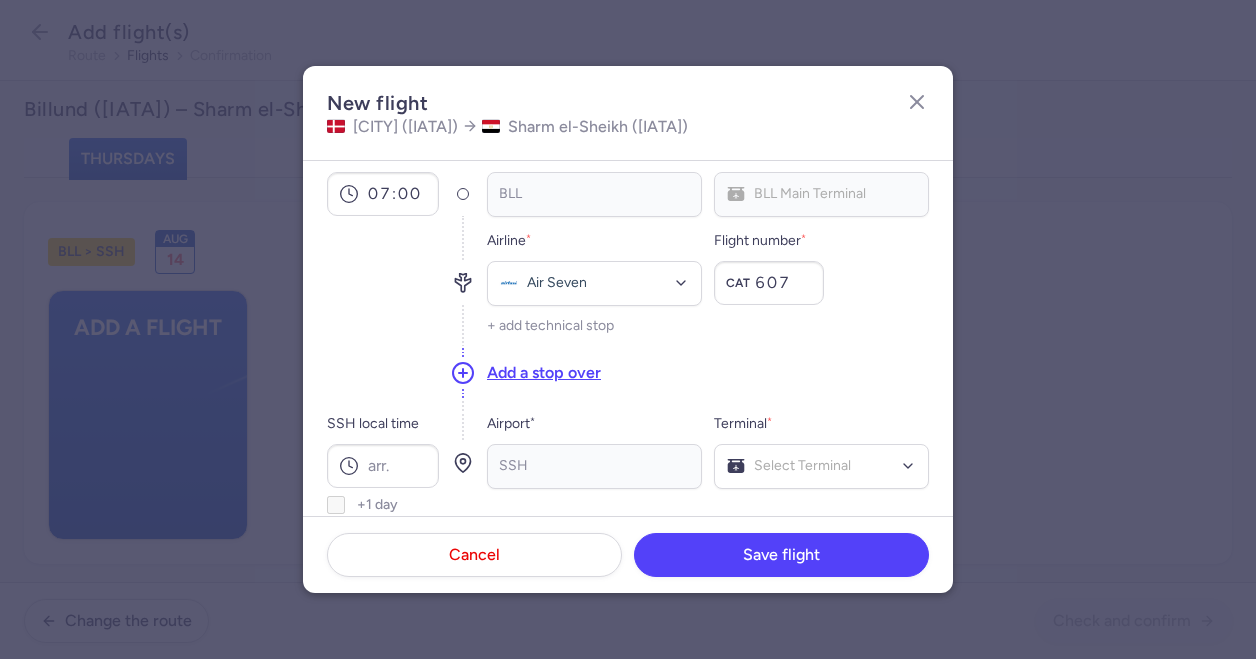 scroll, scrollTop: 179, scrollLeft: 0, axis: vertical 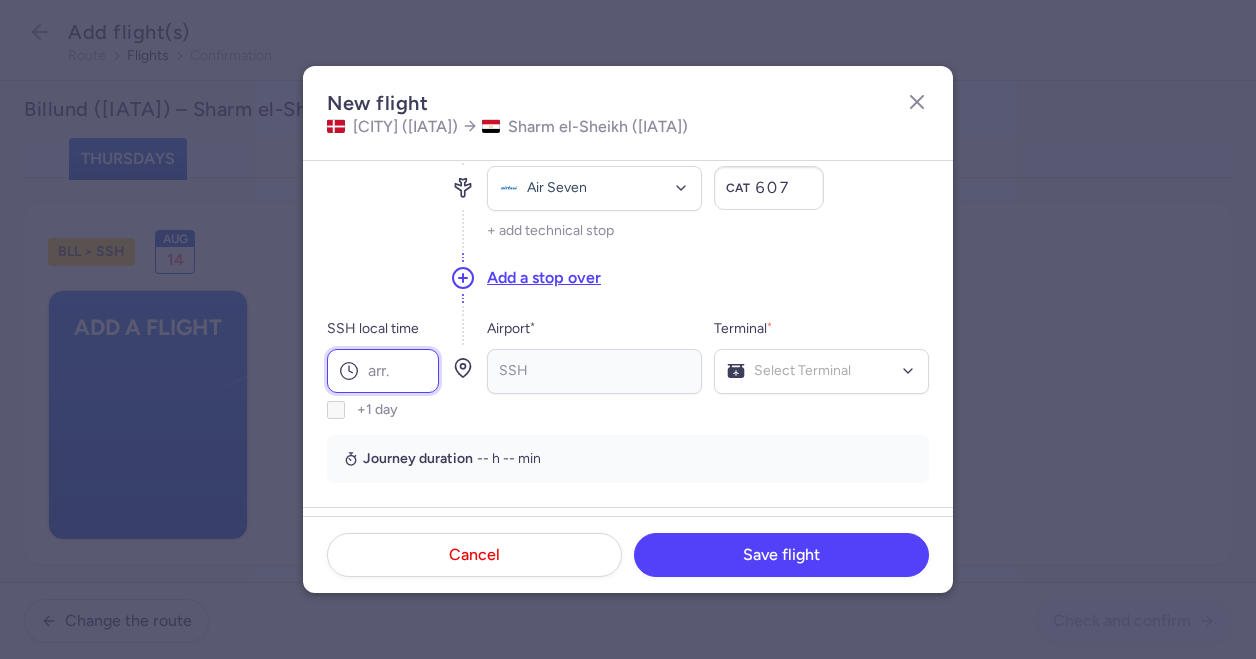 click on "SSH local time" at bounding box center (383, 371) 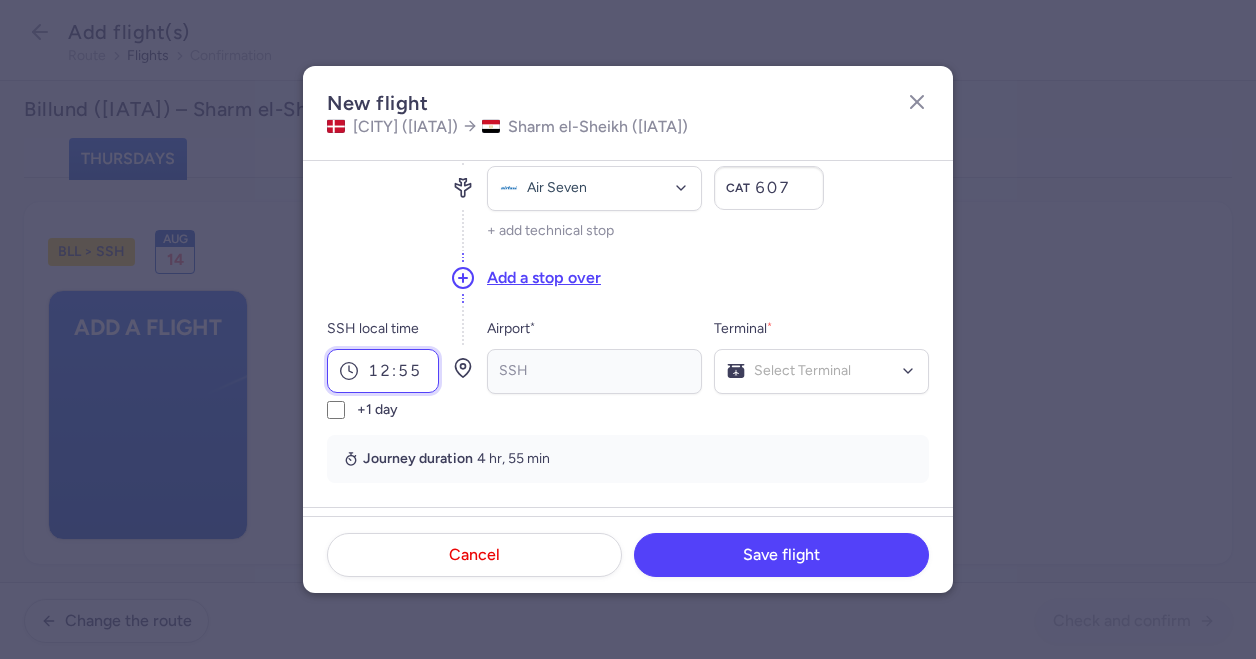 type on "12:55" 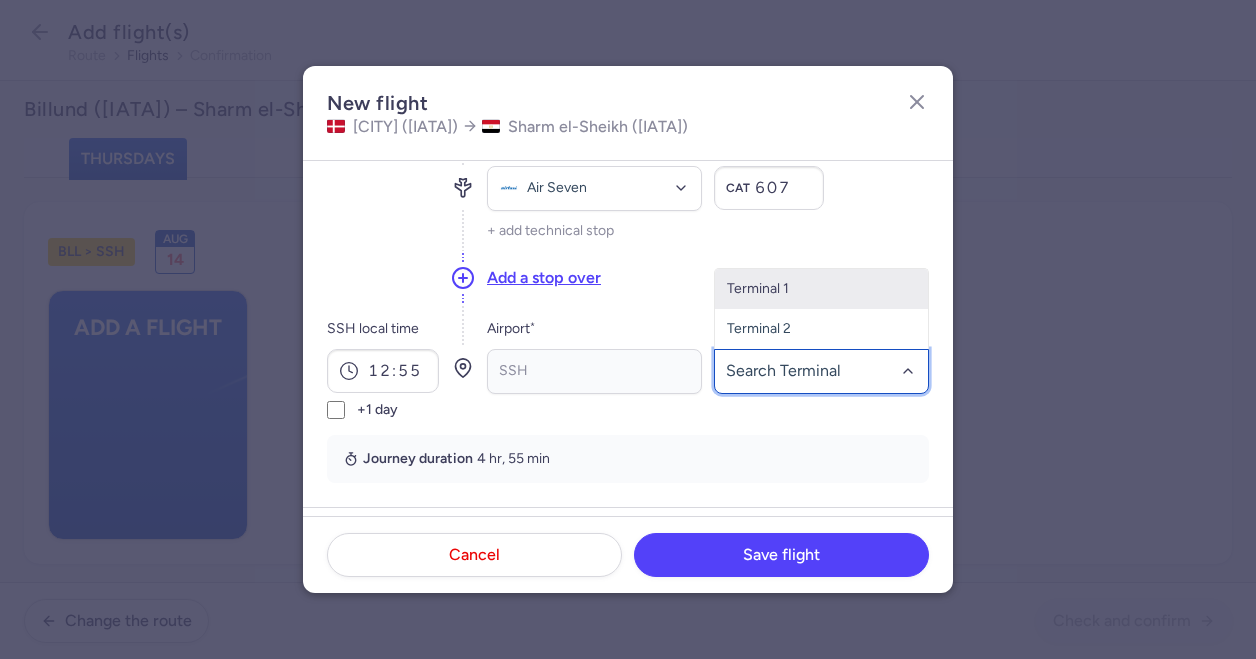 click on "Terminal 1" at bounding box center (821, 289) 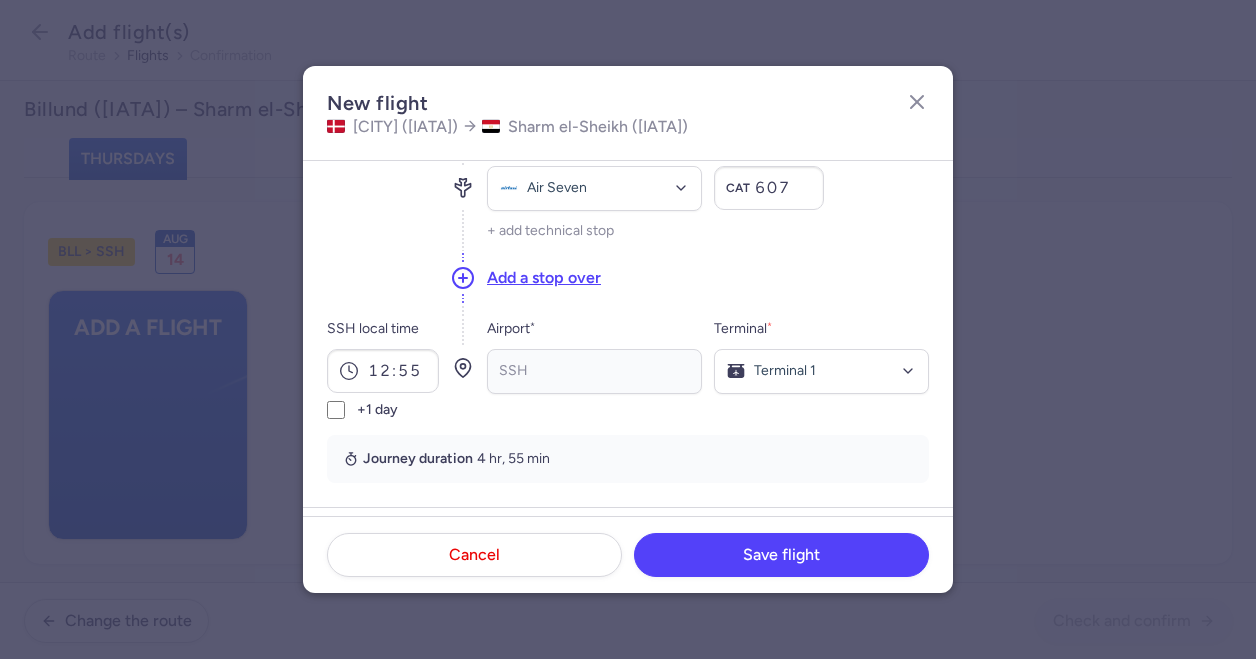 click on "Journey duration  [DURATION]" at bounding box center [628, 459] 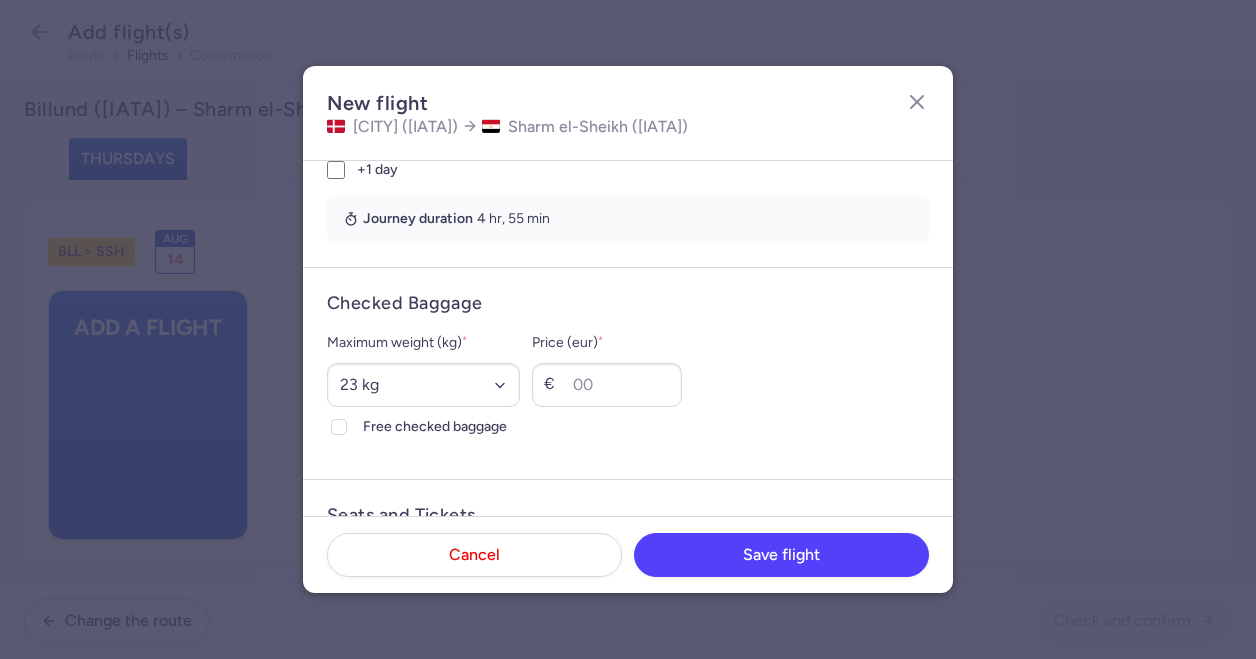 scroll, scrollTop: 493, scrollLeft: 0, axis: vertical 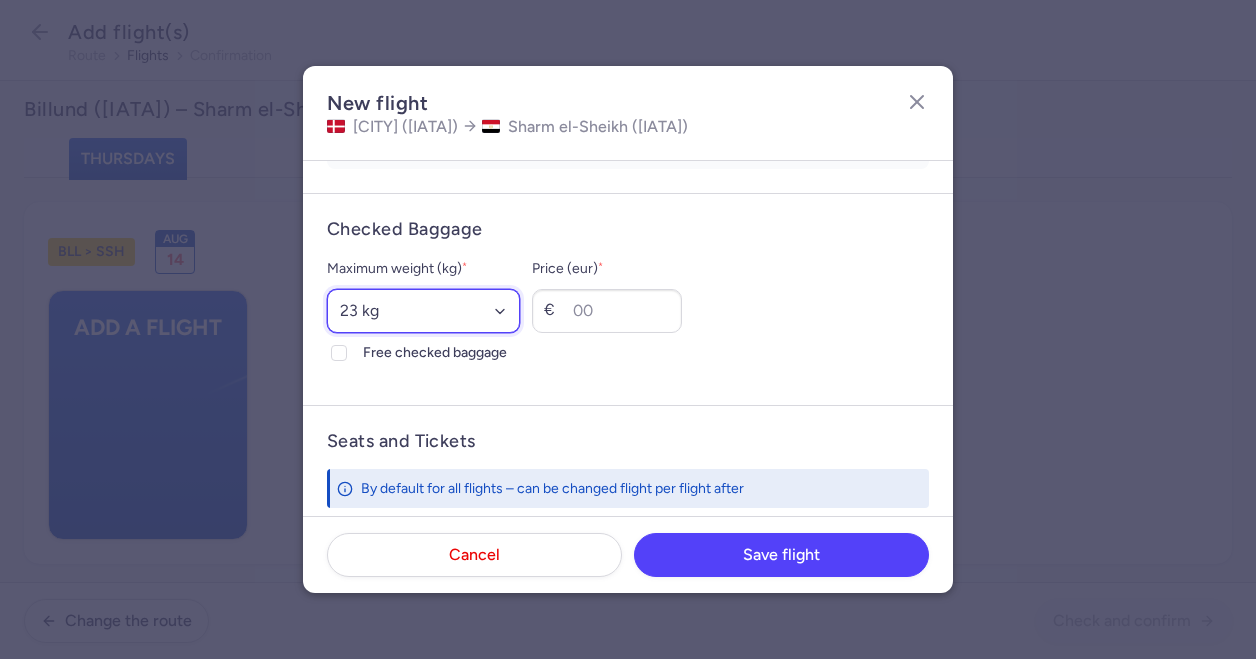 click on "Select an option 15 kg 16 kg 17 kg 18 kg 19 kg 20 kg 21 kg 22 kg 23 kg 24 kg 25 kg 26 kg 27 kg 28 kg 29 kg 30 kg 31 kg 32 kg 33 kg 34 kg 35 kg" at bounding box center (423, 311) 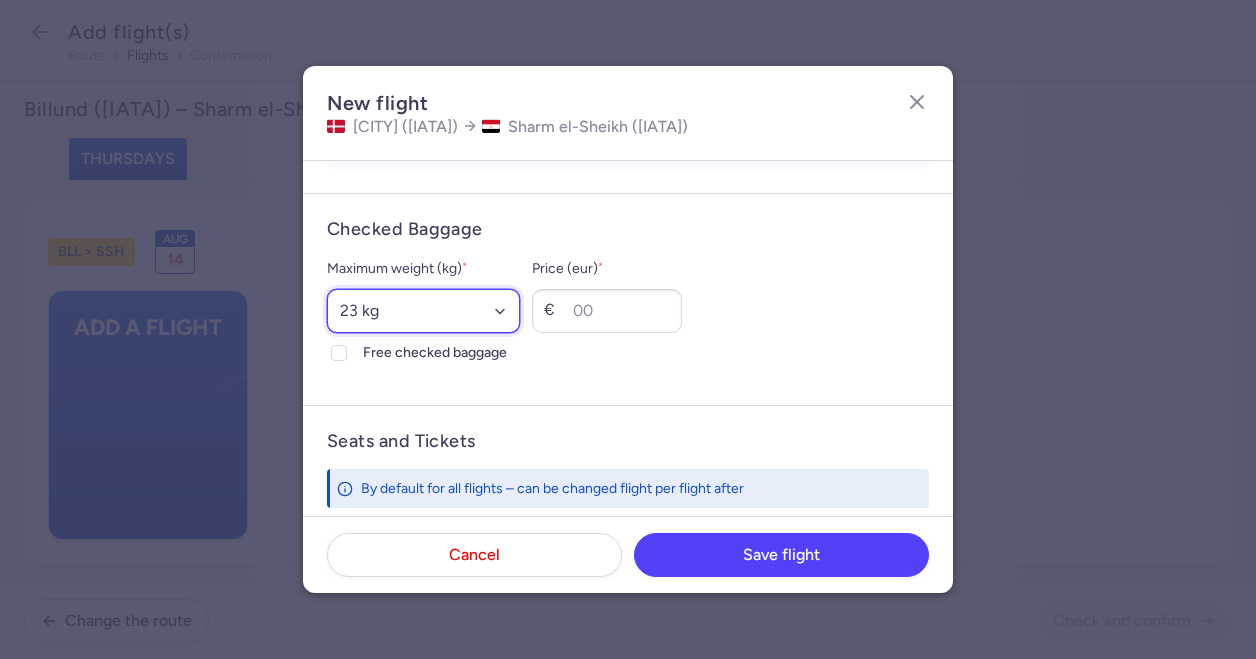 select on "20" 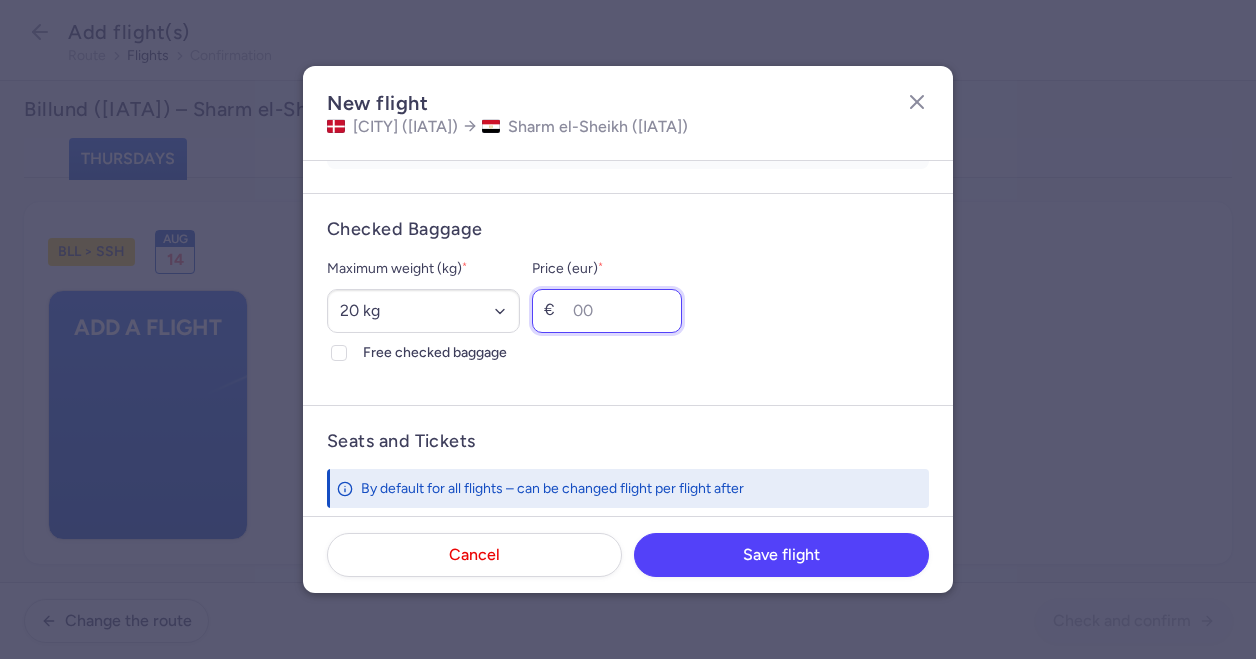 click on "Price (eur)  *" at bounding box center (607, 311) 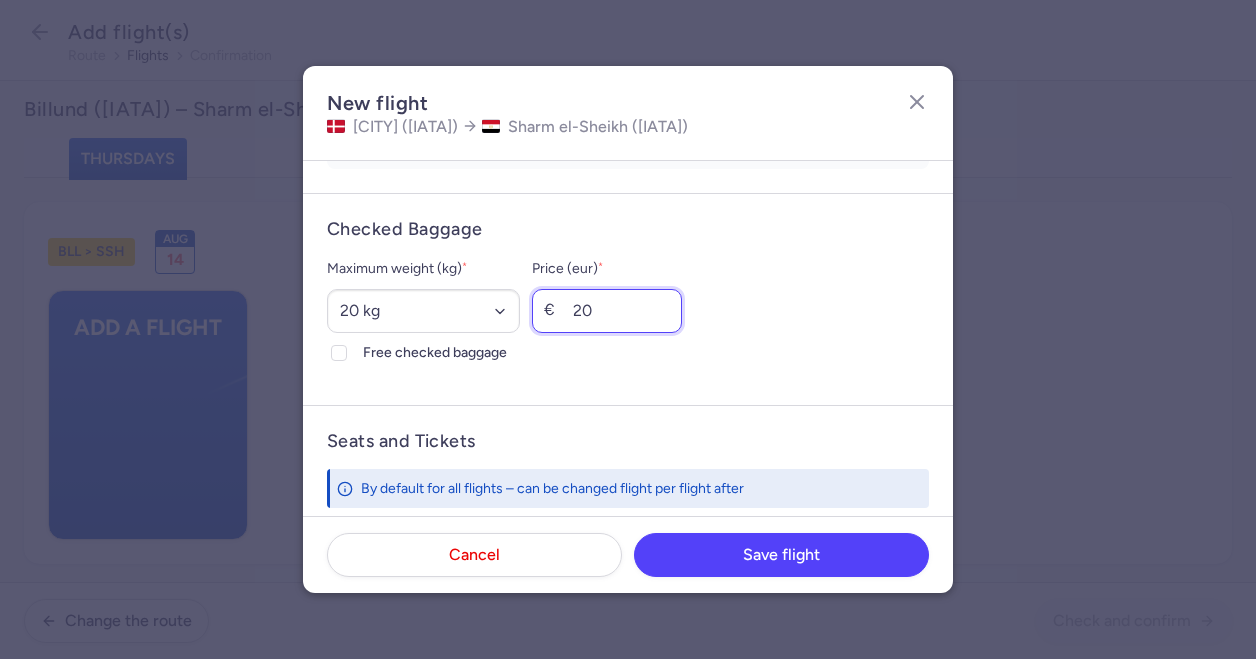 type on "20" 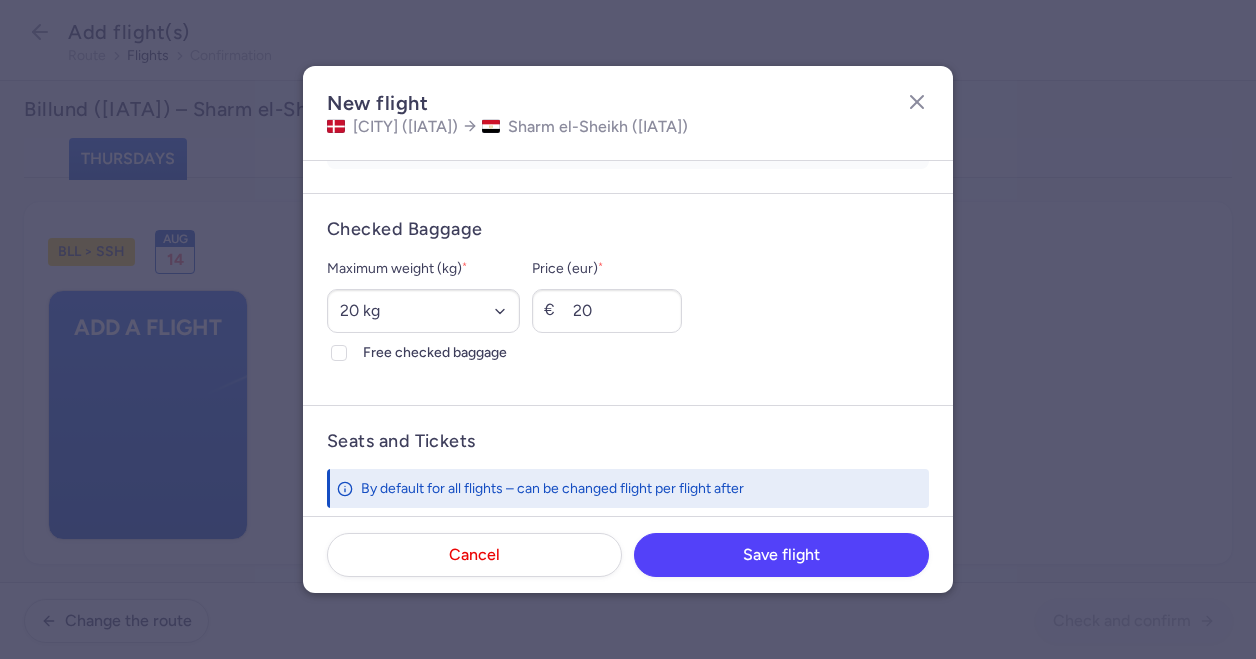 click on "Maximum weight (kg)  * Select an option 15 kg 16 kg 17 kg 18 kg 19 kg 20 kg 21 kg 22 kg 23 kg 24 kg 25 kg 26 kg 27 kg 28 kg 29 kg 30 kg 31 kg 32 kg 33 kg 34 kg 35 kg Free checked baggage Price (eur)  * € 20" at bounding box center (628, 311) 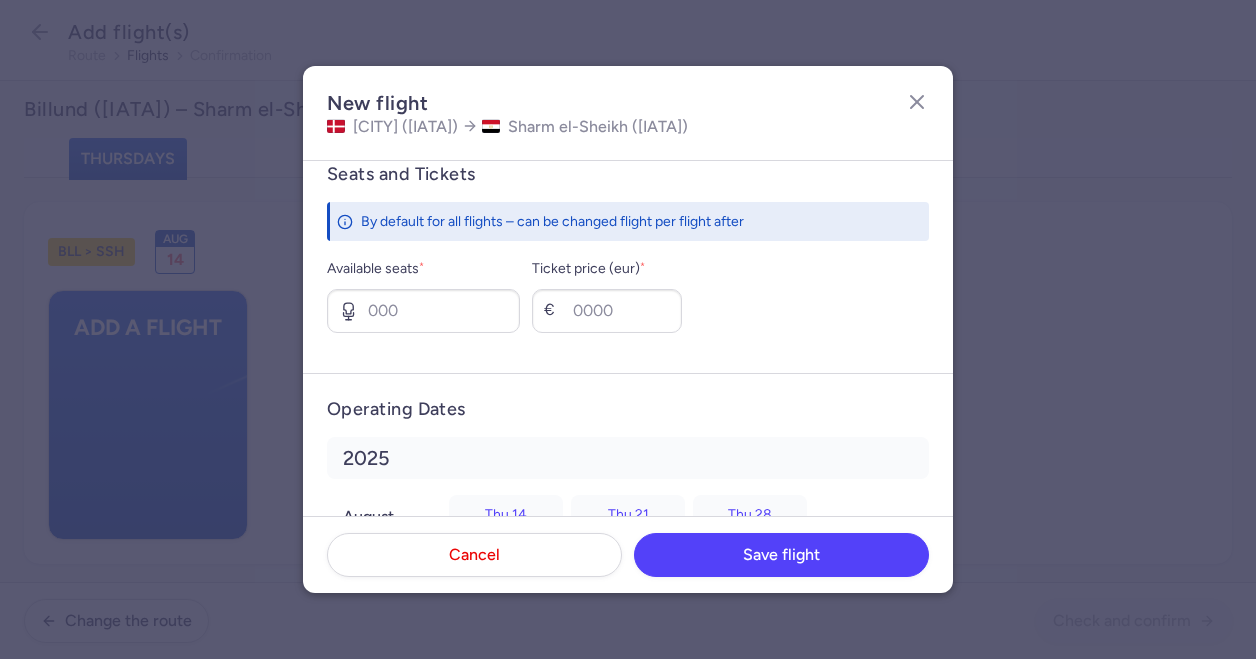 scroll, scrollTop: 761, scrollLeft: 0, axis: vertical 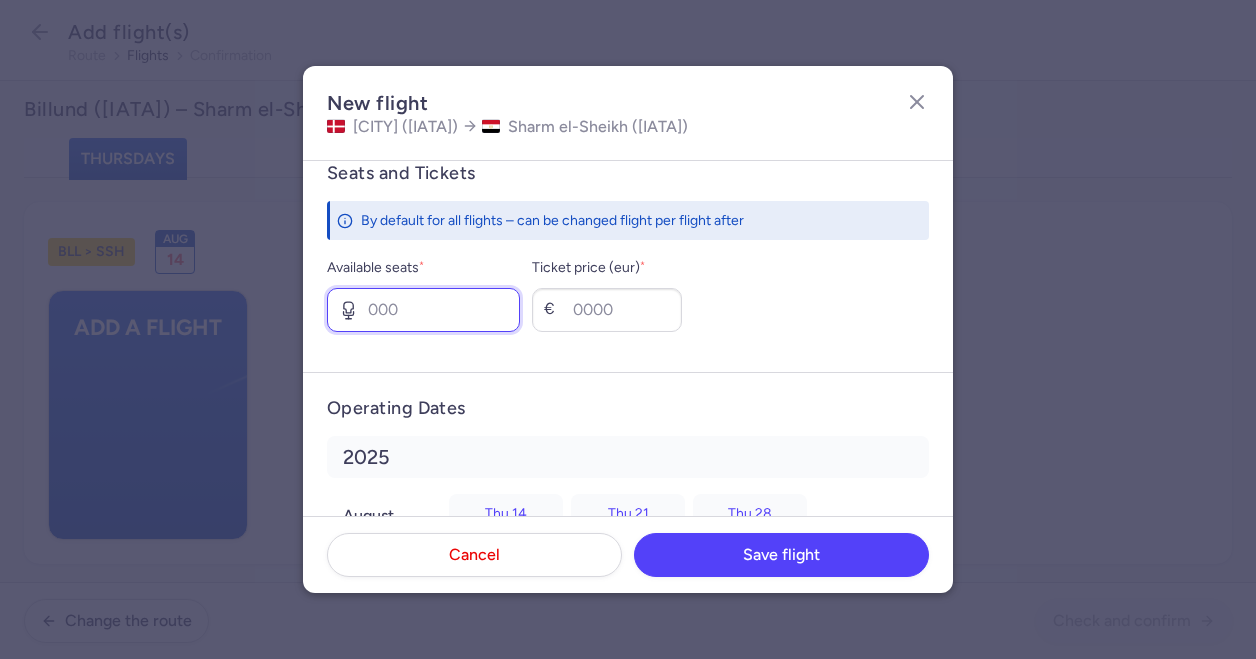 click on "Available seats  *" at bounding box center [423, 310] 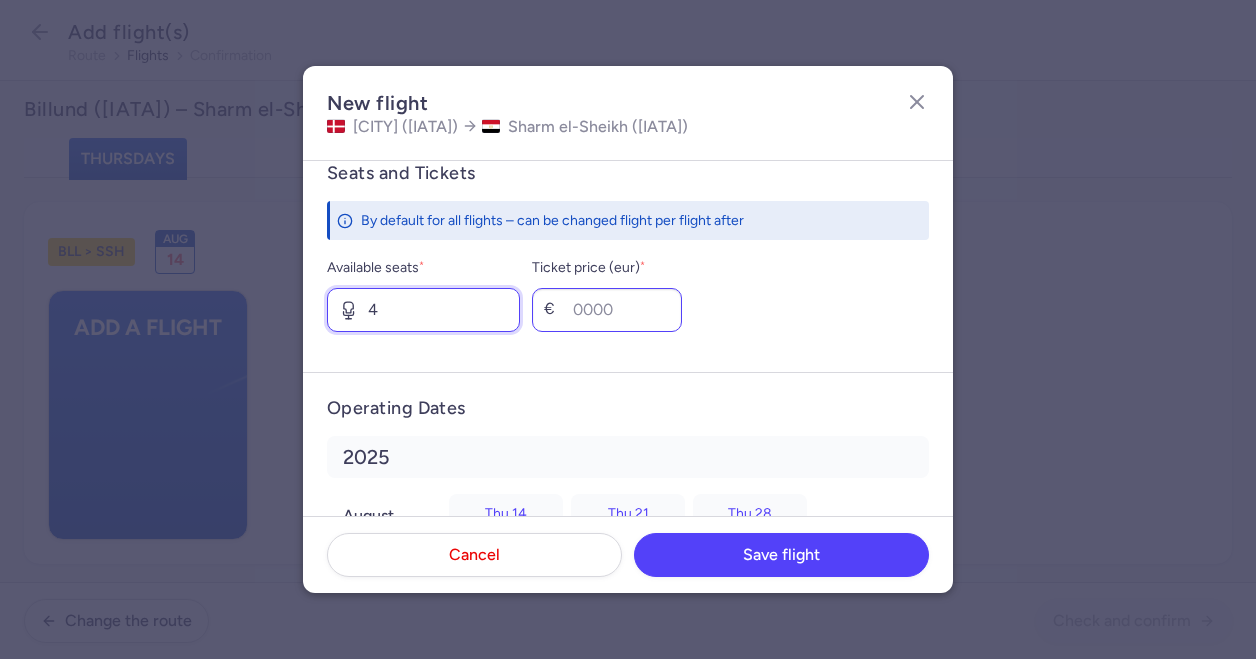 type on "4" 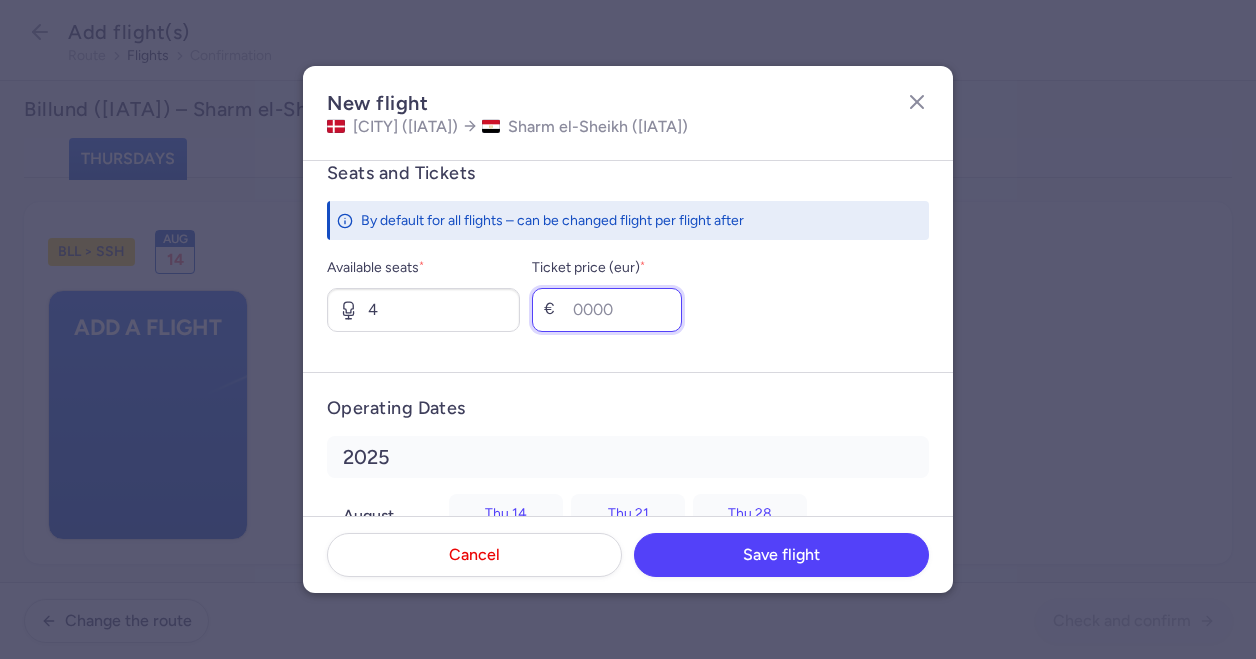 click on "Ticket price (eur)  *" at bounding box center (607, 310) 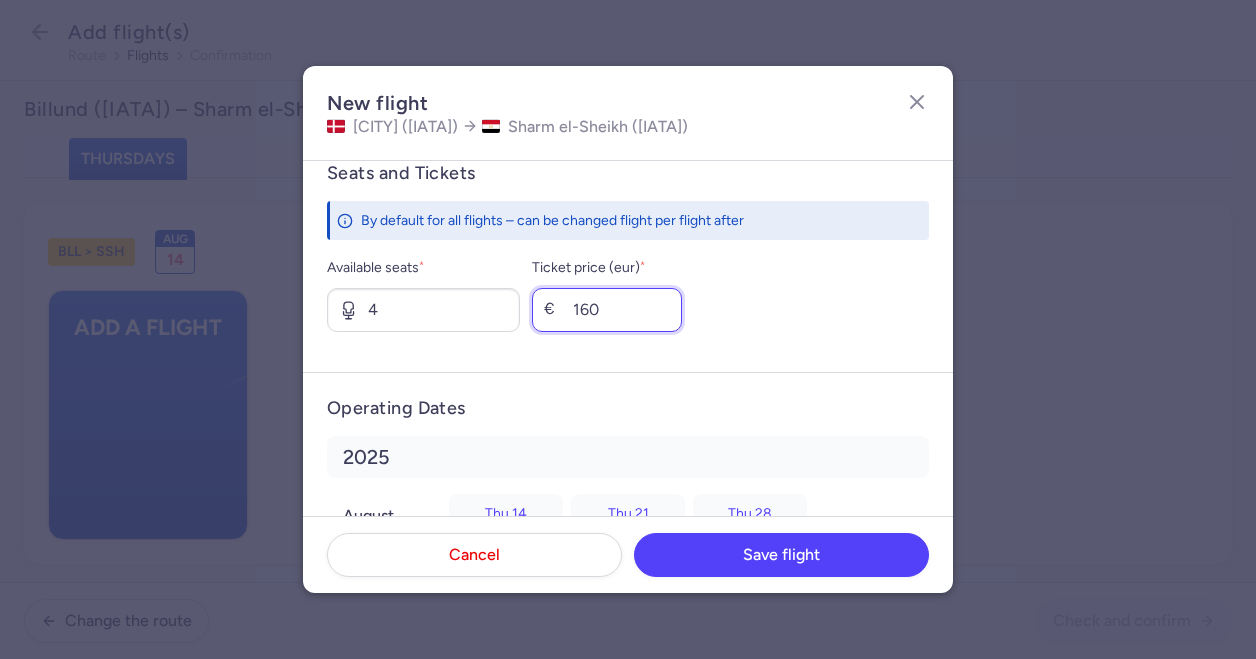 type on "160" 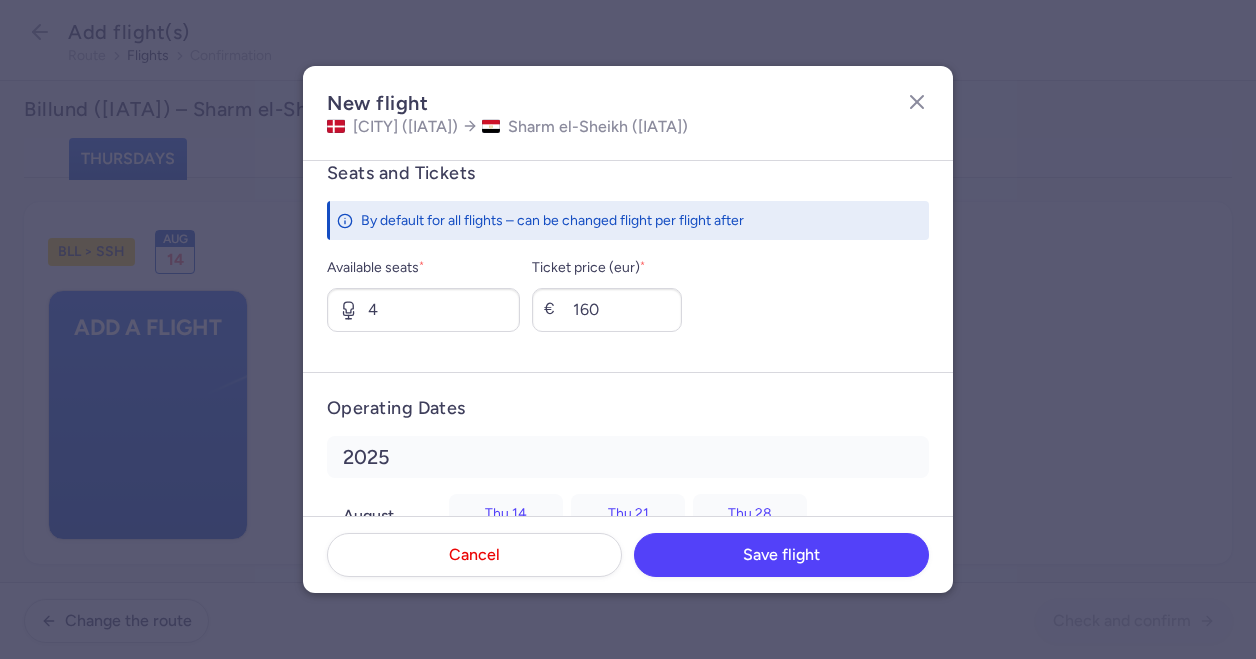 click on "Seats and Tickets By default for all flights – can be changed flight per flight after Available seats  * 4 Ticket price (eur)  * € 160" at bounding box center (628, 254) 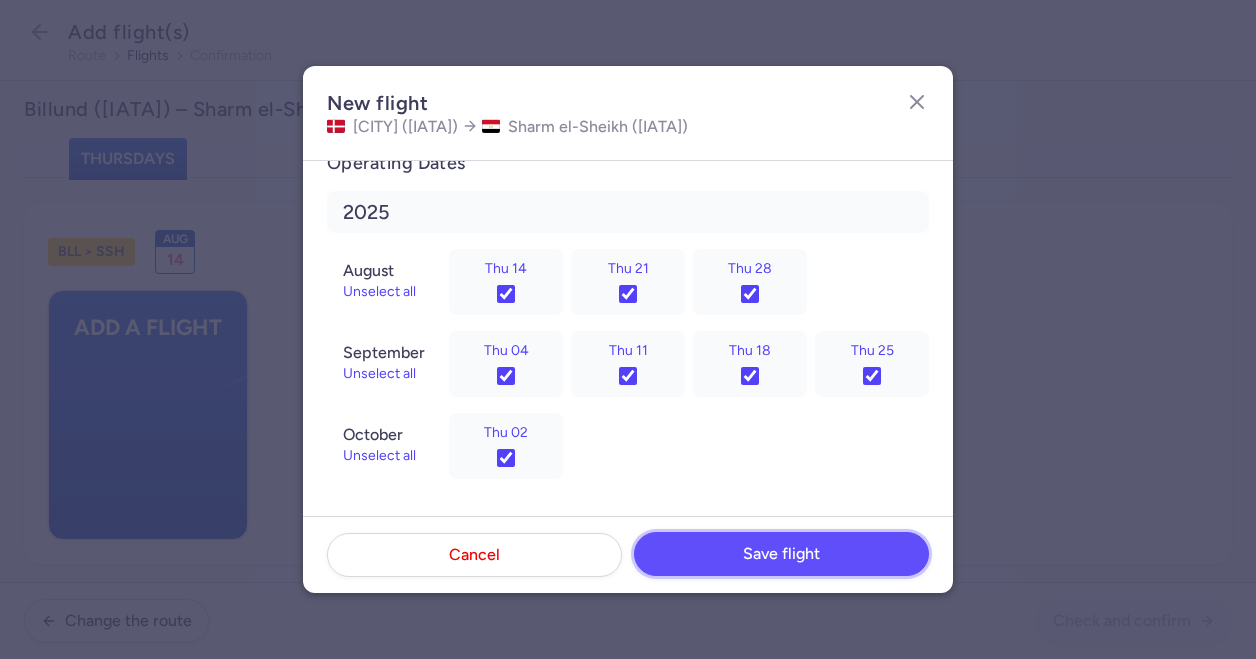 click on "Save flight" at bounding box center (781, 554) 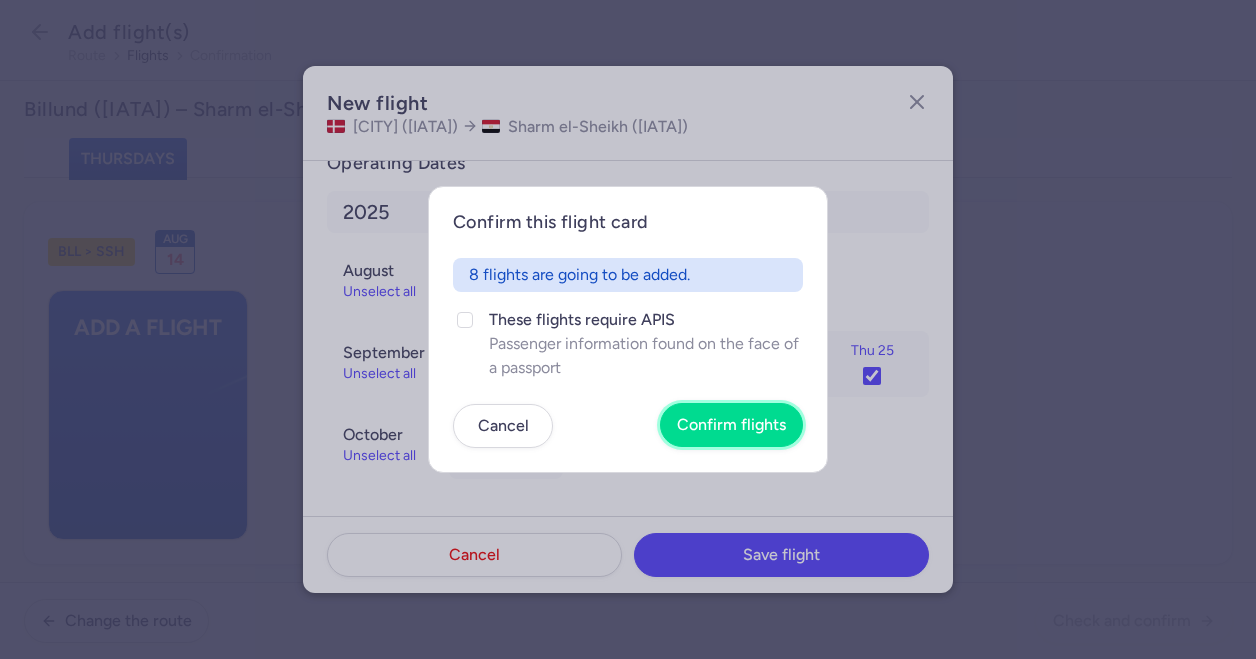 click on "Confirm flights" at bounding box center (731, 425) 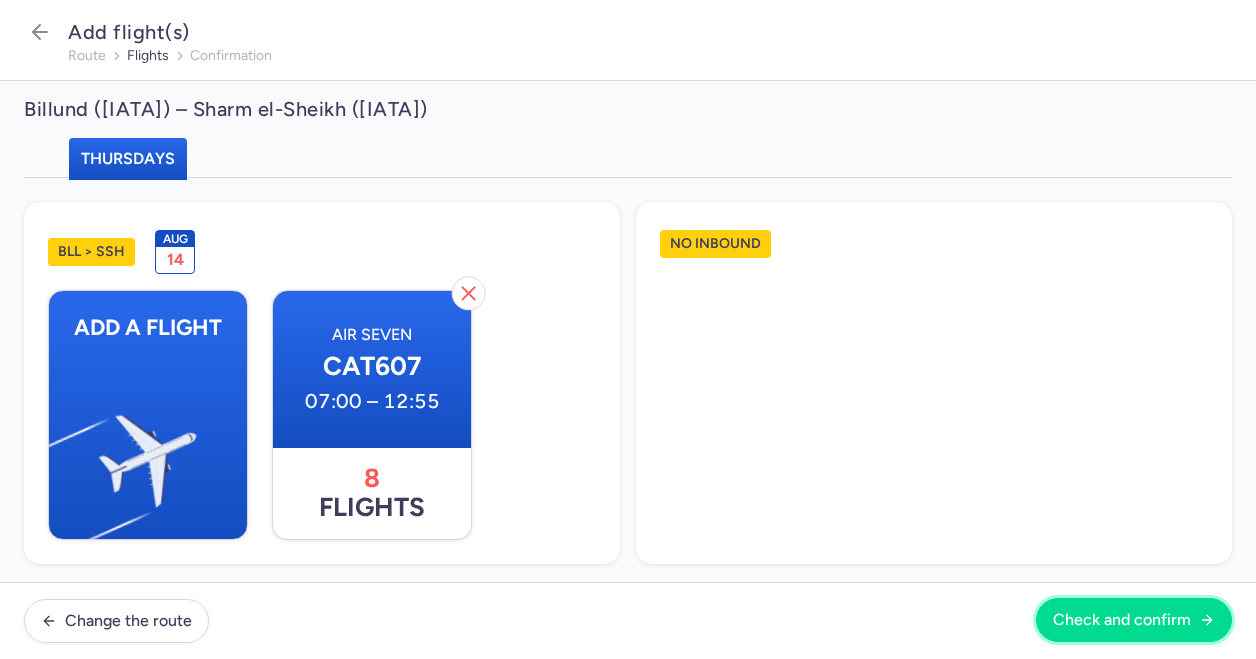 click on "Check and confirm" at bounding box center [1122, 620] 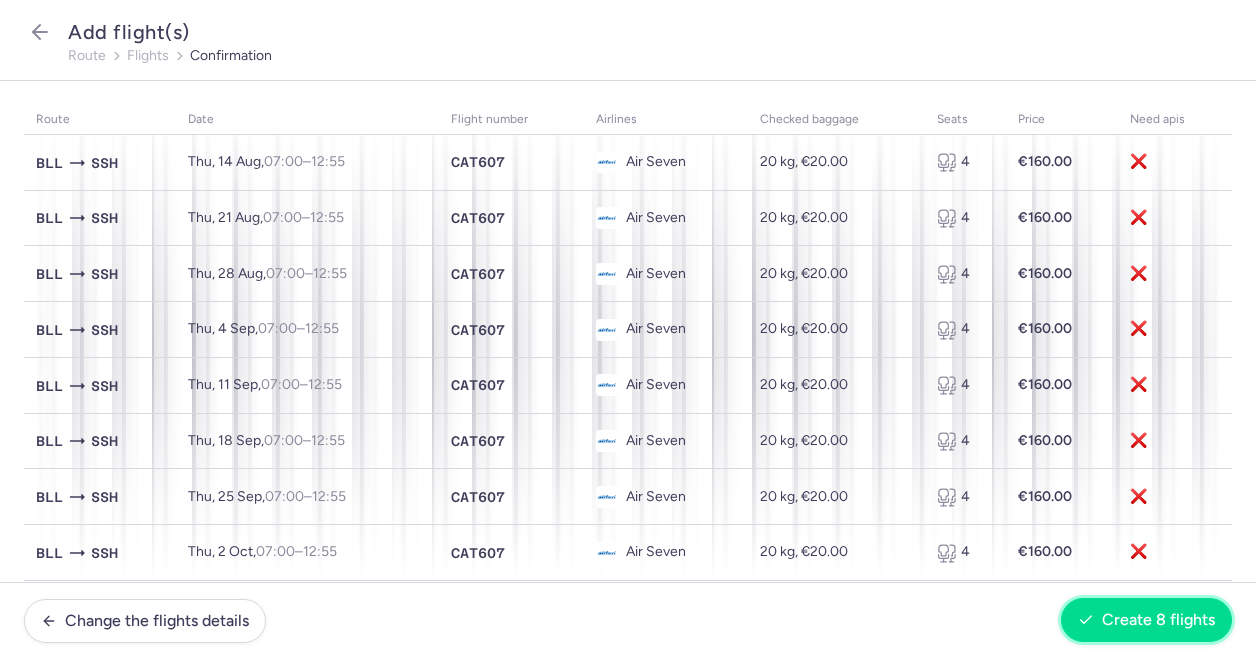 click on "Create 8 flights" at bounding box center (1158, 620) 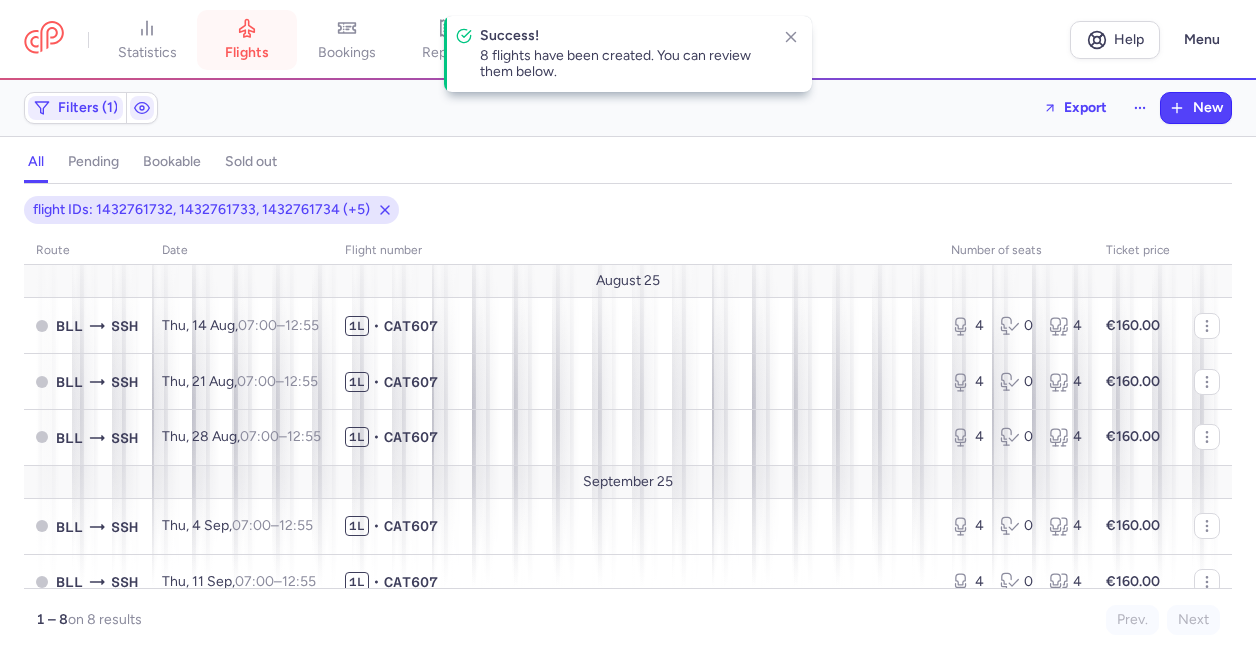 click on "flights" at bounding box center (247, 53) 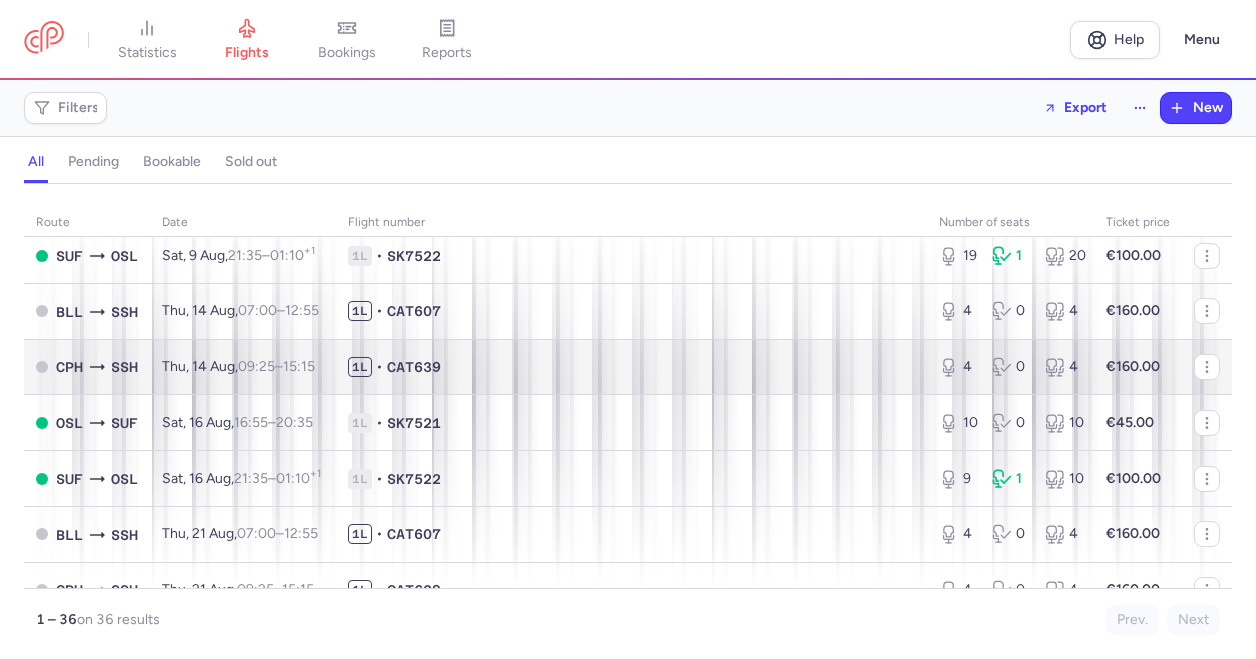 scroll, scrollTop: 0, scrollLeft: 0, axis: both 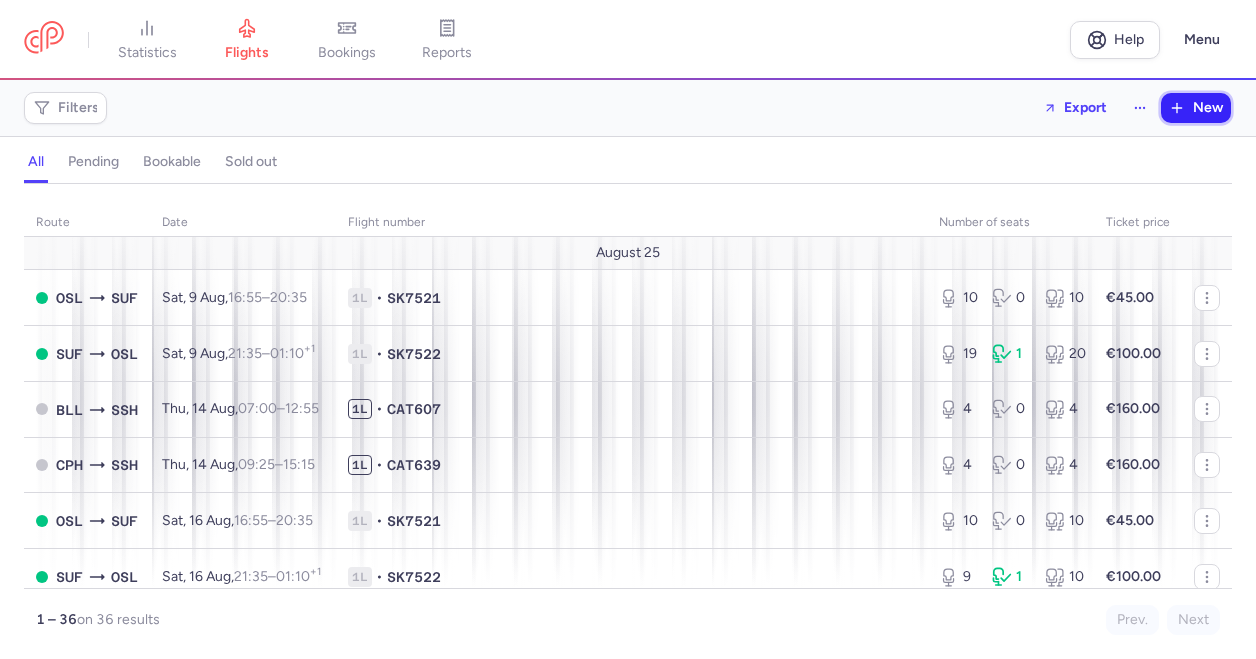 click on "New" at bounding box center [1208, 108] 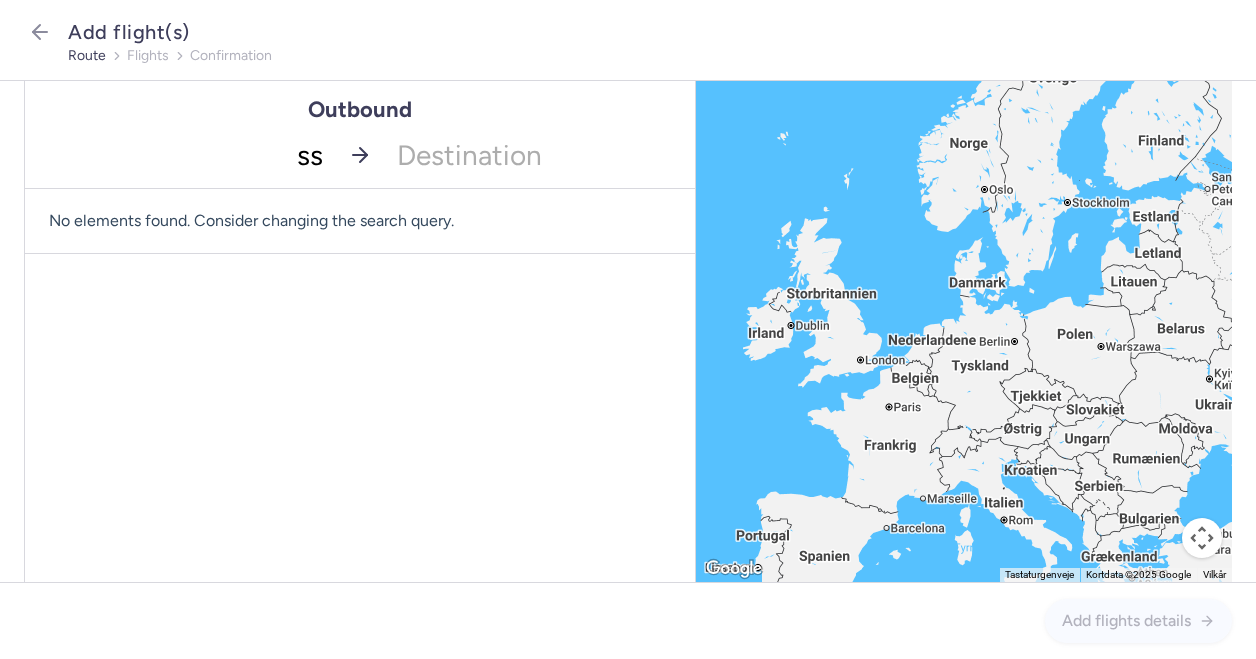 type on "ssh" 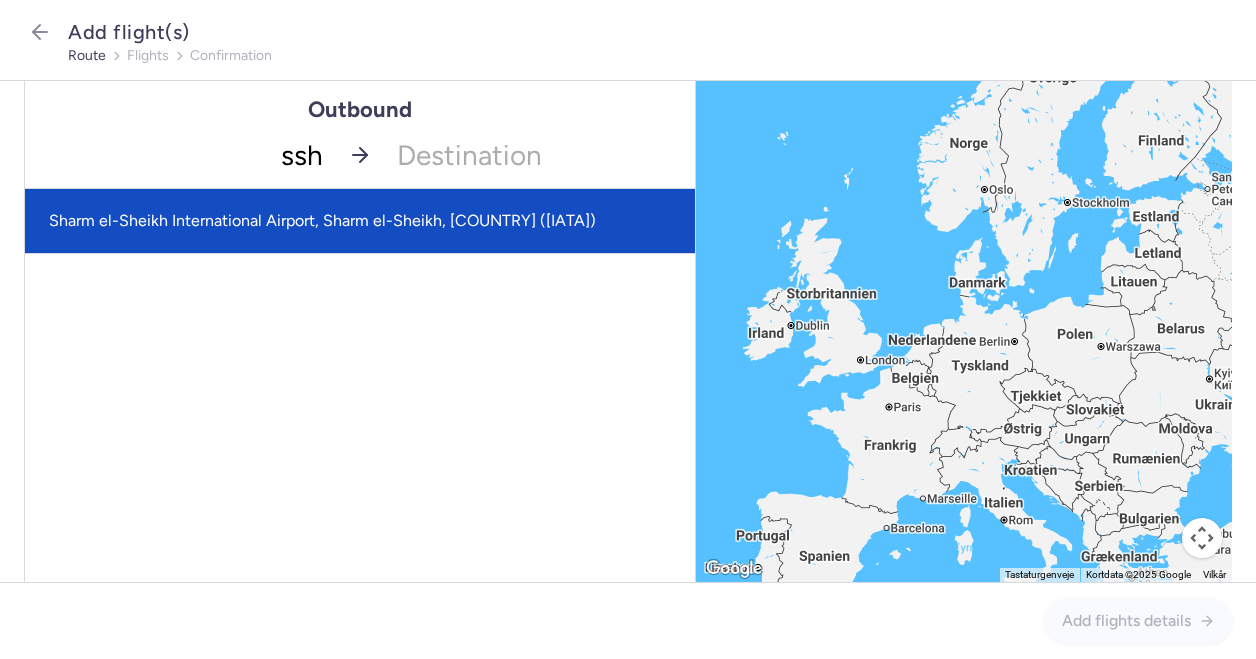 click on "Sharm el-Sheikh International Airport, Sharm el-Sheikh, [COUNTRY] ([IATA])" 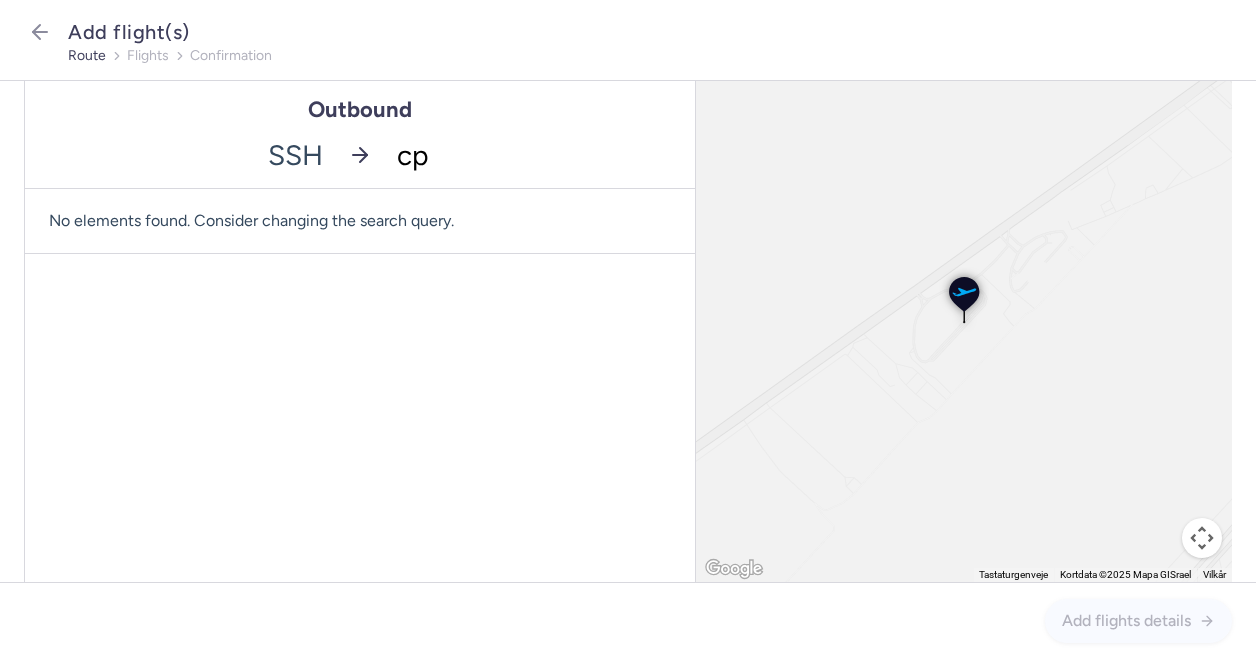 type on "cph" 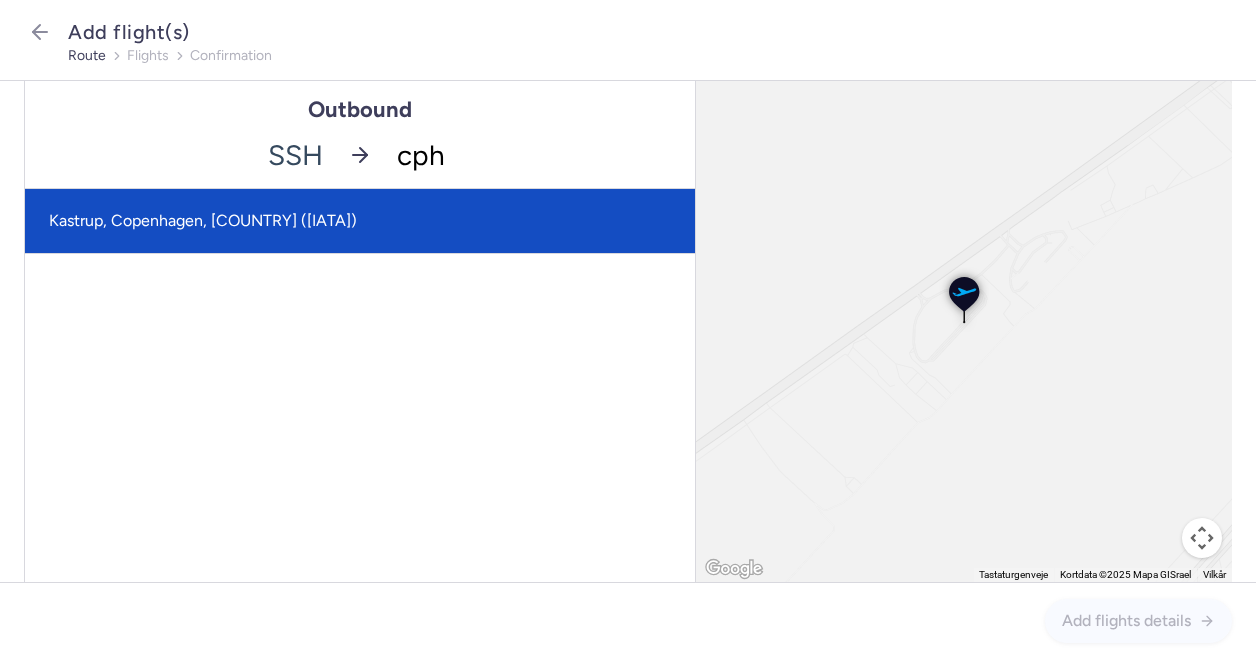 click on "Kastrup, Copenhagen, [COUNTRY] ([IATA])" at bounding box center [360, 221] 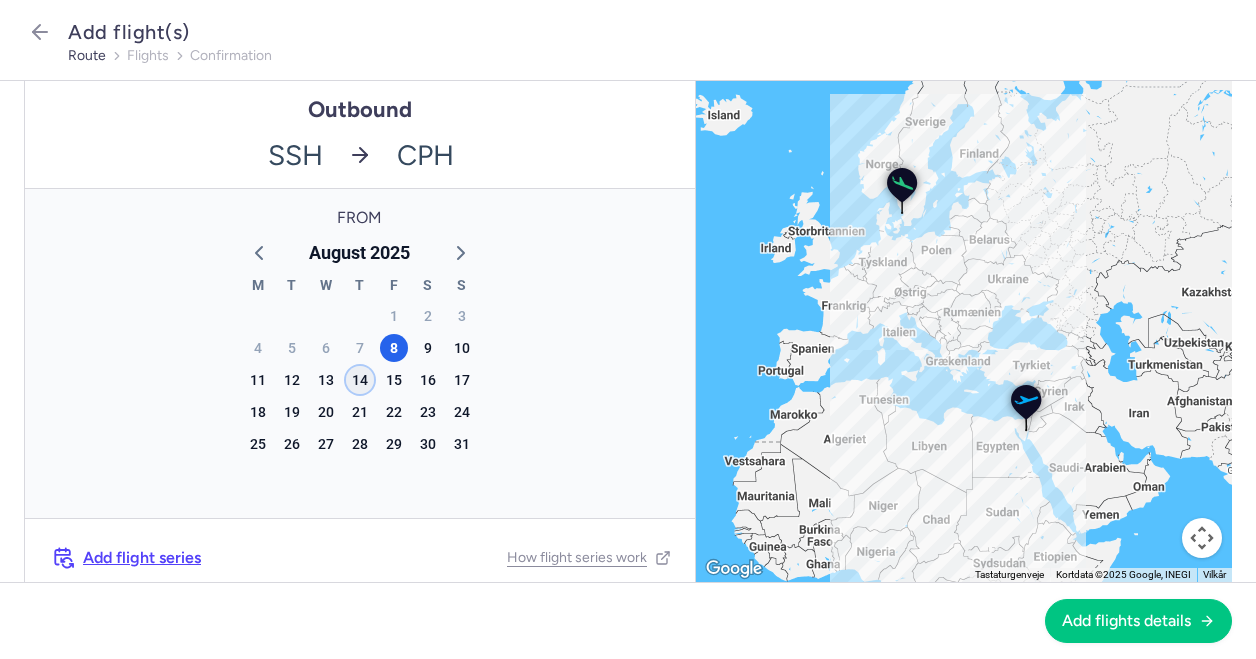 click on "14" 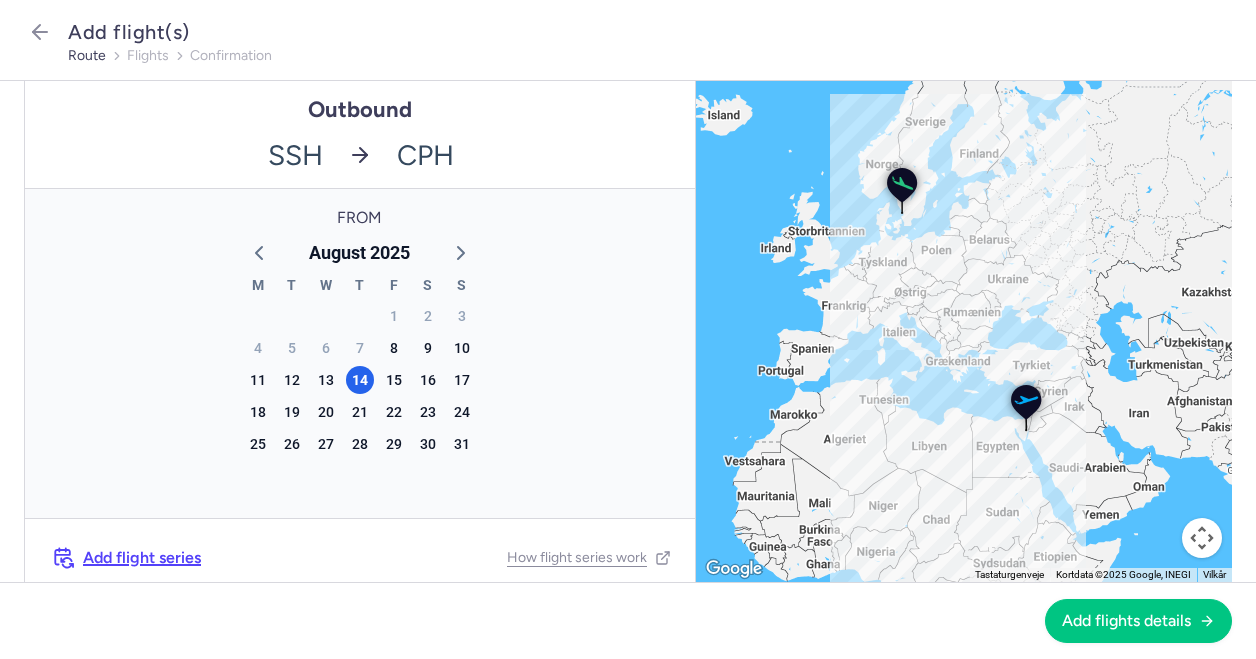 click on "Add flight series" at bounding box center (142, 558) 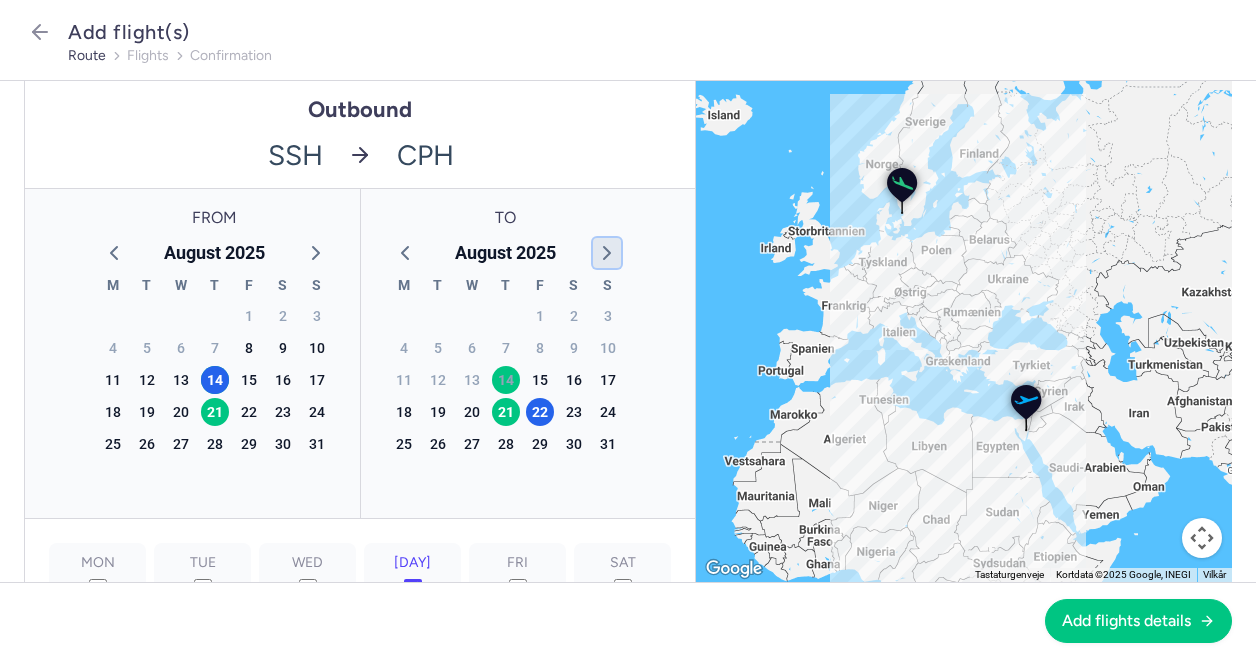 click 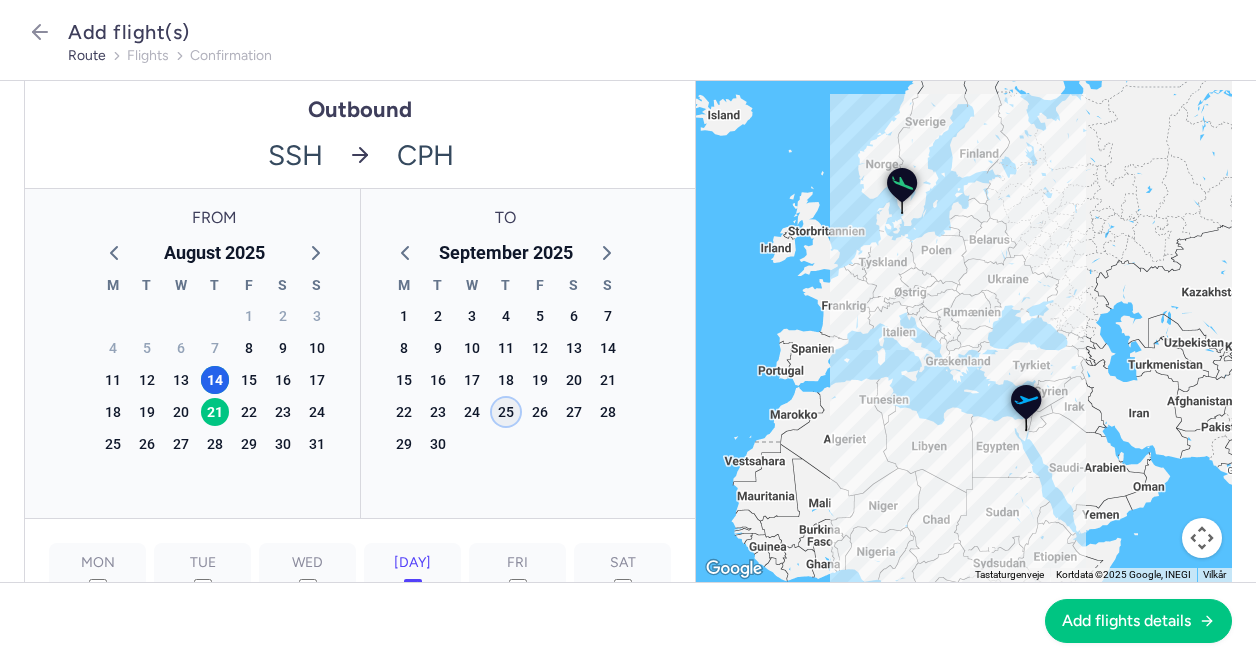 click on "25" 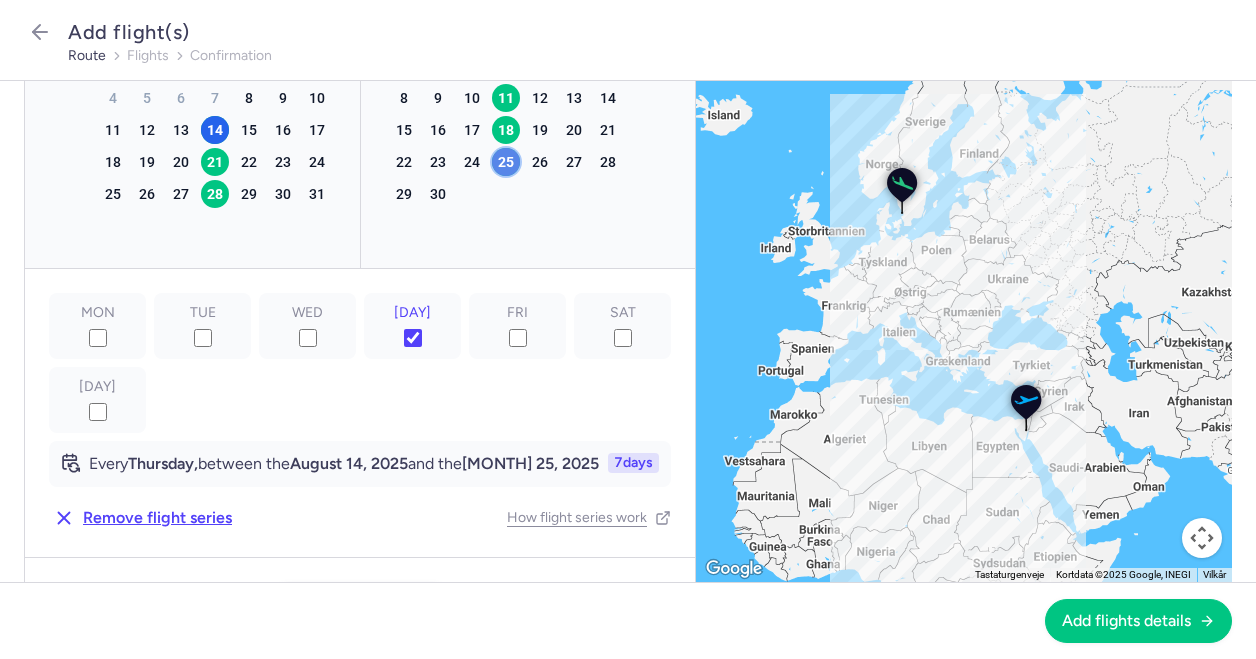 scroll, scrollTop: 252, scrollLeft: 0, axis: vertical 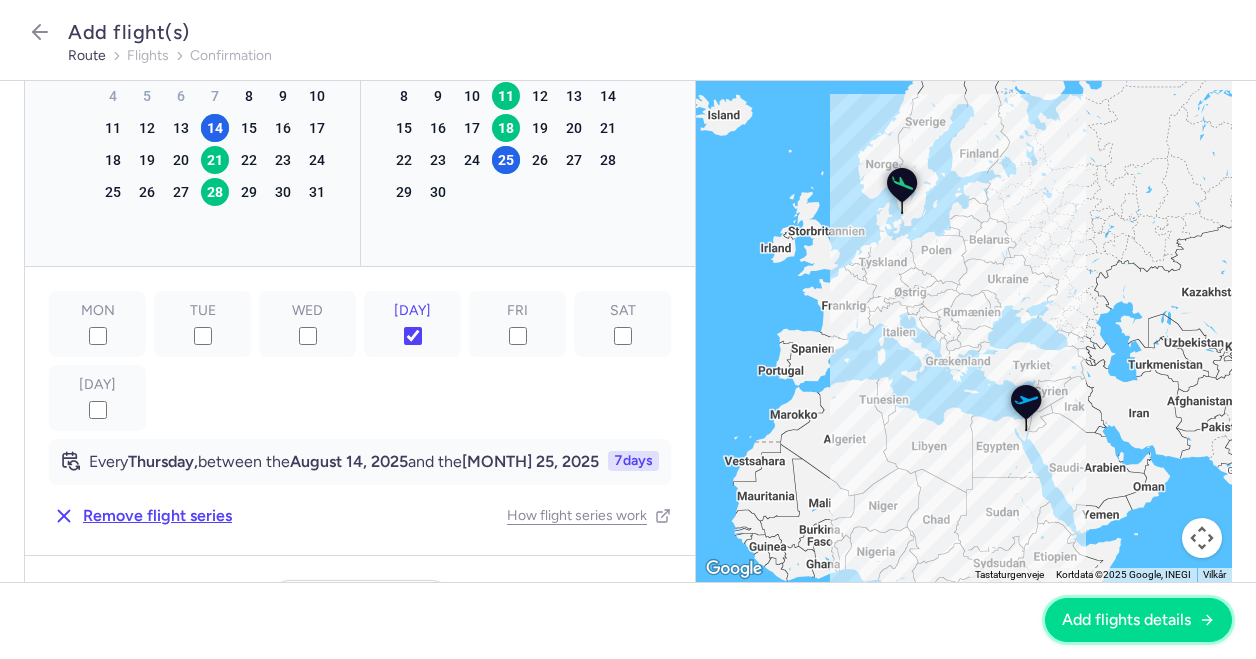 click on "Add flights details" at bounding box center [1126, 620] 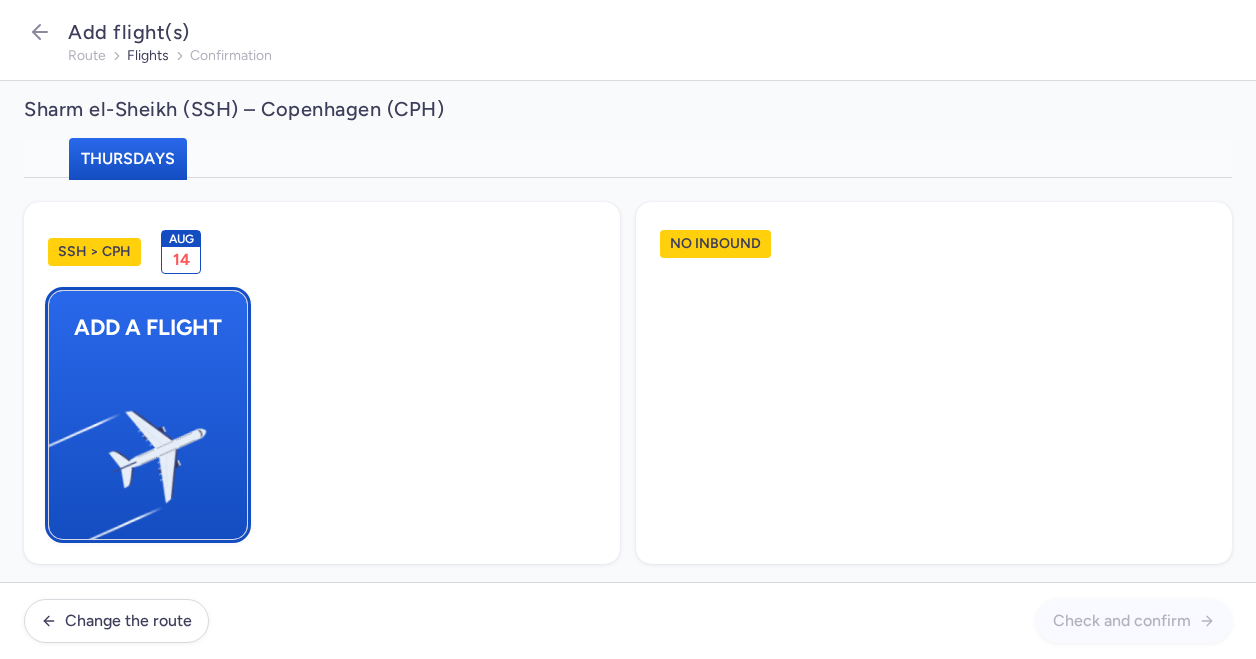 click at bounding box center [59, 448] 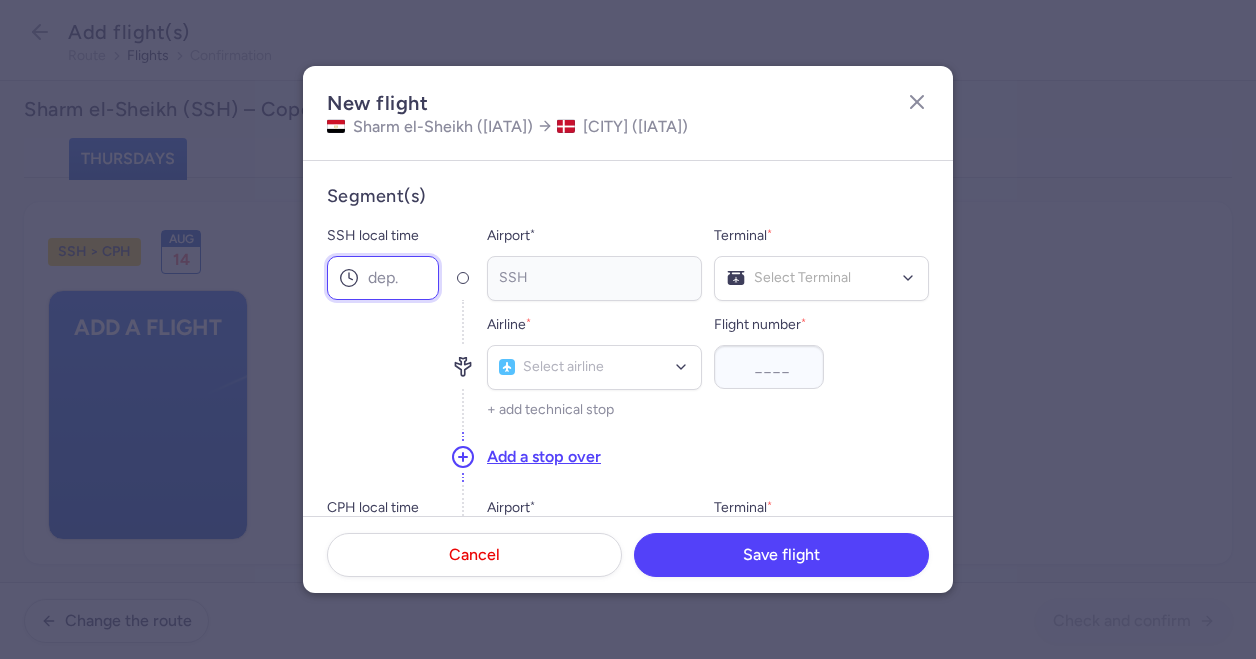 click on "SSH local time" at bounding box center (383, 278) 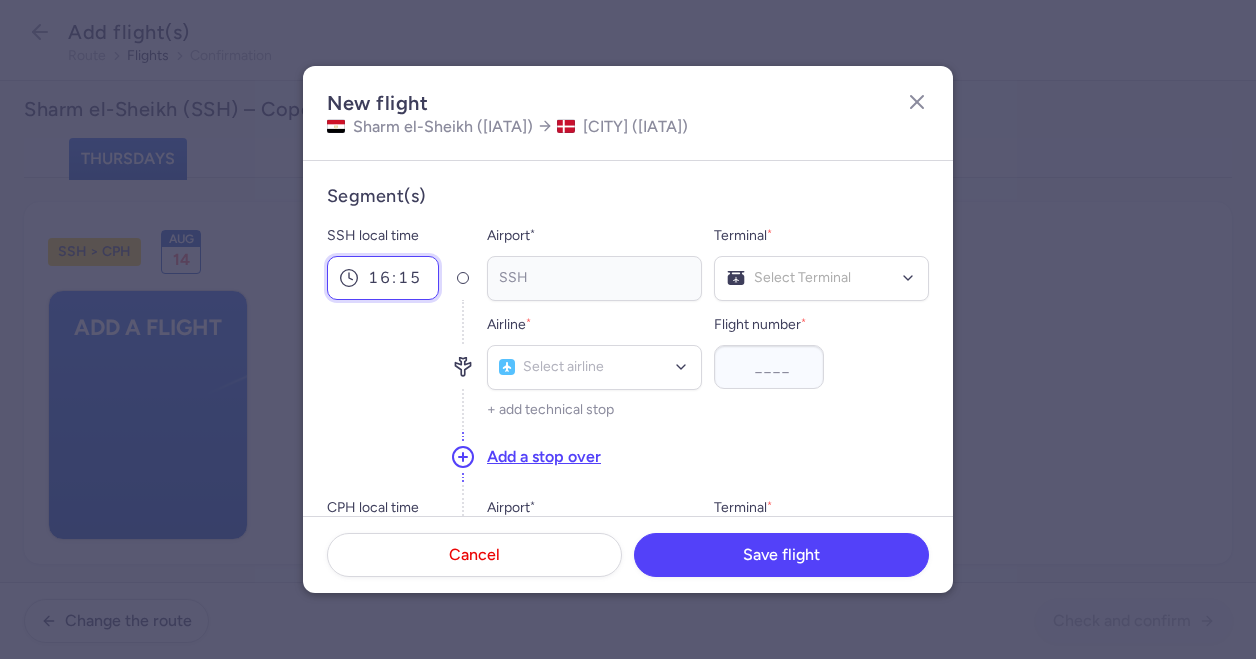 type on "16:15" 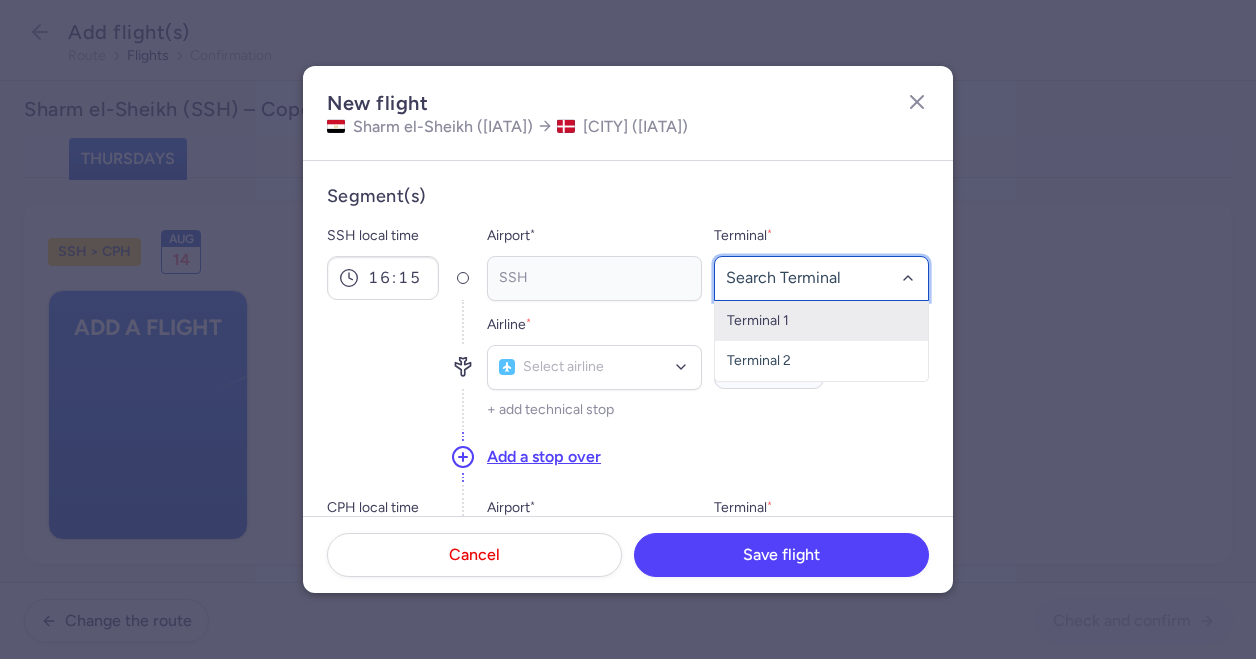click on "Terminal 1" at bounding box center [821, 321] 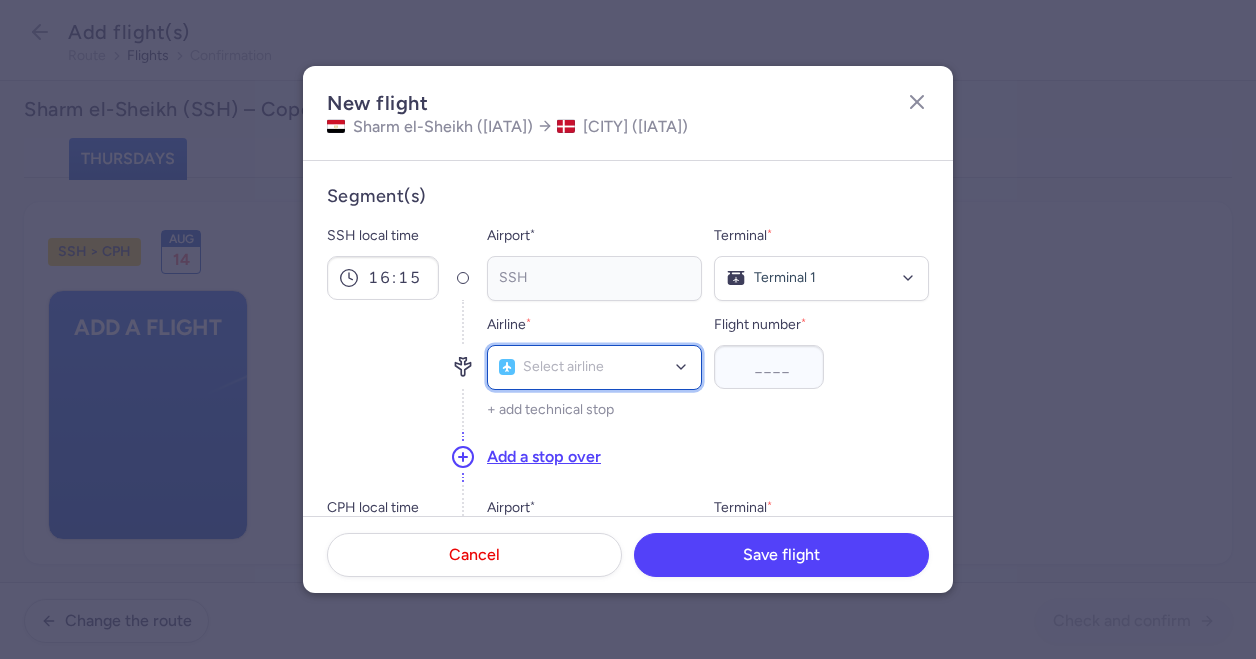 click on "Select airline" 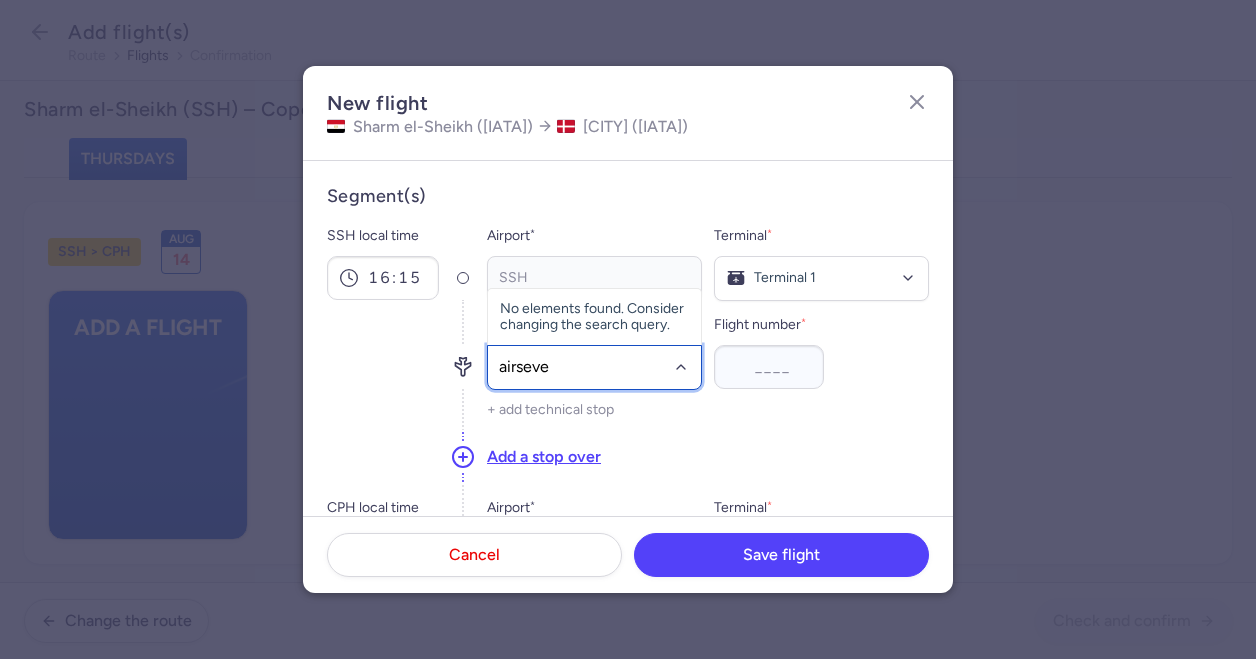 type on "airseven" 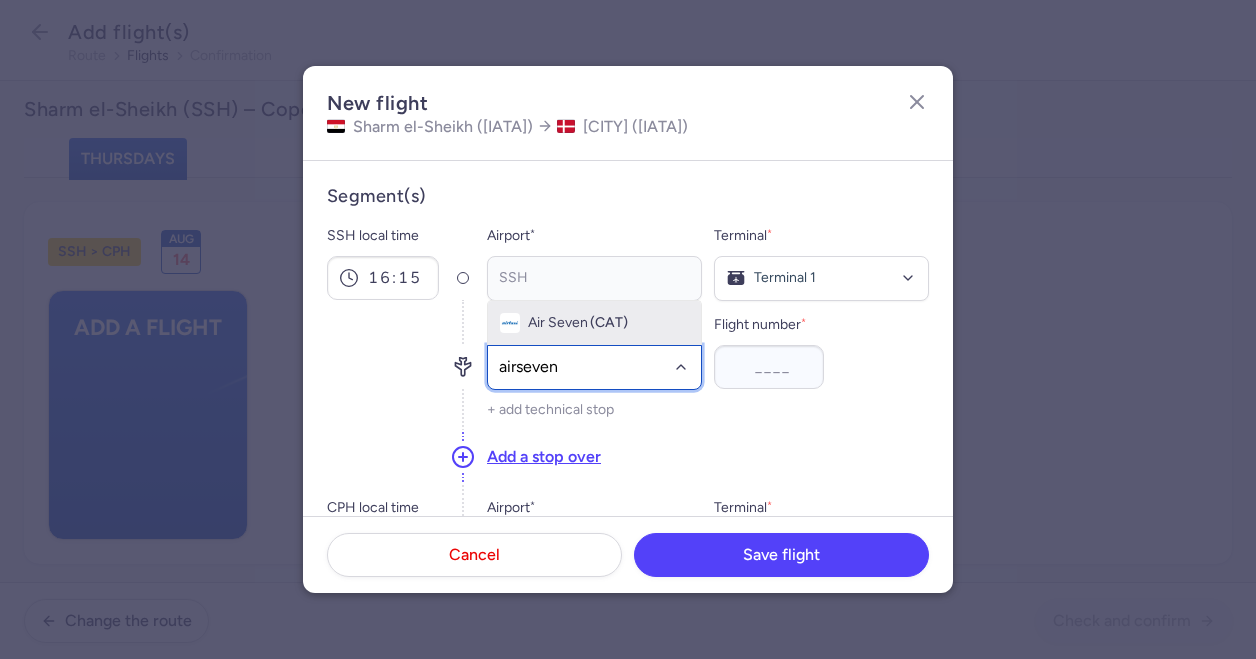 click on "(CAT)" at bounding box center [609, 323] 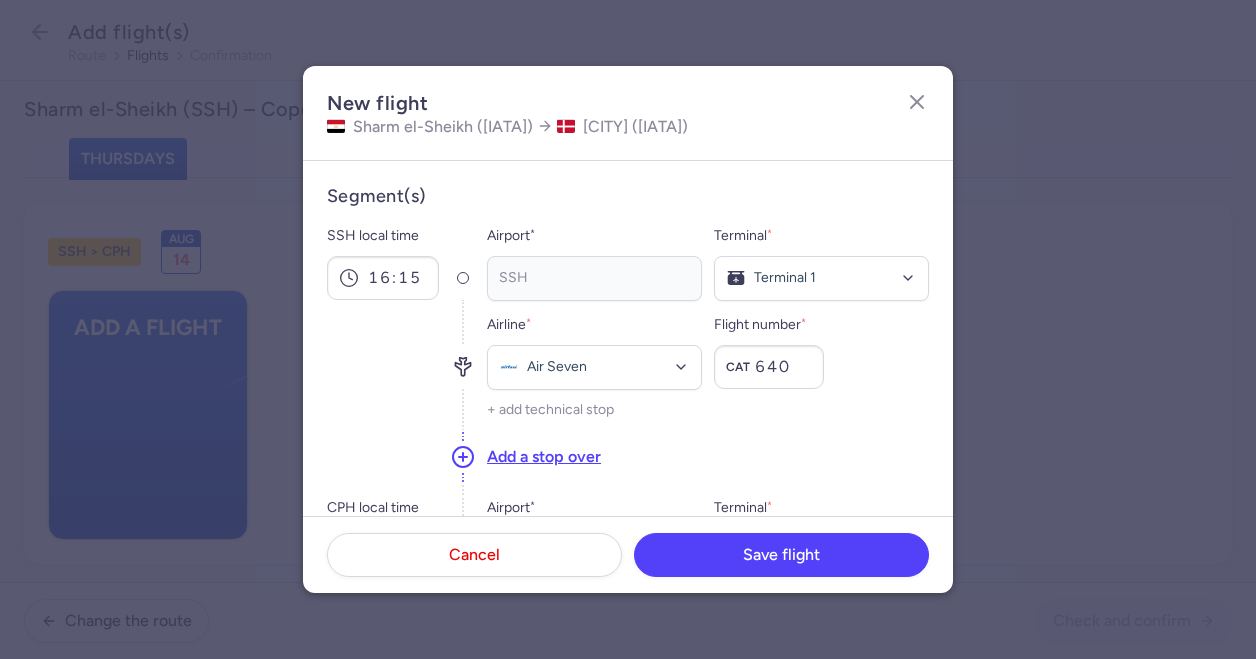 type on "640" 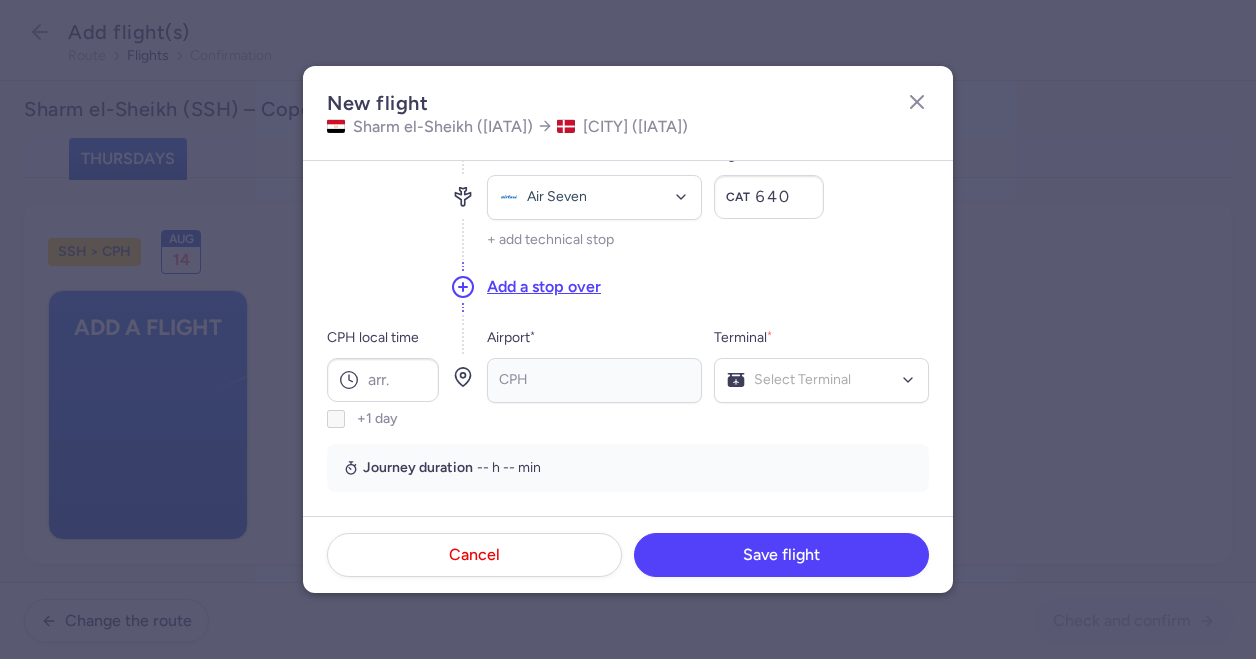 scroll, scrollTop: 171, scrollLeft: 0, axis: vertical 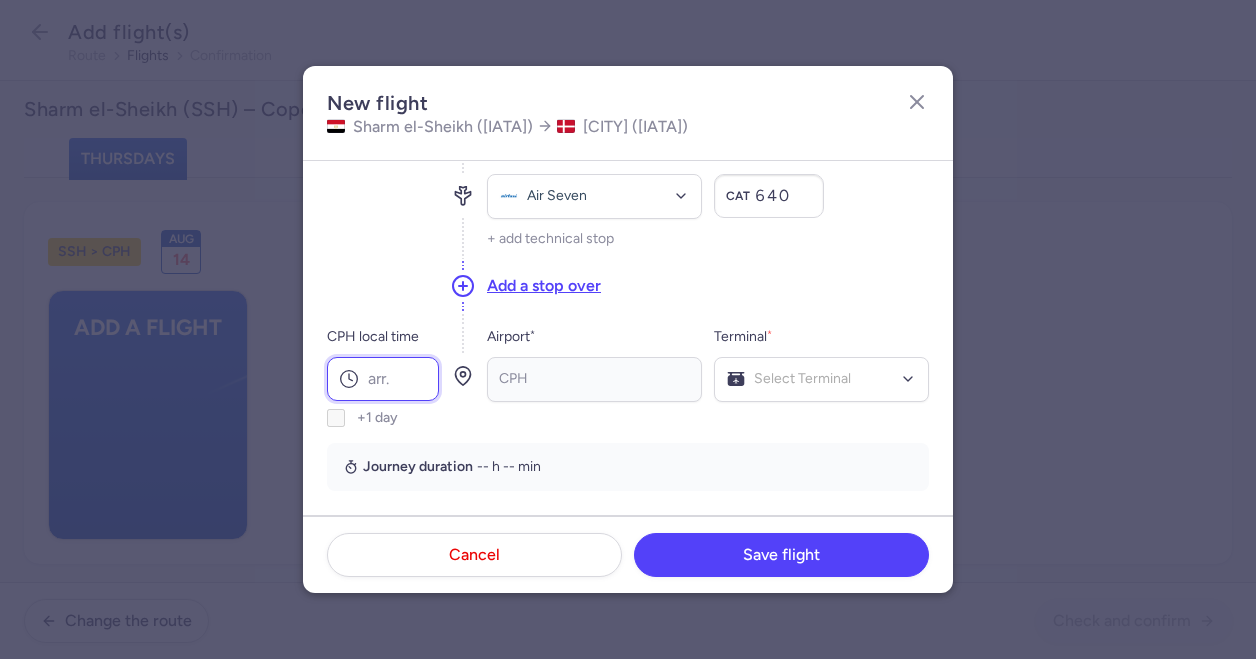 click on "CPH local time" at bounding box center [383, 379] 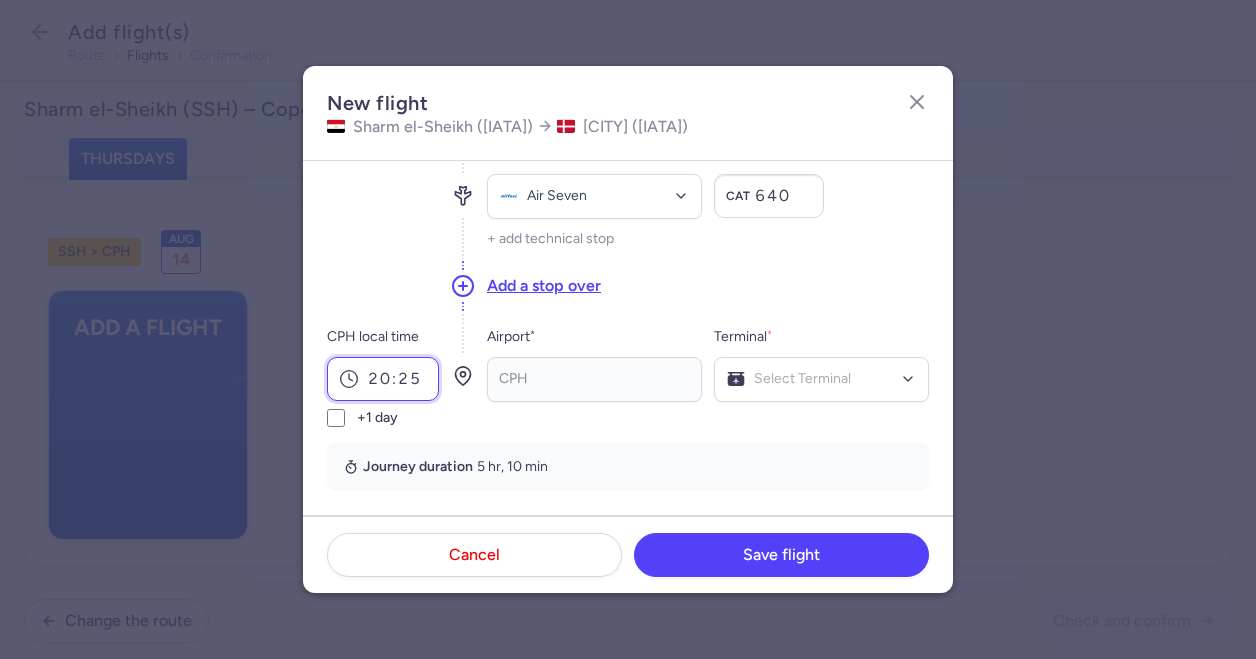 type on "20:25" 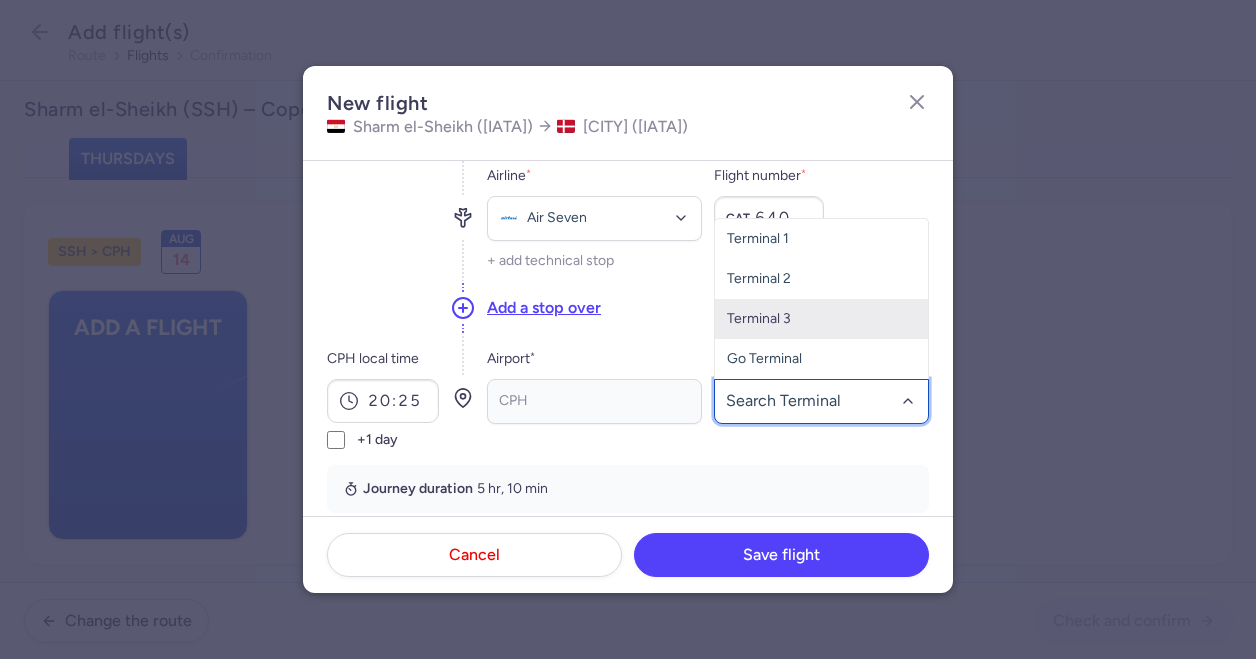 scroll, scrollTop: 138, scrollLeft: 0, axis: vertical 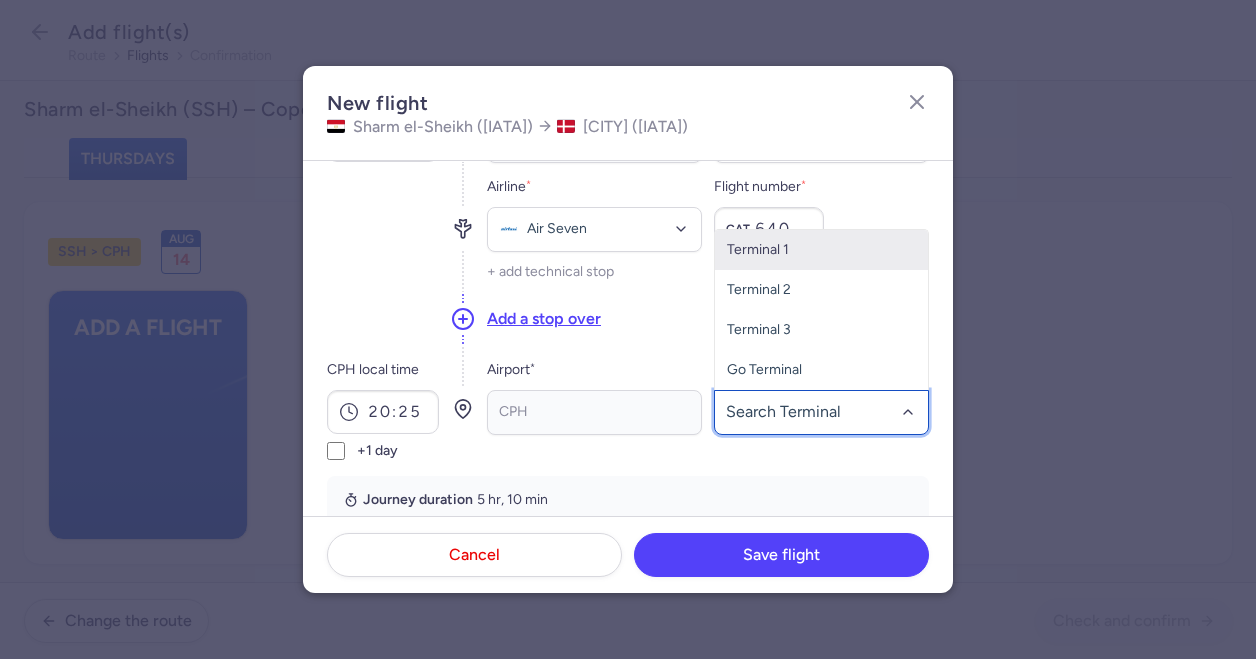click on "Terminal 1" at bounding box center (821, 250) 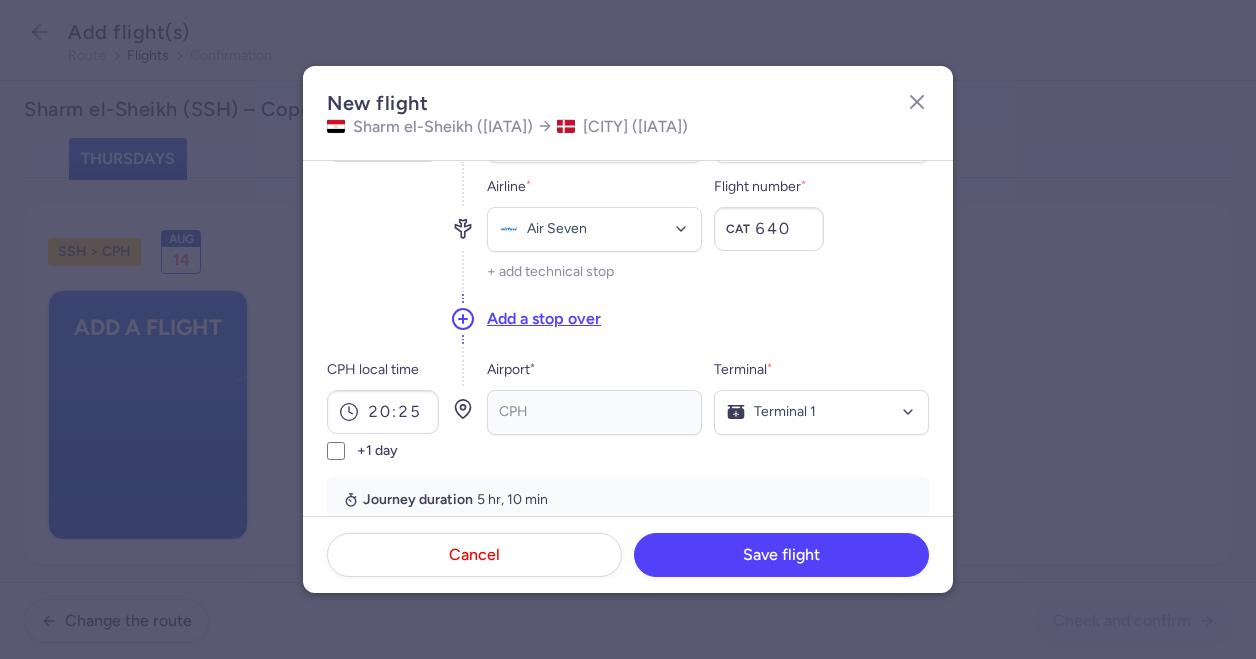click on "Add a stop over" 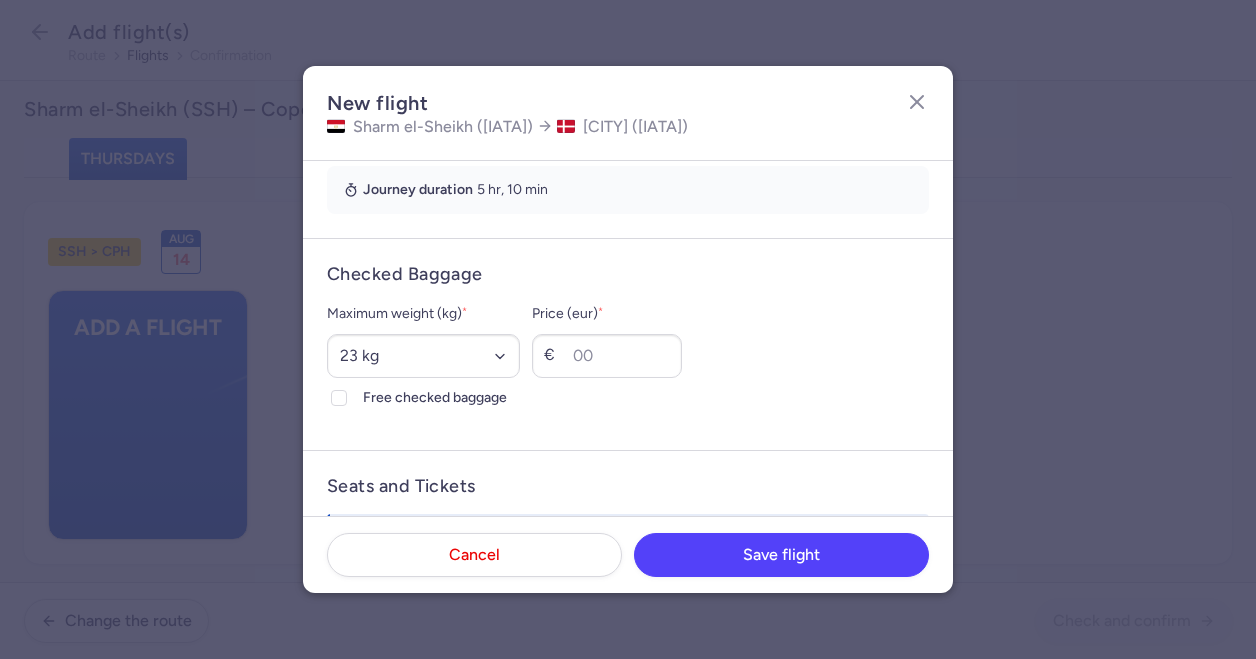 scroll, scrollTop: 450, scrollLeft: 0, axis: vertical 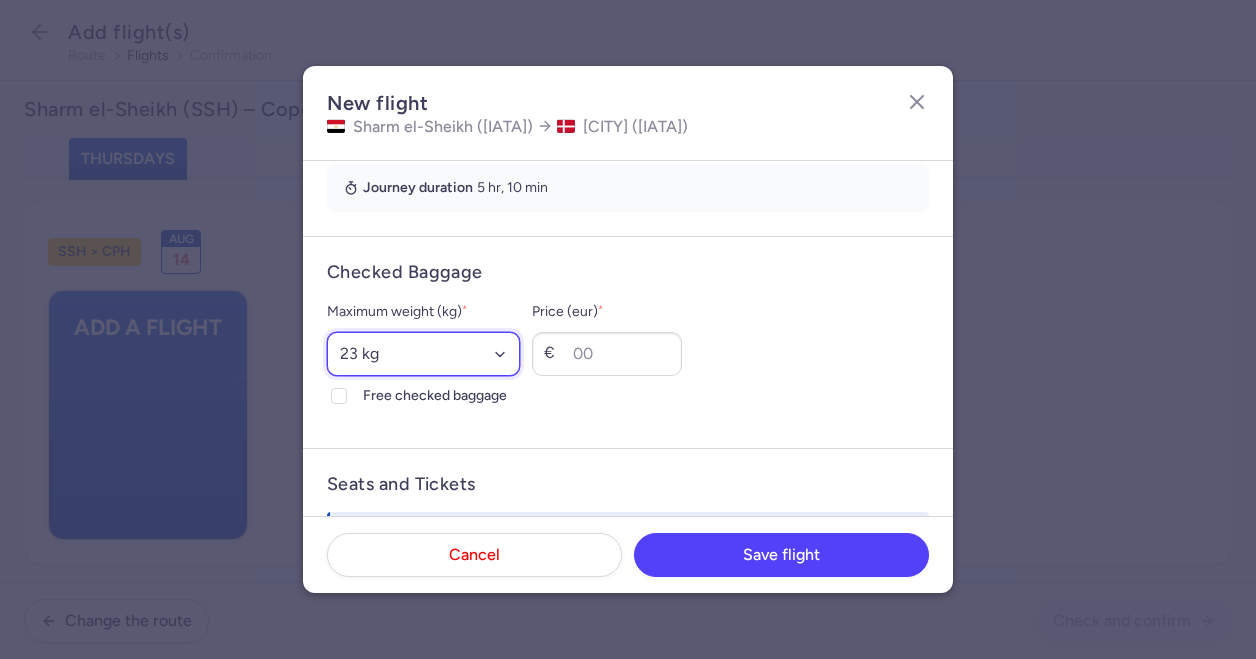 click on "Select an option 15 kg 16 kg 17 kg 18 kg 19 kg 20 kg 21 kg 22 kg 23 kg 24 kg 25 kg 26 kg 27 kg 28 kg 29 kg 30 kg 31 kg 32 kg 33 kg 34 kg 35 kg" at bounding box center [423, 354] 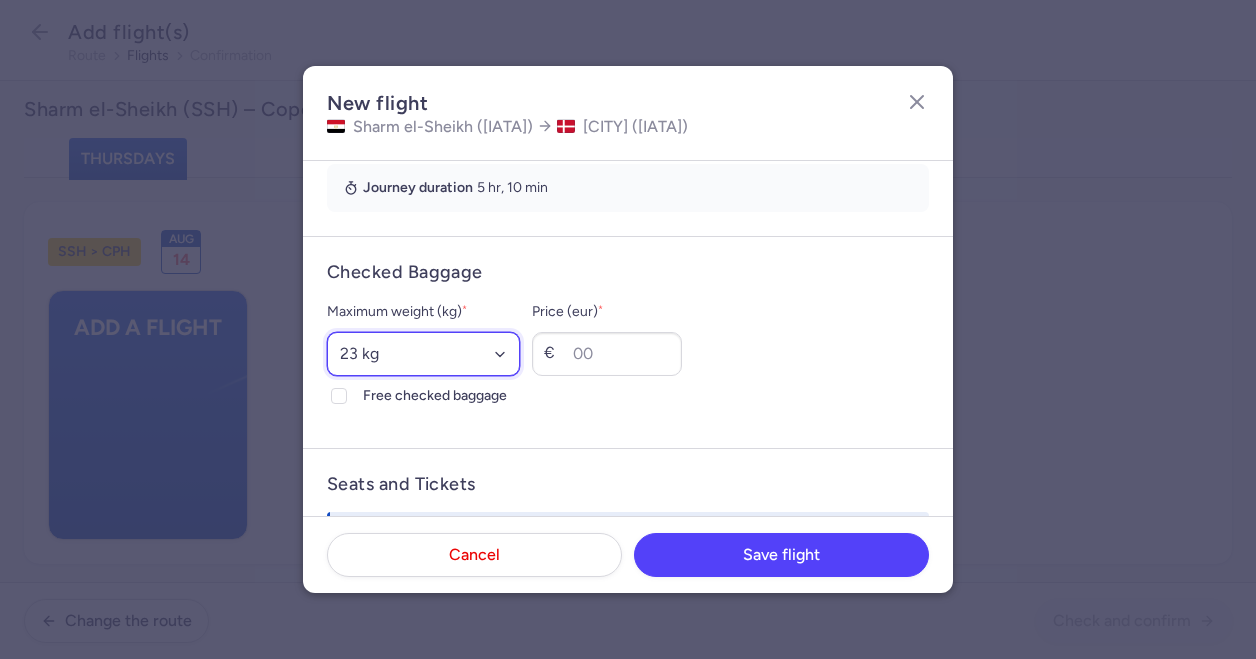 select on "20" 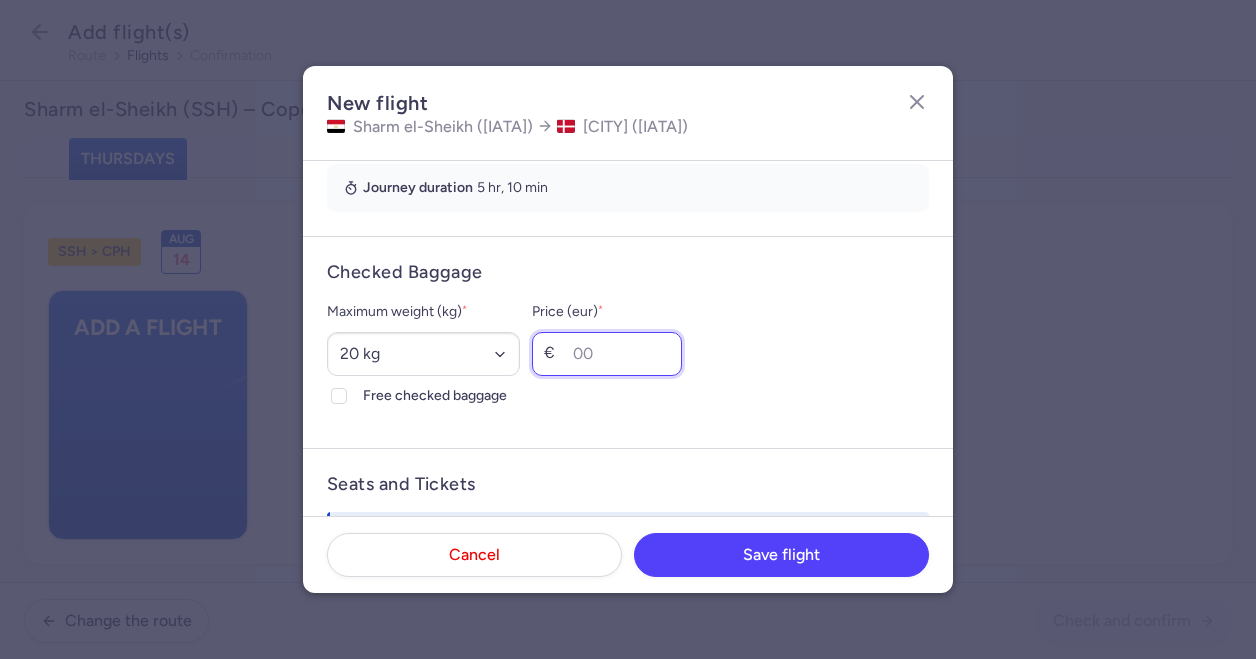 click on "Price (eur)  *" at bounding box center (607, 354) 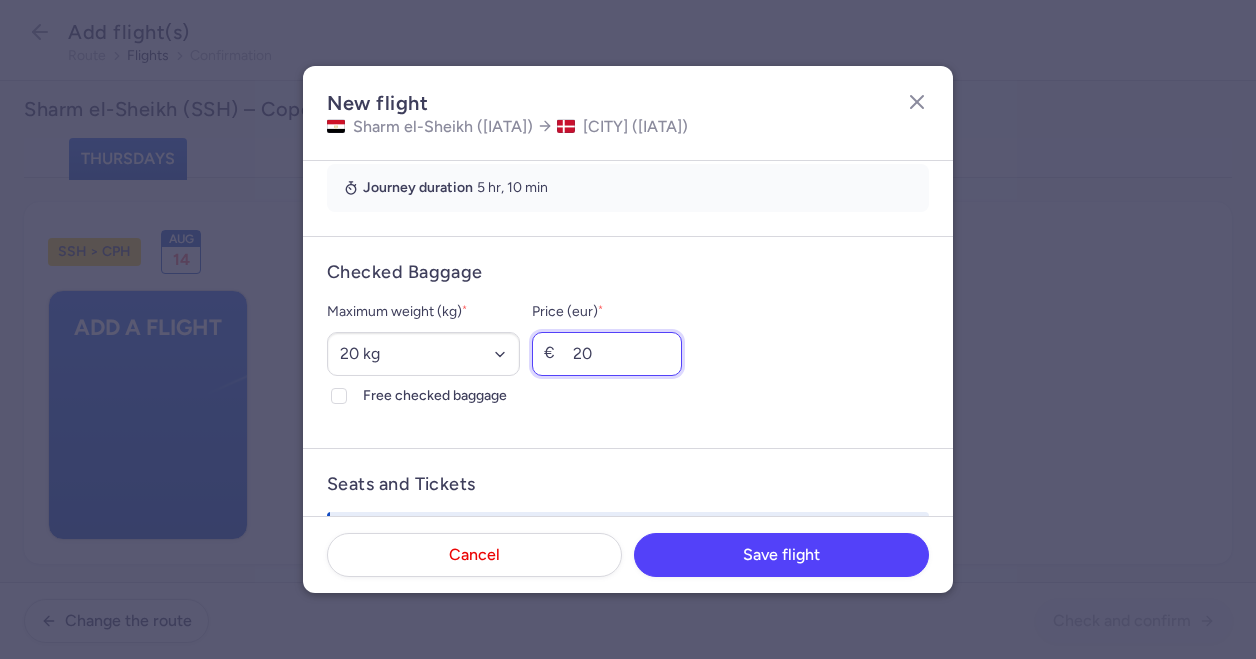 type on "20" 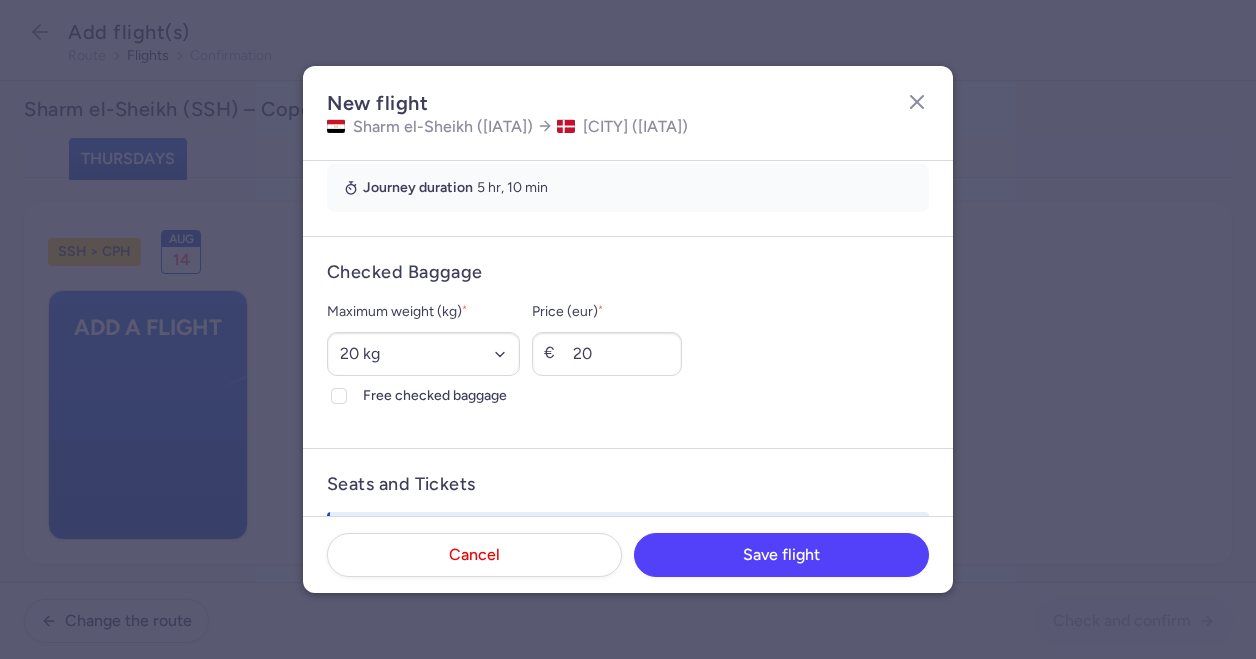 click on "Maximum weight (kg)  * Select an option 15 kg 16 kg 17 kg 18 kg 19 kg 20 kg 21 kg 22 kg 23 kg 24 kg 25 kg 26 kg 27 kg 28 kg 29 kg 30 kg 31 kg 32 kg 33 kg 34 kg 35 kg Free checked baggage Price (eur)  * € 20" at bounding box center [628, 354] 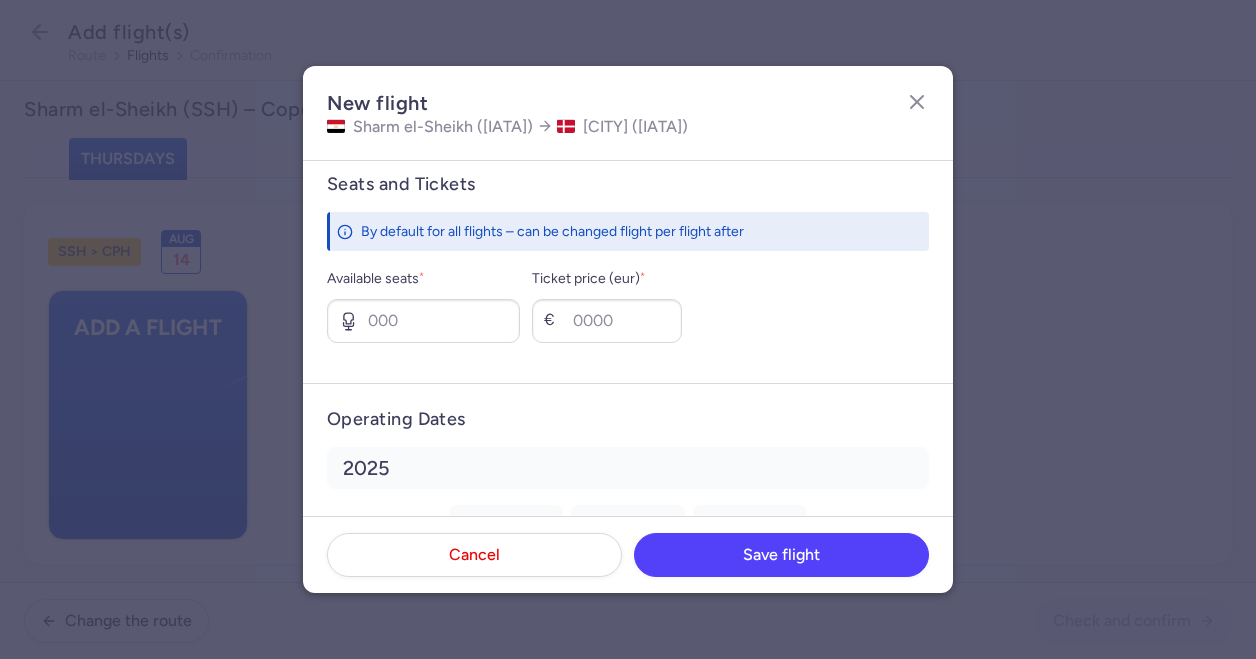 scroll, scrollTop: 751, scrollLeft: 0, axis: vertical 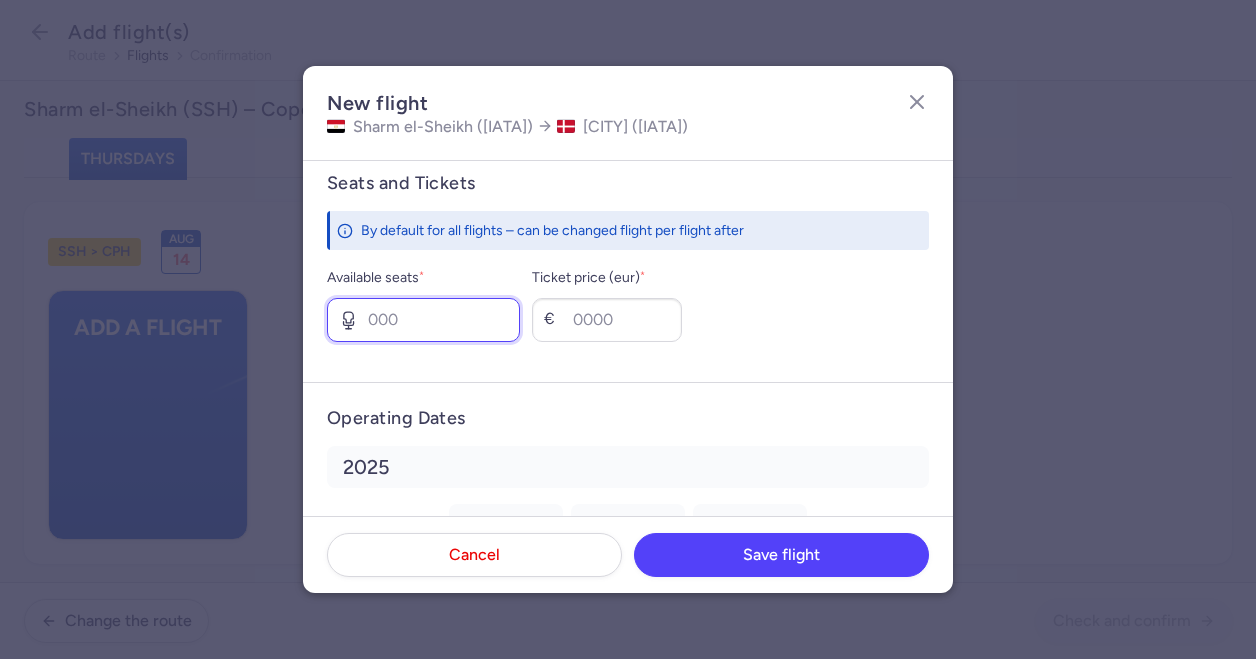 click on "Available seats  *" at bounding box center (423, 320) 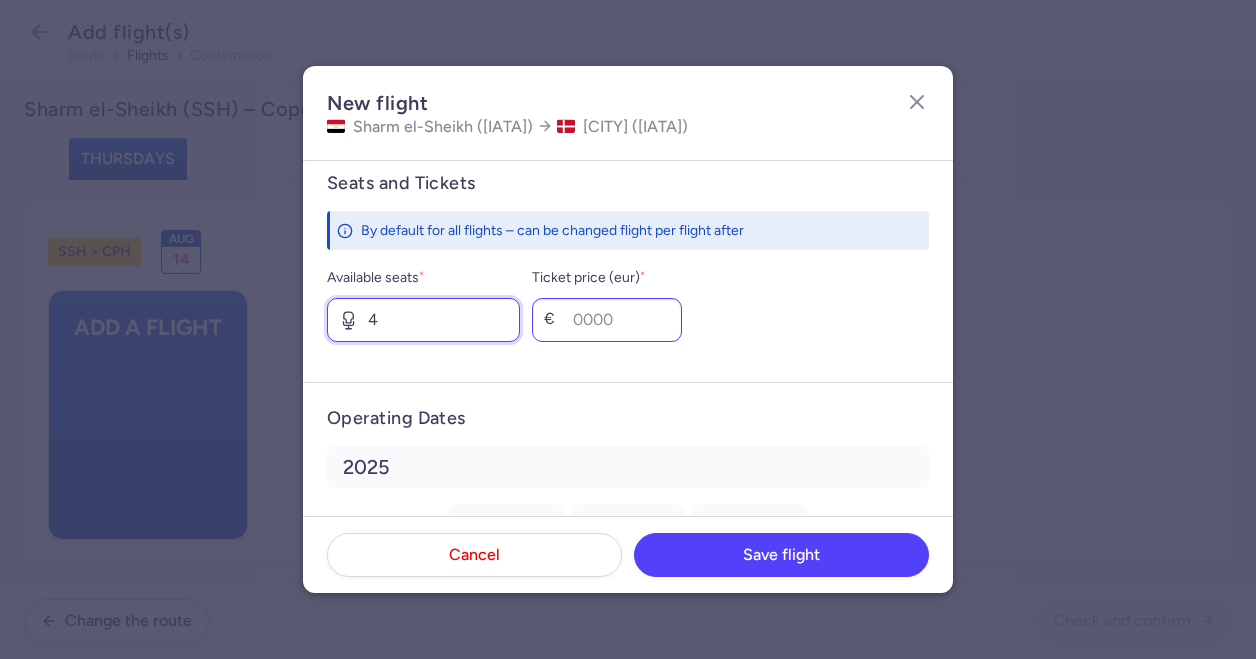 type on "4" 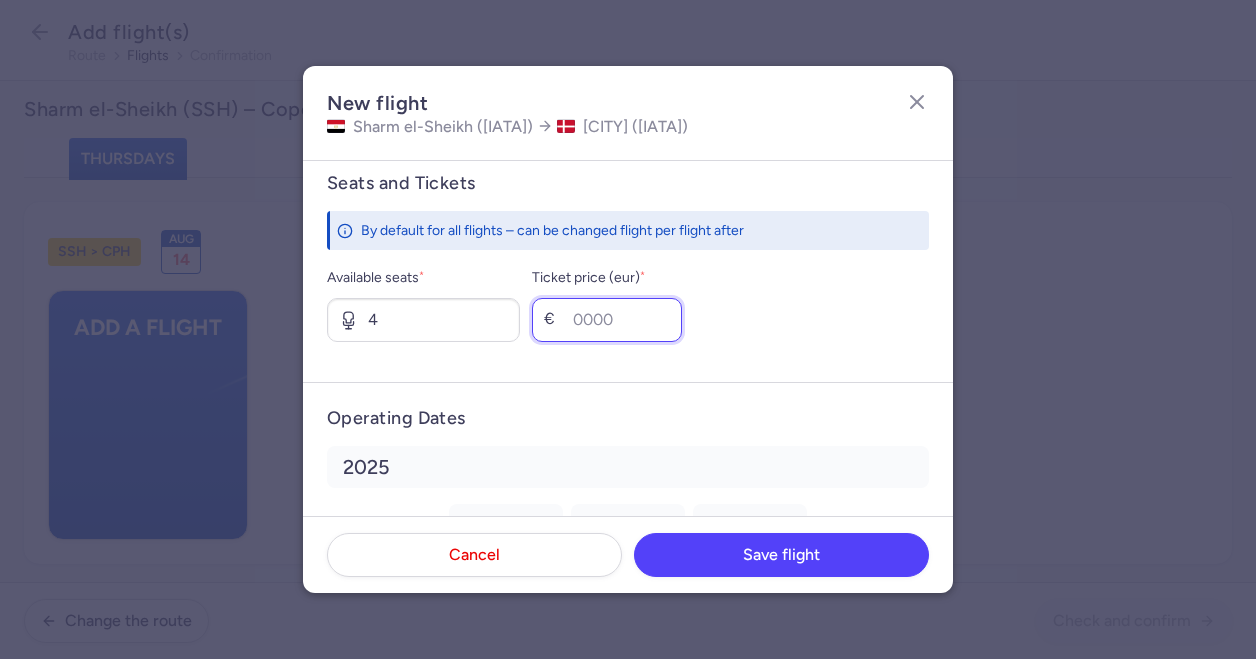 click on "Ticket price (eur)  *" at bounding box center (607, 320) 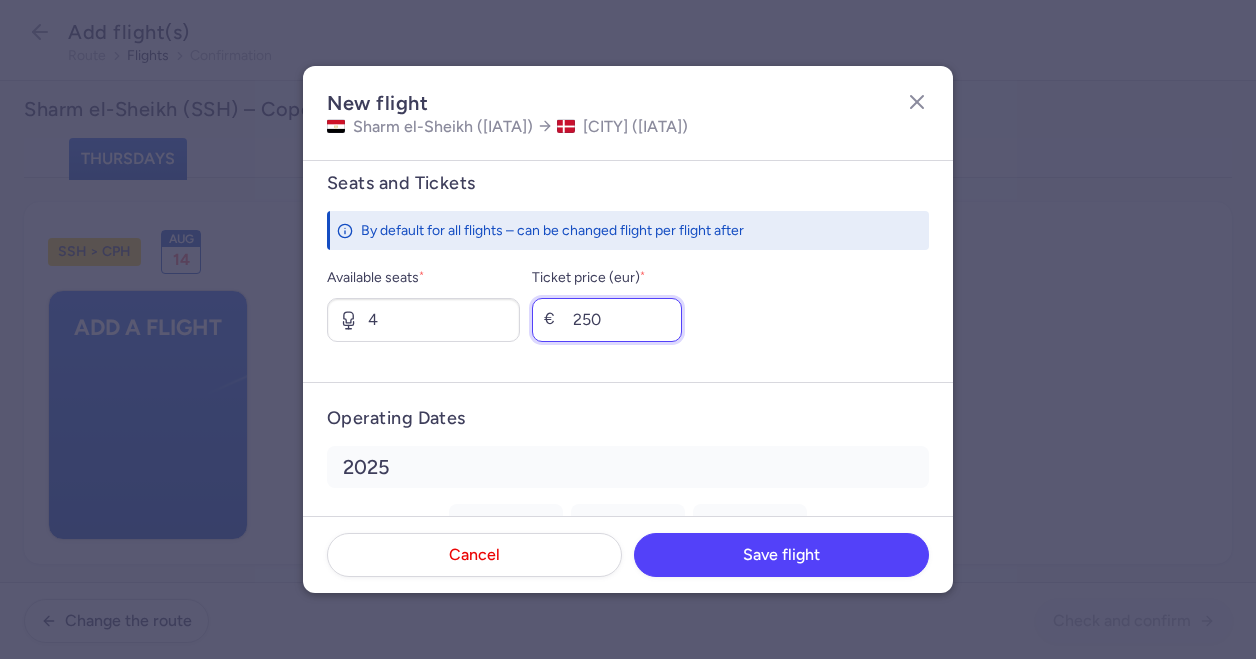 type on "250" 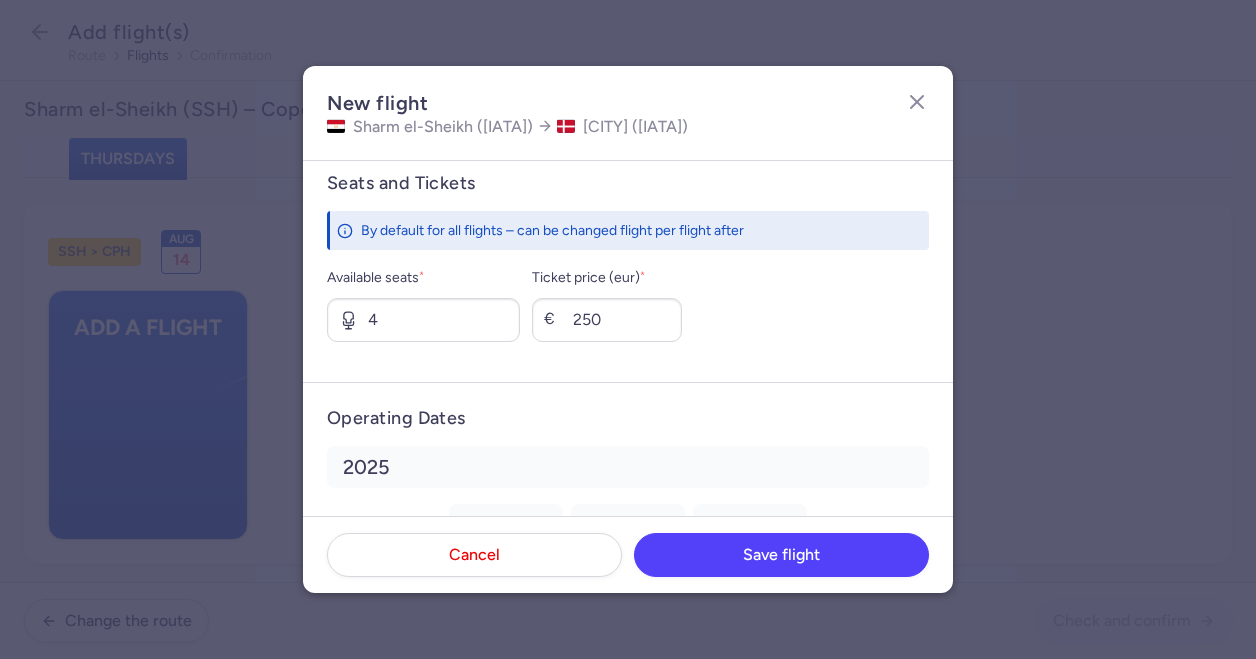 click on "Seats and Tickets By default for all flights – can be changed flight per flight after Available seats  * 4 Ticket price (eur)  * € 250" at bounding box center [628, 264] 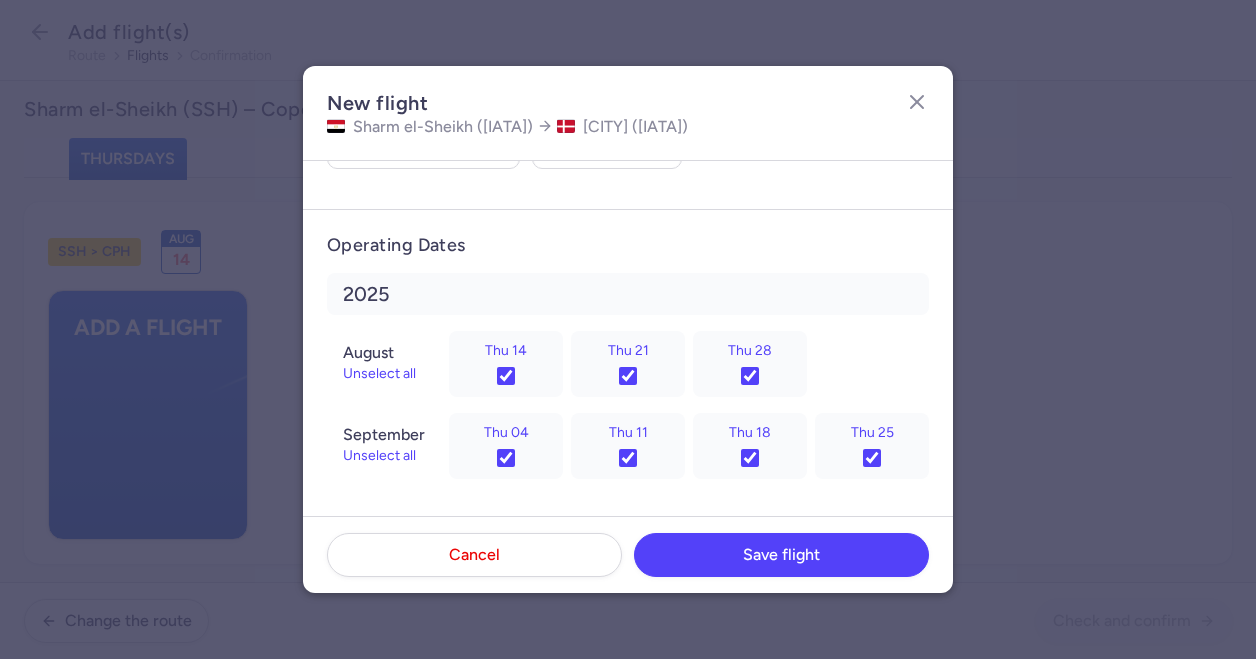 scroll, scrollTop: 923, scrollLeft: 0, axis: vertical 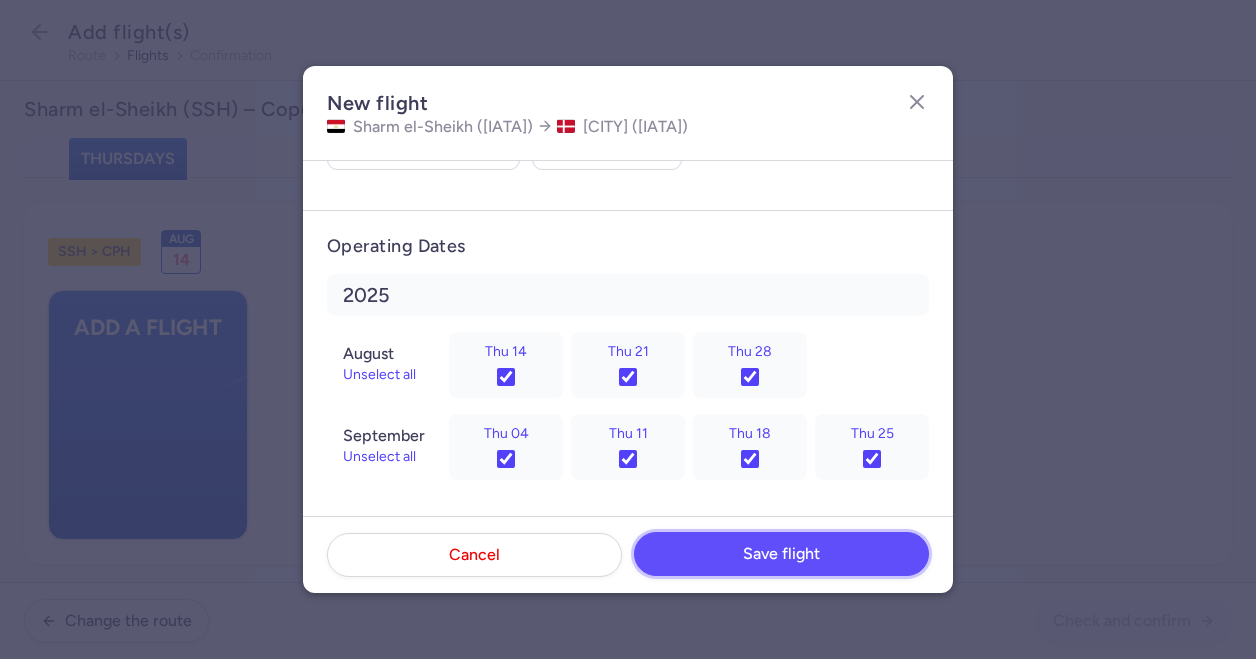 click on "Save flight" at bounding box center (781, 554) 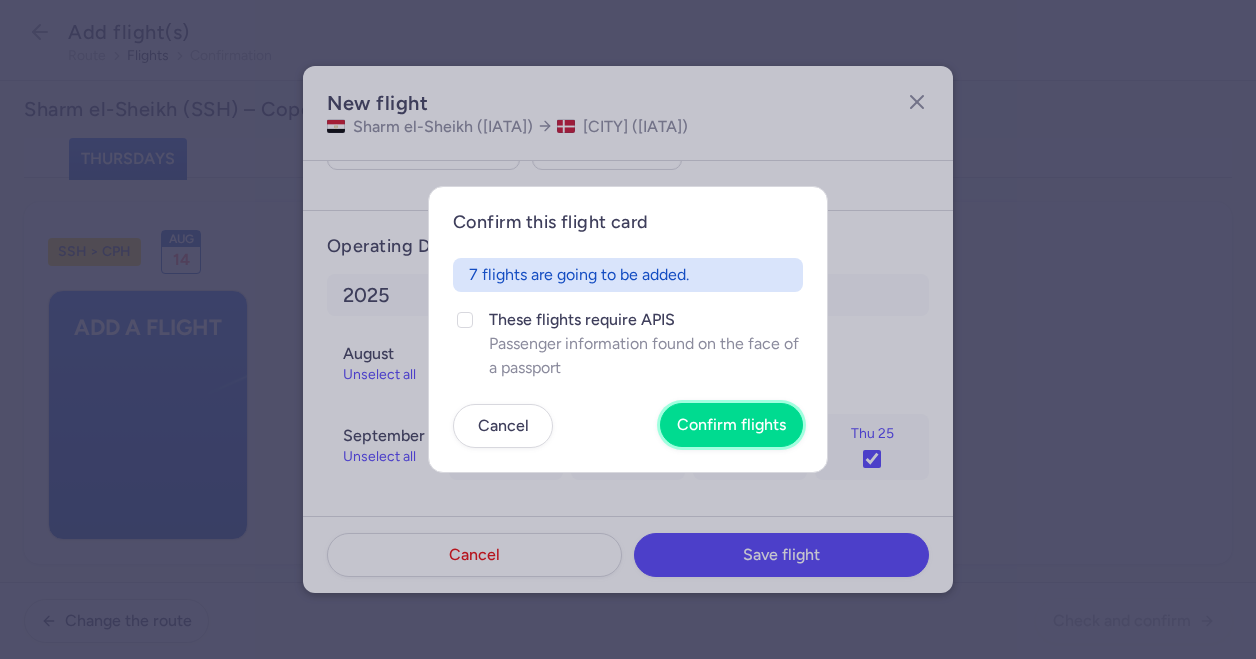 click on "Confirm flights" at bounding box center (731, 425) 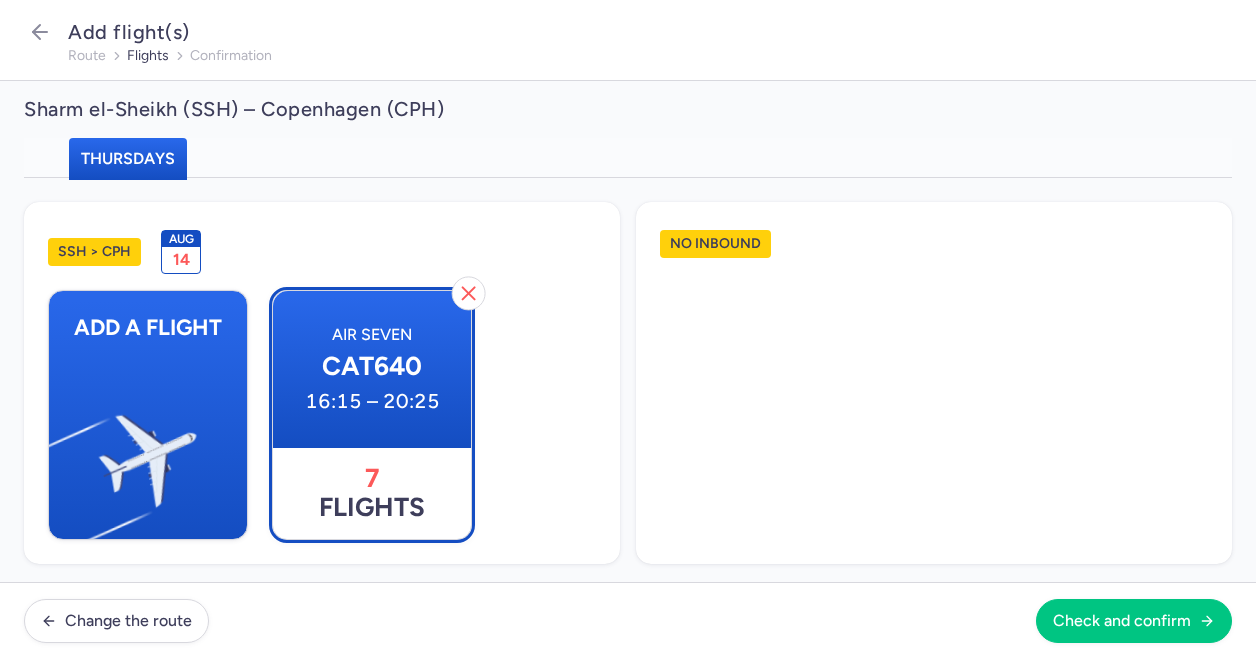 click on "Air Seven CAT640  [TIME] – [TIME]" at bounding box center [372, 369] 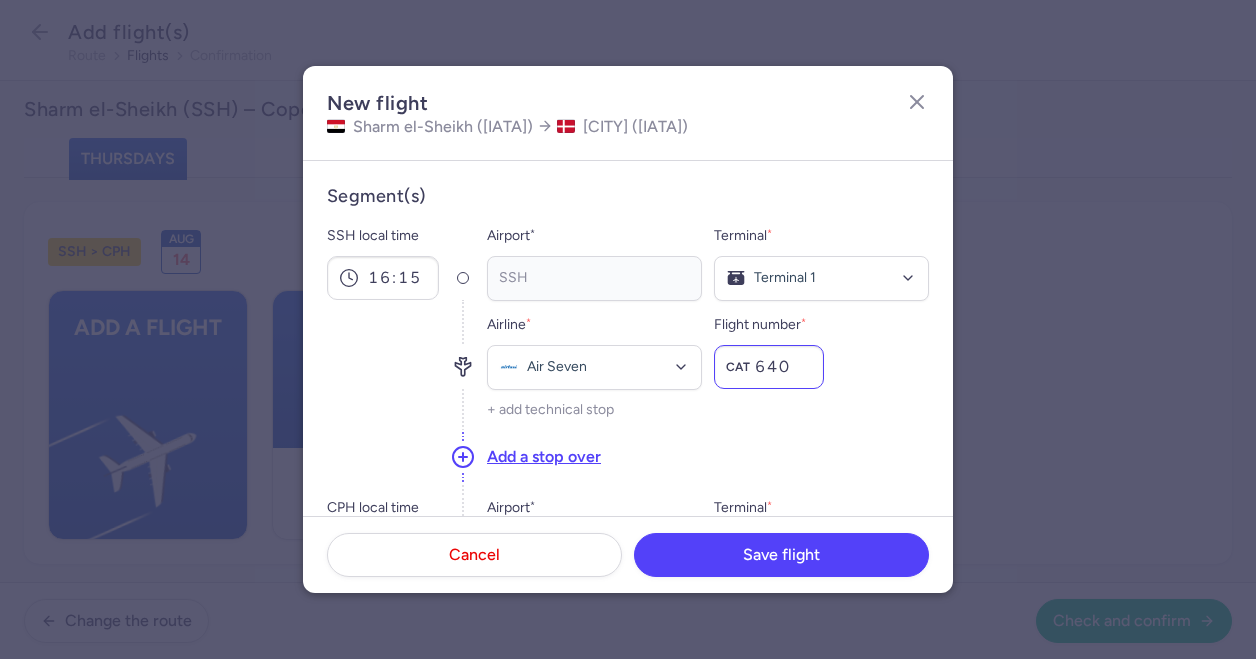 scroll, scrollTop: 257, scrollLeft: 0, axis: vertical 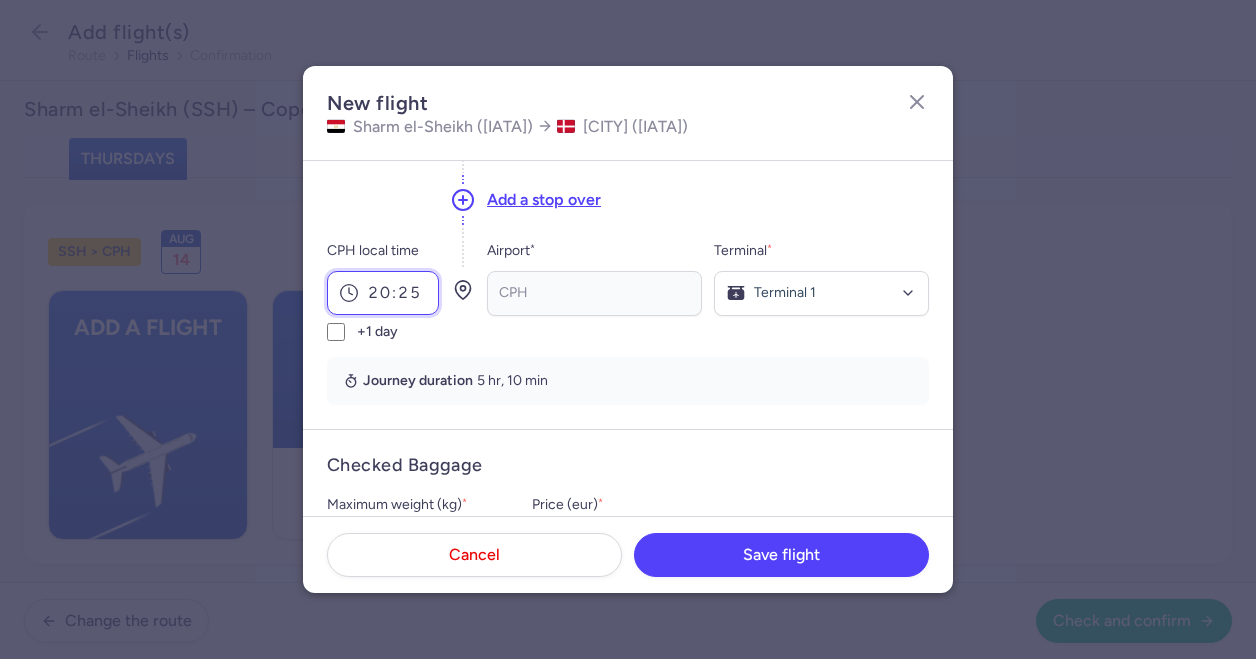 click on "20:25" at bounding box center [383, 293] 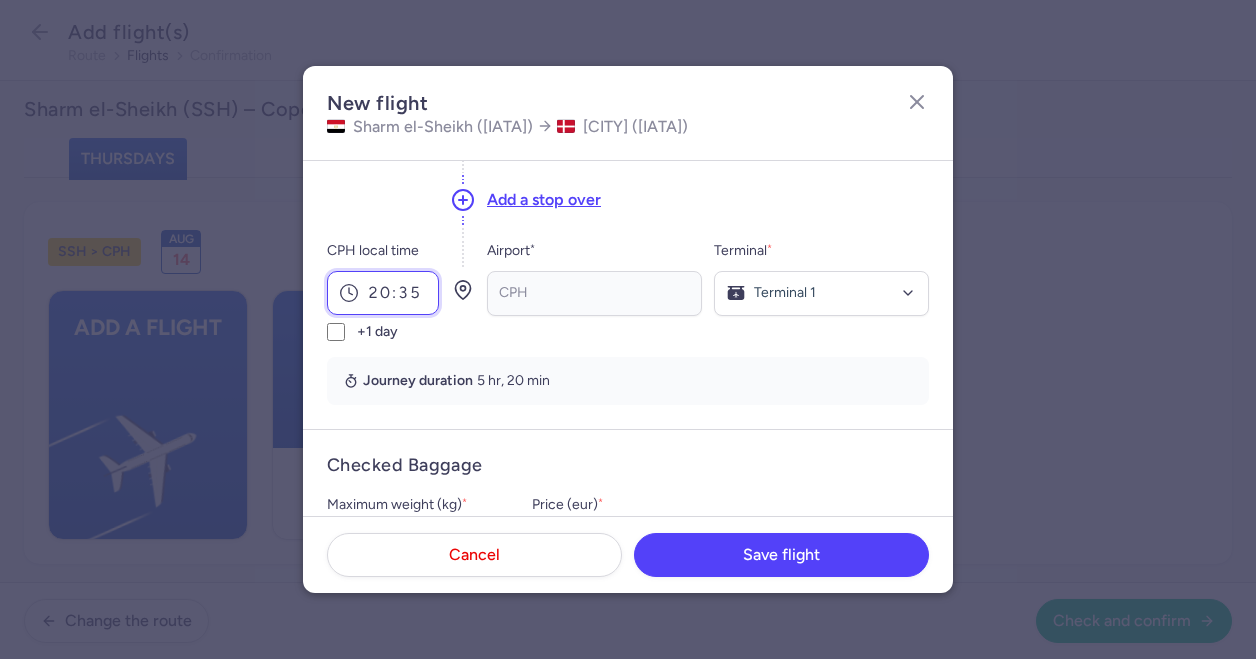 type on "20:35" 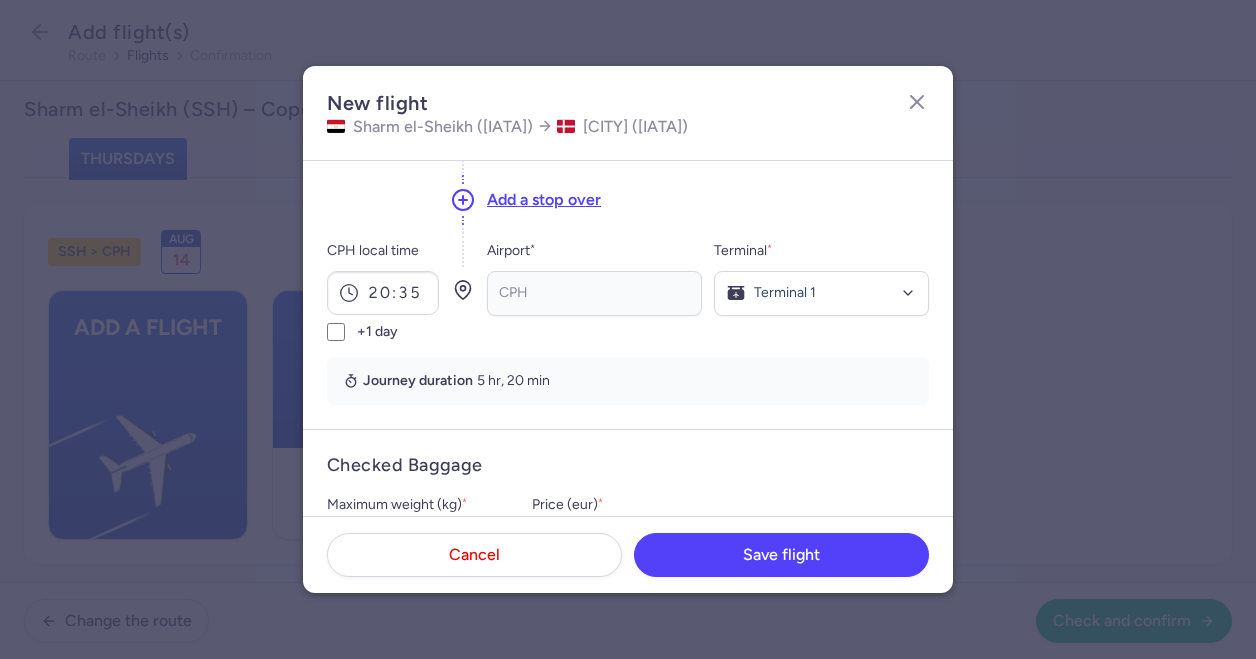 click on "Journey duration  5 hr, 20 min" at bounding box center (628, 381) 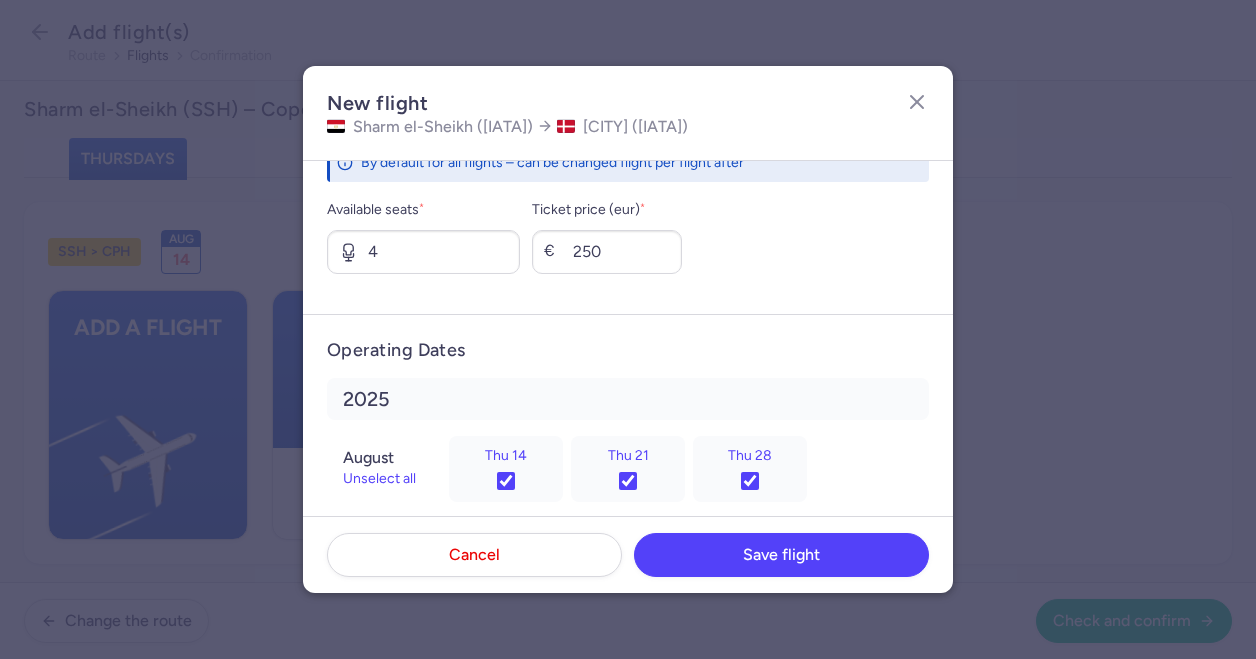 scroll, scrollTop: 924, scrollLeft: 0, axis: vertical 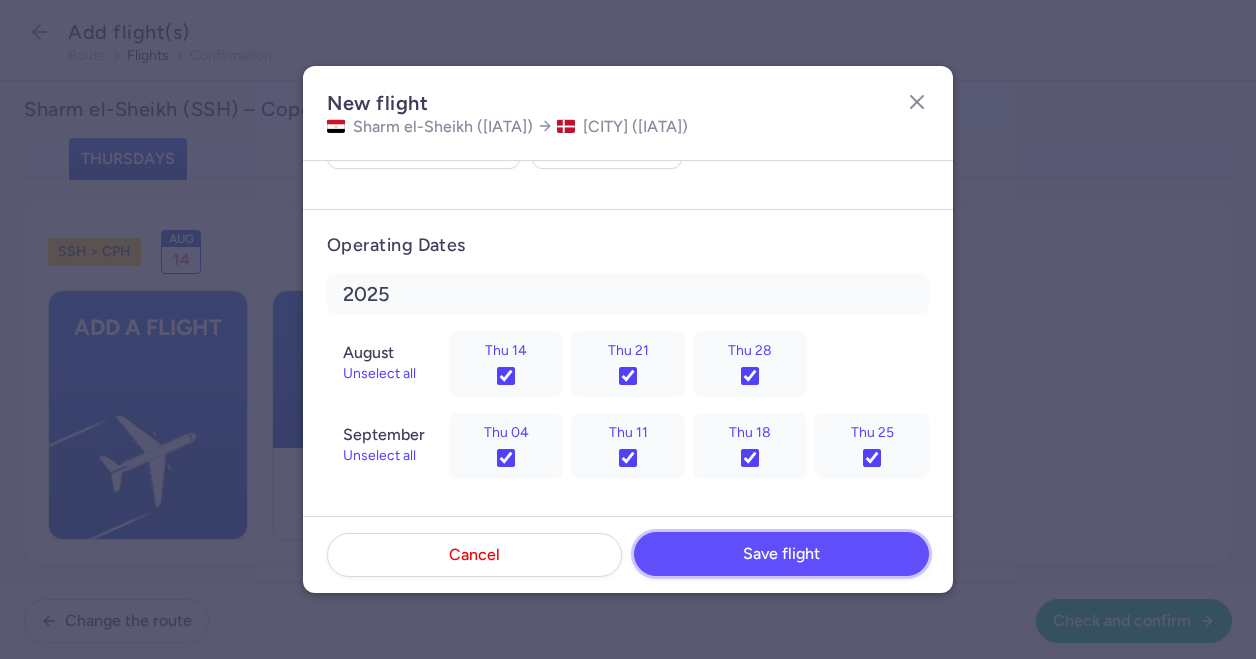 click on "Save flight" at bounding box center (781, 554) 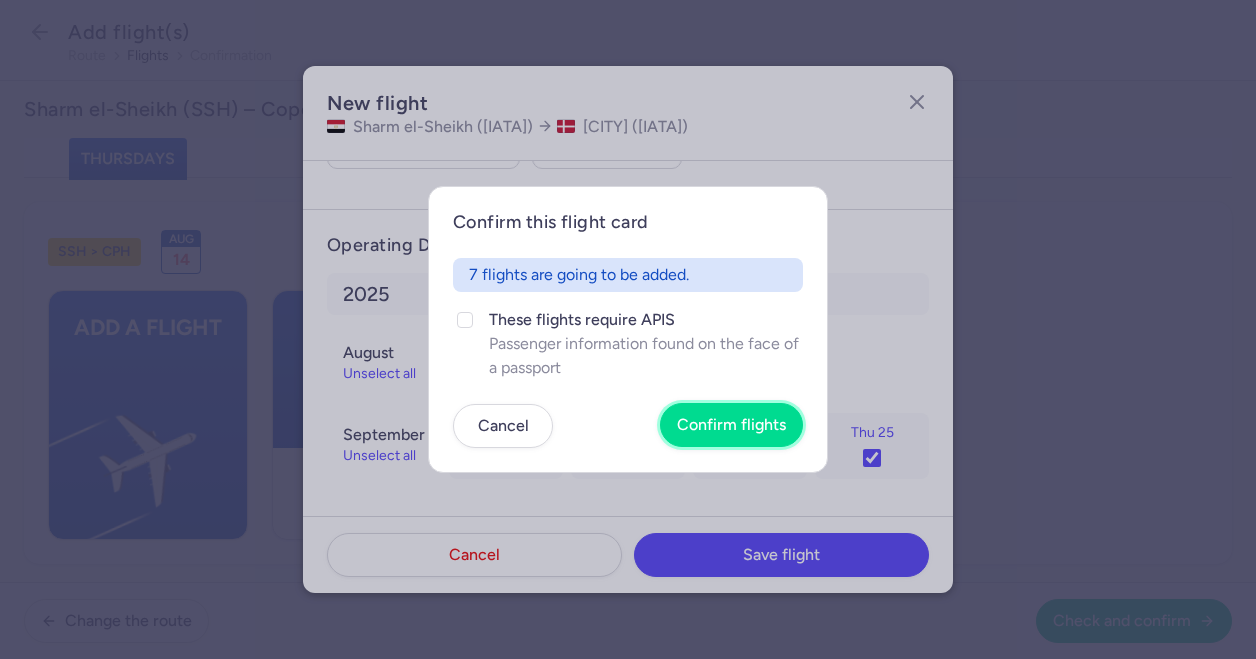 click on "Confirm flights" at bounding box center (731, 425) 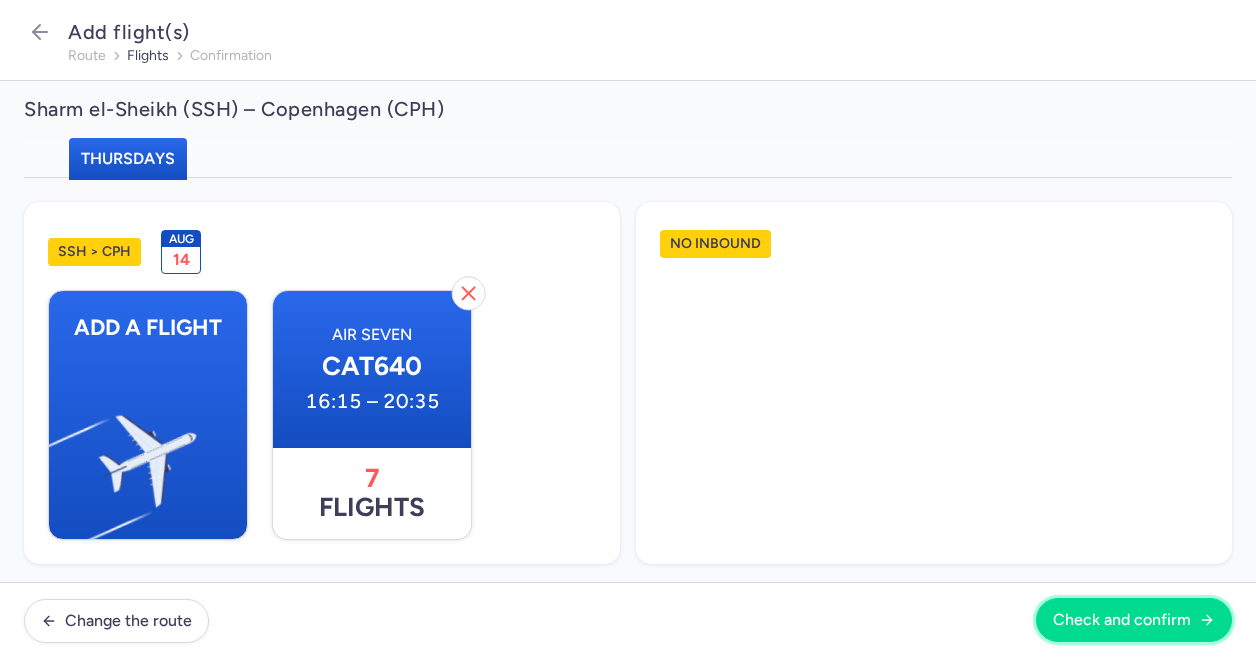 click on "Check and confirm" at bounding box center [1122, 620] 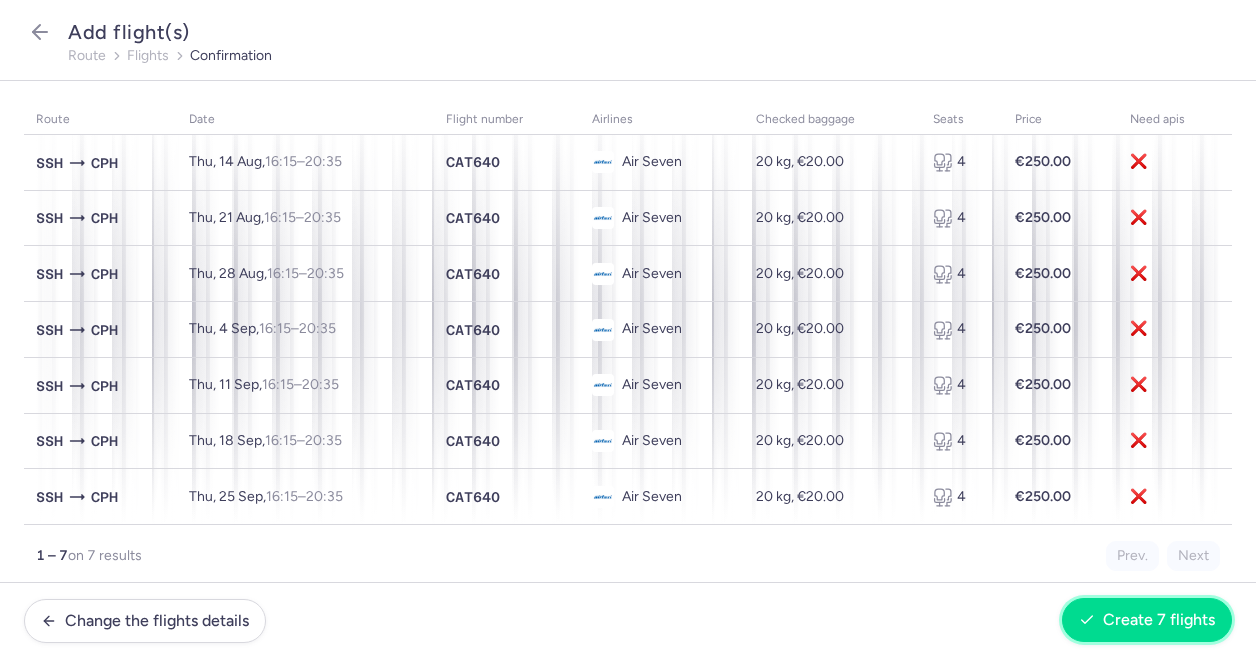click on "Create 7 flights" at bounding box center (1159, 620) 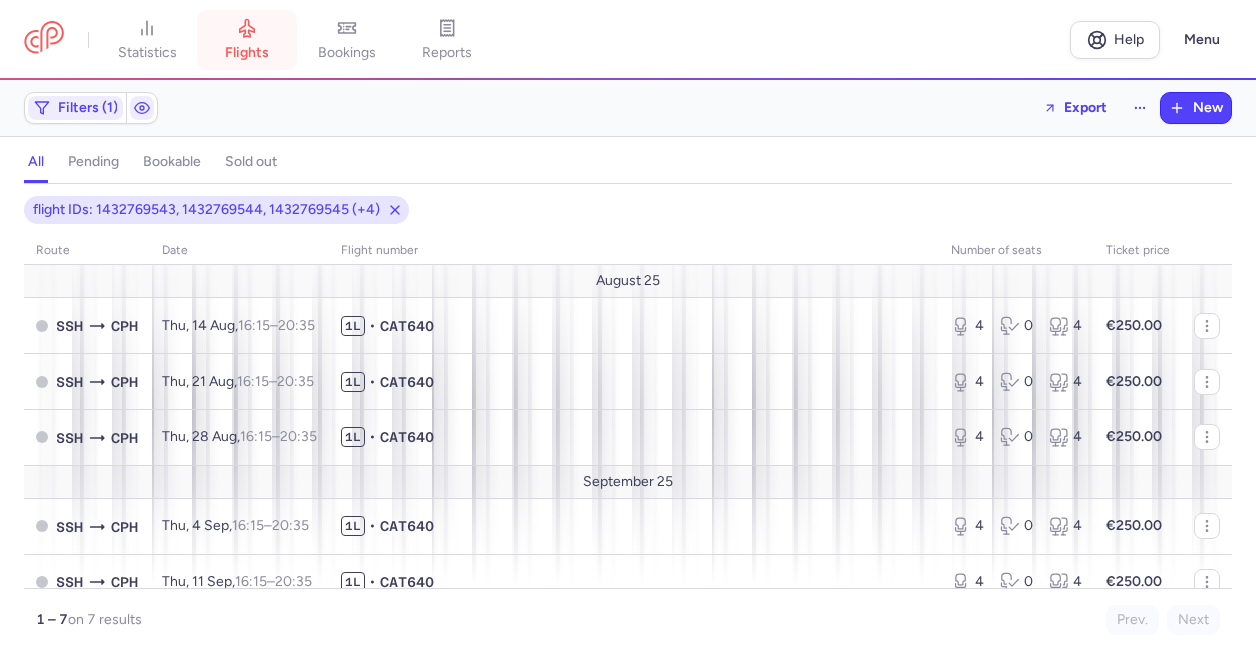 click on "flights" at bounding box center [247, 53] 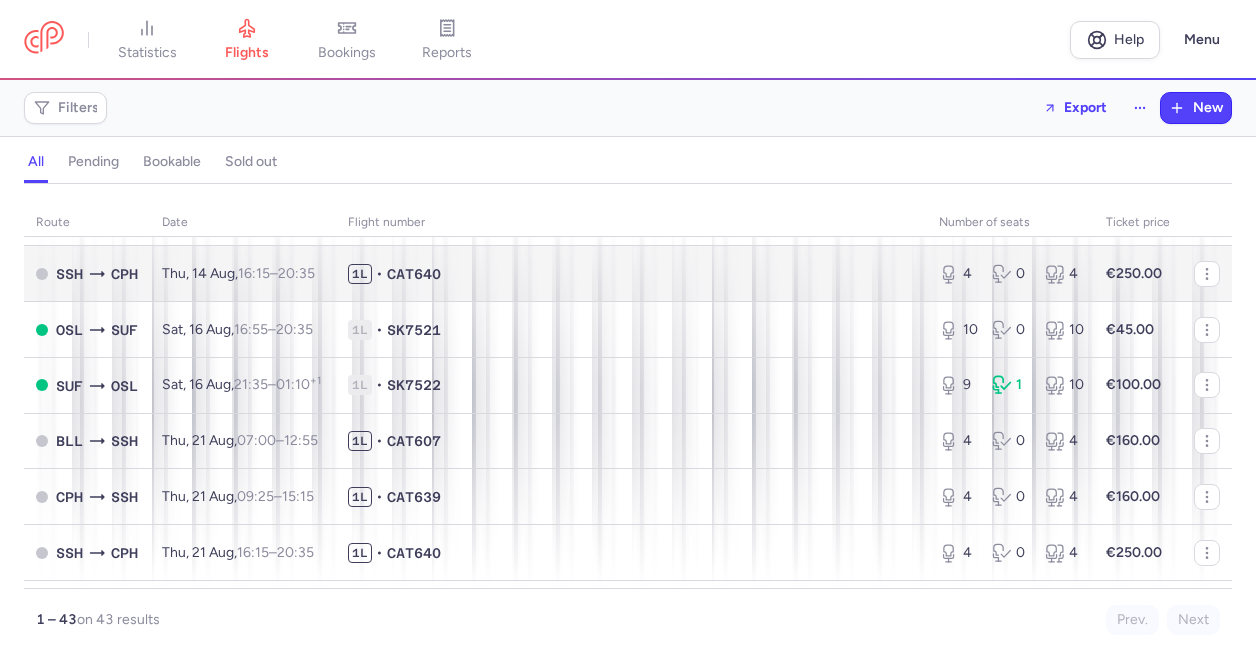 scroll, scrollTop: 0, scrollLeft: 0, axis: both 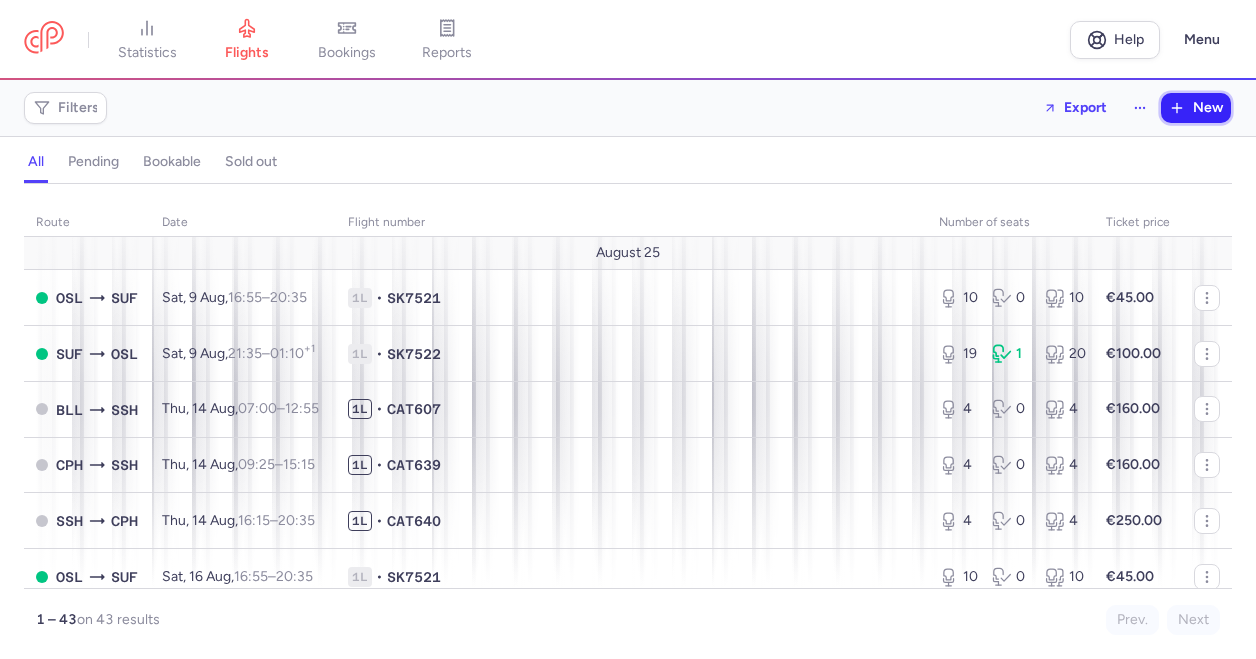 click on "New" at bounding box center (1196, 108) 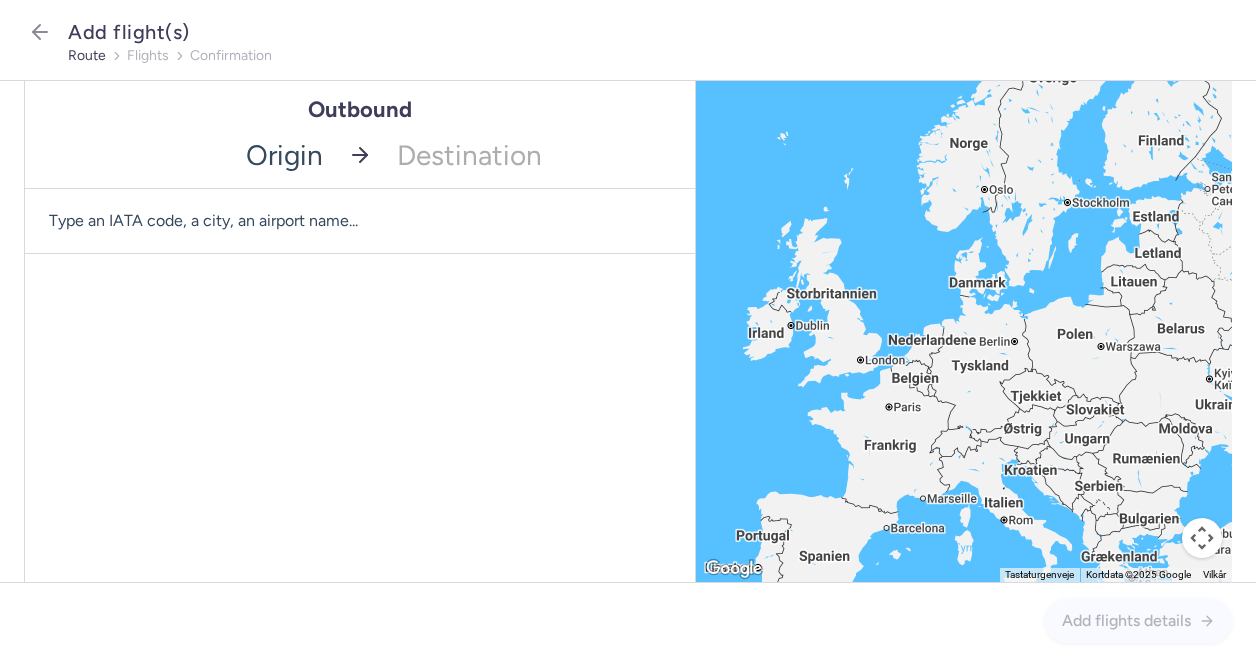 click 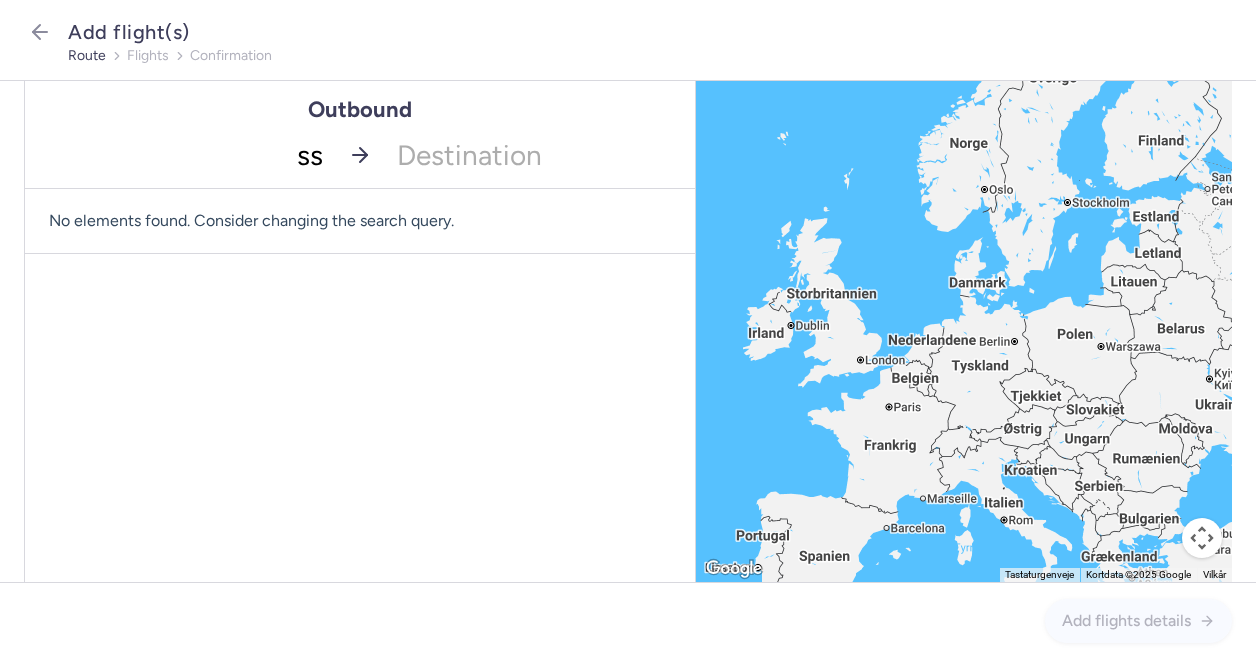type on "ssh" 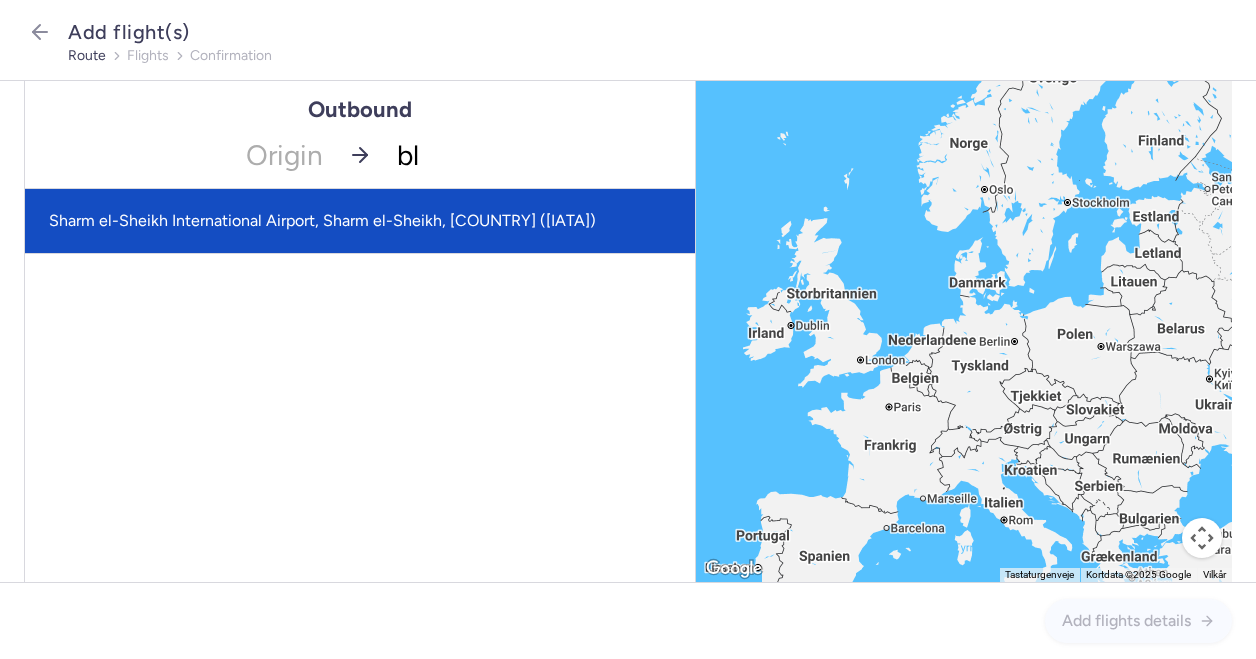 type on "bll" 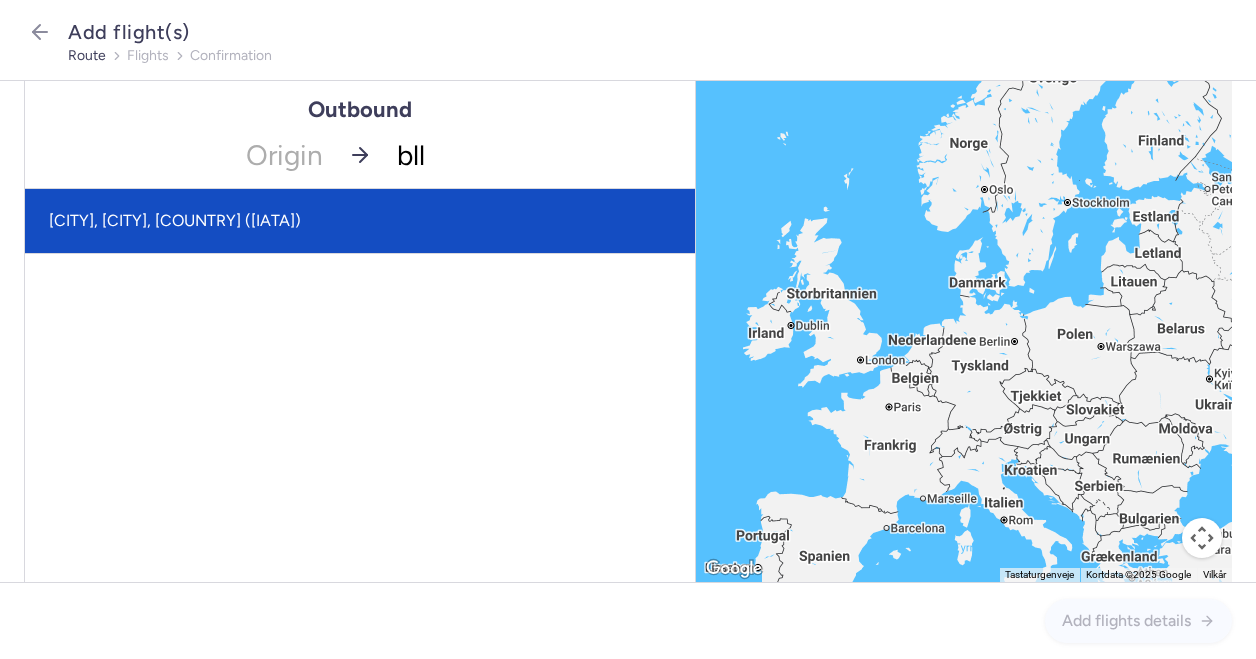 click on "[CITY], [CITY], [COUNTRY] ([IATA])" at bounding box center [360, 221] 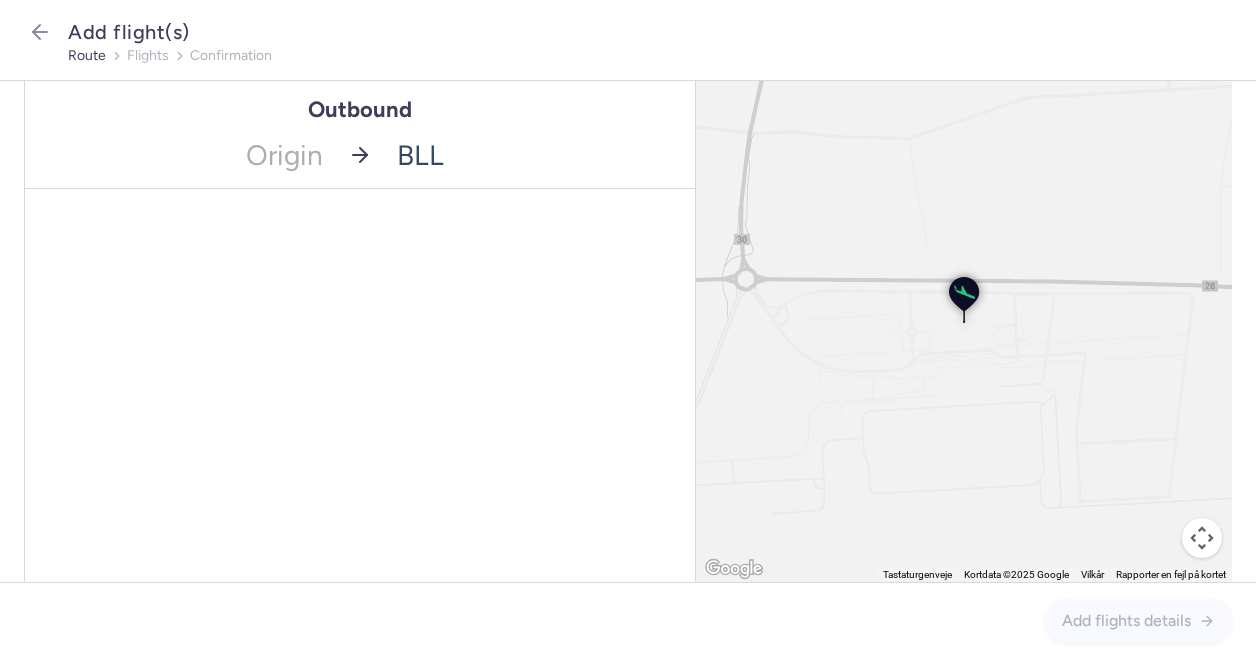 click on "Origin No elements found. Consider changing the search query. Type an IATA code, a city, an airport name... BLL No elements found. Consider changing the search query. Type an IATA code, a city, an airport name..." at bounding box center [360, 155] 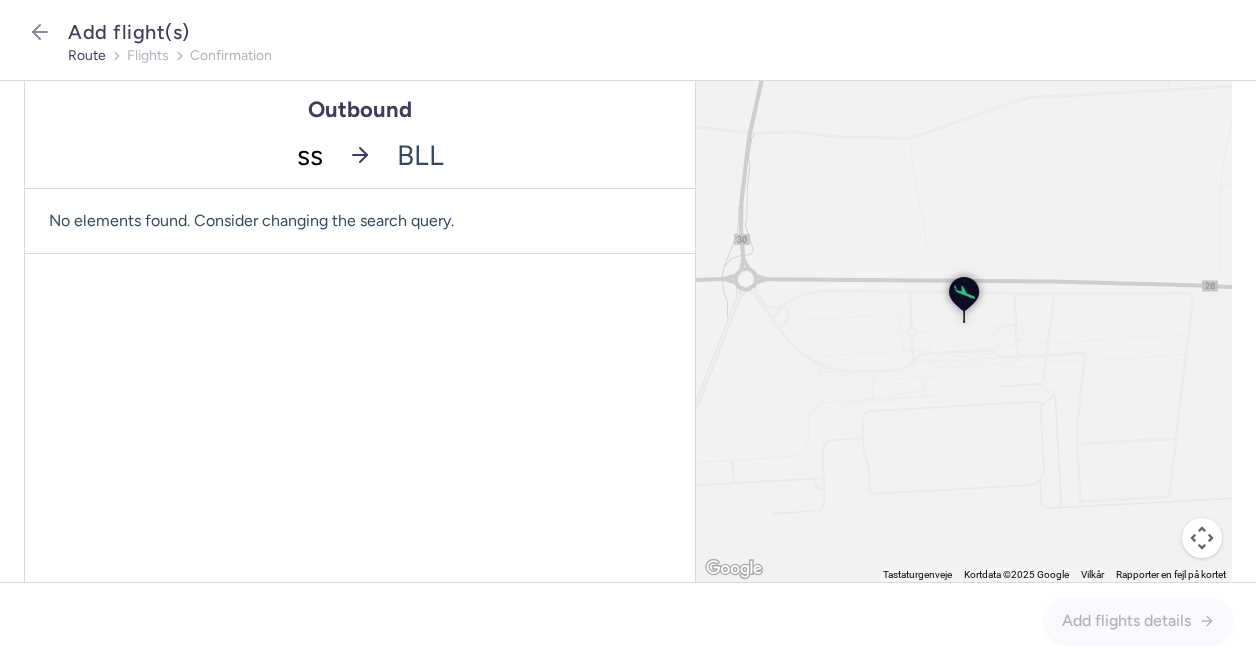 type on "ssh" 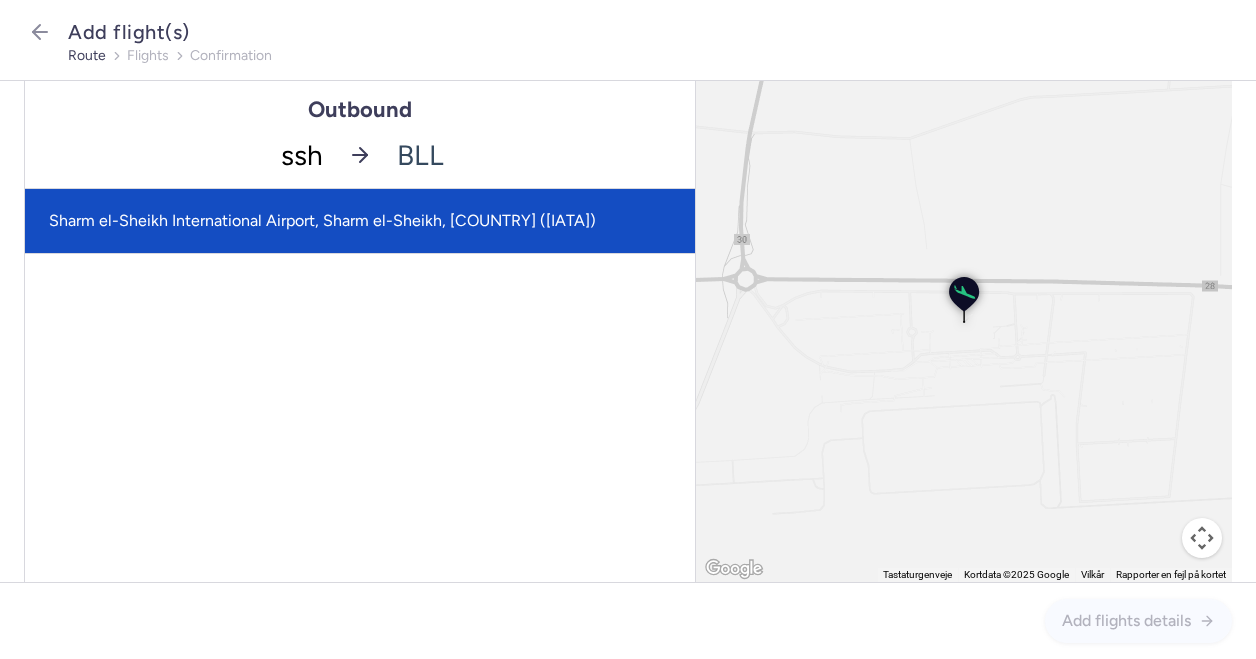 click on "Sharm el-Sheikh International Airport, Sharm el-Sheikh, [COUNTRY] ([IATA])" 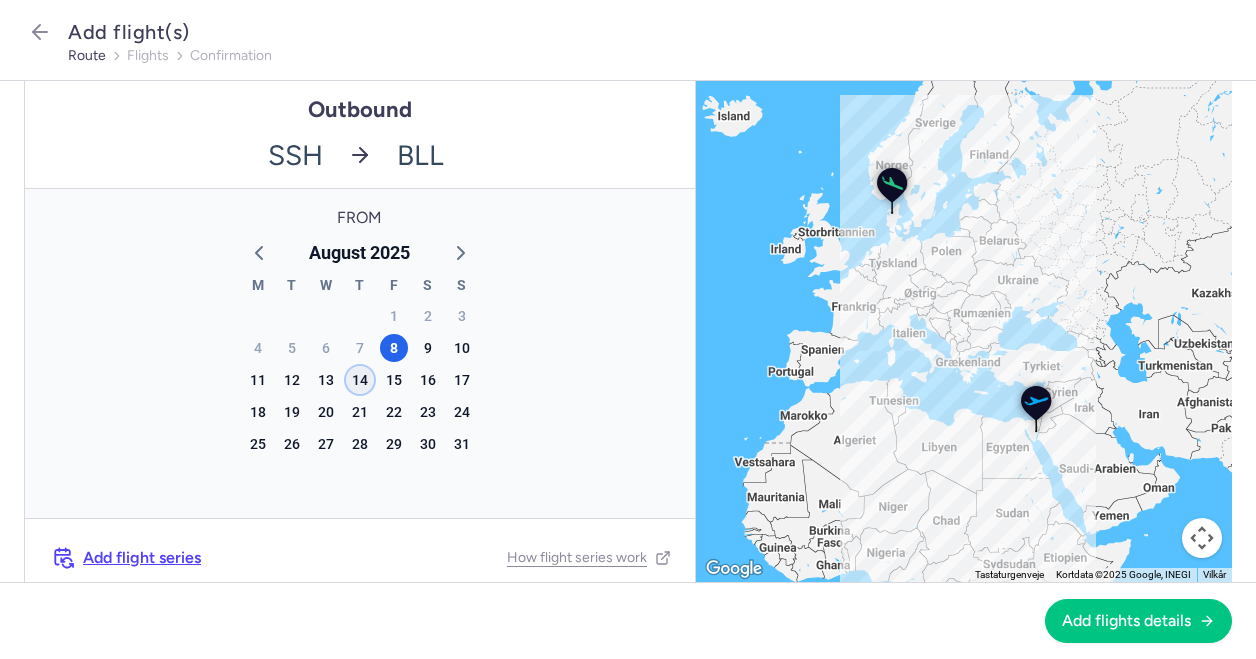 click on "14" 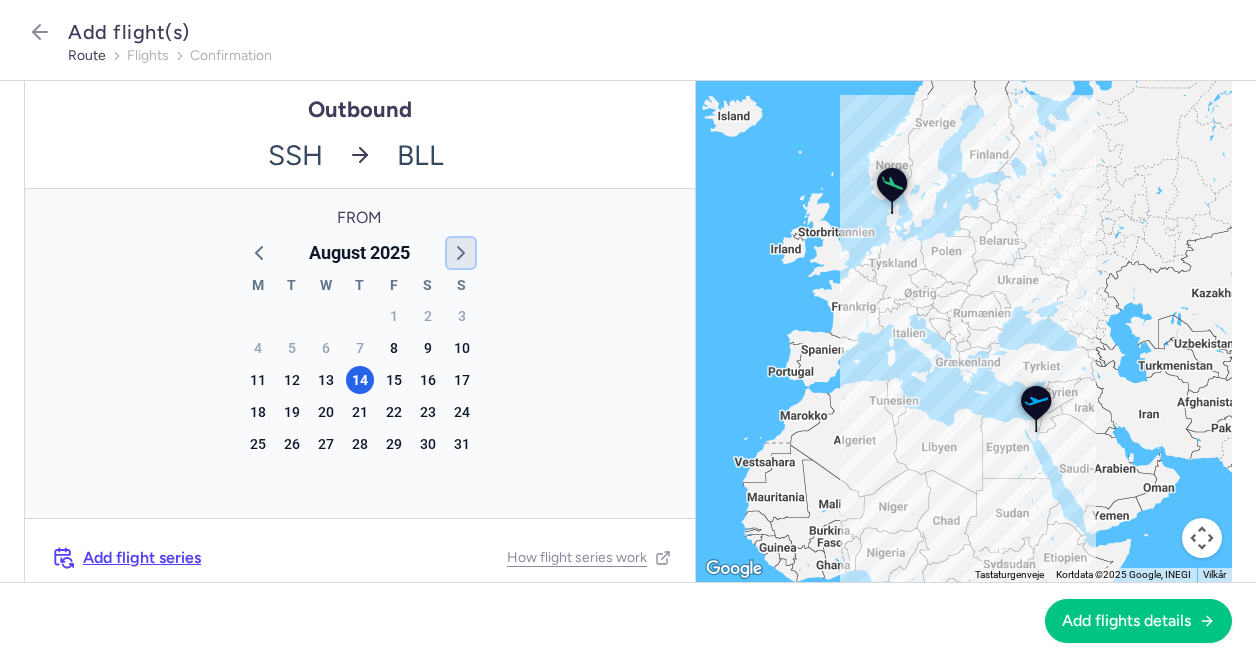 click 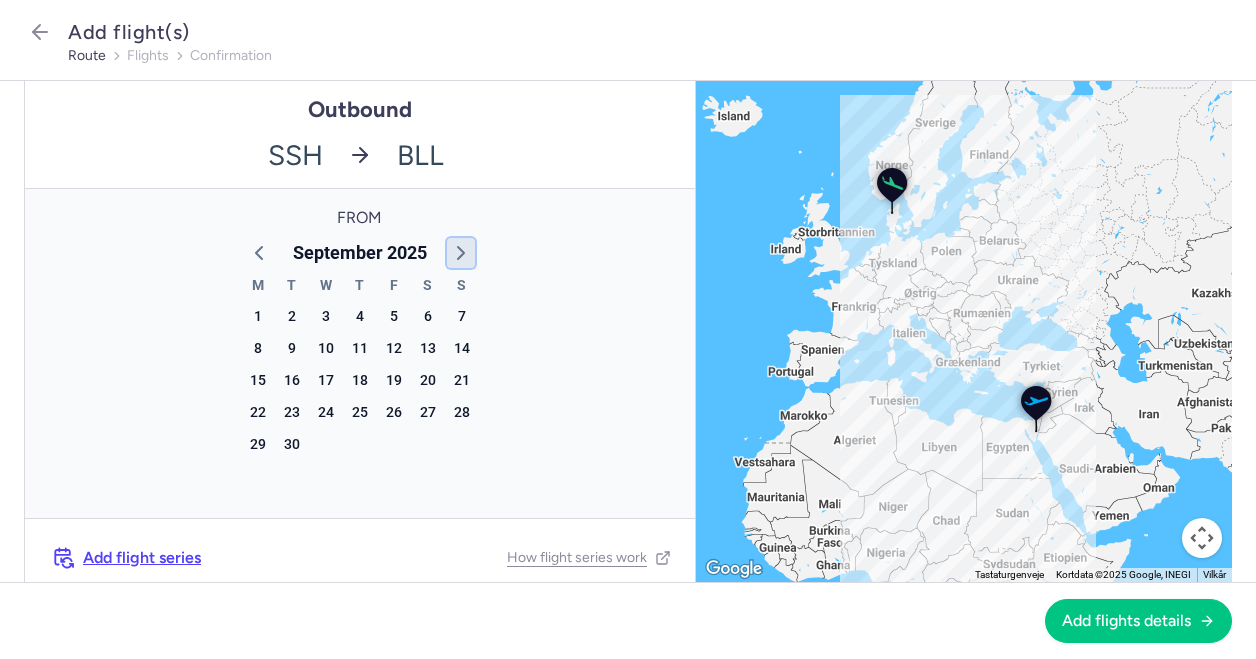 click 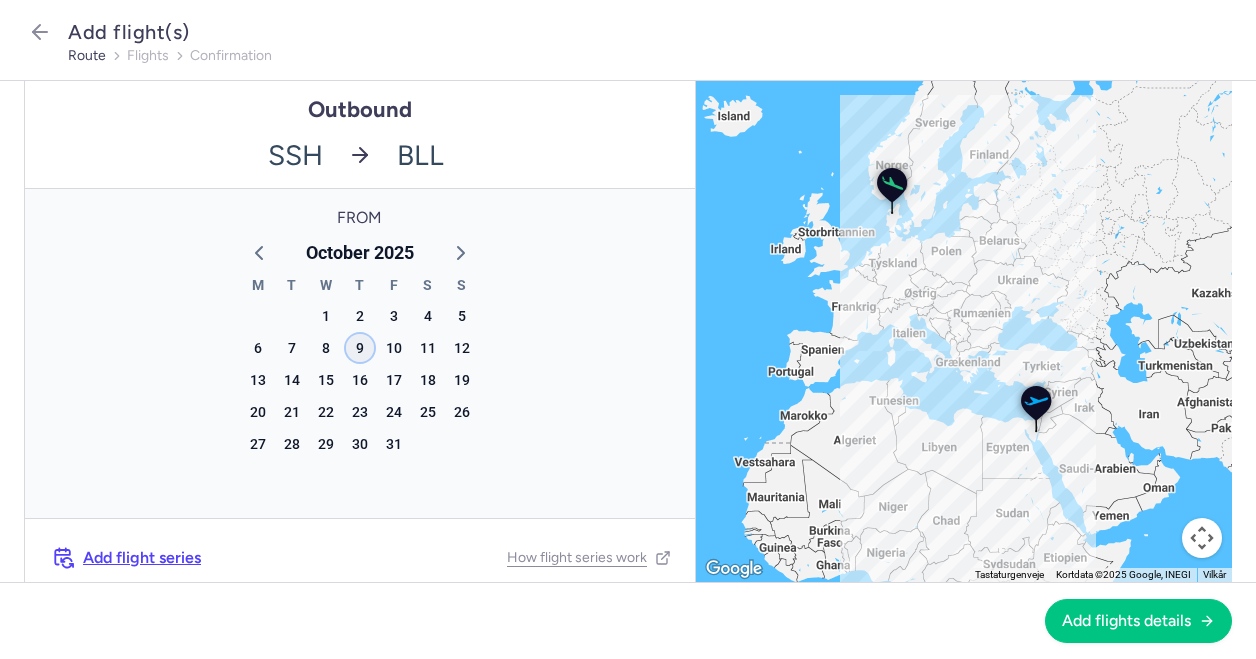 click on "9" 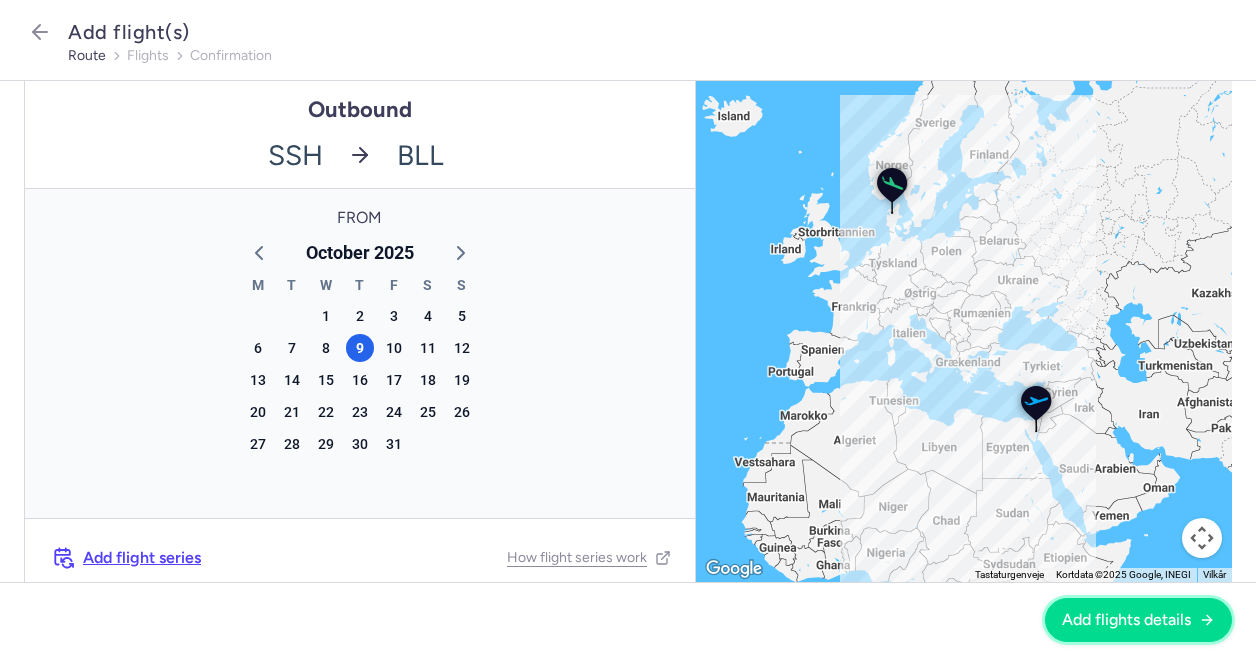 click on "Add flights details" at bounding box center (1126, 620) 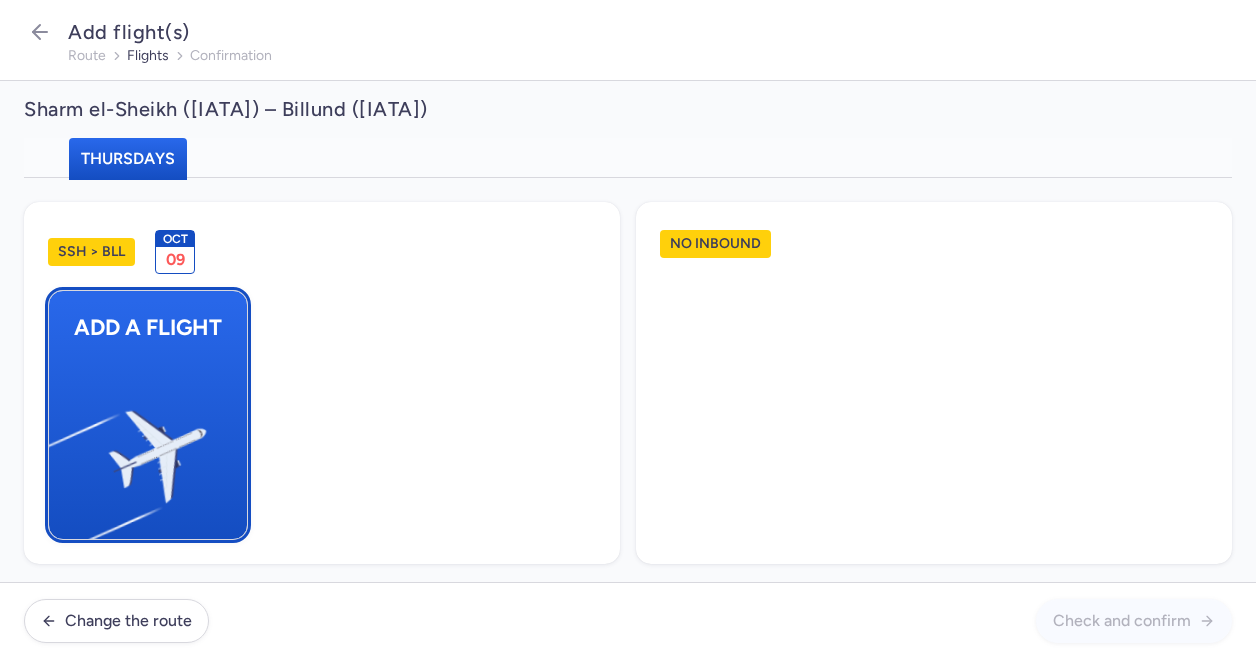 click at bounding box center (59, 448) 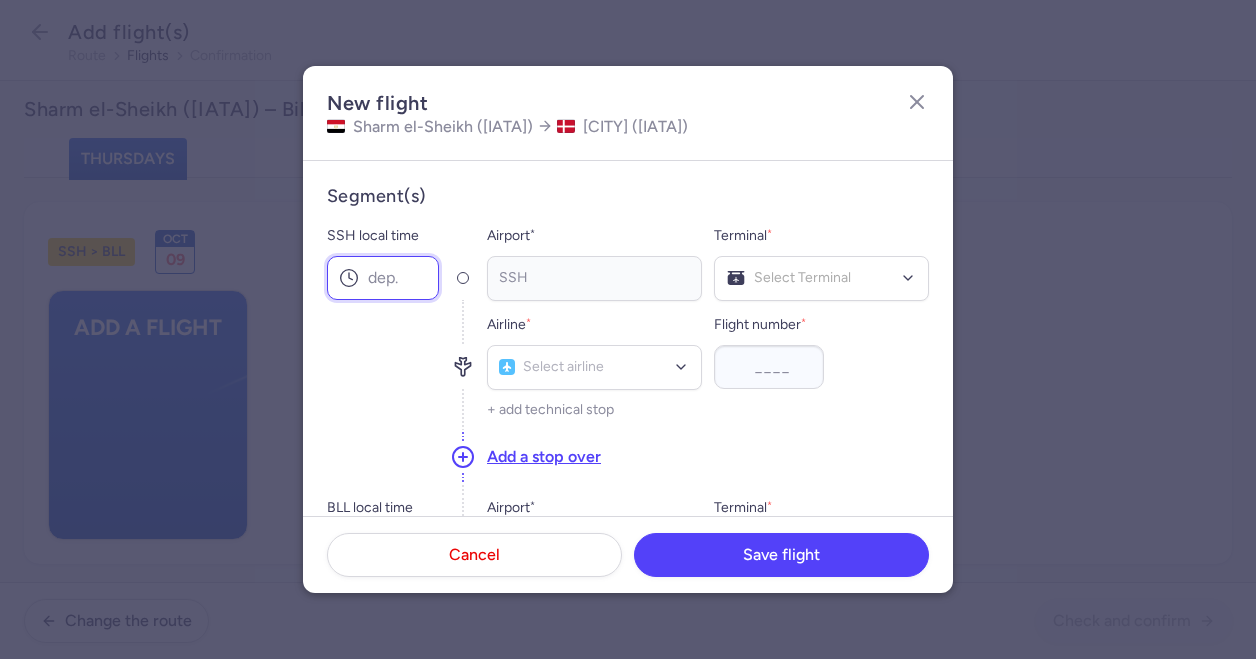 click on "SSH local time" at bounding box center [383, 278] 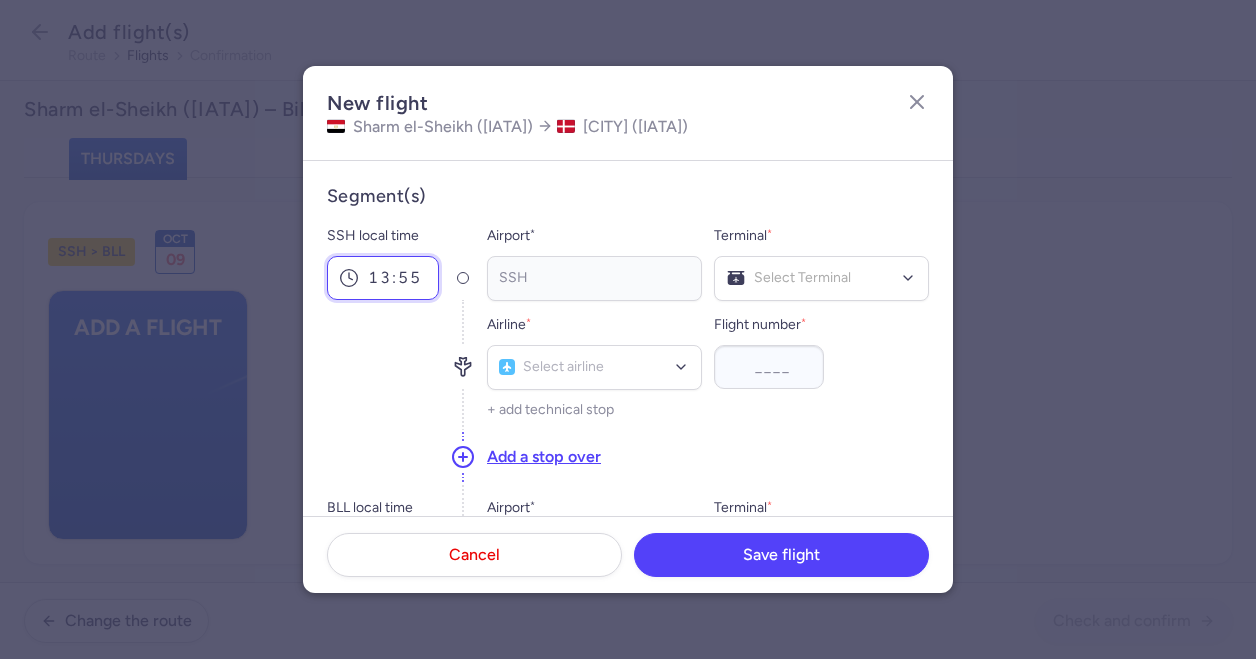 type on "13:55" 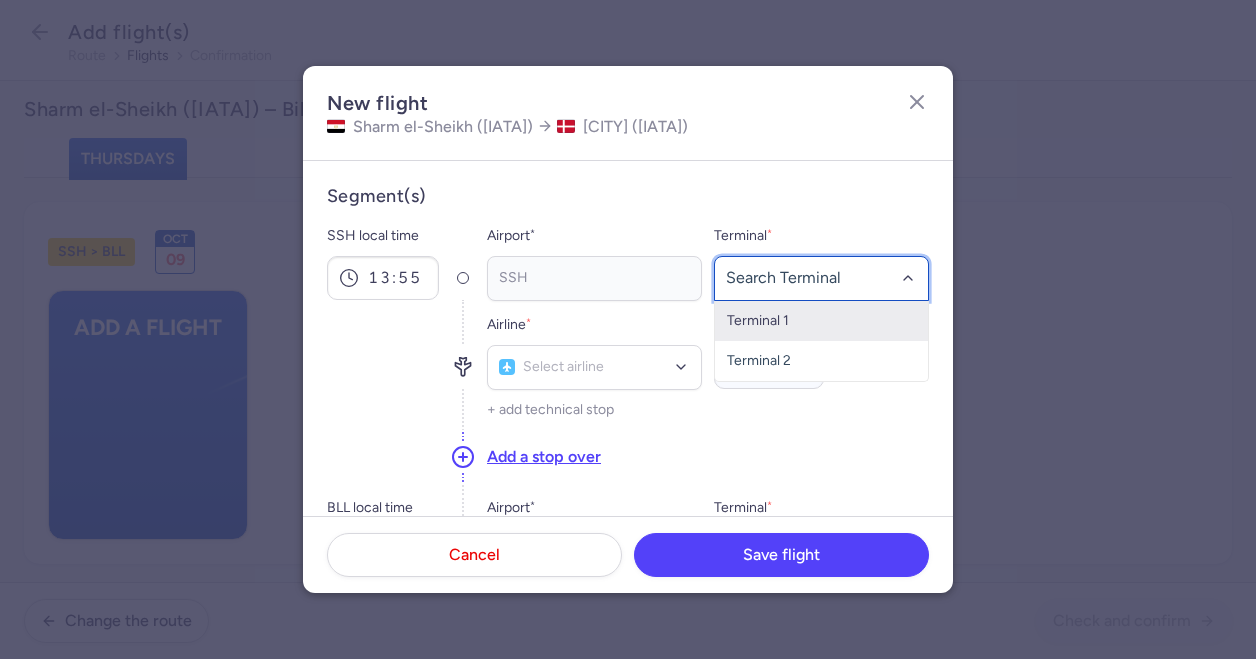 click on "Terminal 1" at bounding box center (821, 321) 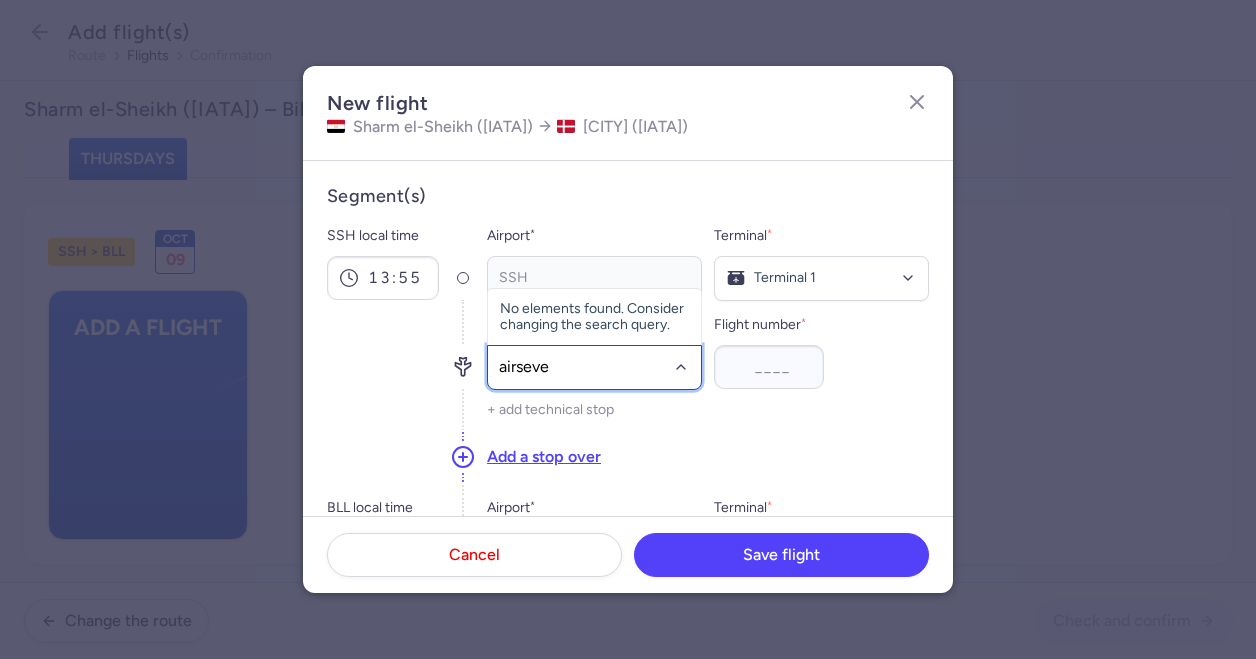 type on "airseven" 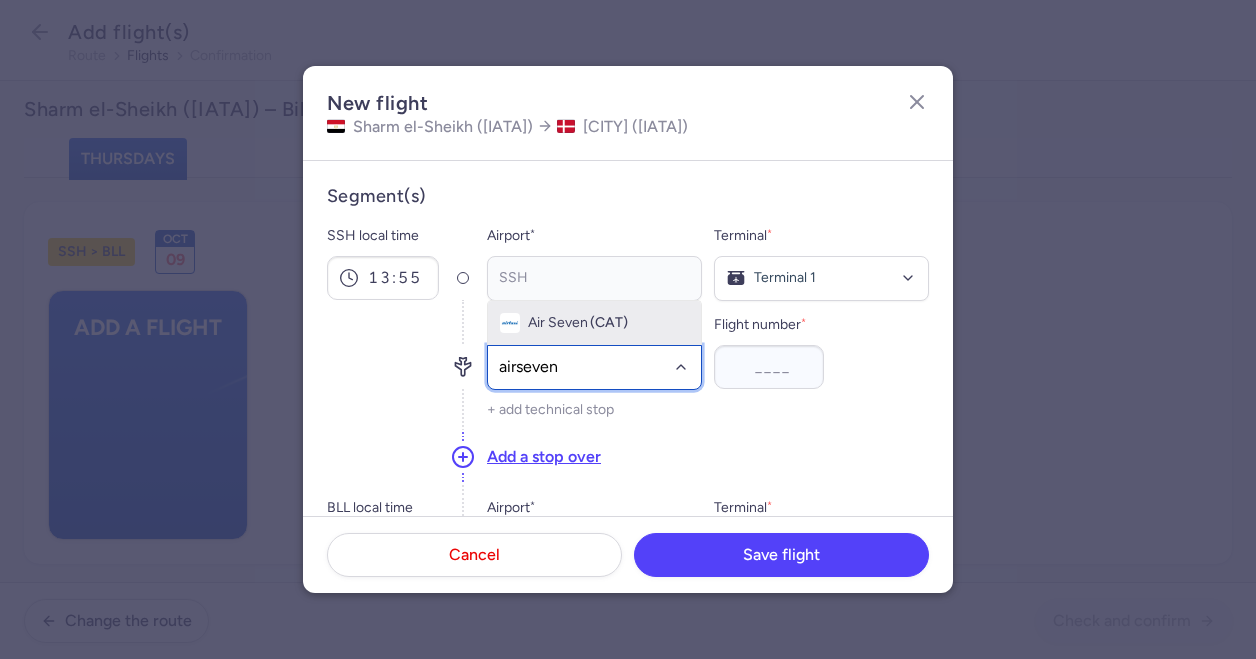 click on "Air Seven (CAT)" at bounding box center [594, 323] 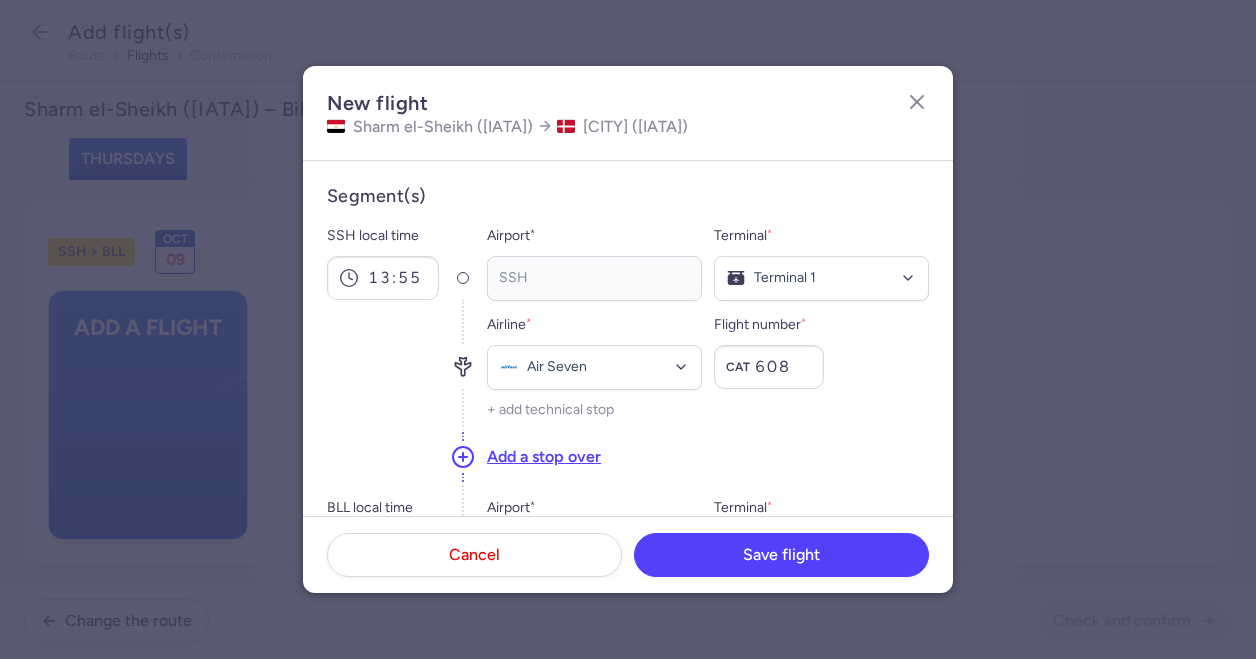 type on "608" 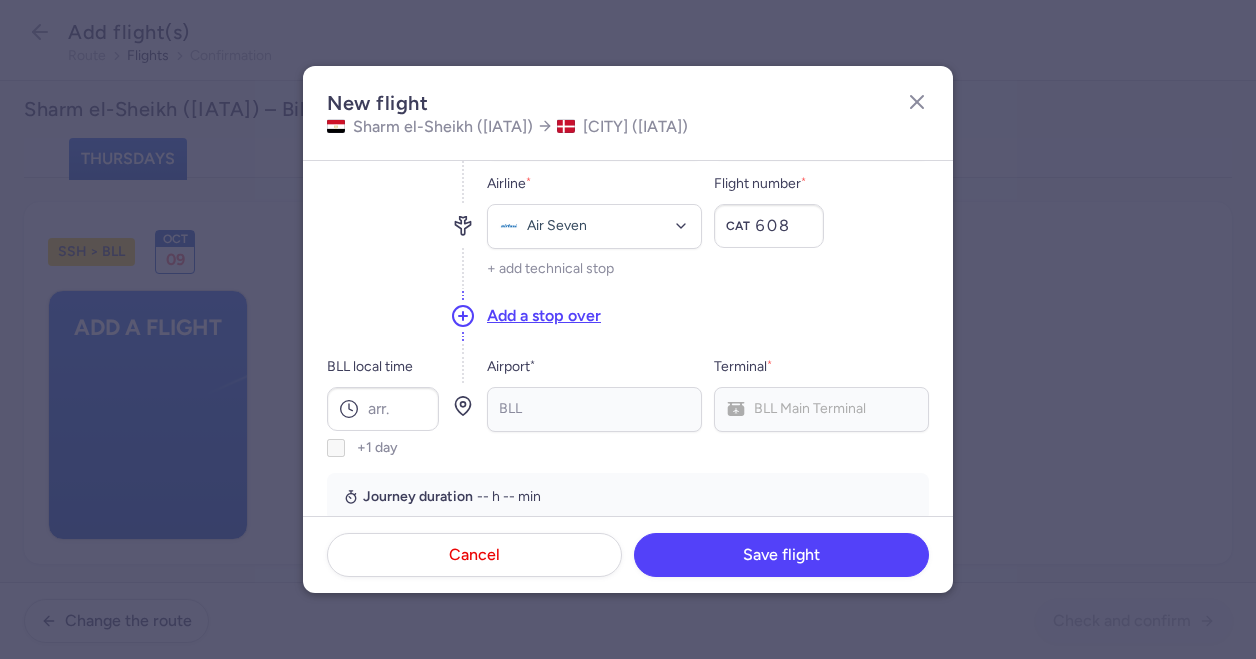 scroll, scrollTop: 145, scrollLeft: 0, axis: vertical 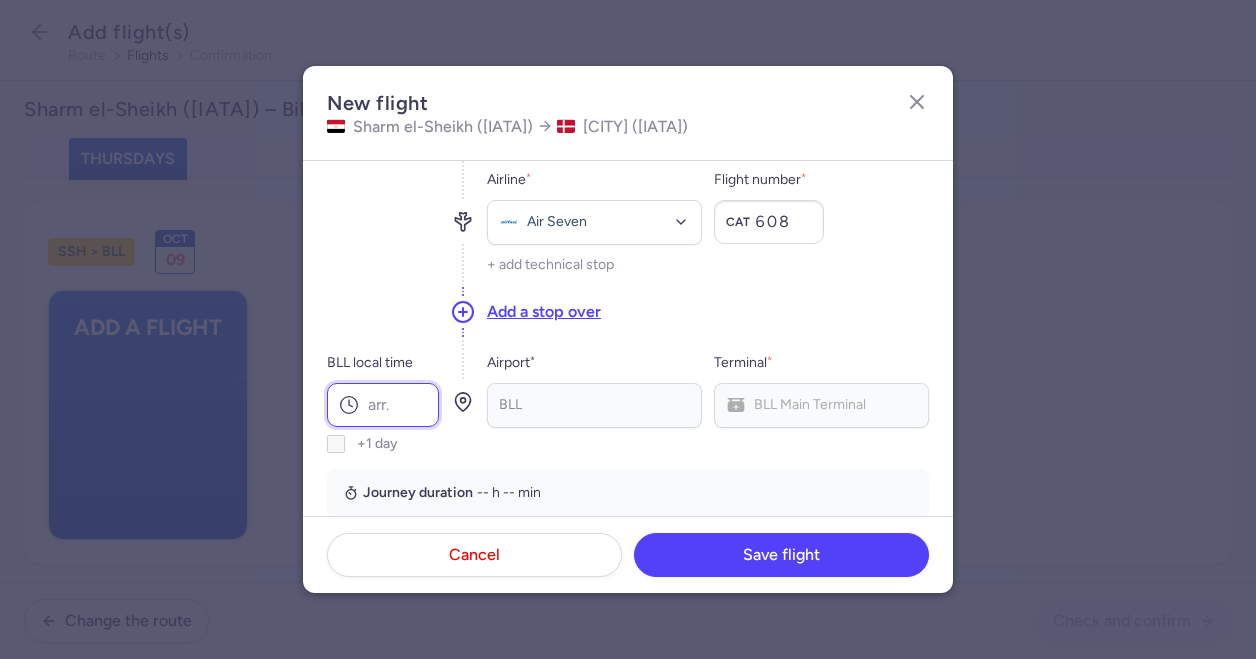 click on "BLL local time" at bounding box center (383, 405) 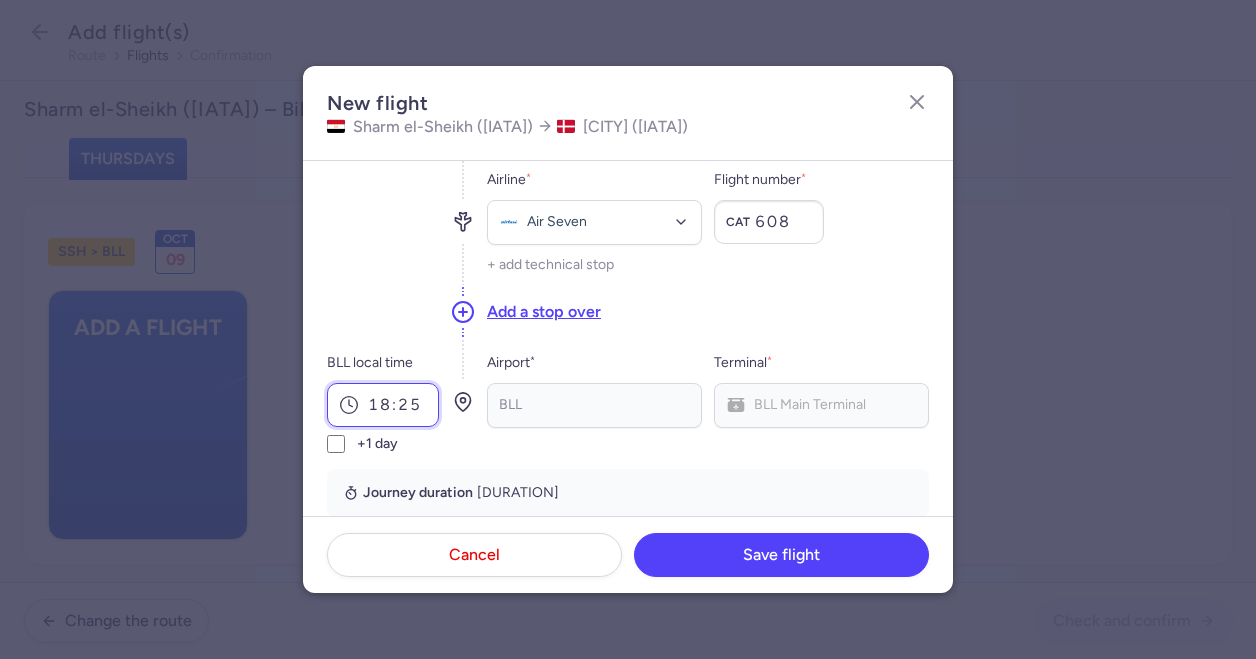 type on "18:25" 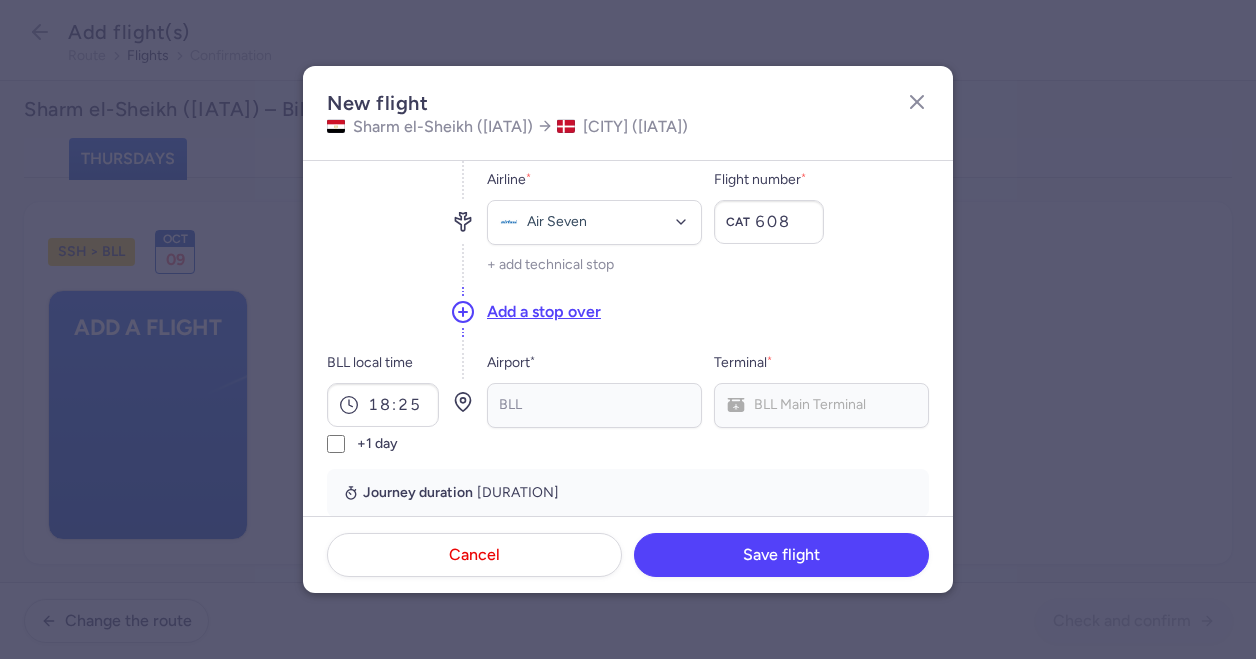 click on "Segment(s) SSH local time  13:55 Airport * SSH No elements found. Consider changing the search query. Type an IATA code, a city, an airport name...  Terminal  *   Terminal 1 Terminal 1 Terminal 2 No elements found. Consider changing the search query. List is empty.  Airline  * Air Seven No elements found. Consider changing the search query. Type airline IATA code, name... Flight number  * CAT 608  + add technical stop  Add a stop over BLL local time  18:25 +1 day Airport * BLL No elements found. Consider changing the search query. Type an IATA code, a city, an airport name...  Terminal  *   BLL Main Terminal No elements found. Consider changing the search query. List is empty.  Journey duration  5 hr, 30 min" at bounding box center (628, 278) 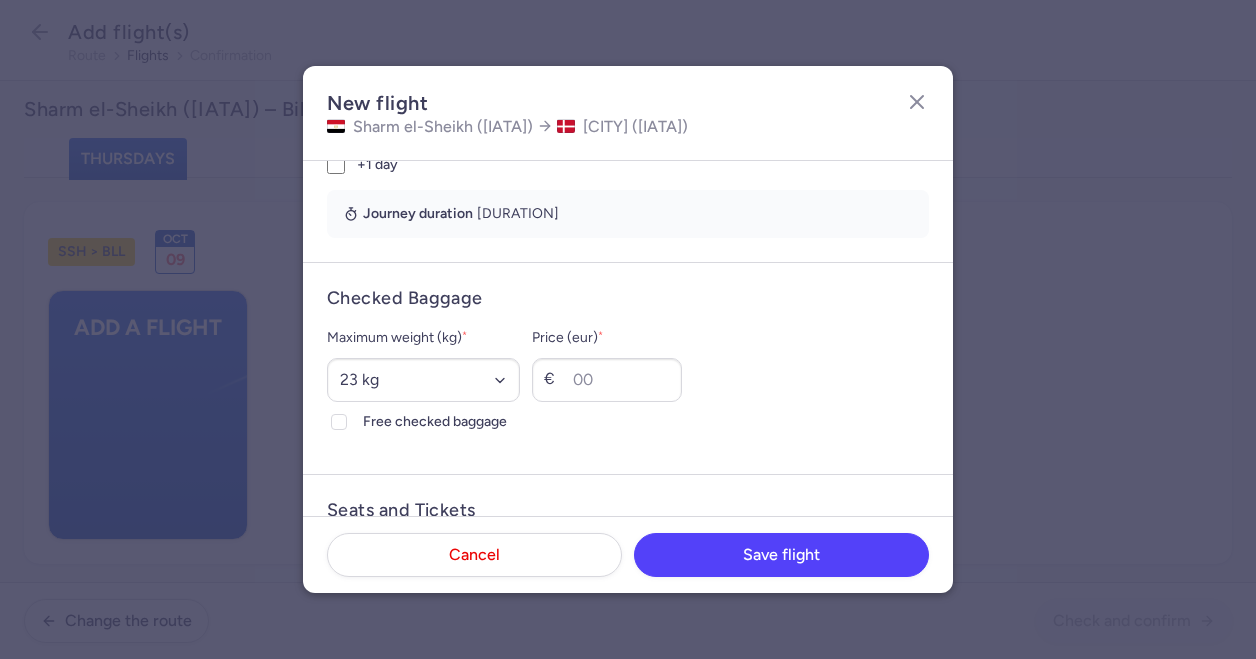 scroll, scrollTop: 427, scrollLeft: 0, axis: vertical 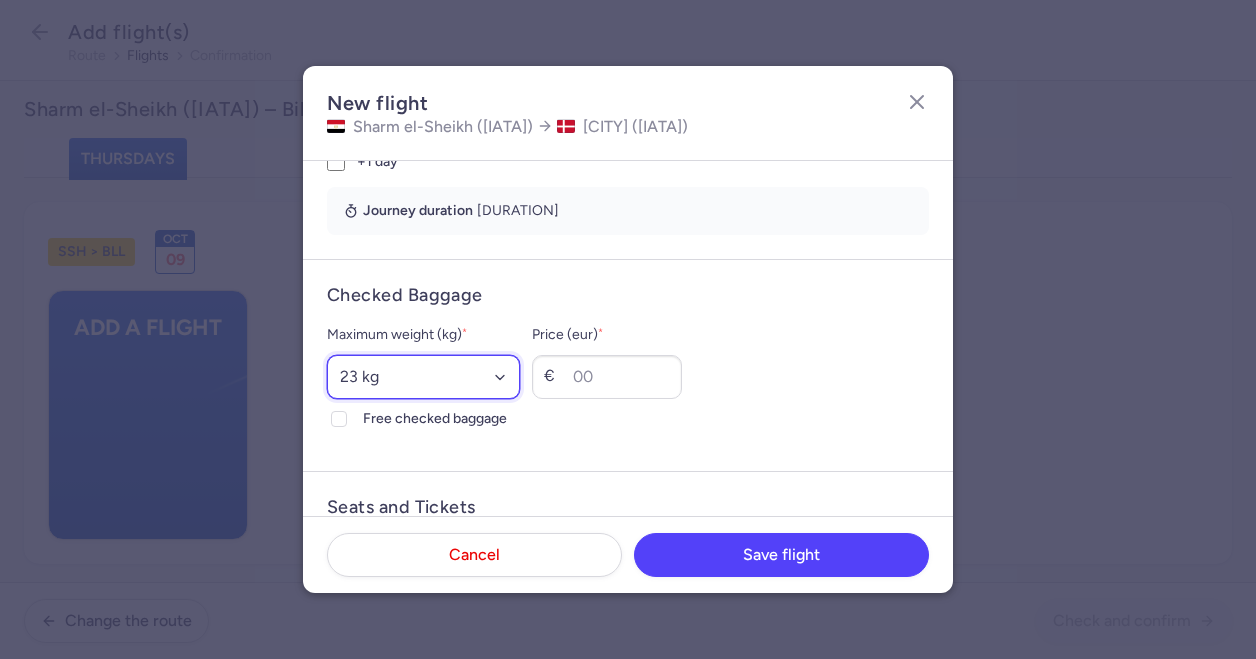 click on "Select an option 15 kg 16 kg 17 kg 18 kg 19 kg 20 kg 21 kg 22 kg 23 kg 24 kg 25 kg 26 kg 27 kg 28 kg 29 kg 30 kg 31 kg 32 kg 33 kg 34 kg 35 kg" at bounding box center (423, 377) 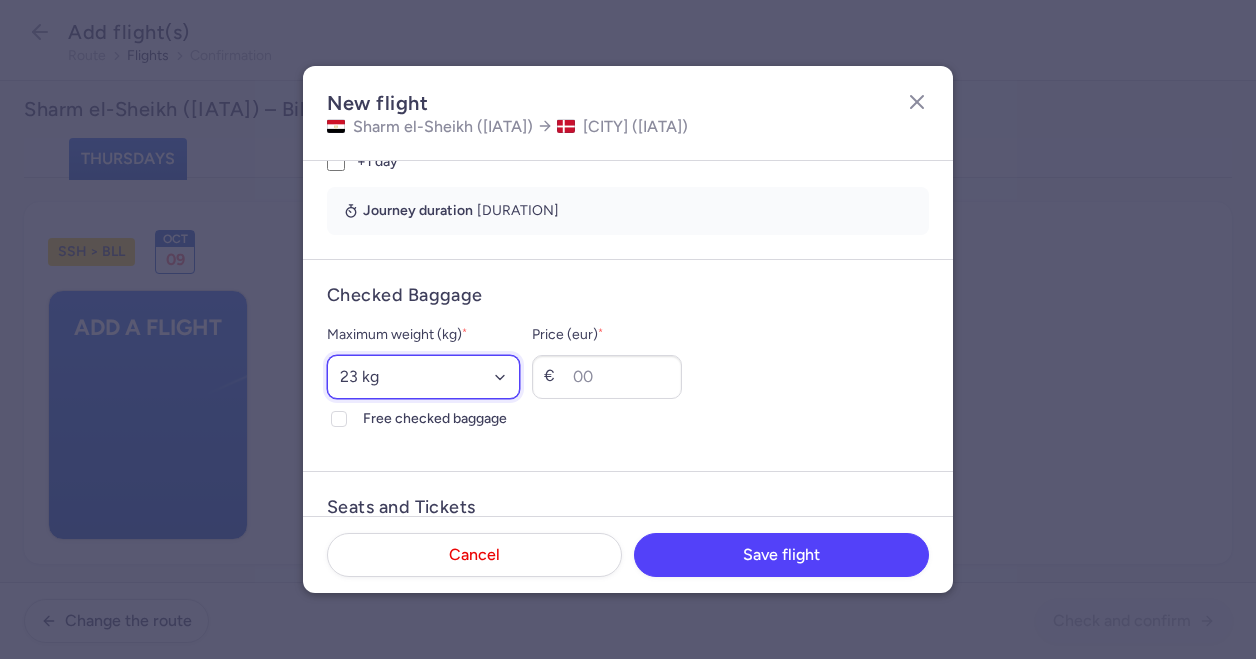select on "20" 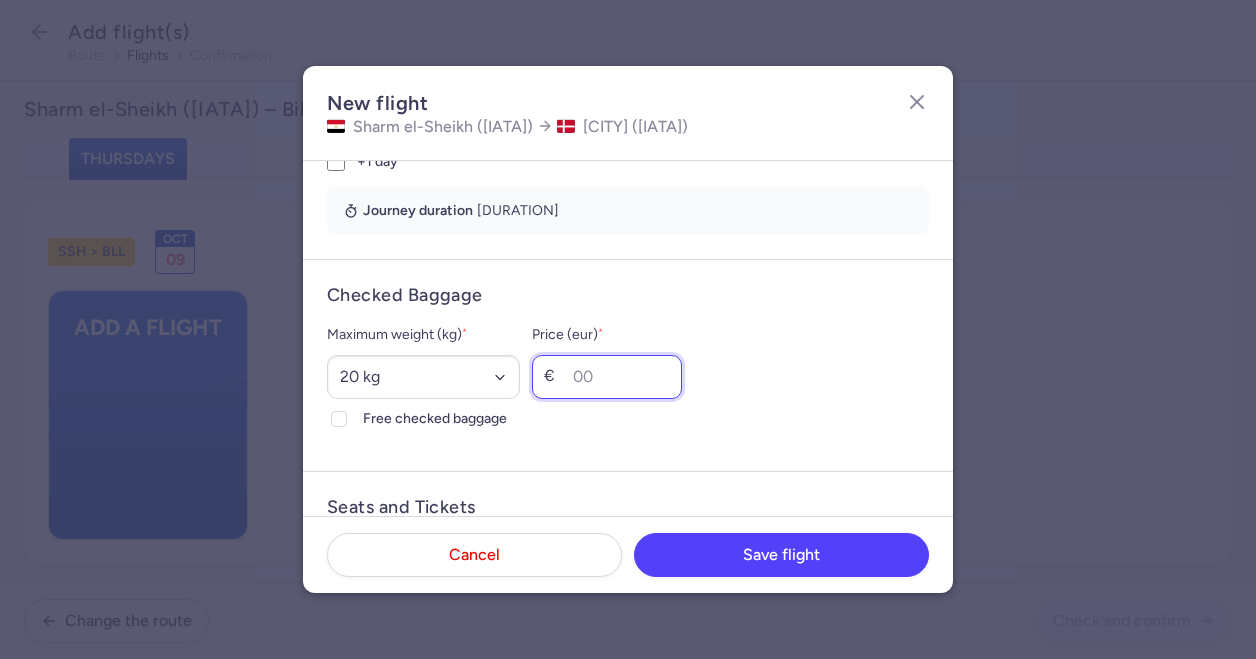 click on "Price (eur)  *" at bounding box center [607, 377] 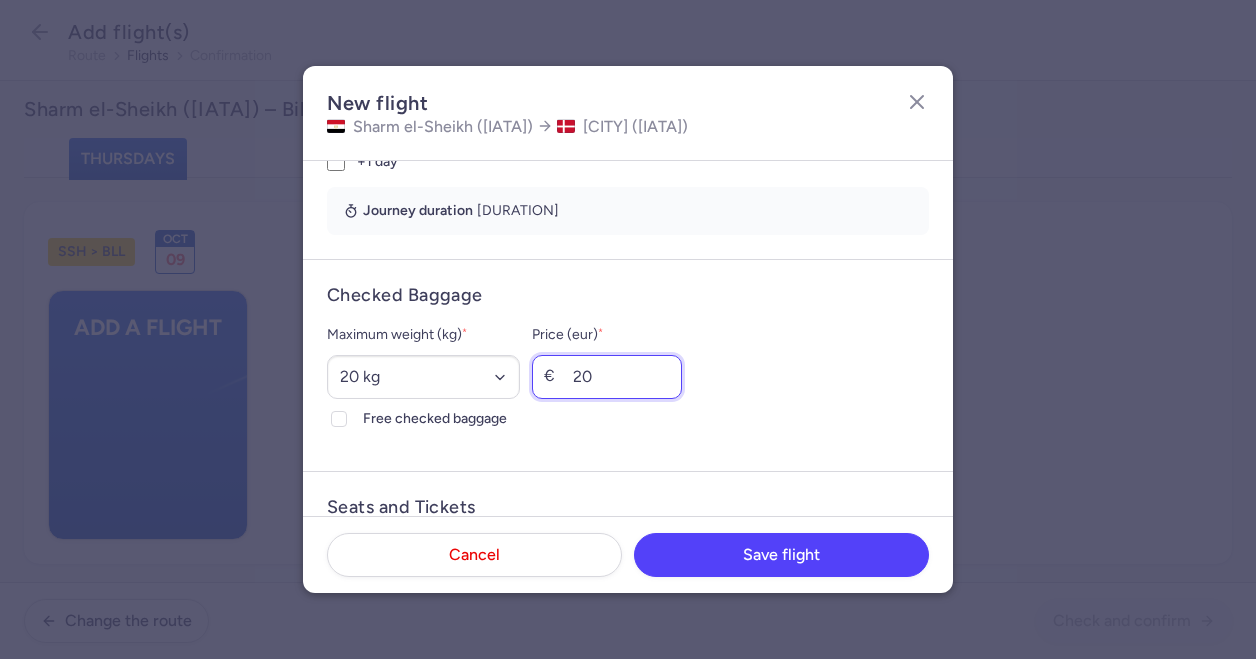 type on "20" 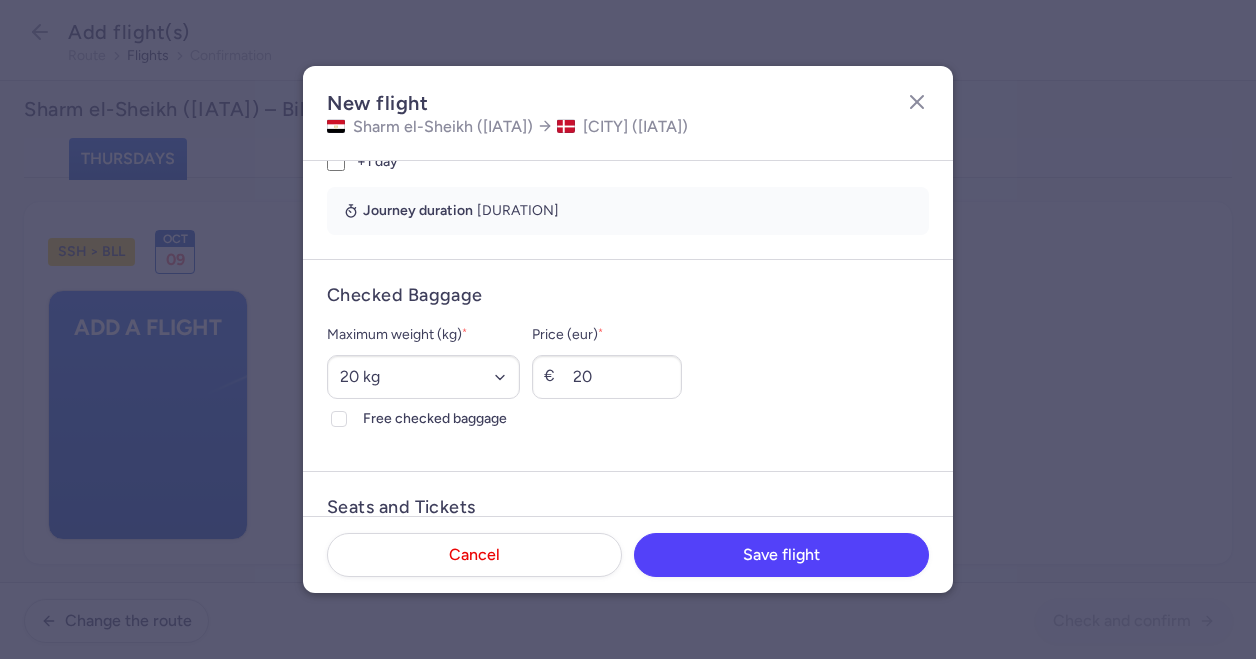 click on "Maximum weight (kg)  * Select an option 15 kg 16 kg 17 kg 18 kg 19 kg 20 kg 21 kg 22 kg 23 kg 24 kg 25 kg 26 kg 27 kg 28 kg 29 kg 30 kg 31 kg 32 kg 33 kg 34 kg 35 kg Free checked baggage Price (eur)  * € 20" at bounding box center [628, 377] 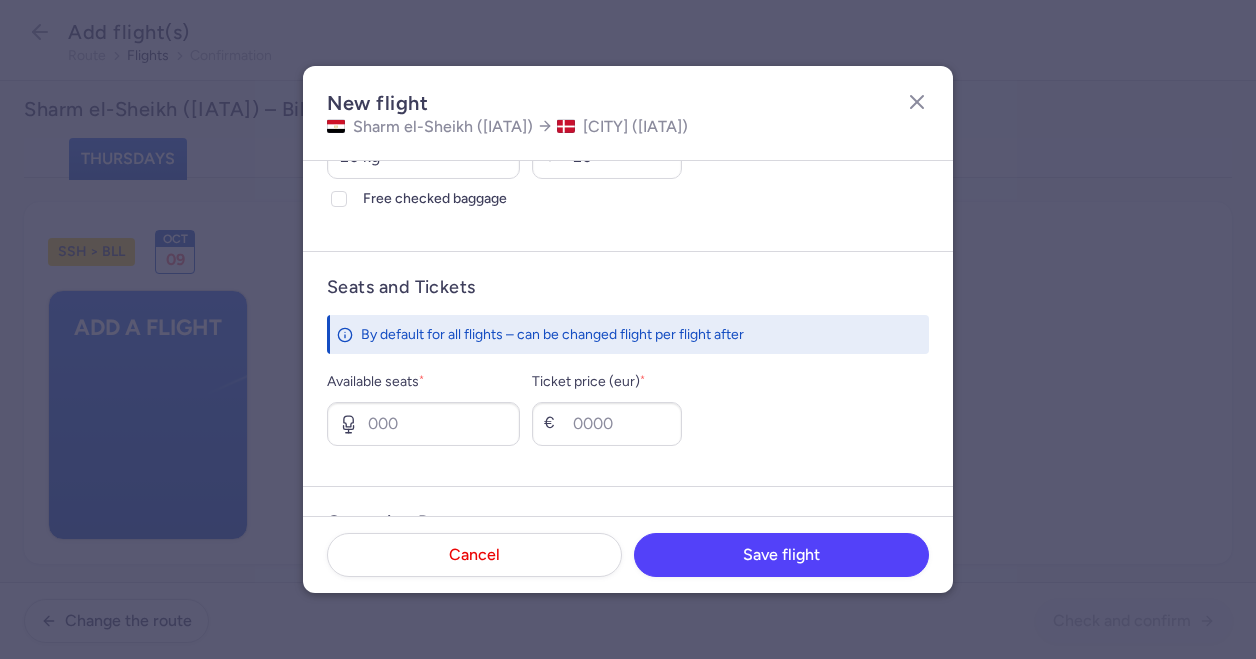 scroll, scrollTop: 816, scrollLeft: 0, axis: vertical 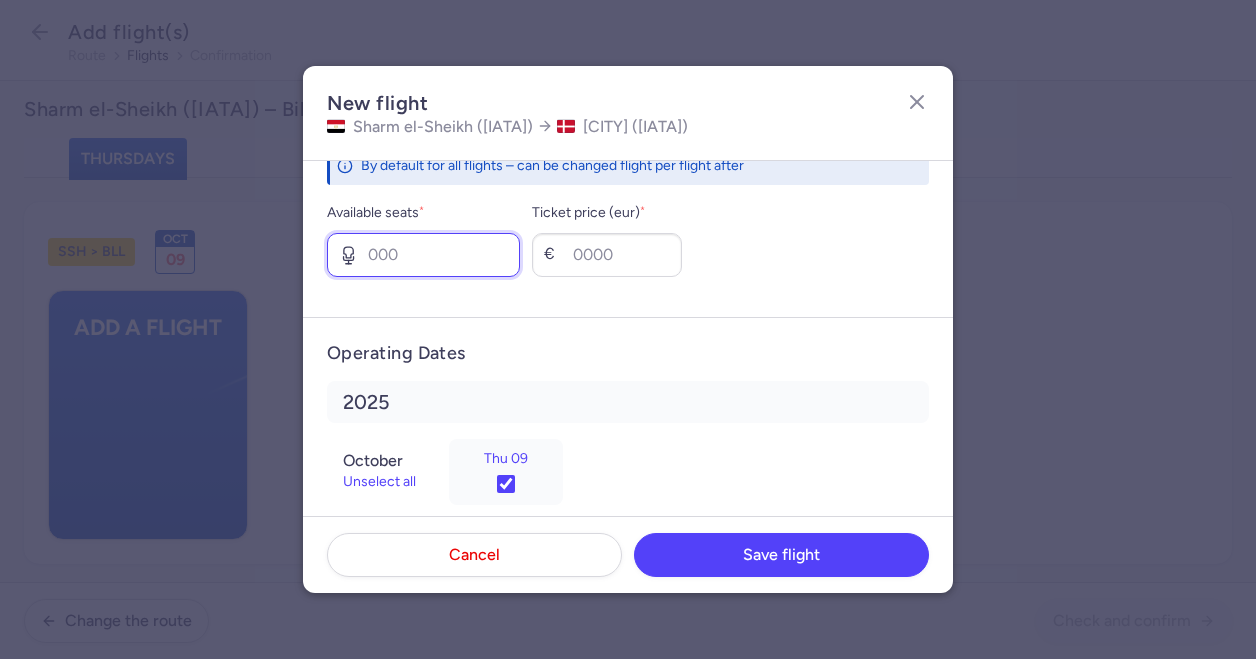 click on "Available seats  *" at bounding box center (423, 255) 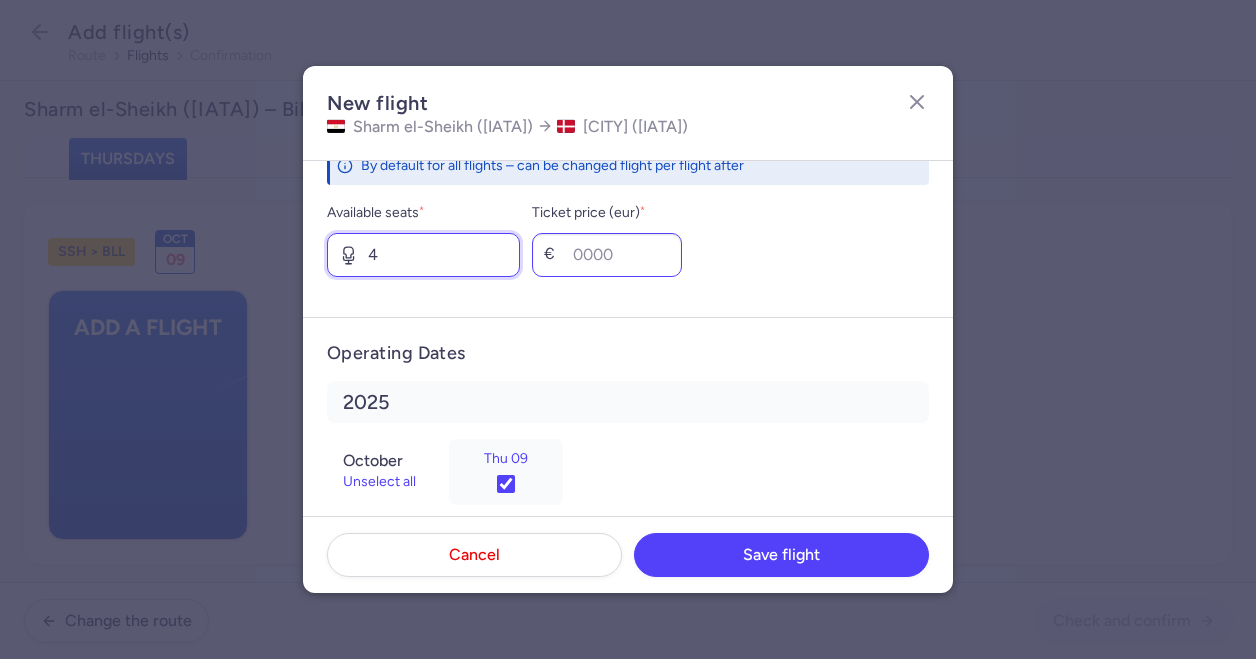 type on "4" 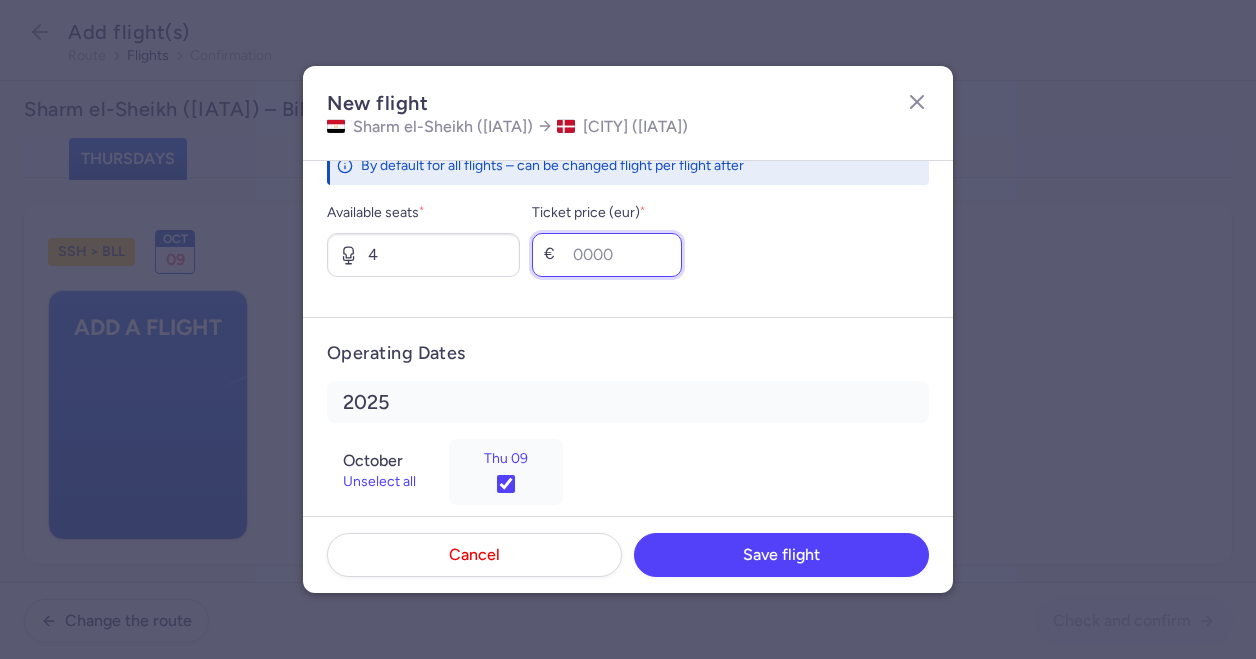 click on "Ticket price (eur)  *" at bounding box center (607, 255) 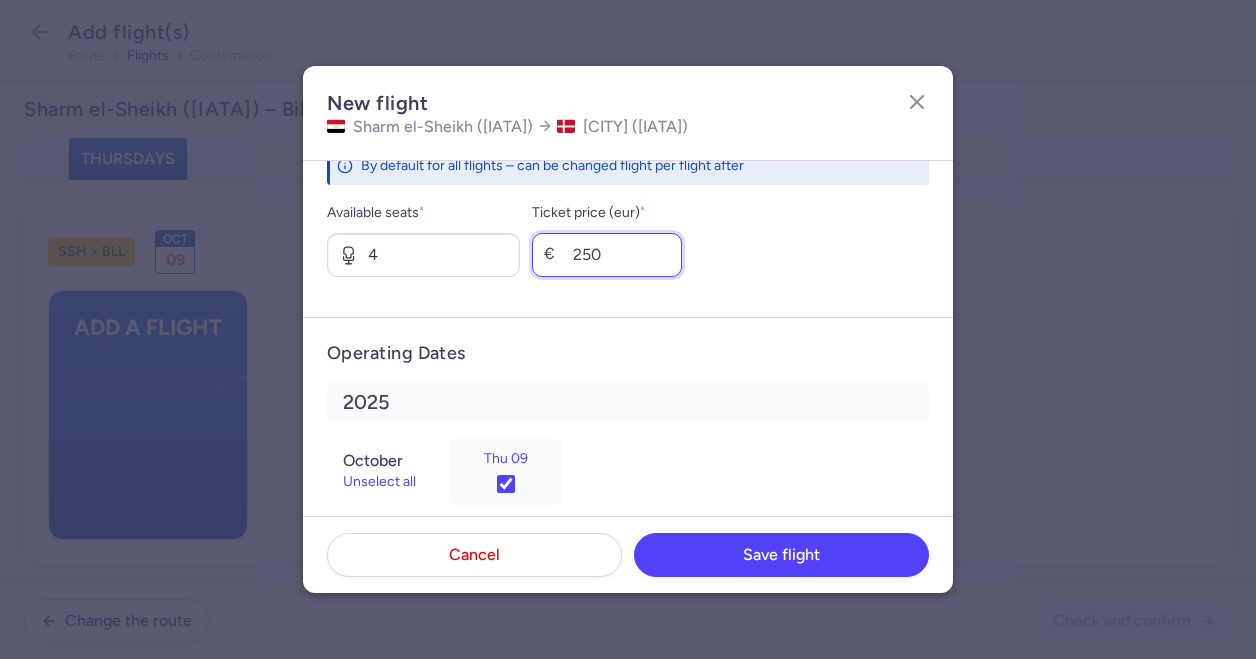 type on "250" 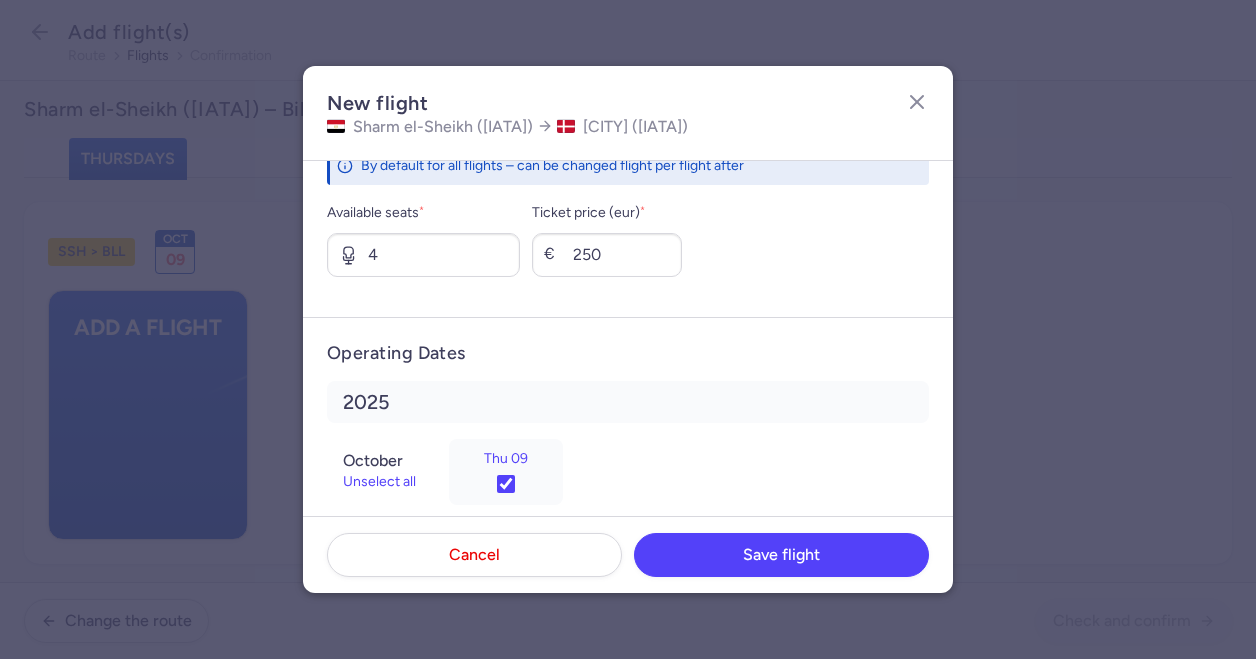 click on "Operating Dates 2025 [MONTH] Unselect all [DAY] [DAY]" at bounding box center [628, 431] 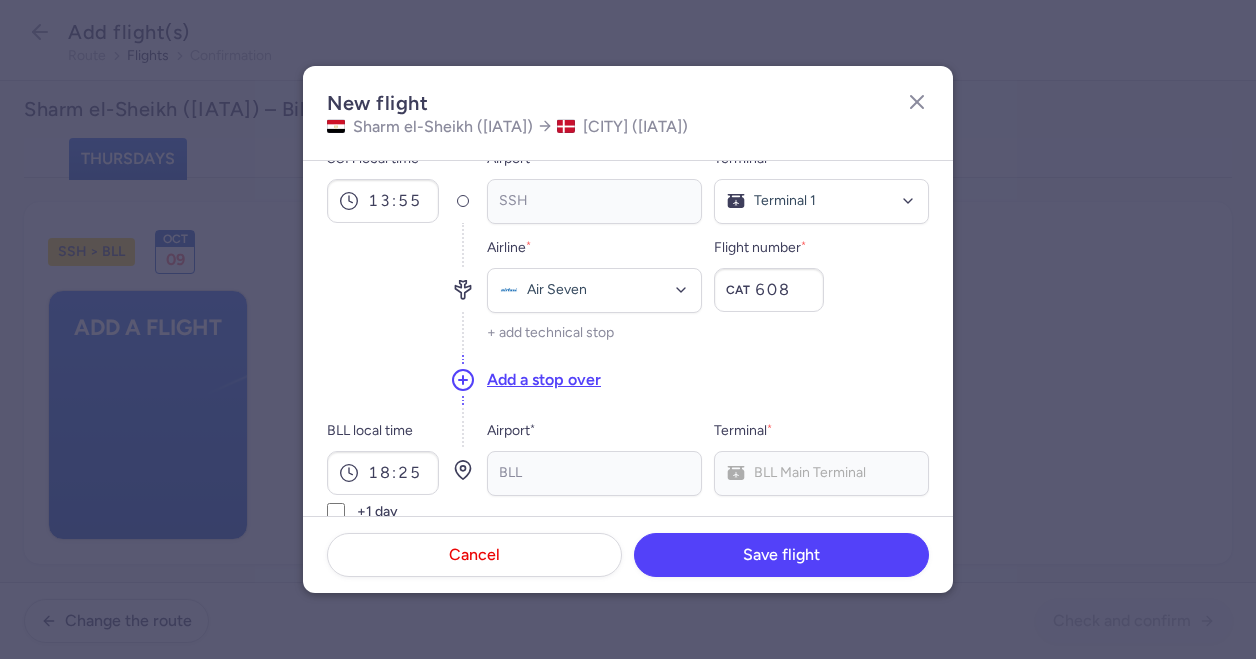 scroll, scrollTop: 0, scrollLeft: 0, axis: both 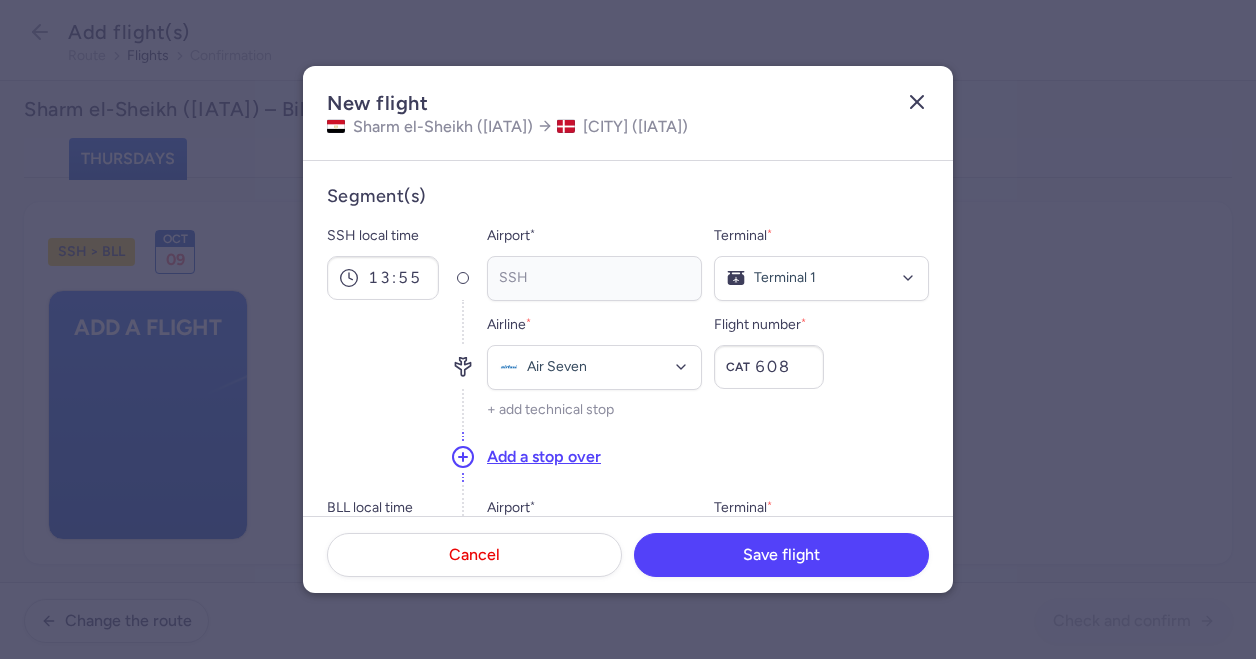 click 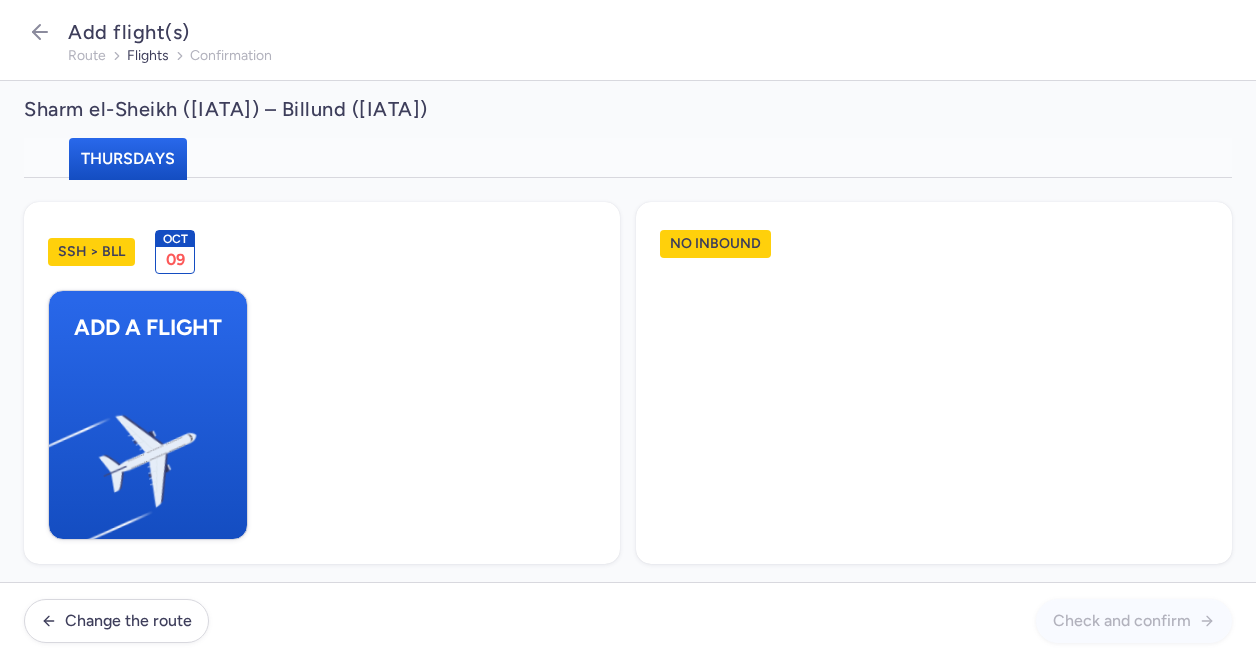 scroll, scrollTop: 4, scrollLeft: 0, axis: vertical 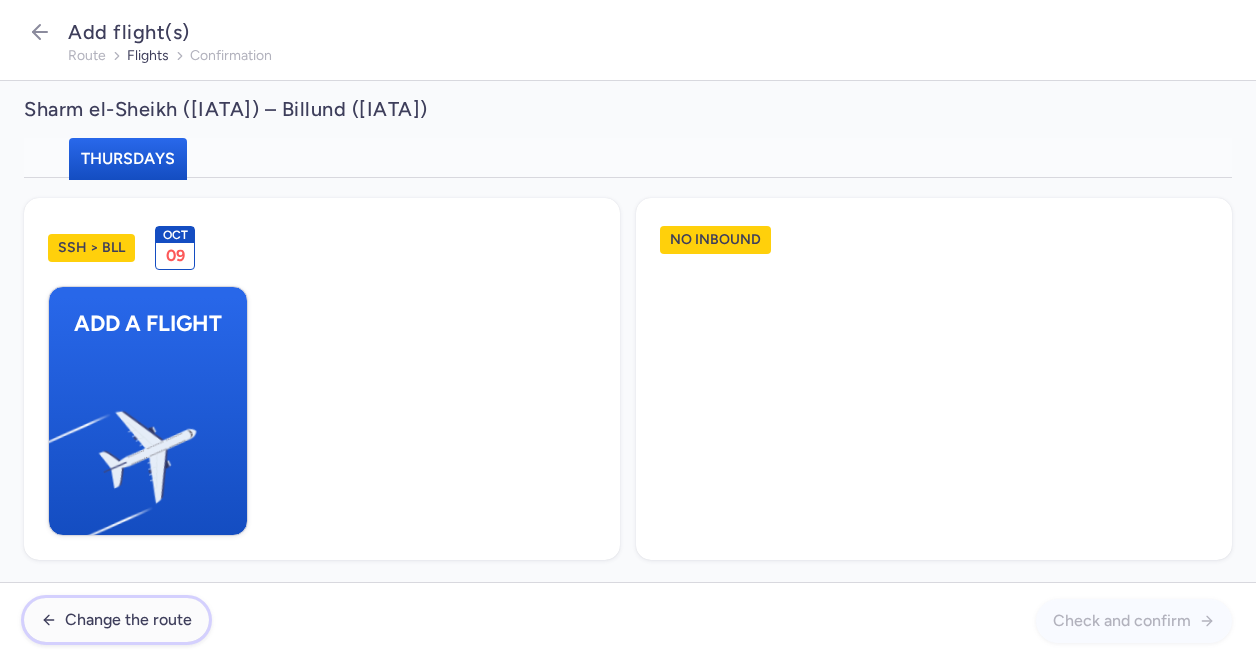 click on "Change the route" at bounding box center (116, 620) 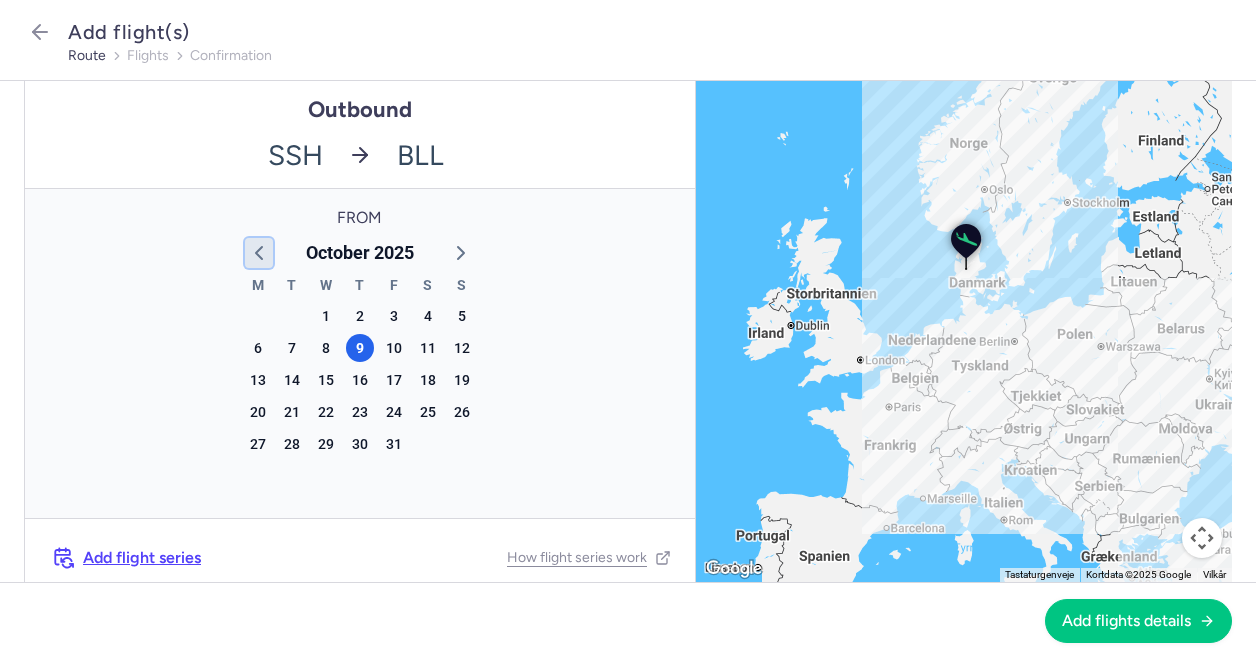 click at bounding box center (259, 253) 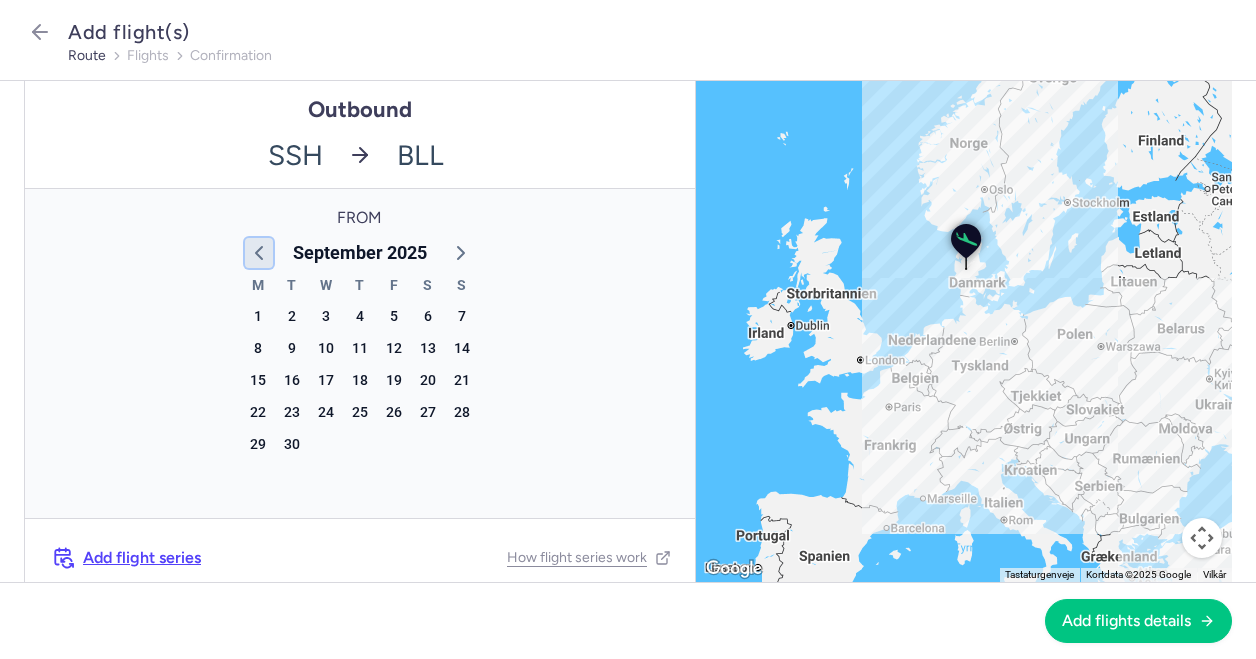 click at bounding box center (259, 253) 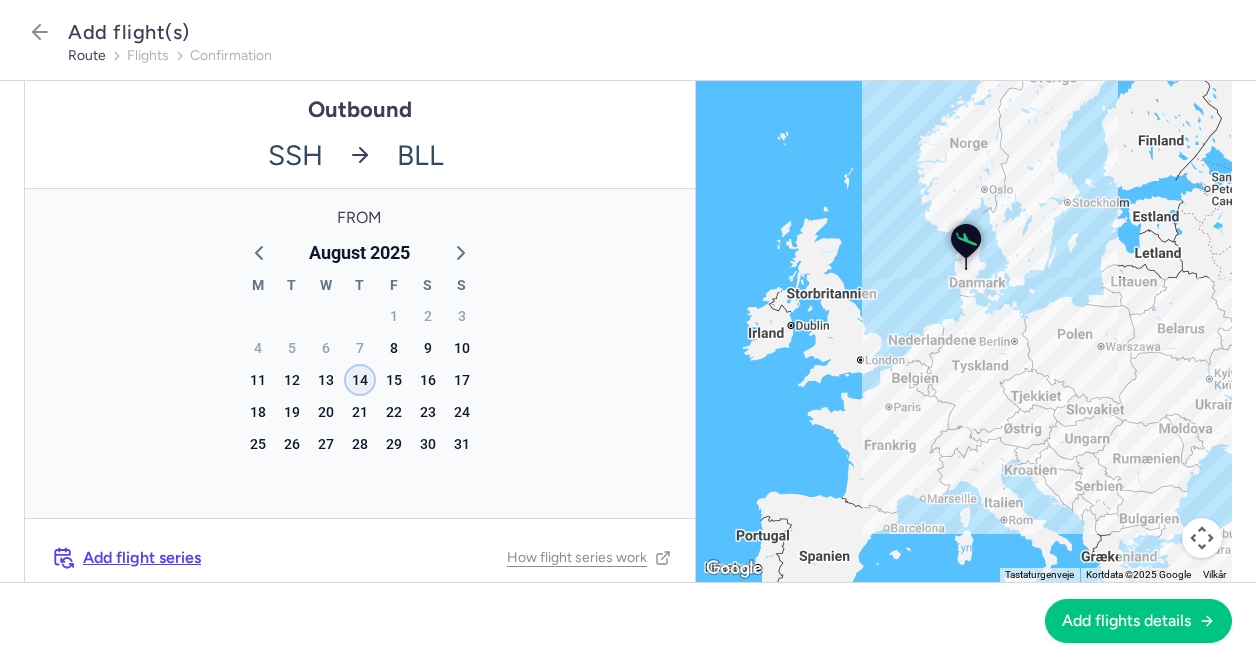 click on "14" 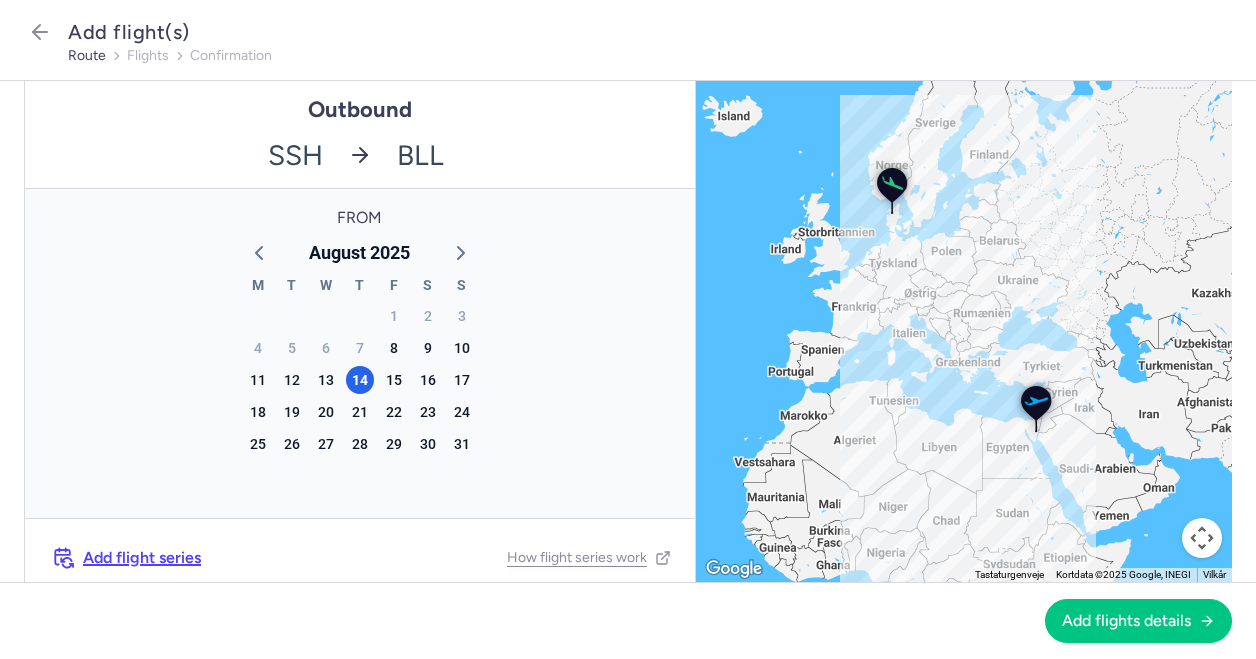 click on "Add flight series" at bounding box center [142, 558] 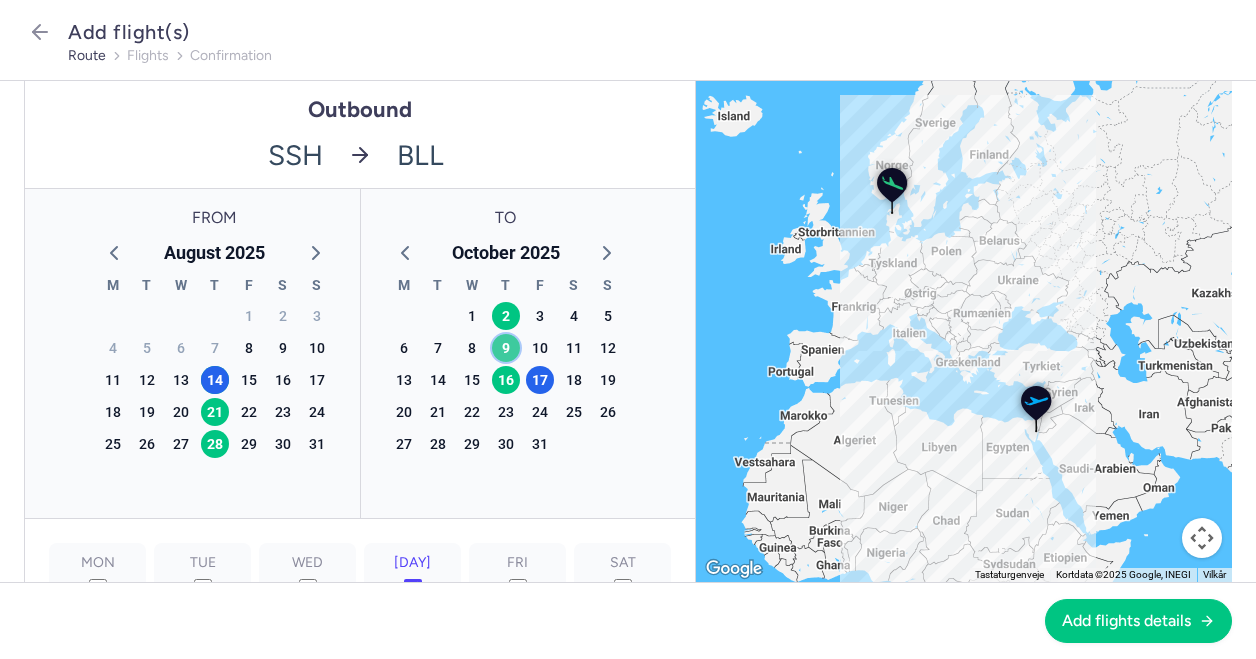 click on "9" 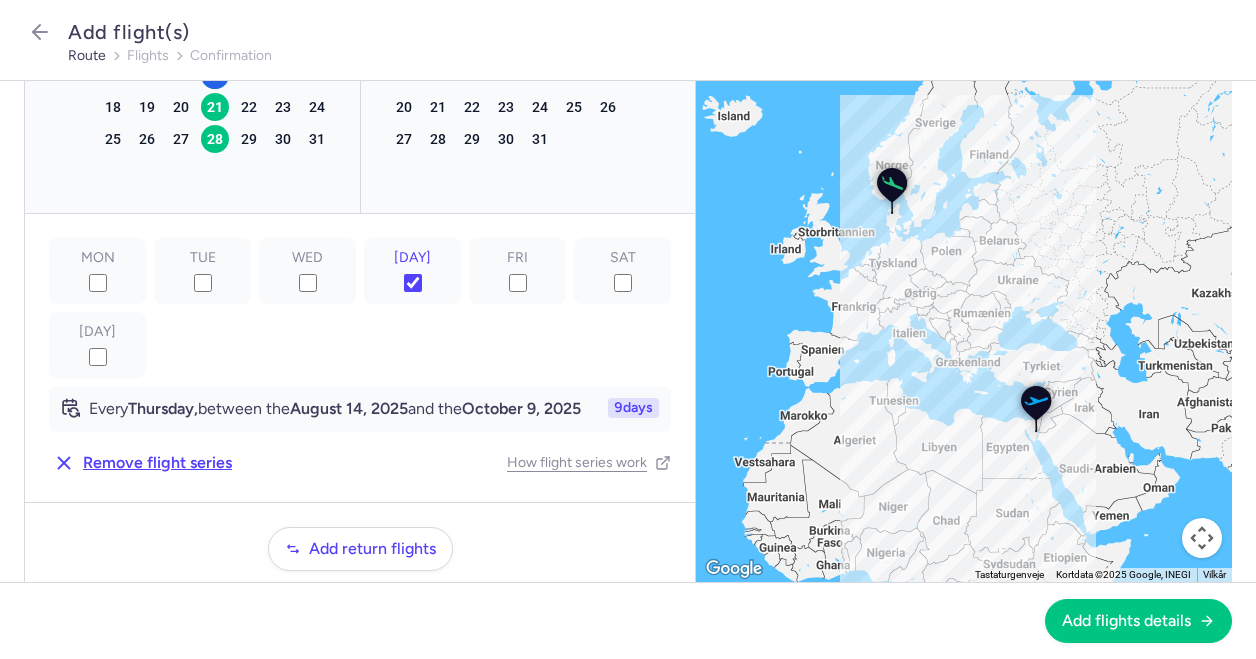 scroll, scrollTop: 394, scrollLeft: 0, axis: vertical 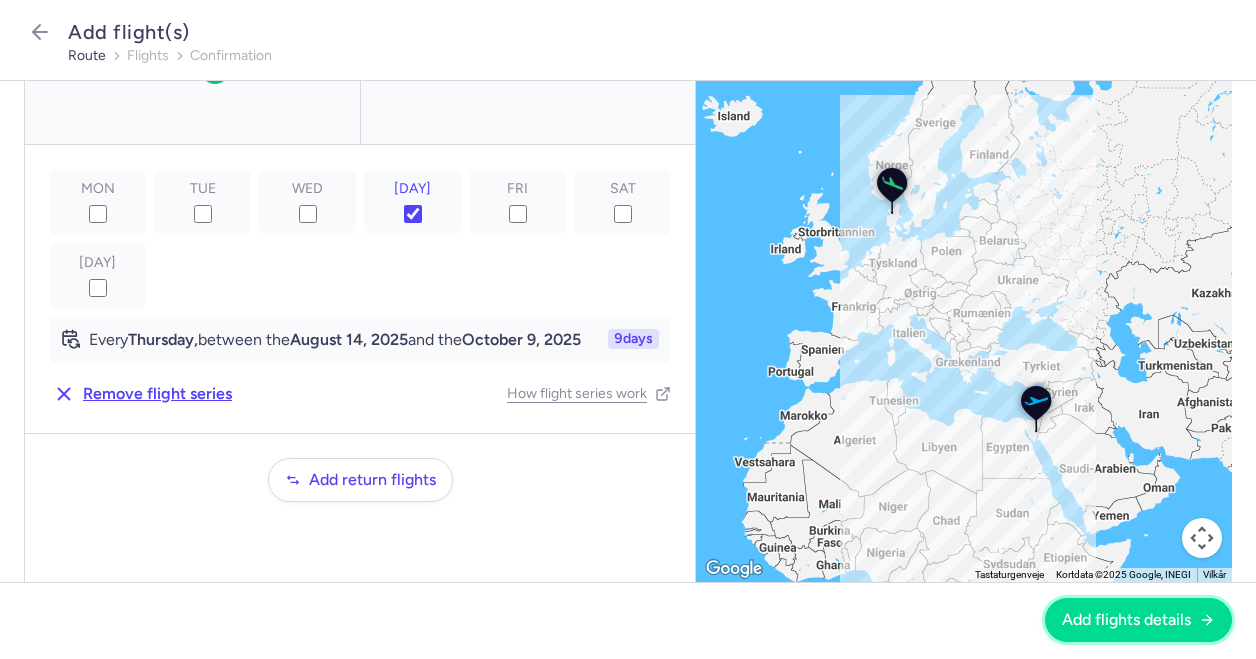 click on "Add flights details" at bounding box center (1126, 620) 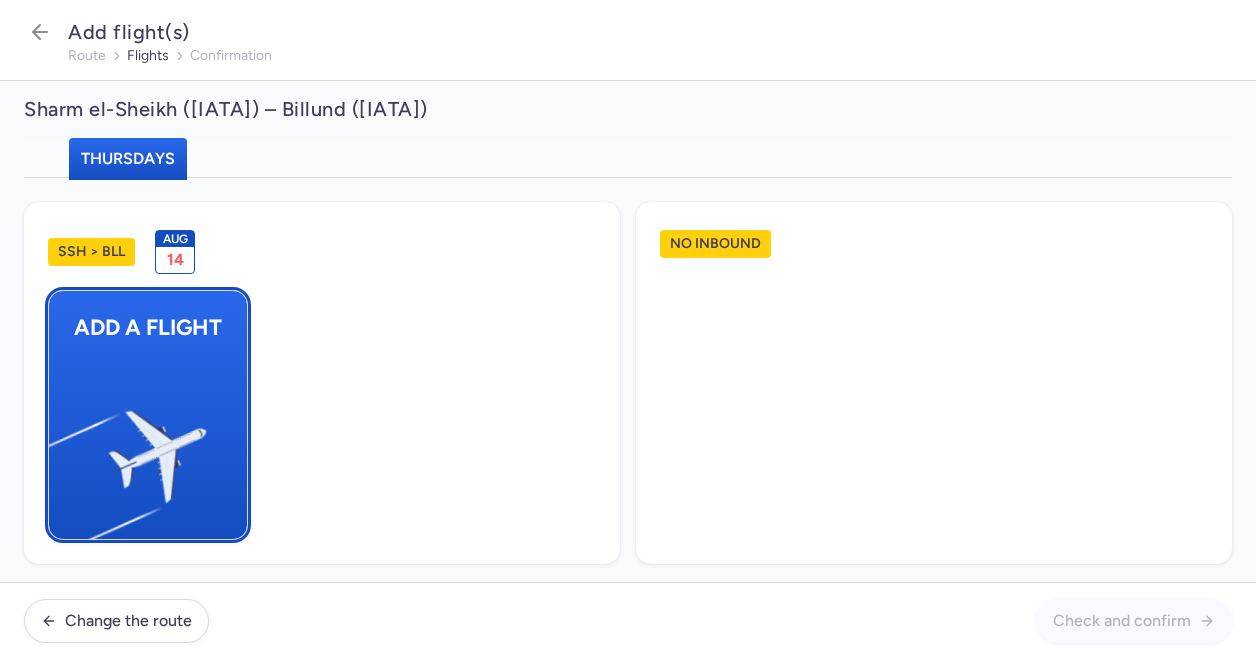 click at bounding box center (59, 448) 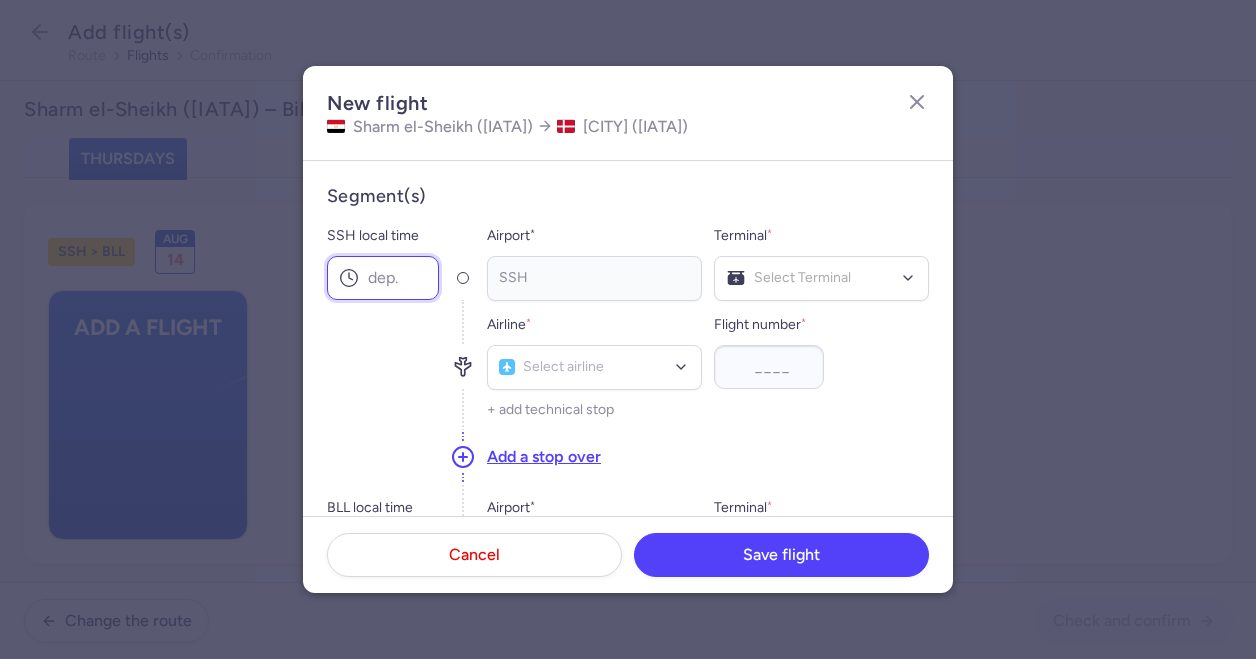 click on "SSH local time" at bounding box center (383, 278) 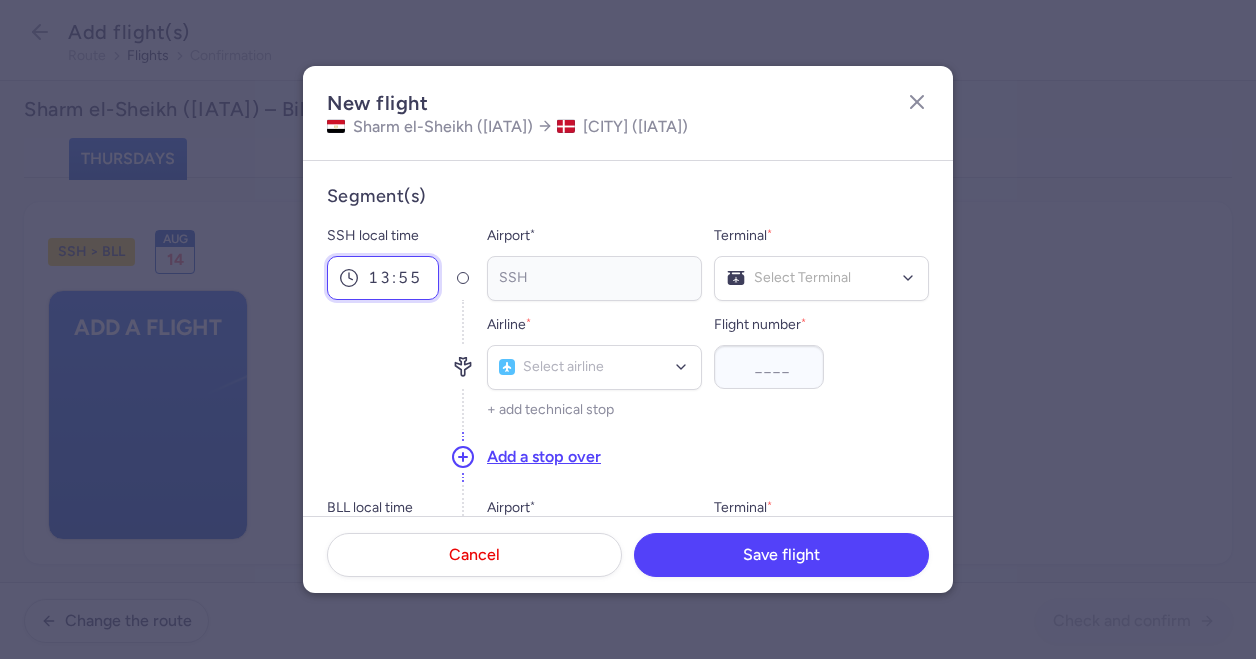 type on "13:55" 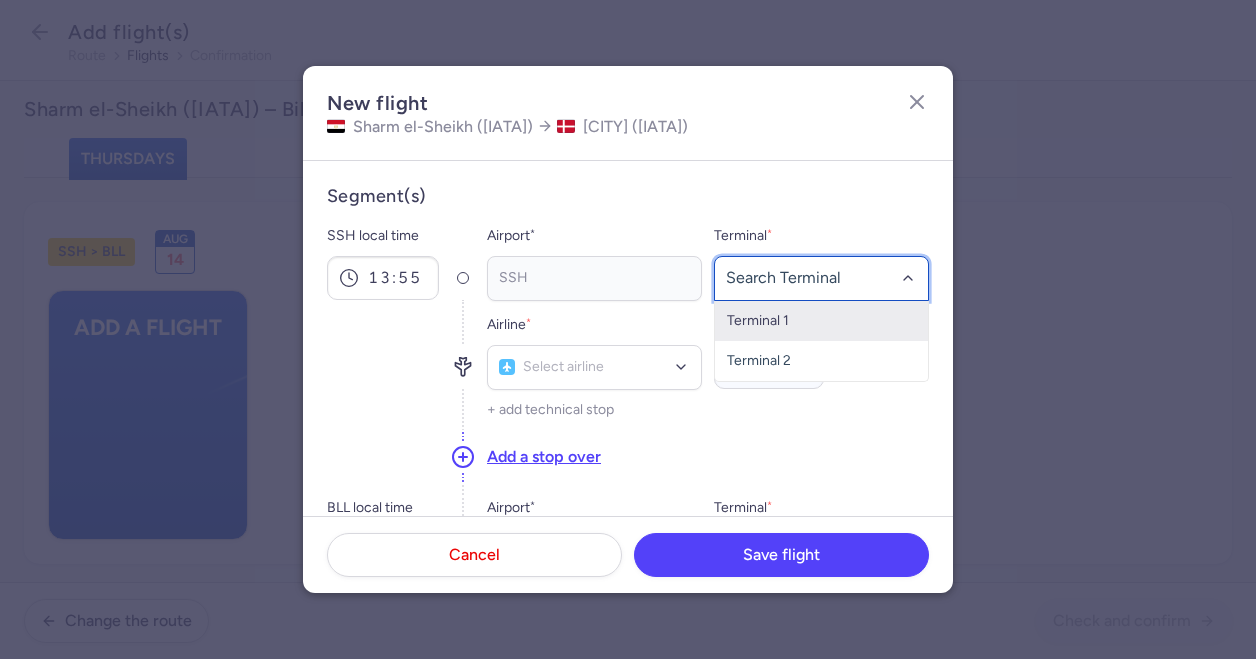 click on "Terminal 1" at bounding box center (821, 321) 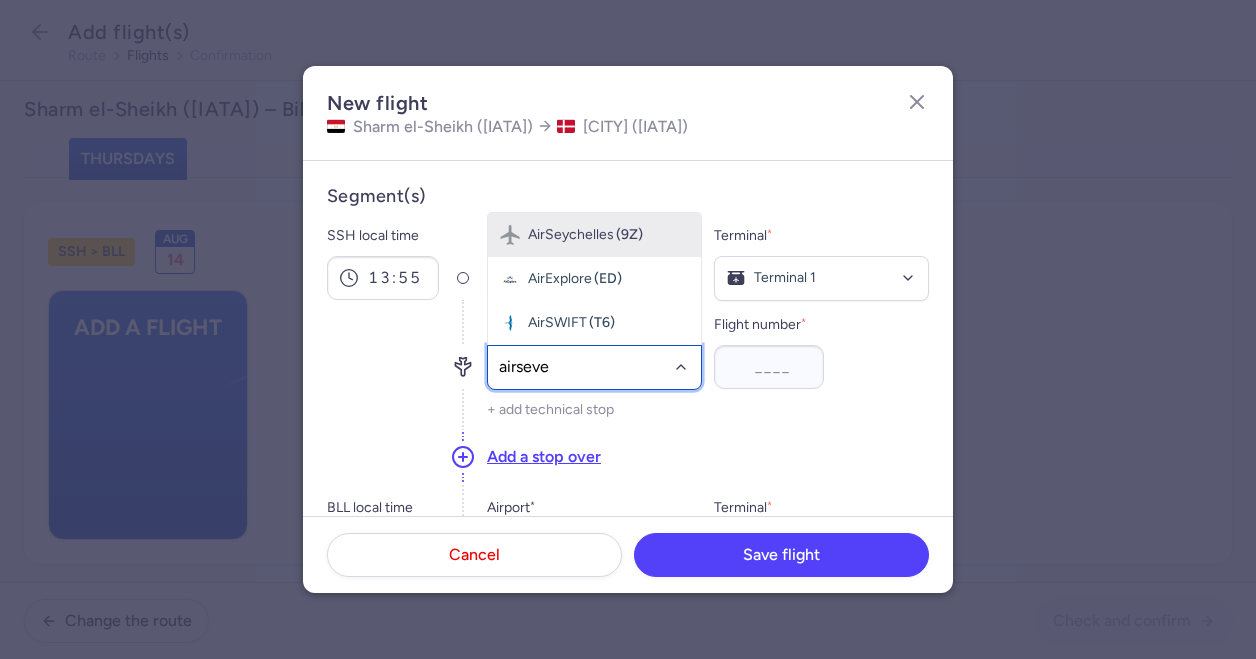type on "airseven" 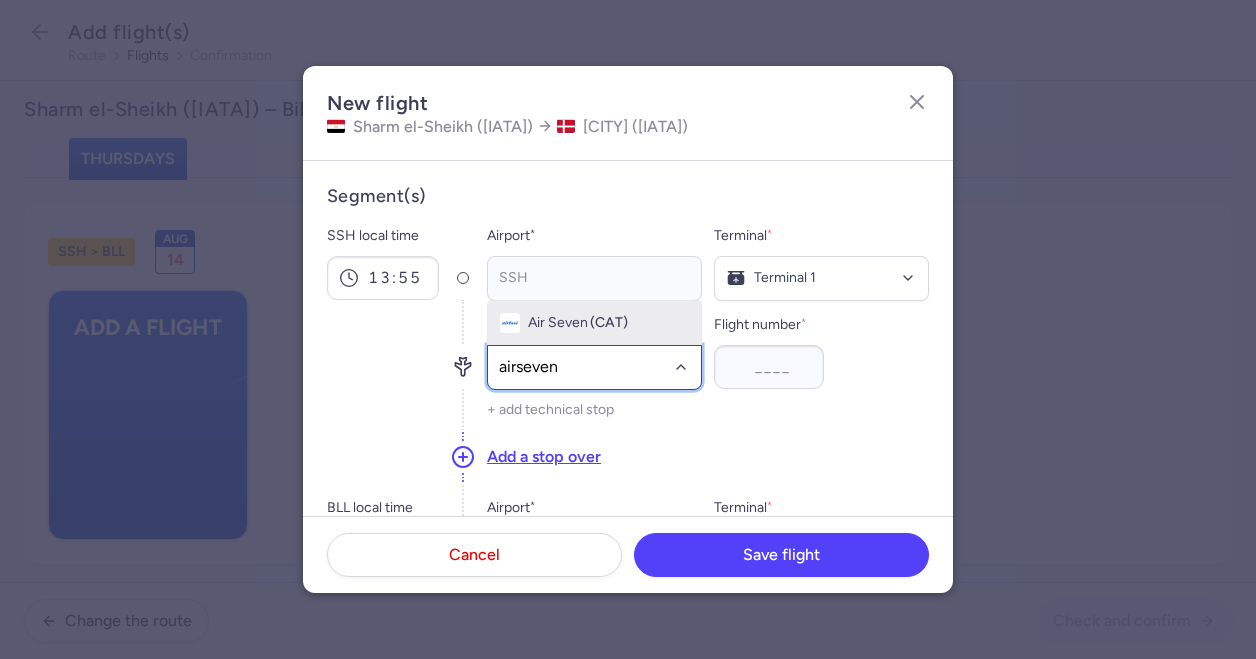 click on "Air Seven" at bounding box center [558, 323] 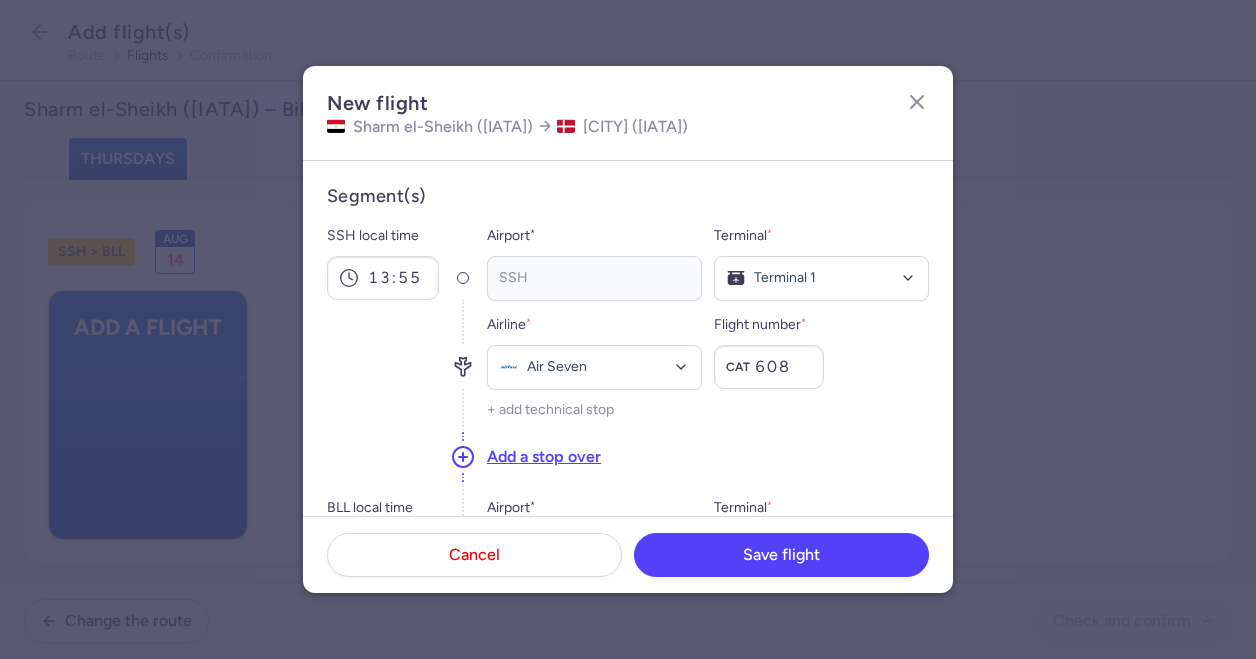 type on "608" 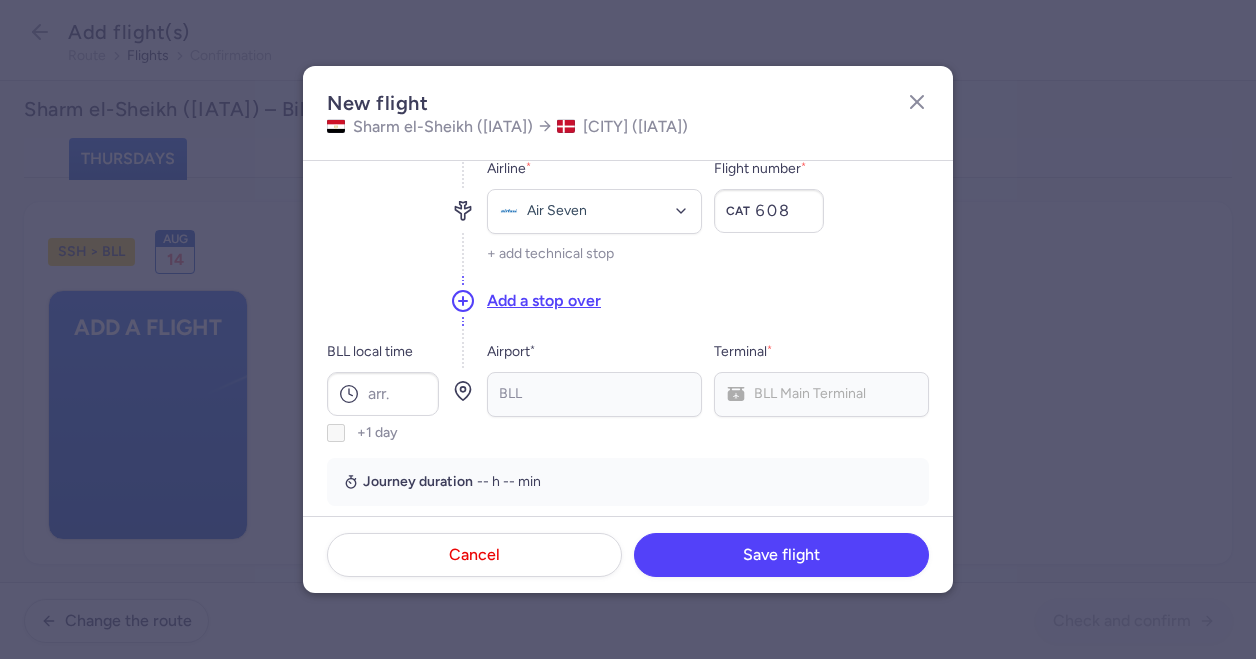 scroll, scrollTop: 163, scrollLeft: 0, axis: vertical 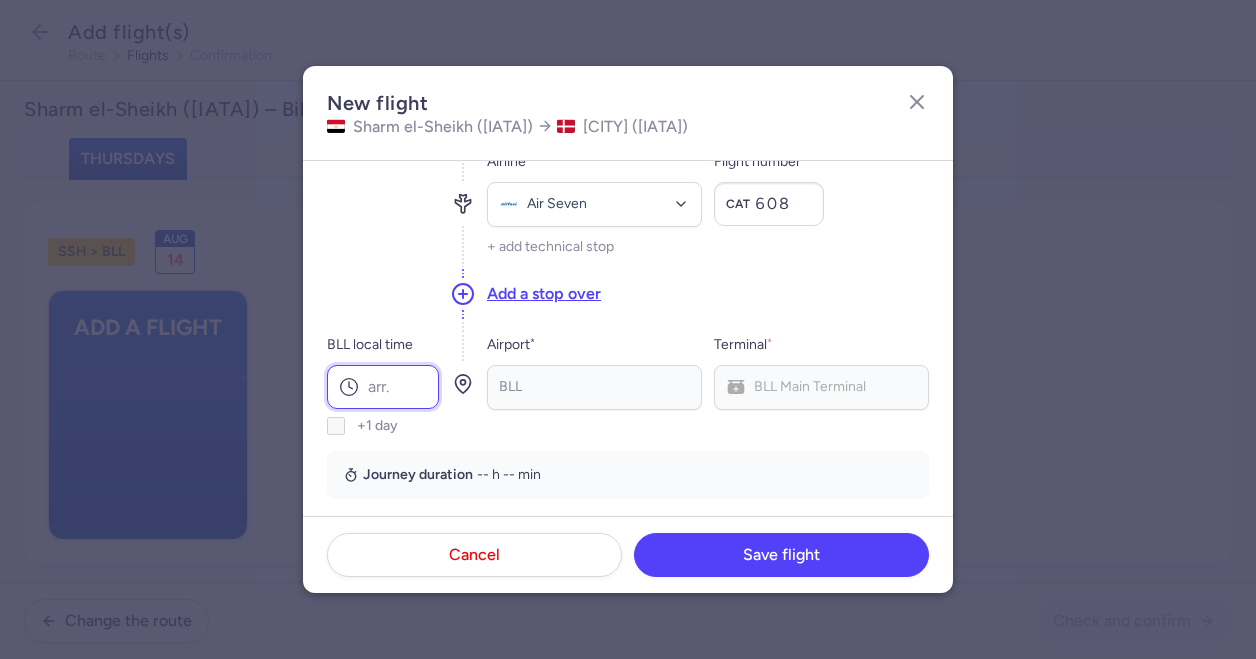 click on "BLL local time" at bounding box center [383, 387] 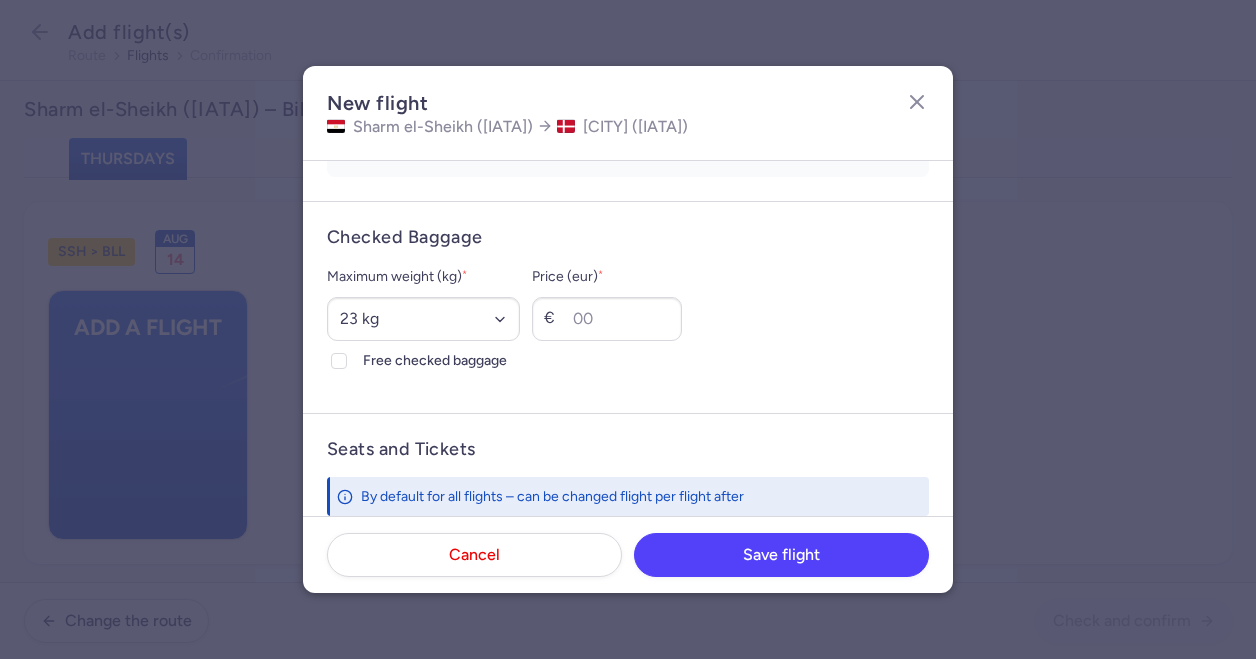 scroll, scrollTop: 487, scrollLeft: 0, axis: vertical 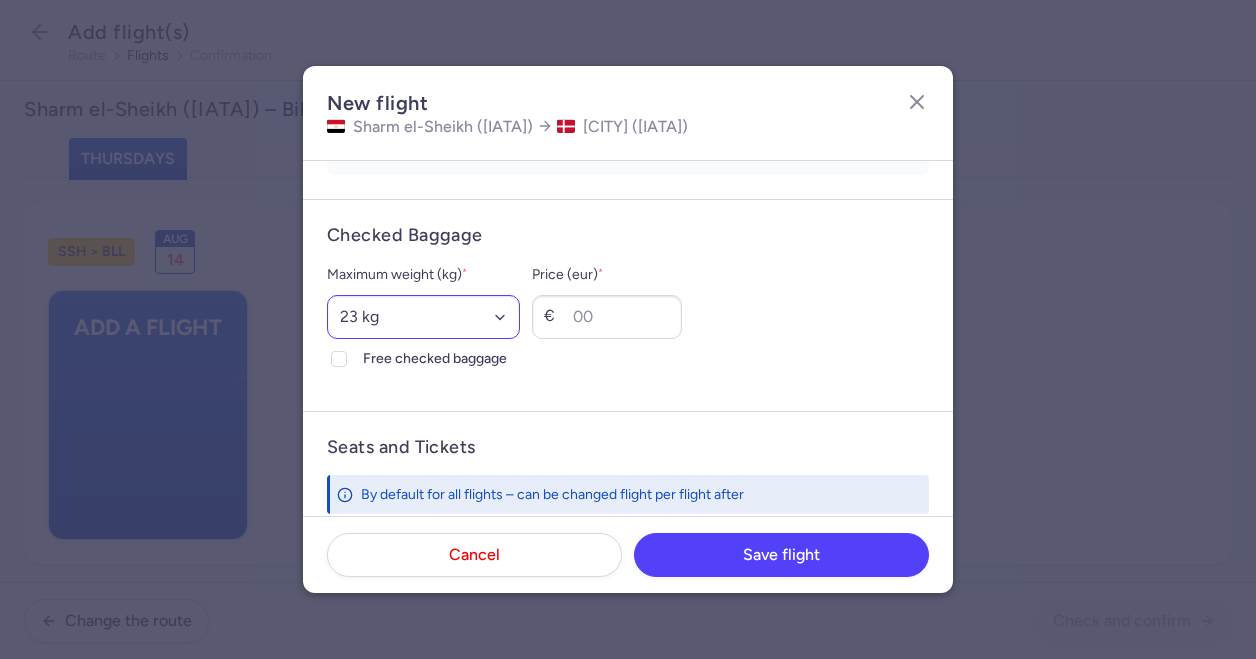 type on "18:25" 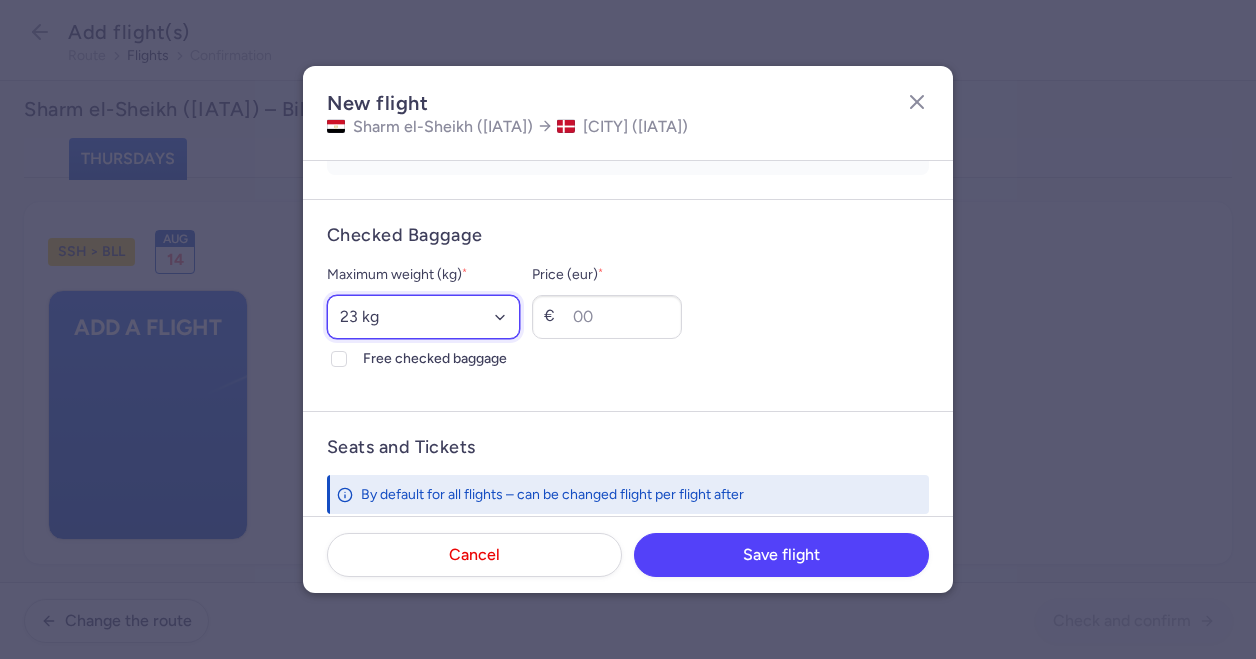 click on "Select an option 15 kg 16 kg 17 kg 18 kg 19 kg 20 kg 21 kg 22 kg 23 kg 24 kg 25 kg 26 kg 27 kg 28 kg 29 kg 30 kg 31 kg 32 kg 33 kg 34 kg 35 kg" at bounding box center (423, 317) 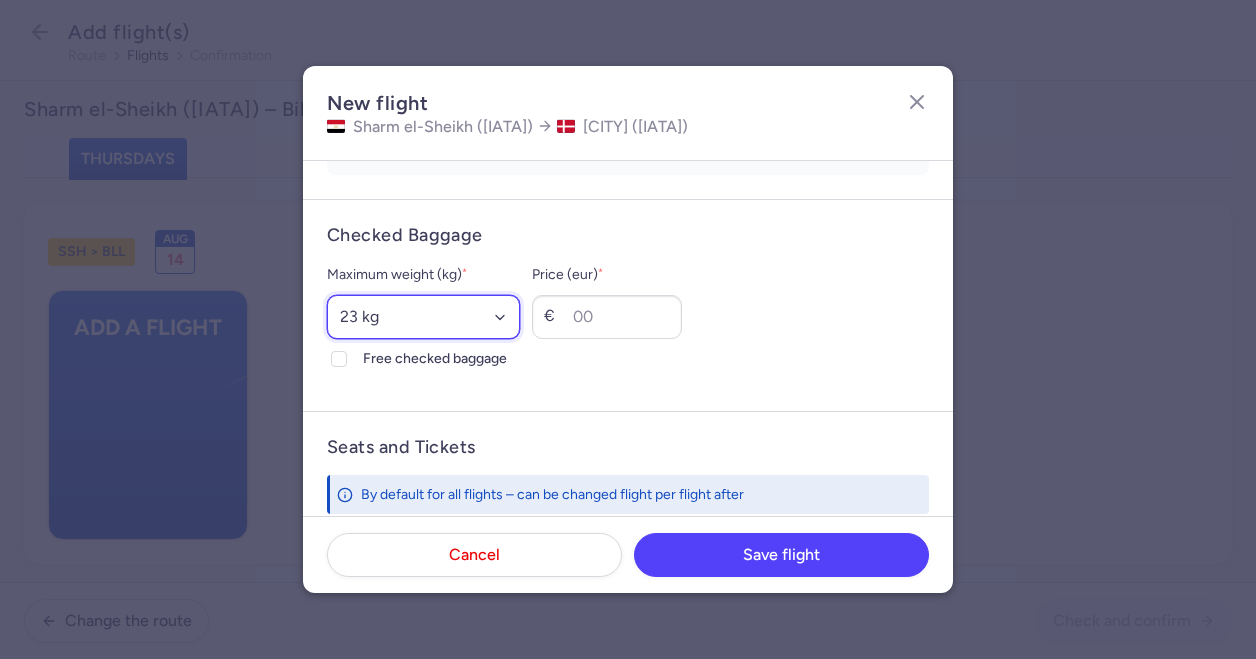 select on "20" 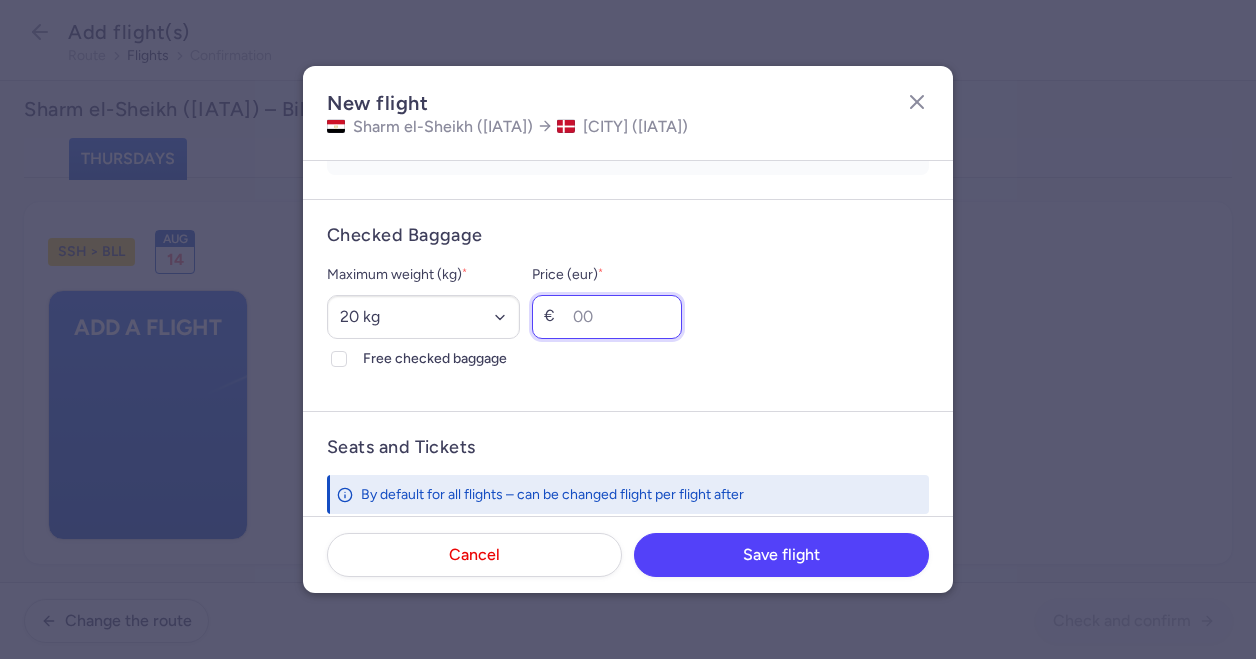 click on "Price (eur)  *" at bounding box center [607, 317] 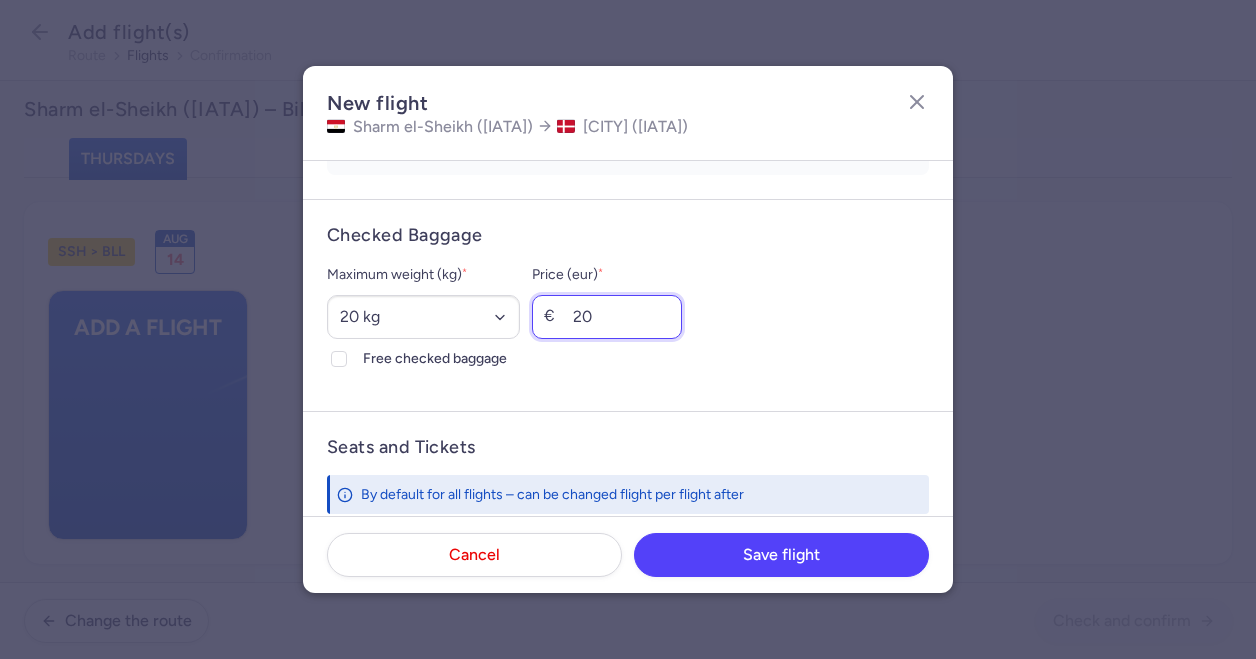 type on "20" 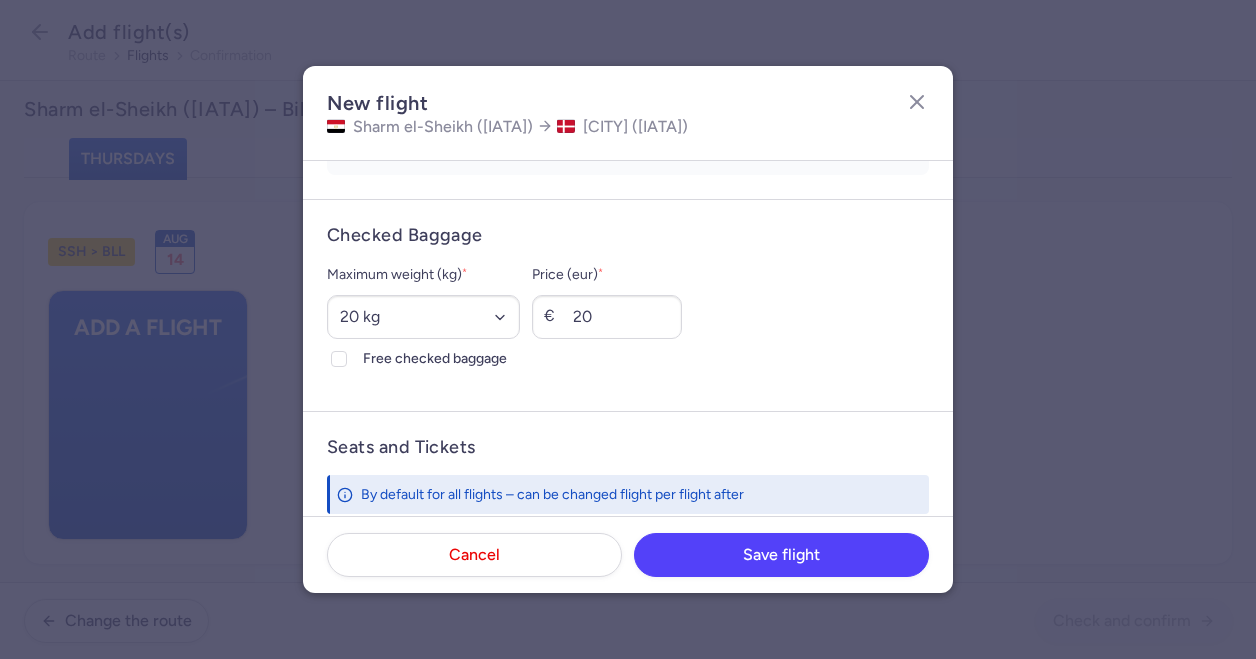 click on "Maximum weight (kg)  * Select an option 15 kg 16 kg 17 kg 18 kg 19 kg 20 kg 21 kg 22 kg 23 kg 24 kg 25 kg 26 kg 27 kg 28 kg 29 kg 30 kg 31 kg 32 kg 33 kg 34 kg 35 kg Free checked baggage Price (eur)  * € 20" at bounding box center (628, 317) 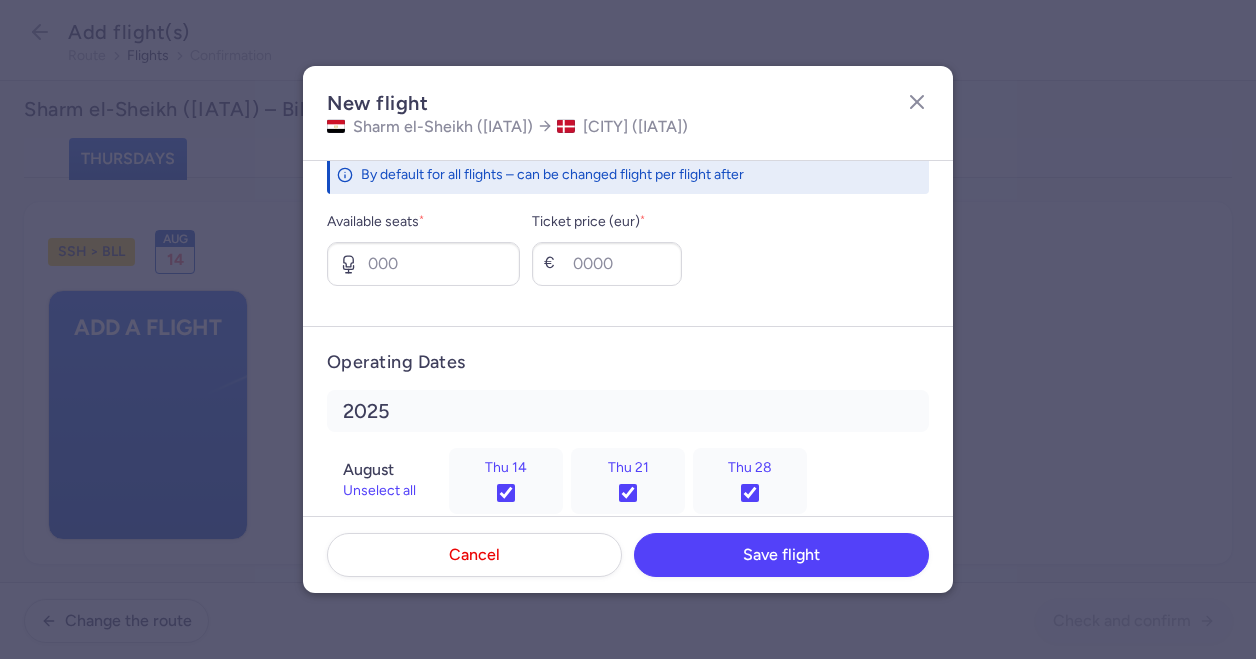 scroll, scrollTop: 815, scrollLeft: 0, axis: vertical 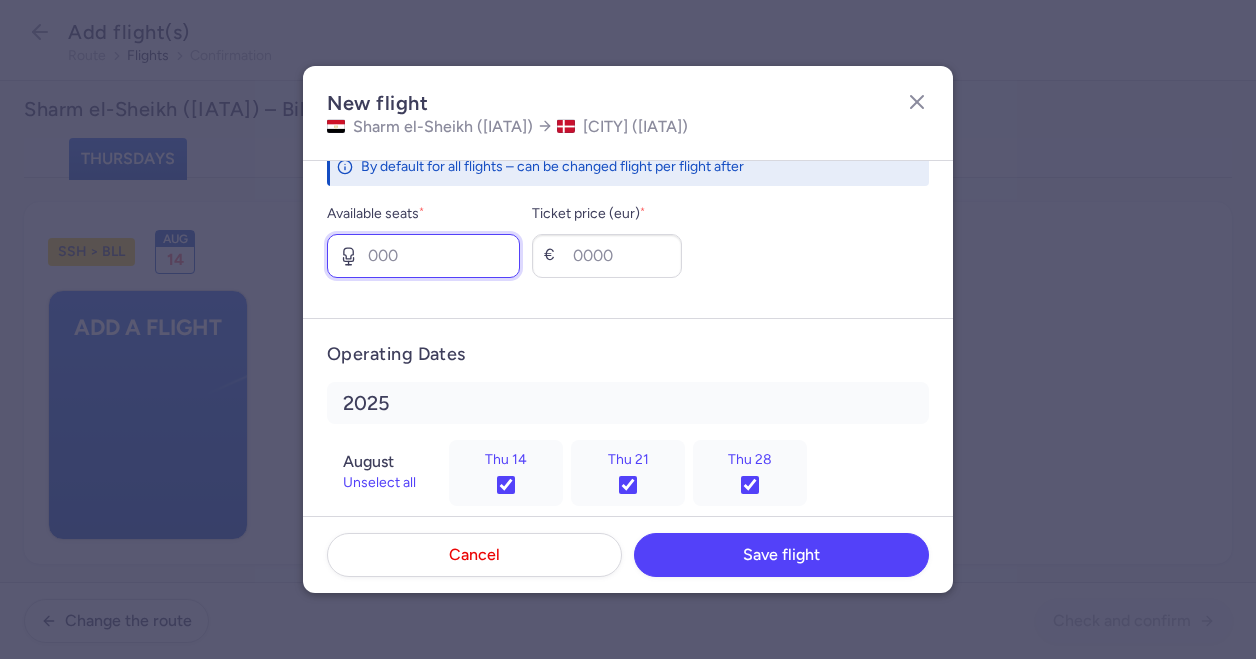 click on "Available seats  *" at bounding box center (423, 256) 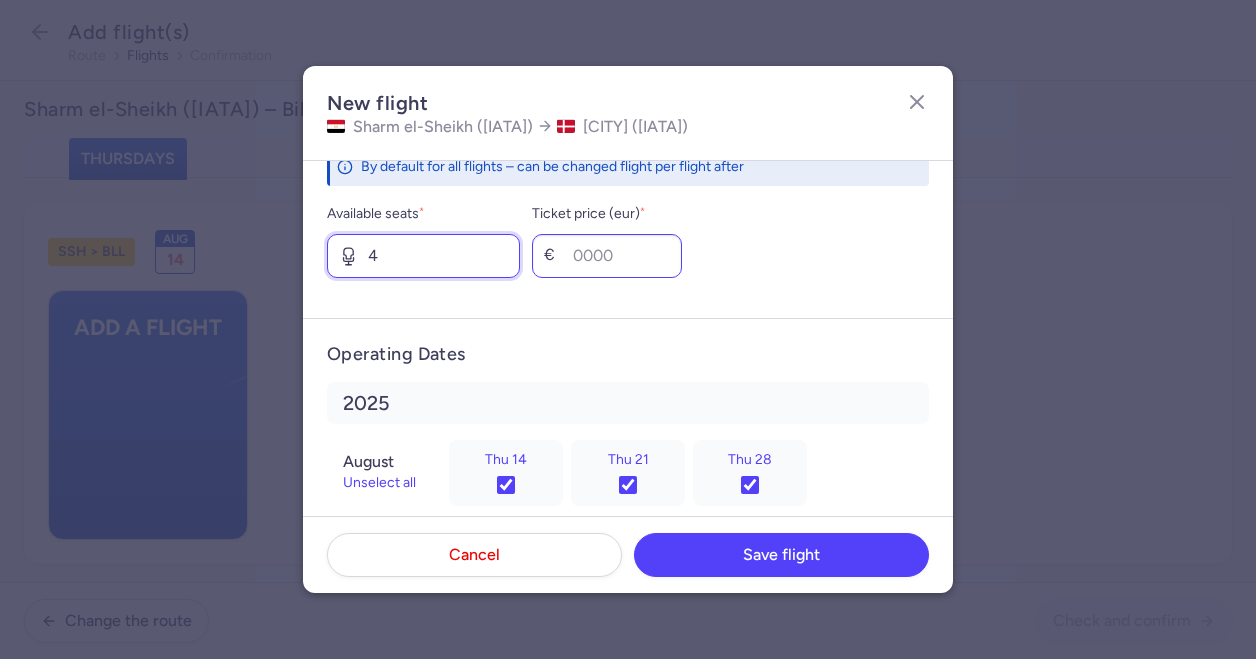 type on "4" 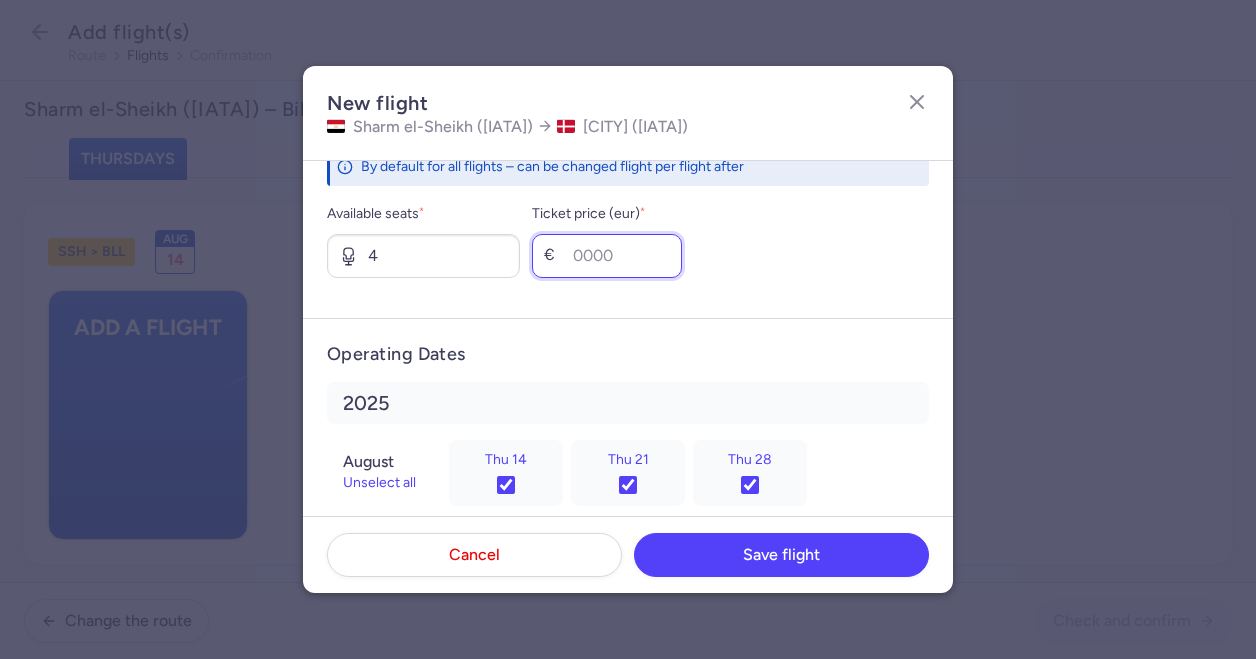 click on "Ticket price (eur)  *" at bounding box center (607, 256) 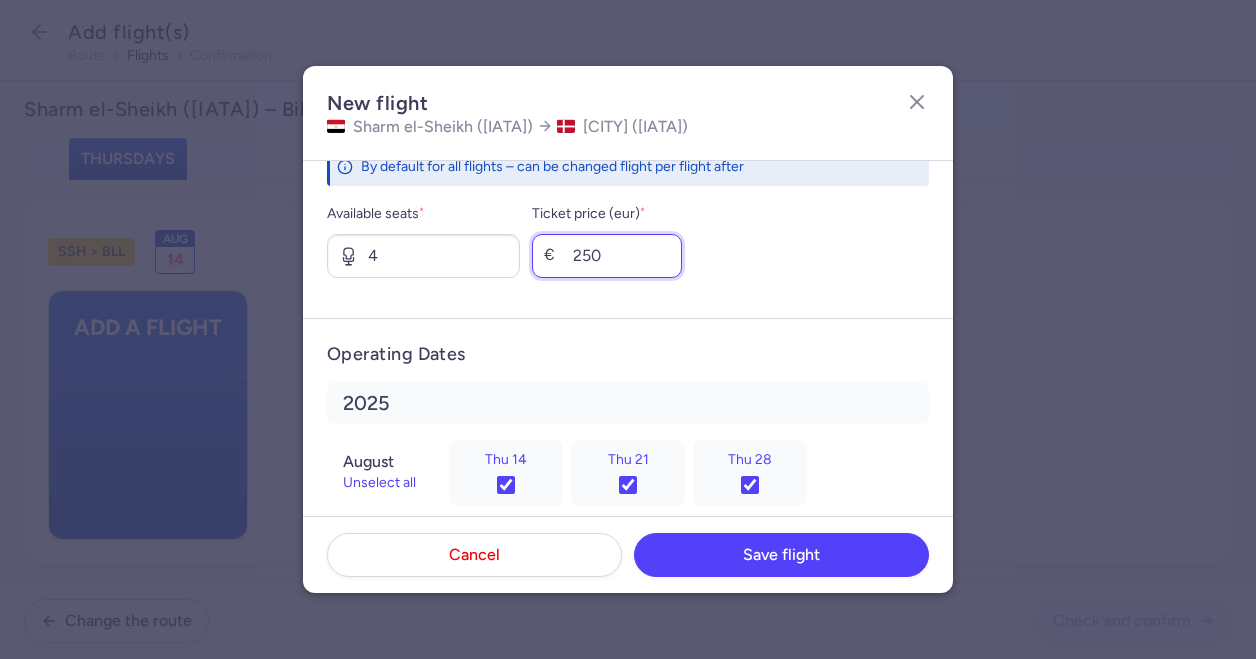 type on "250" 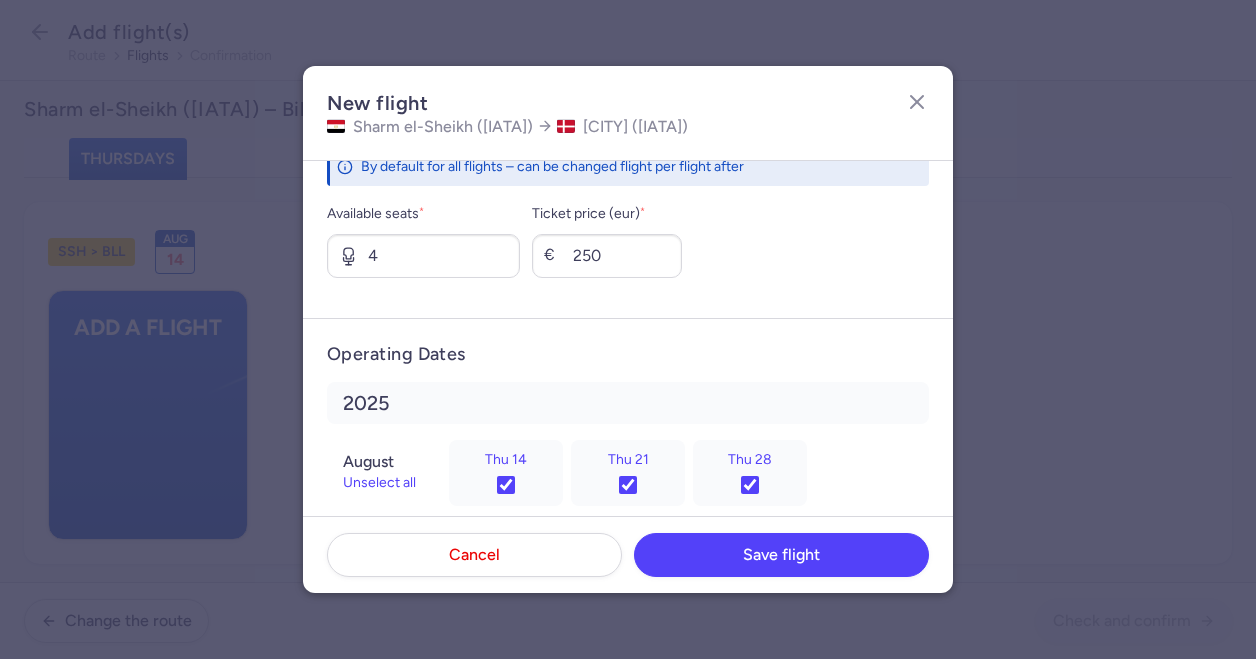 click on "Seats and Tickets By default for all flights – can be changed flight per flight after Available seats  * 4 Ticket price (eur)  * € 250" at bounding box center (628, 200) 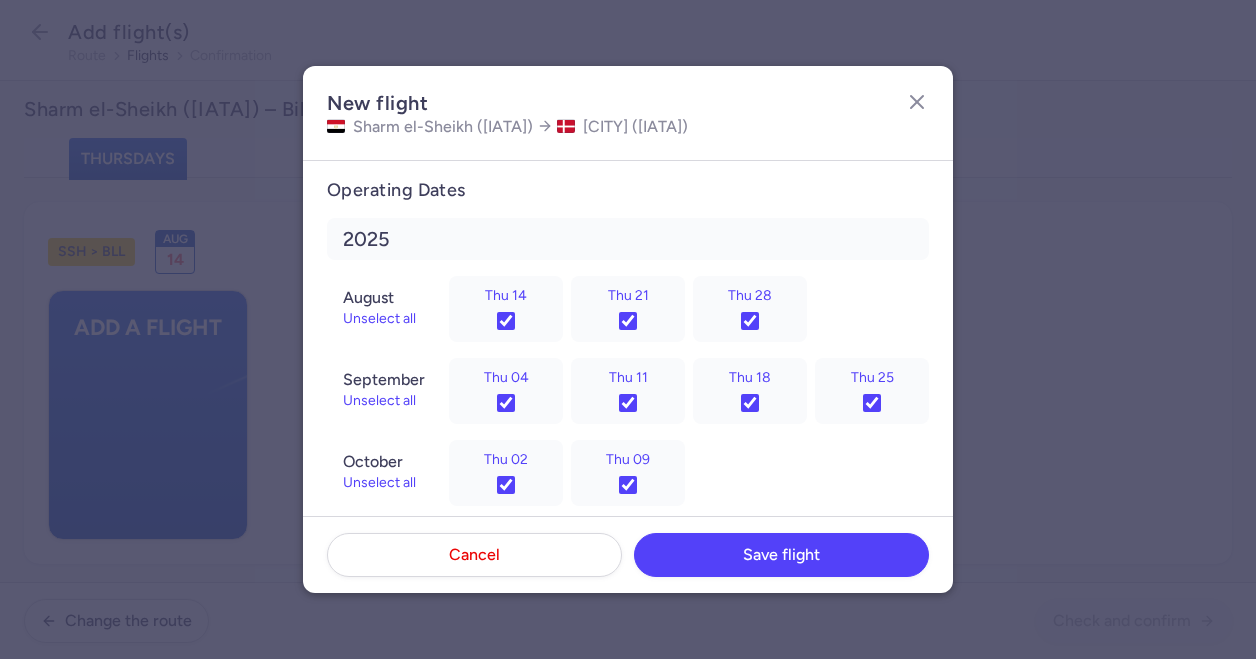 scroll, scrollTop: 1006, scrollLeft: 0, axis: vertical 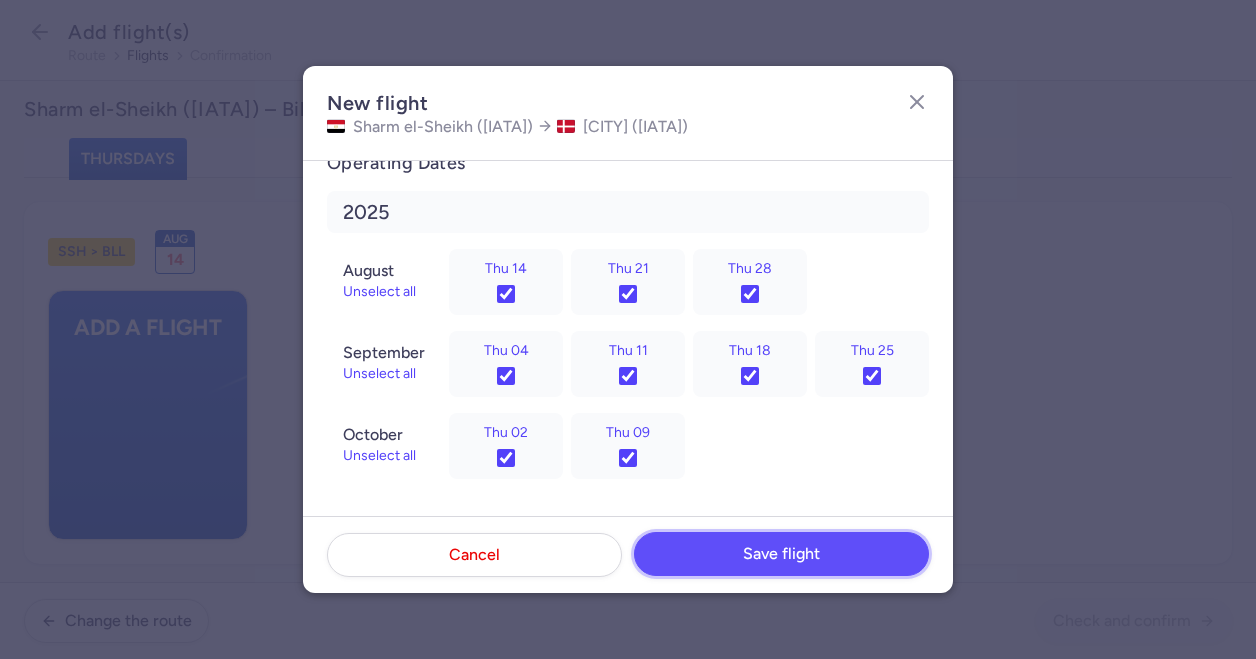 click on "Save flight" at bounding box center [781, 554] 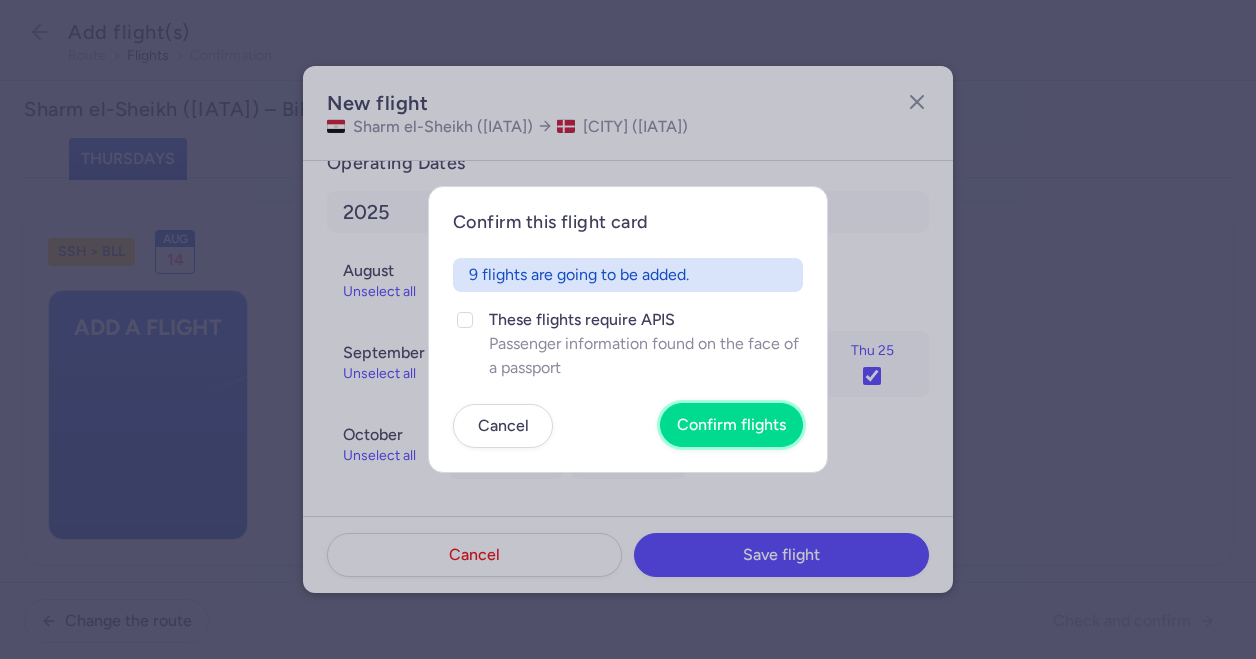 click on "Confirm flights" at bounding box center [731, 425] 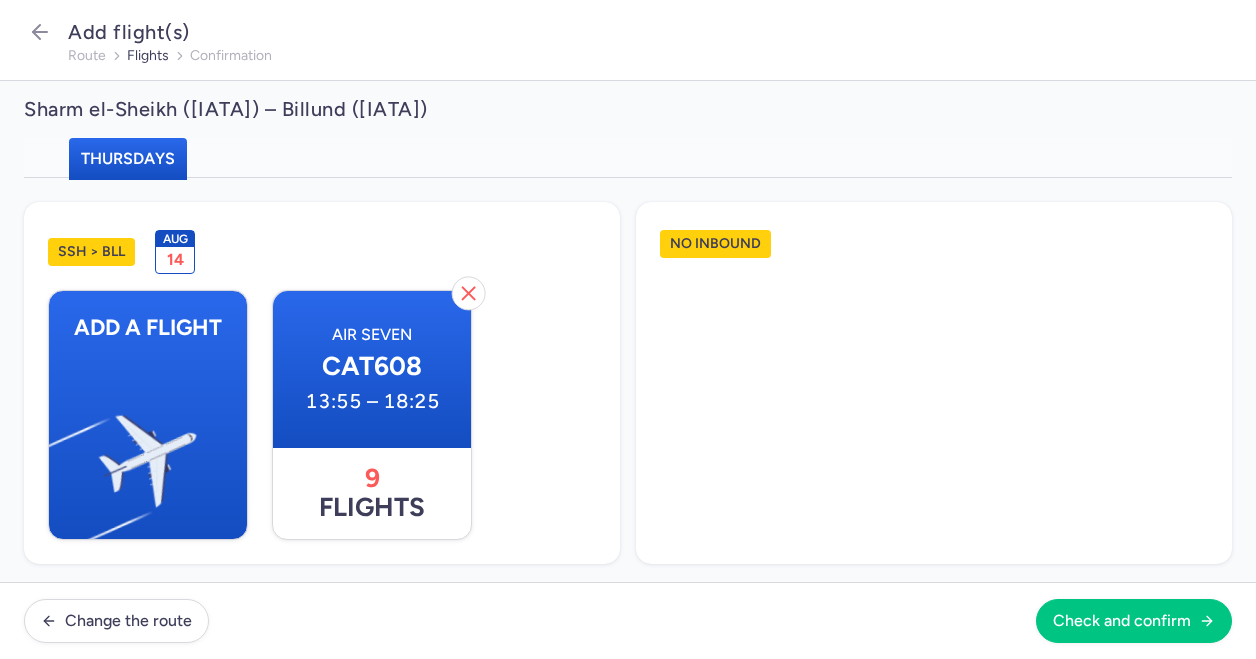scroll, scrollTop: 4, scrollLeft: 0, axis: vertical 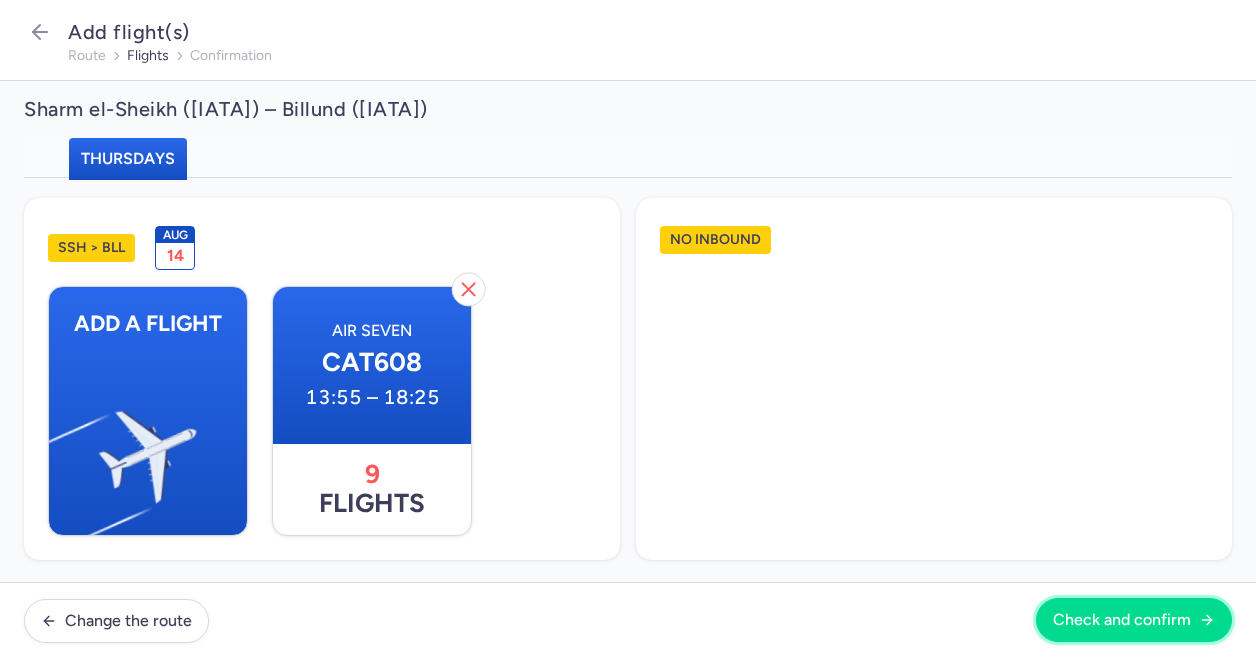 click on "Check and confirm" at bounding box center [1122, 620] 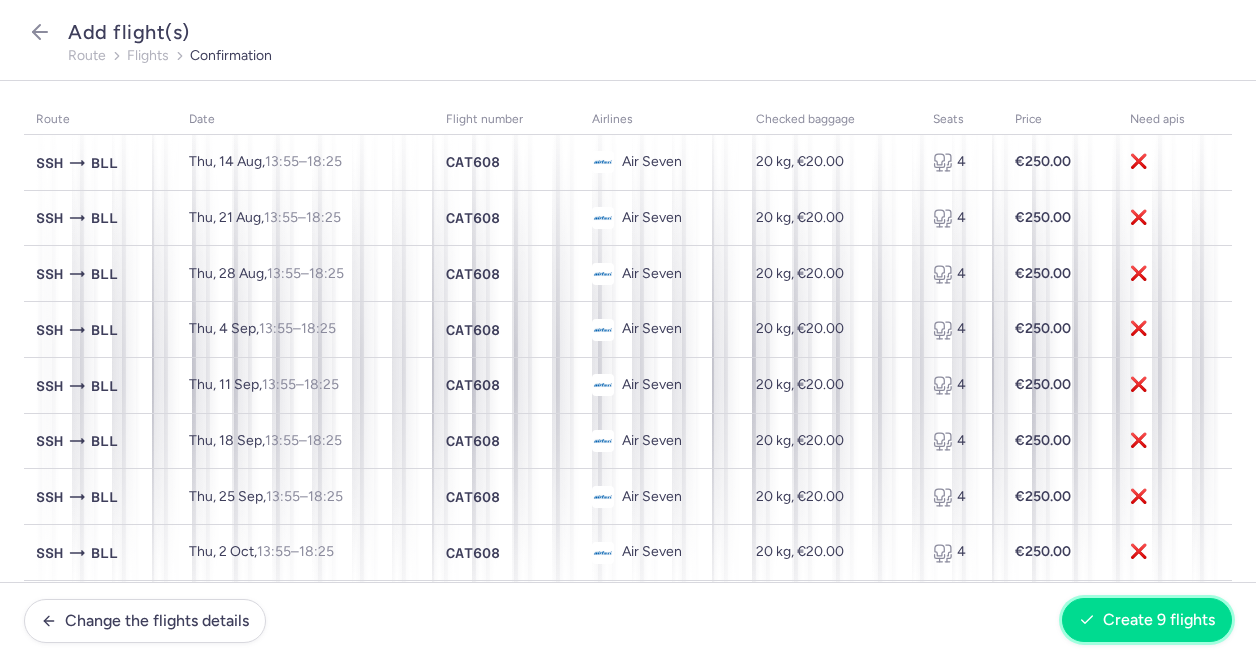 click on "Create 9 flights" at bounding box center (1159, 620) 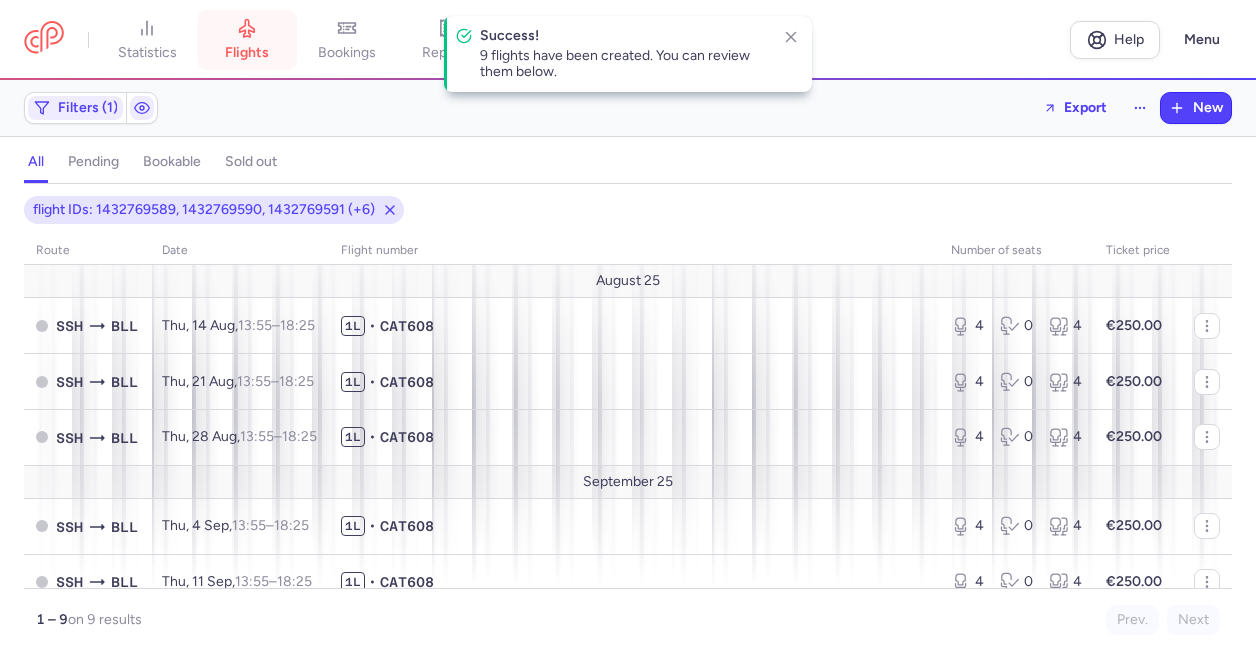 click 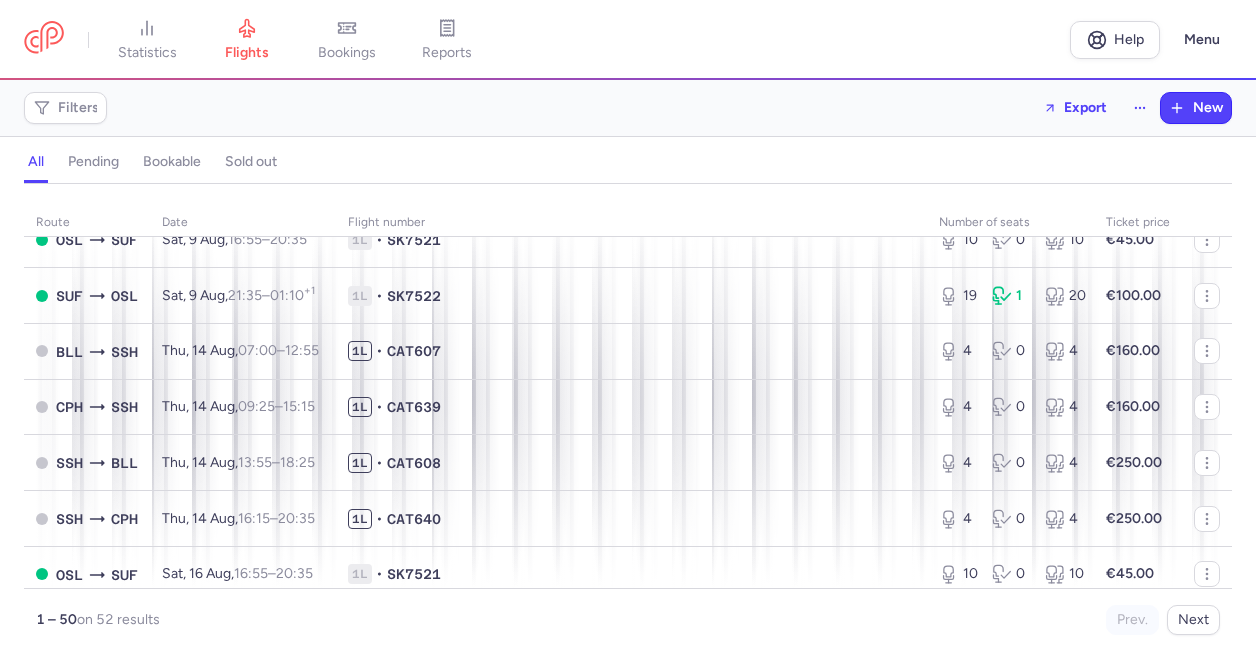 scroll, scrollTop: 0, scrollLeft: 0, axis: both 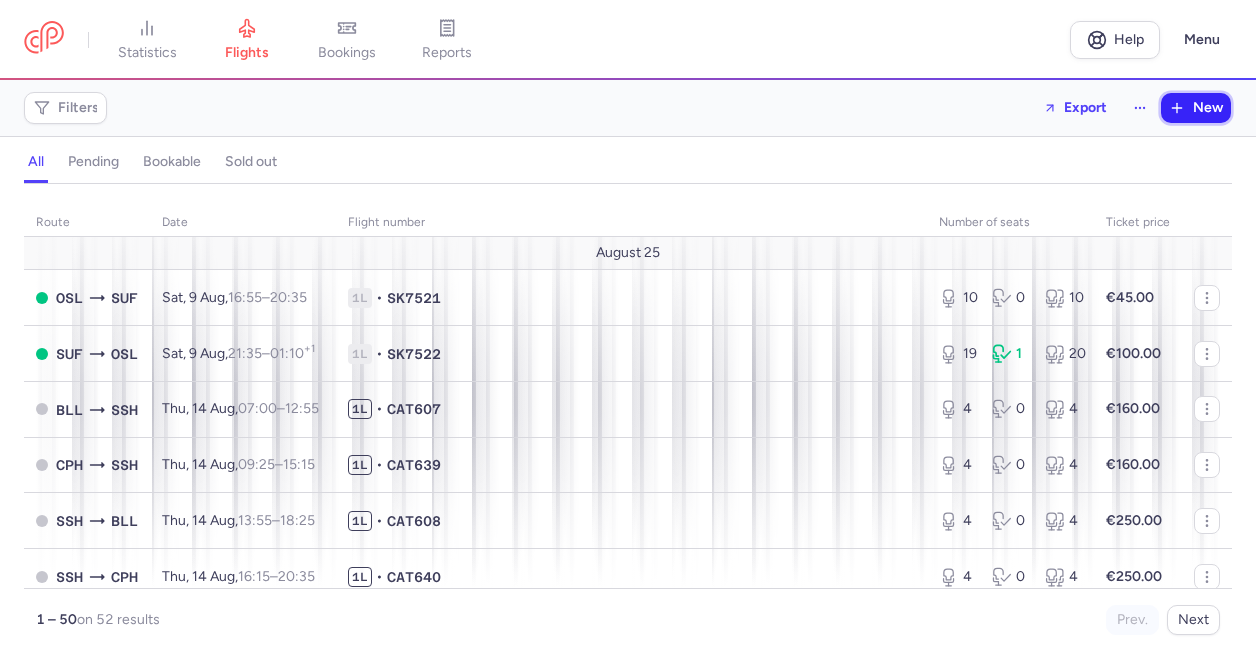 click on "New" at bounding box center (1208, 108) 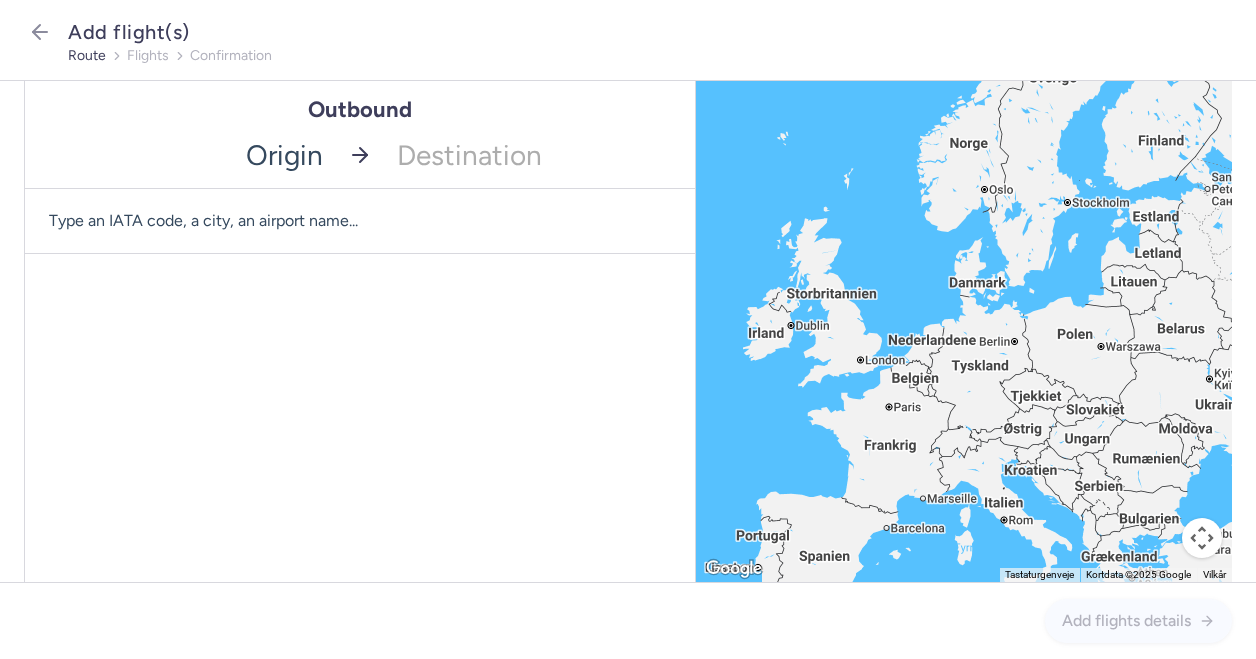 type on "a" 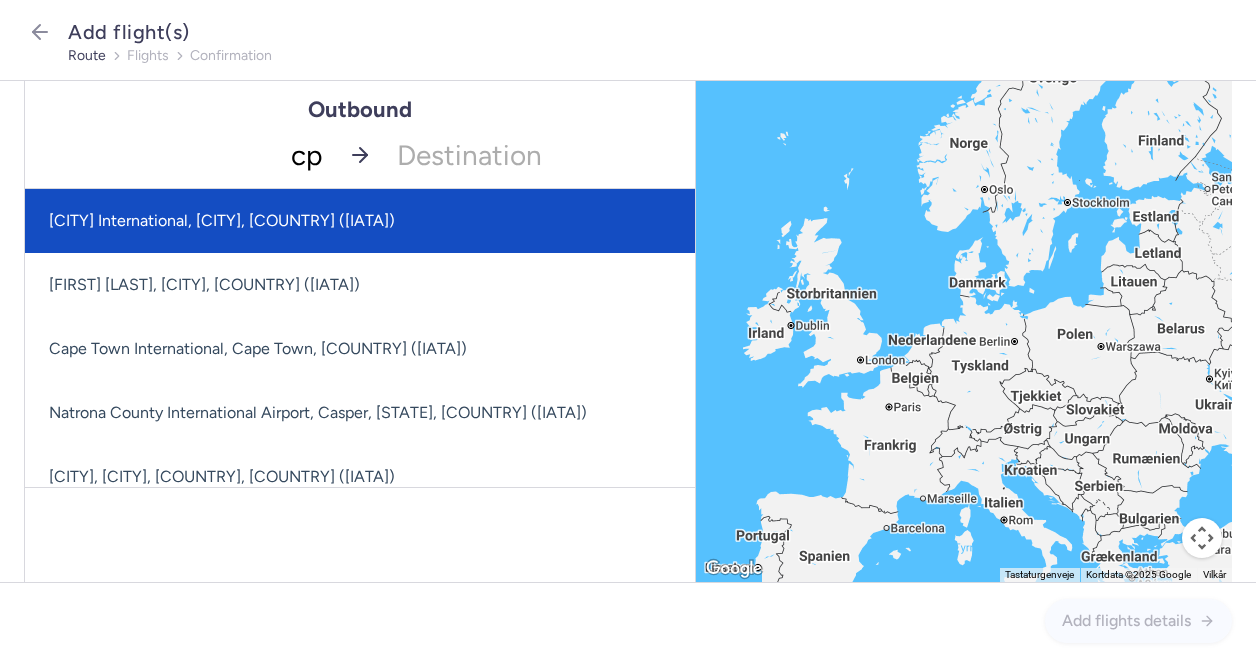type on "cph" 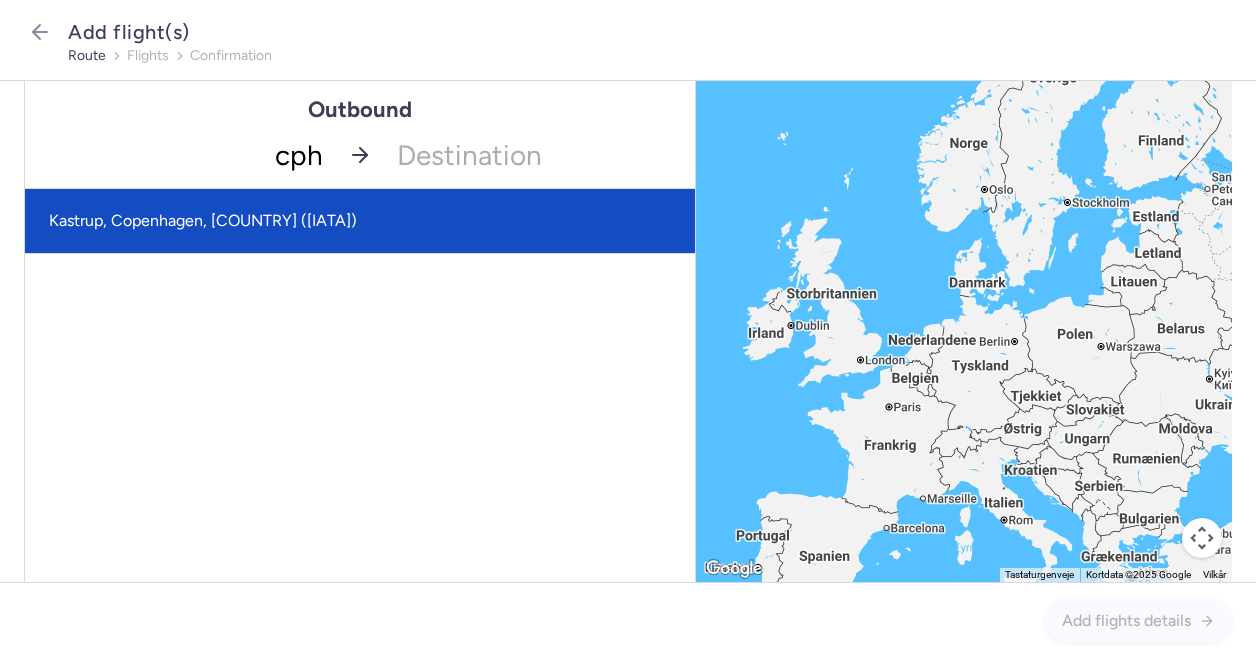 click on "Kastrup, Copenhagen, [COUNTRY] ([IATA])" 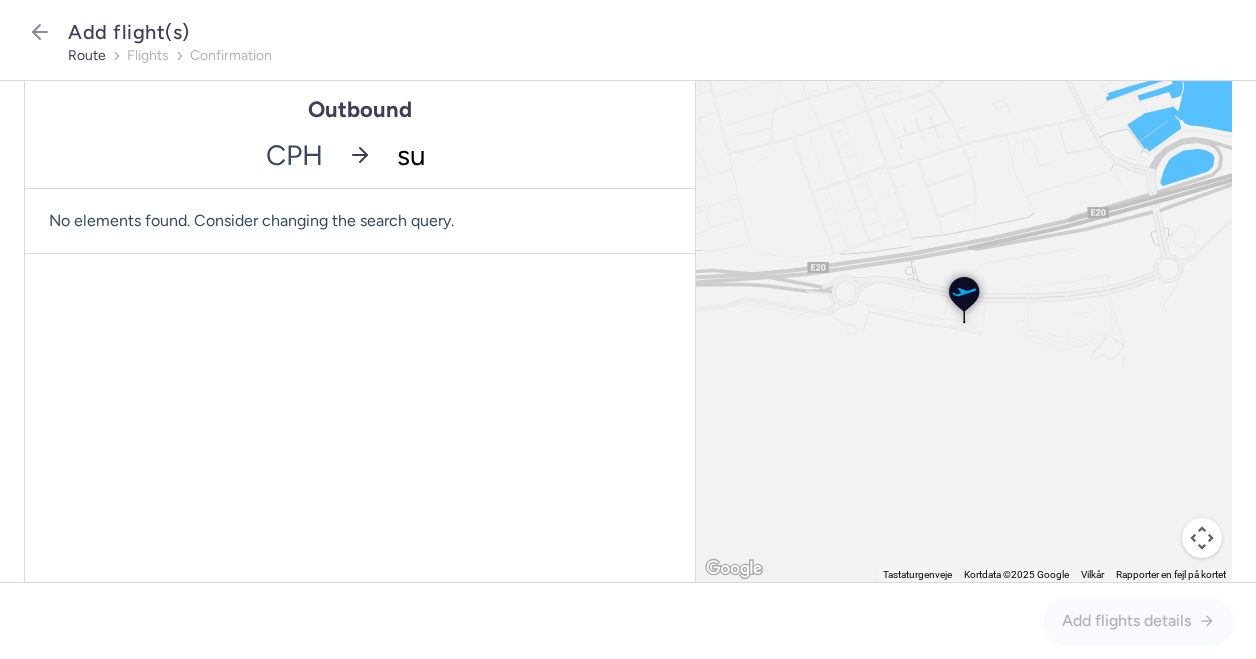 type on "suf" 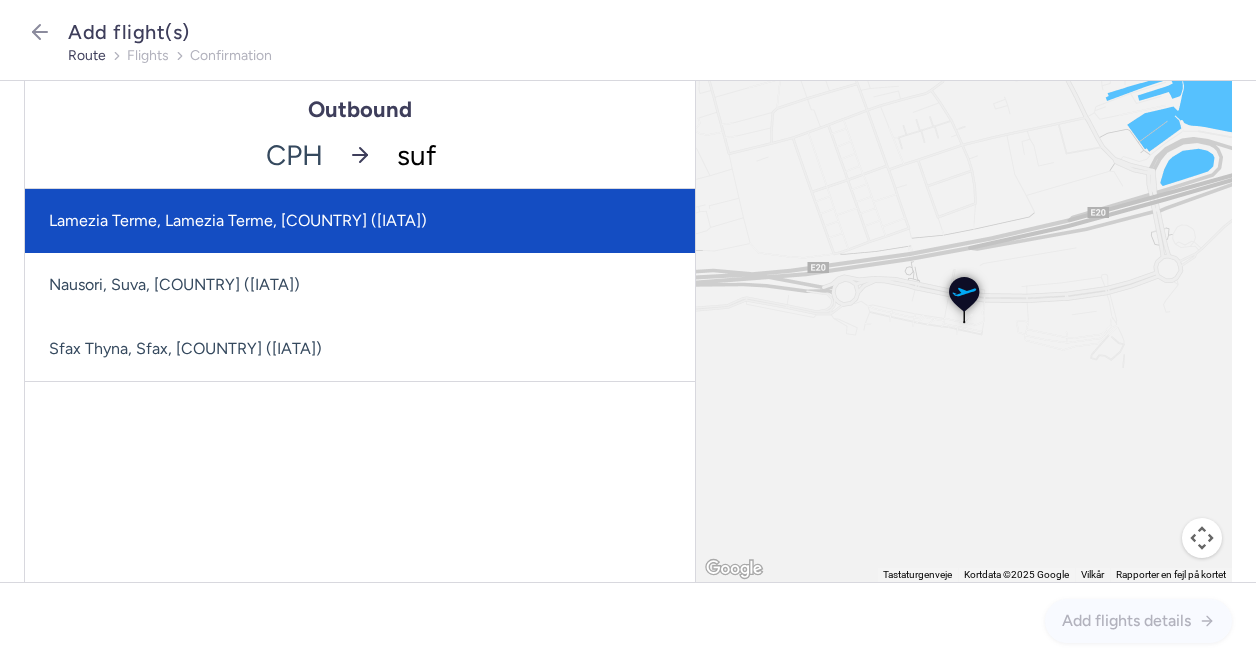 click on "Lamezia Terme, Lamezia Terme, [COUNTRY] ([IATA])" 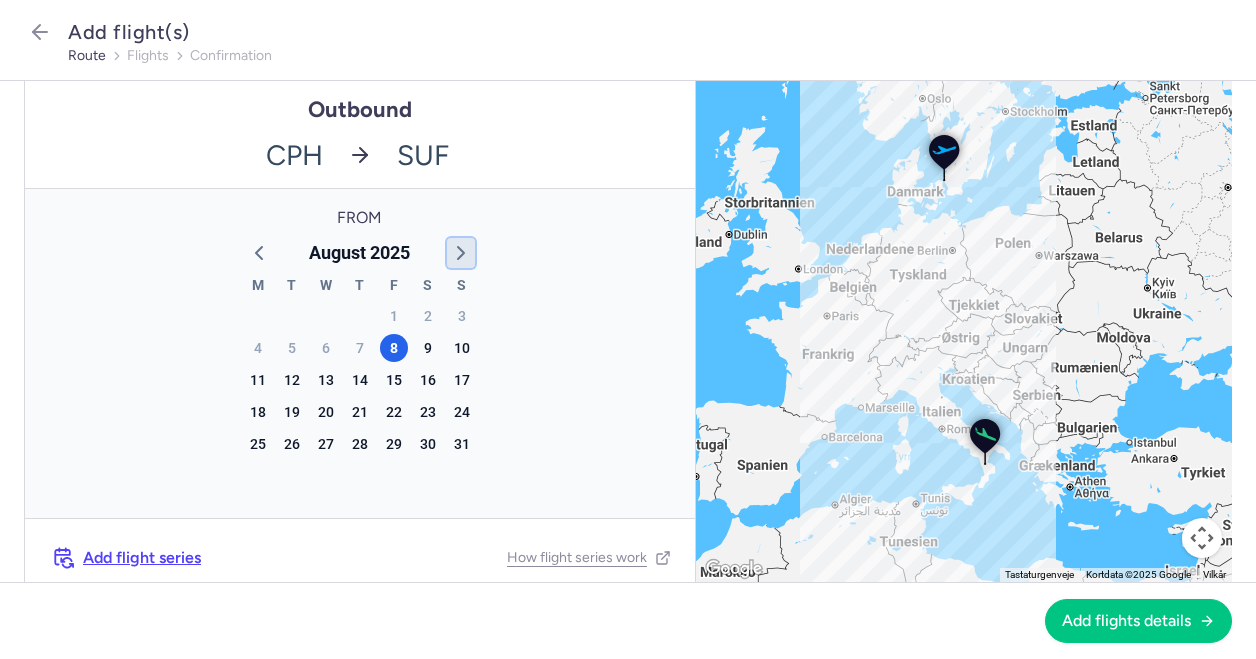 click 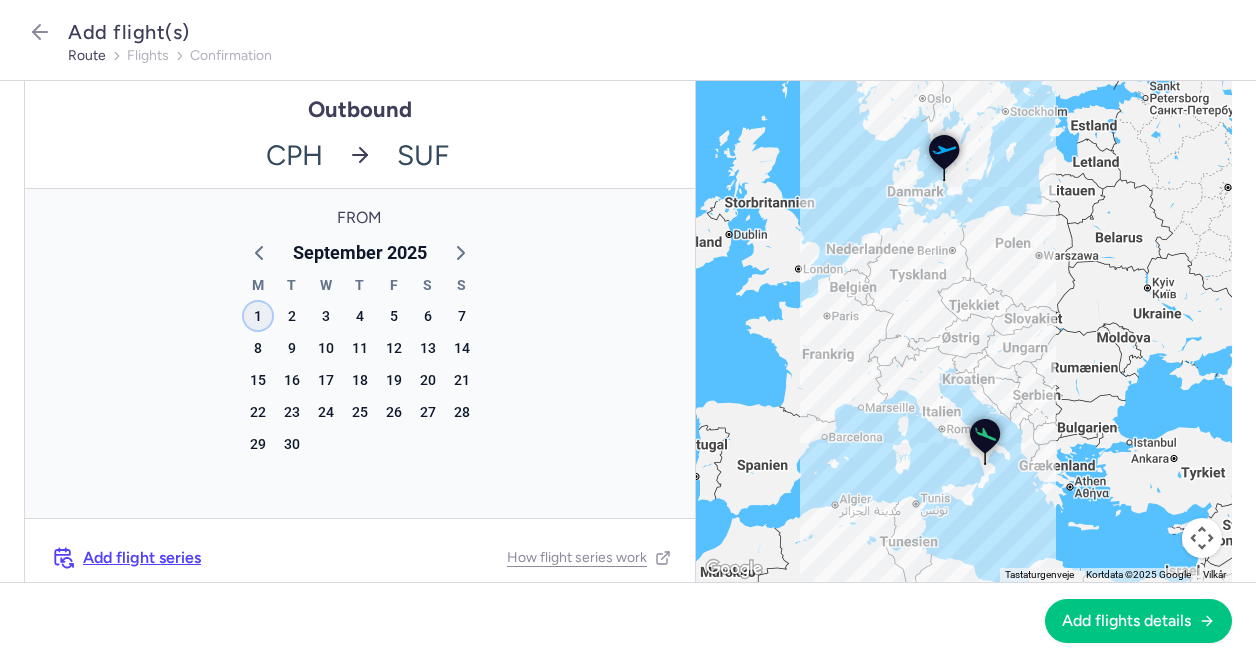 click on "1" 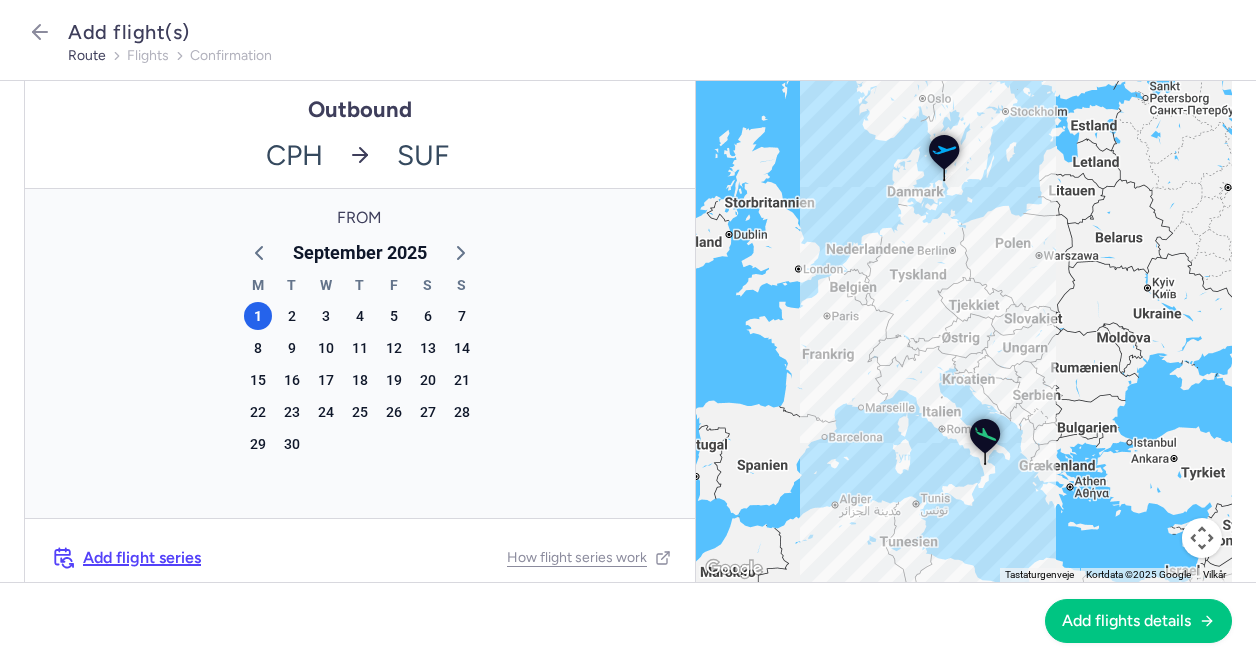 click on "Add flight series" at bounding box center (142, 558) 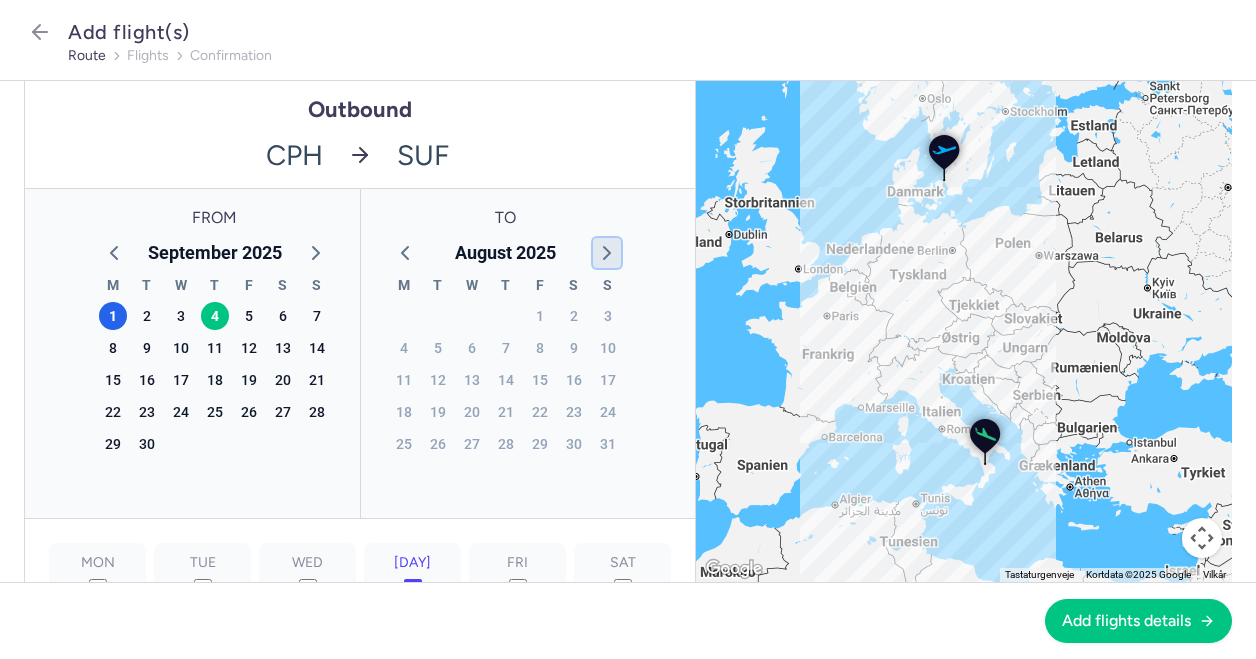 click 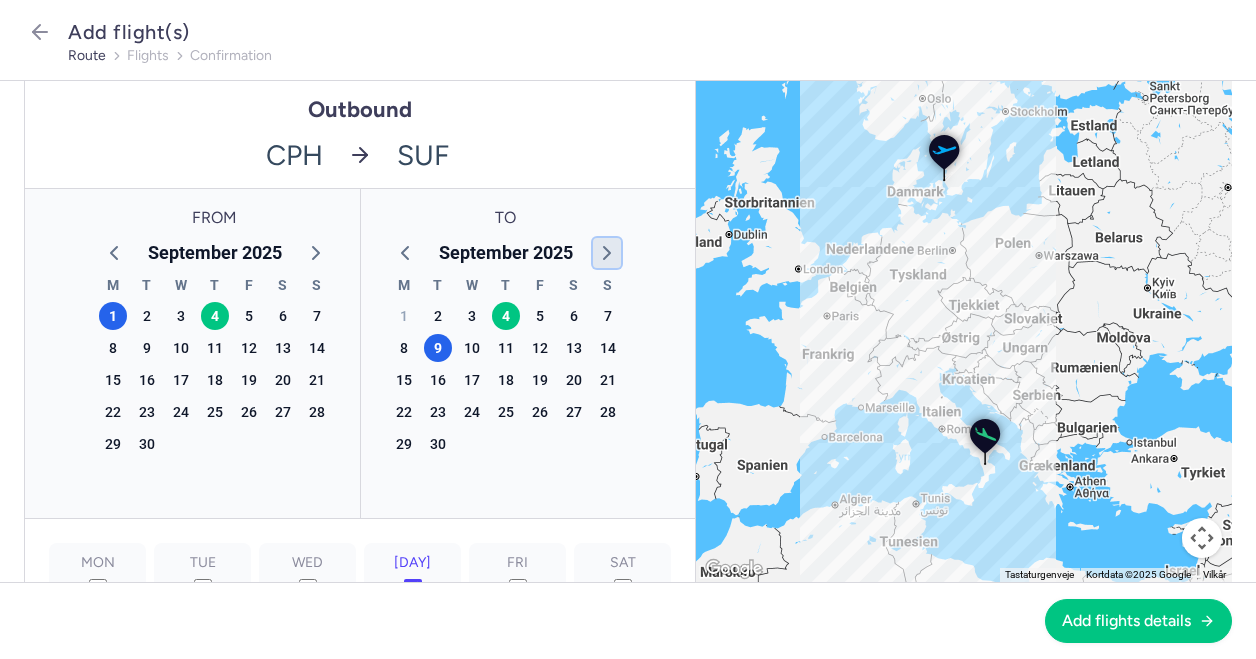 click 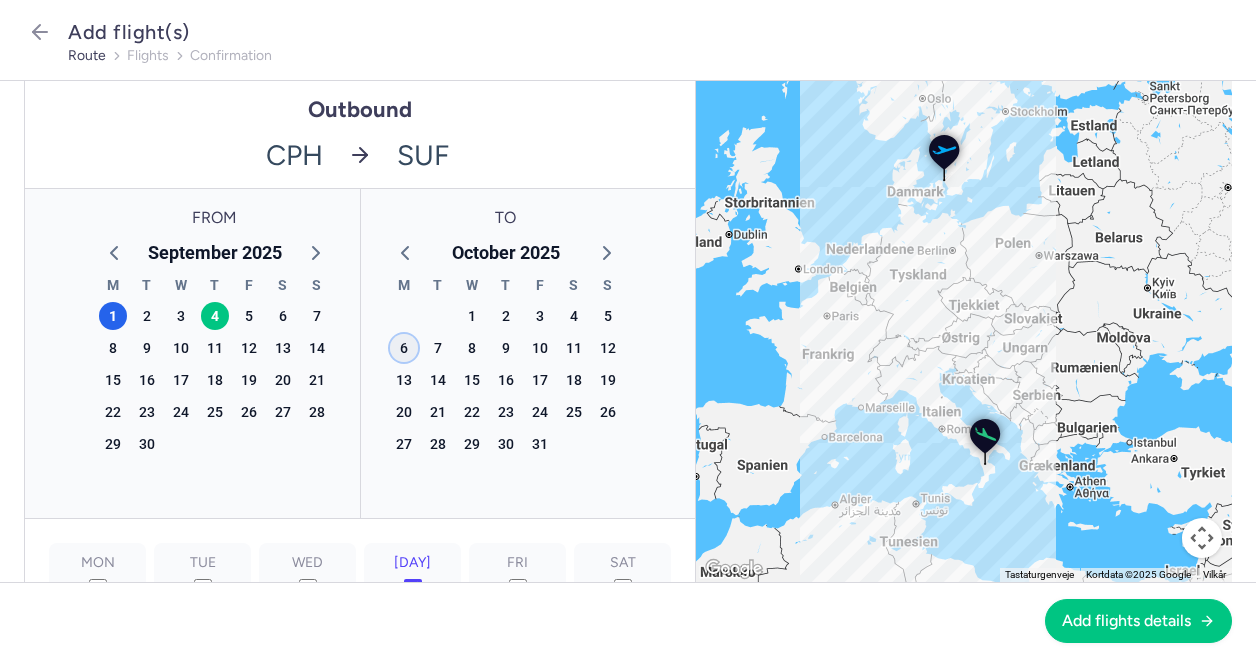 click on "6" 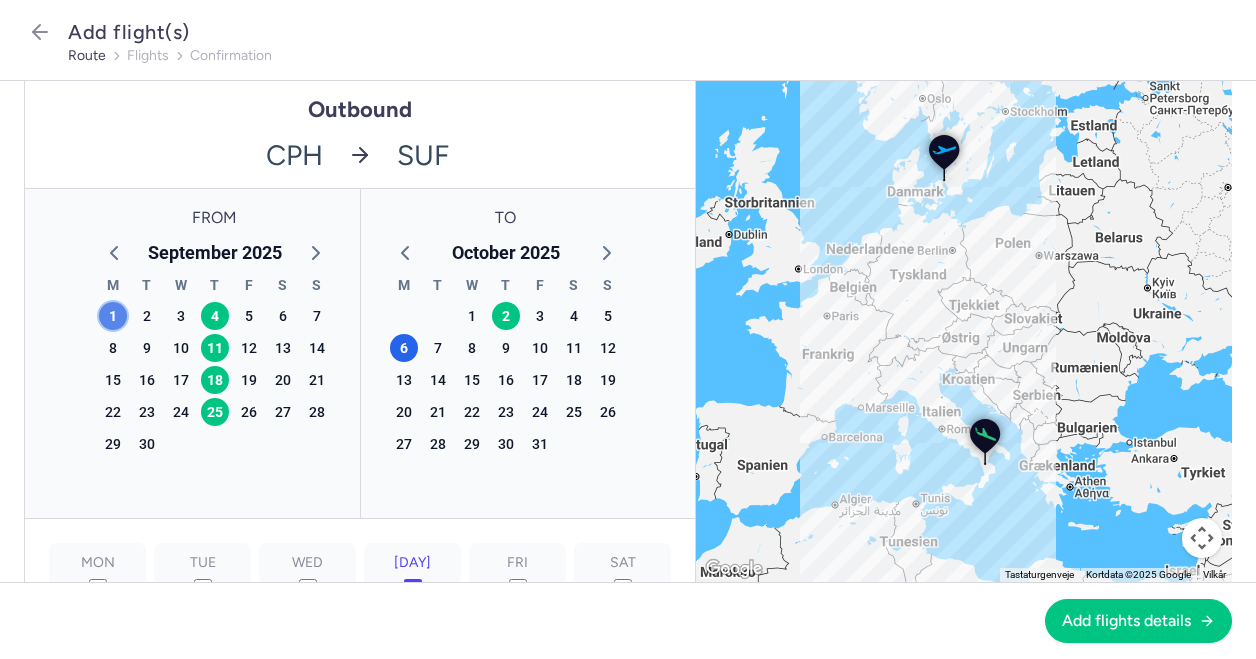 click on "1" 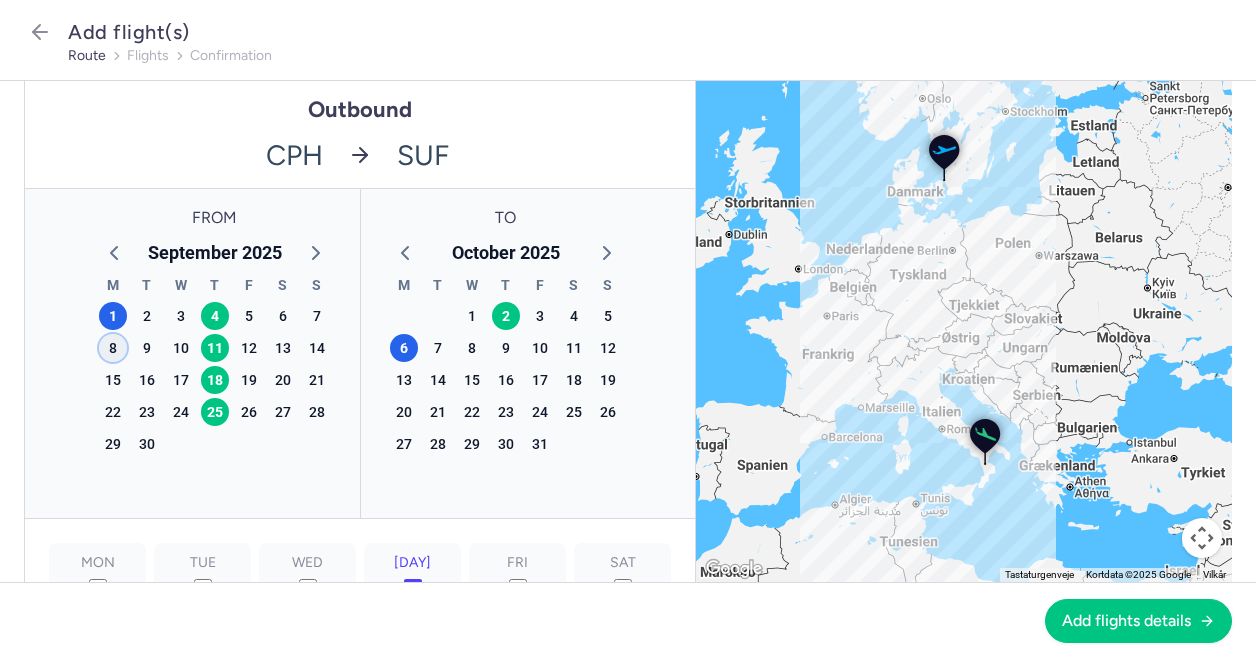 click on "8" 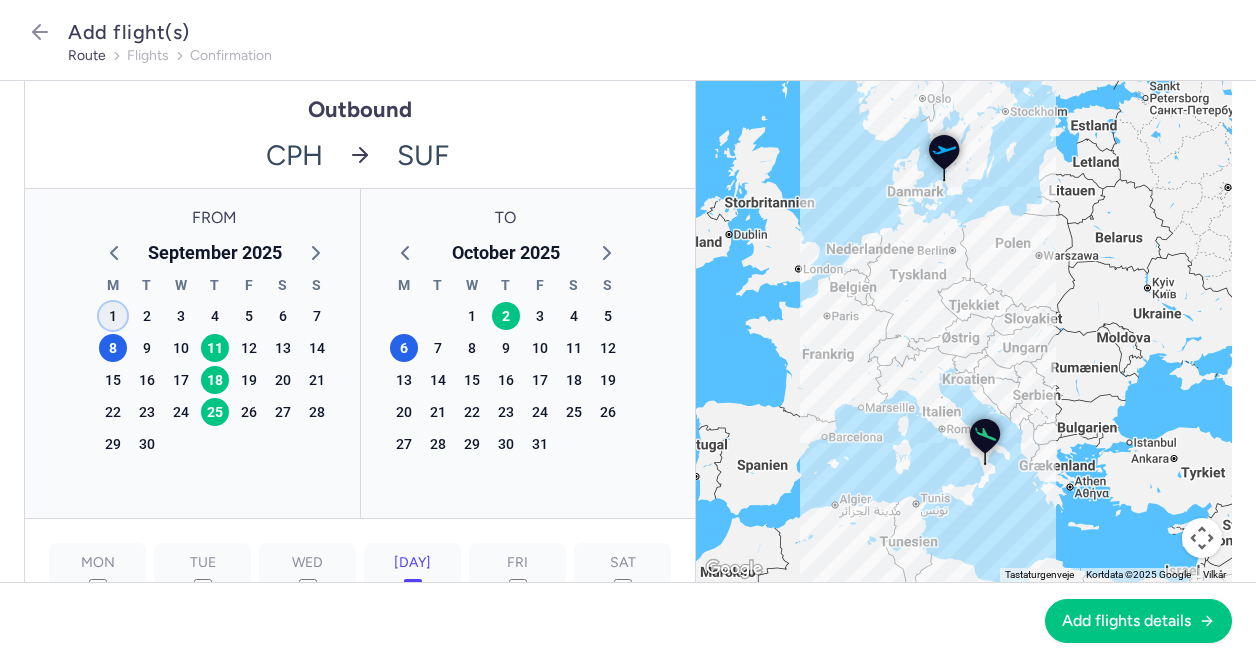 click on "1" 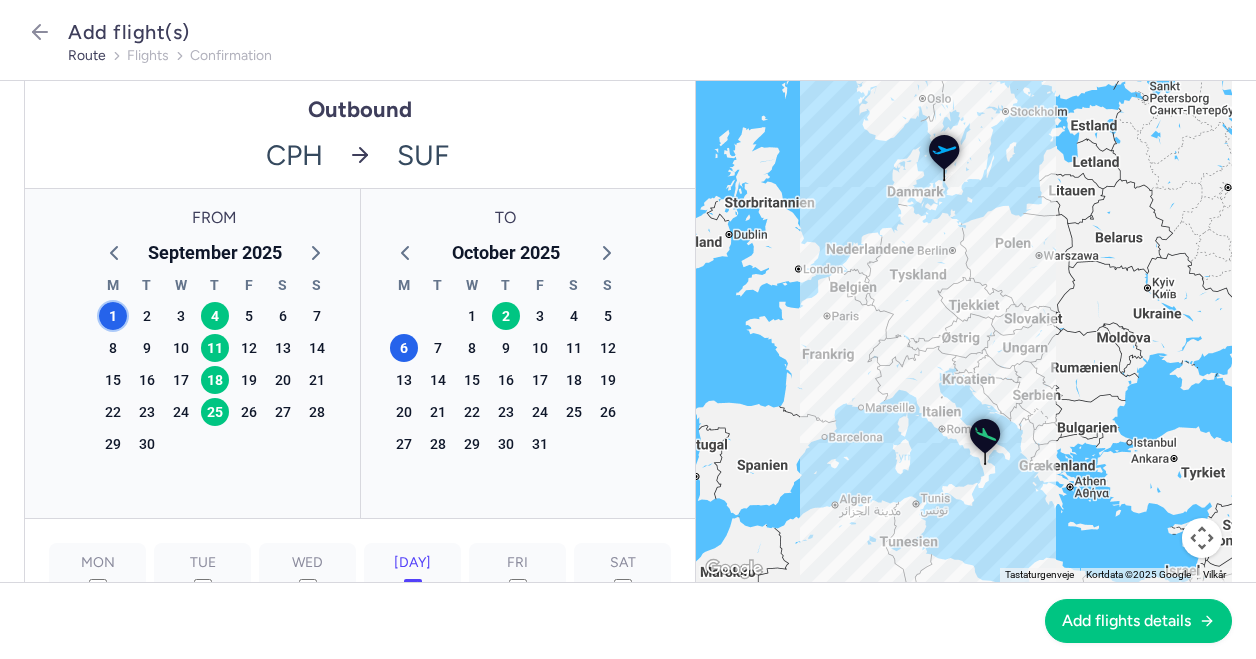 scroll, scrollTop: 166, scrollLeft: 0, axis: vertical 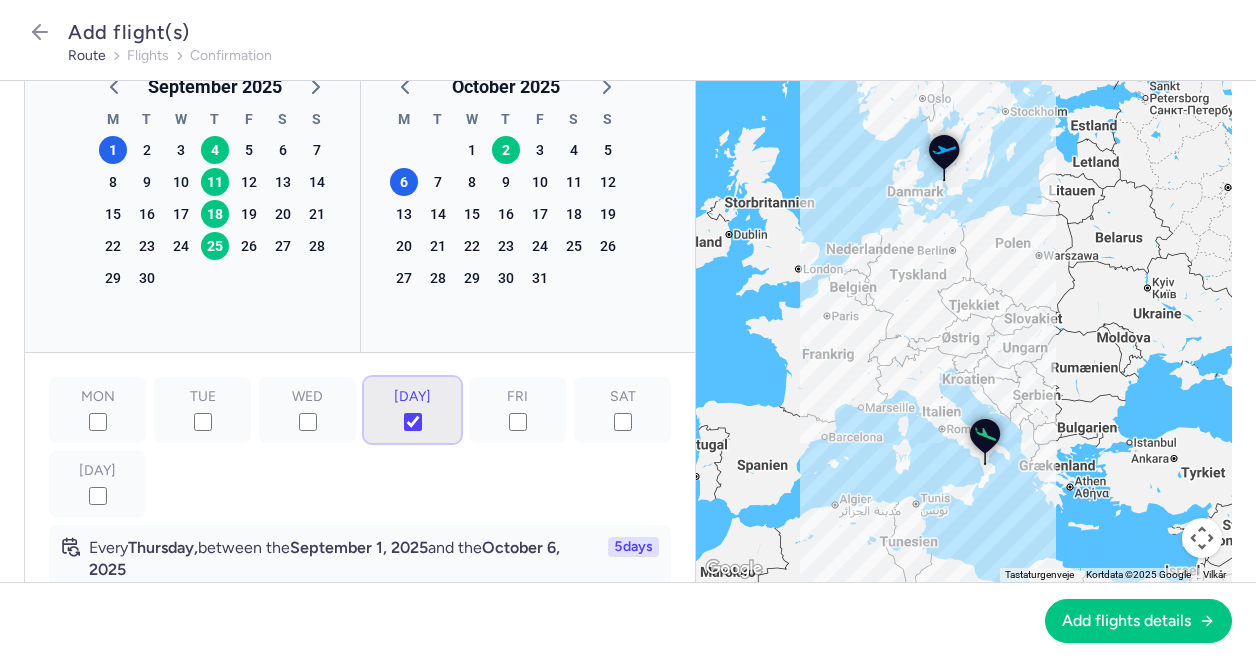 click on "[DAY]" at bounding box center (413, 422) 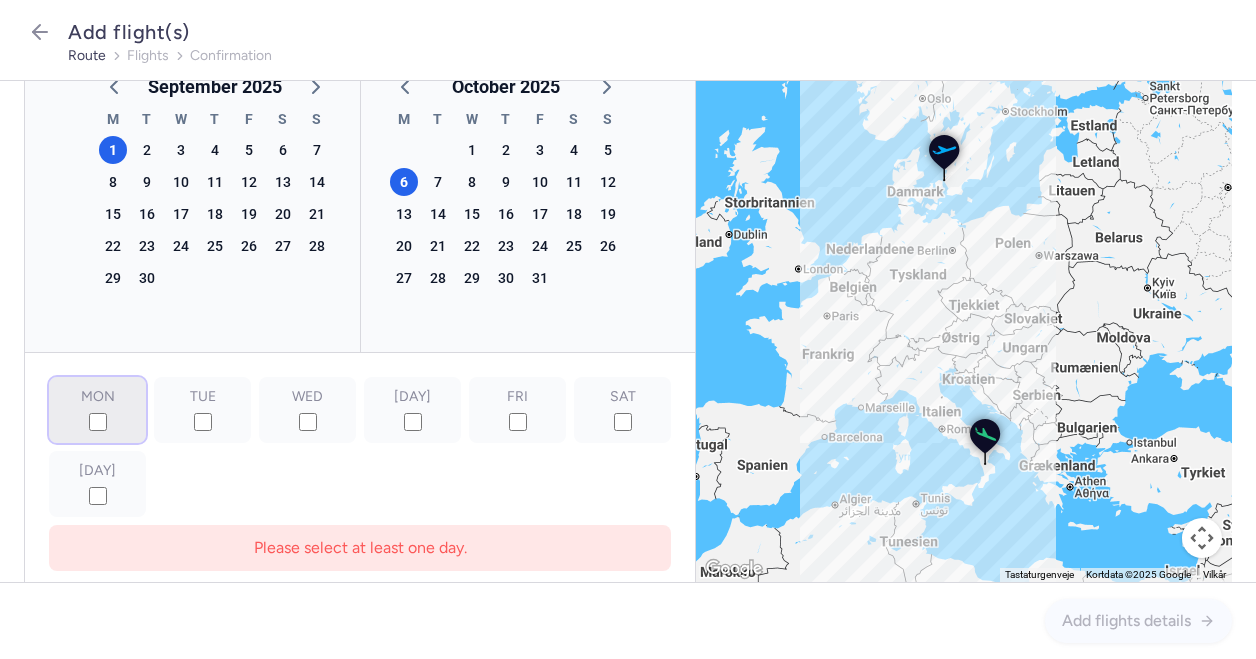 click on "MON" at bounding box center (98, 422) 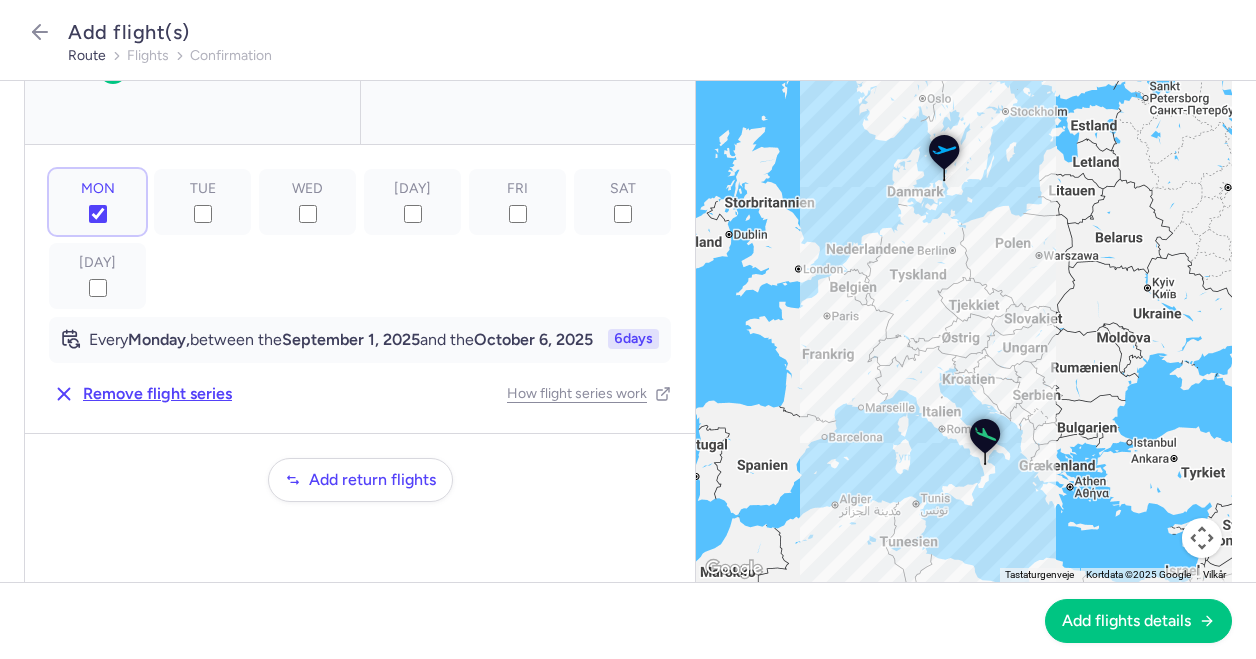 scroll, scrollTop: 386, scrollLeft: 0, axis: vertical 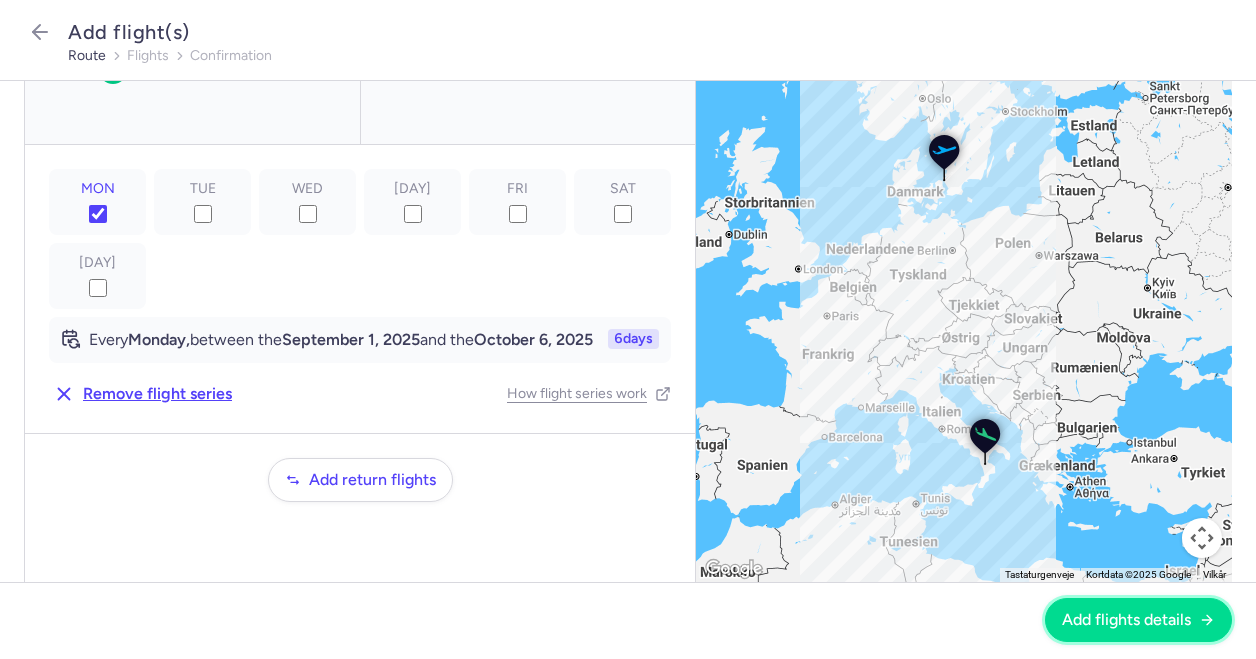 click on "Add flights details" at bounding box center [1126, 620] 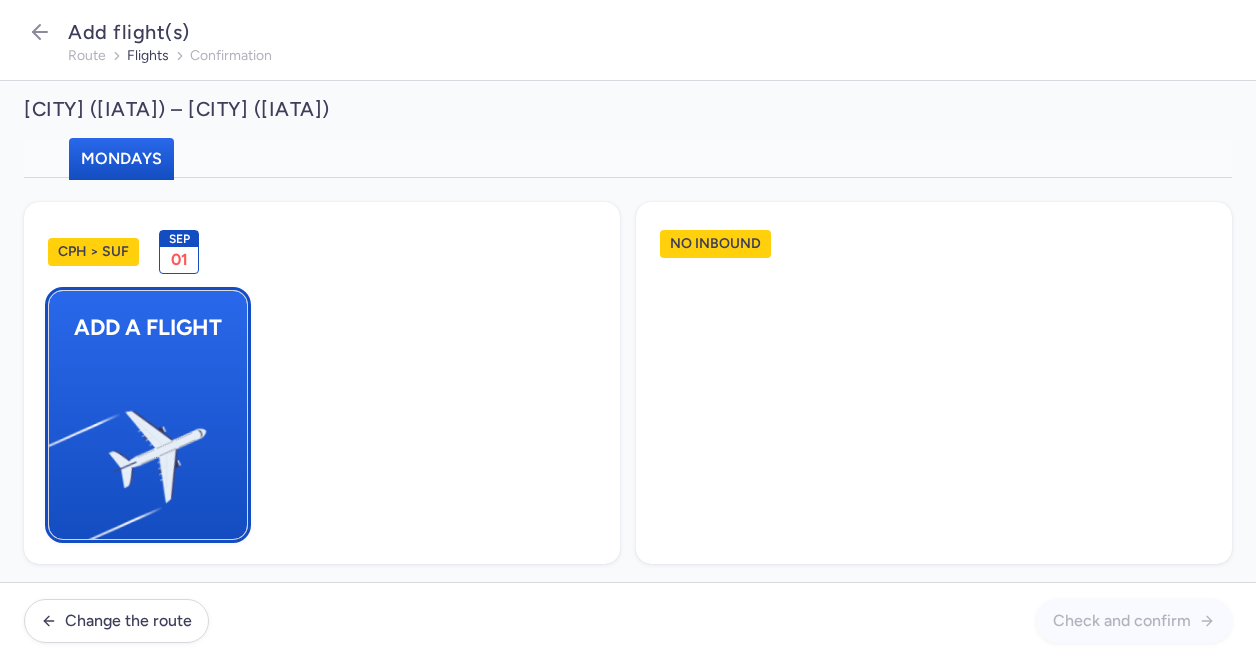 click on "Add a flight" at bounding box center [148, 415] 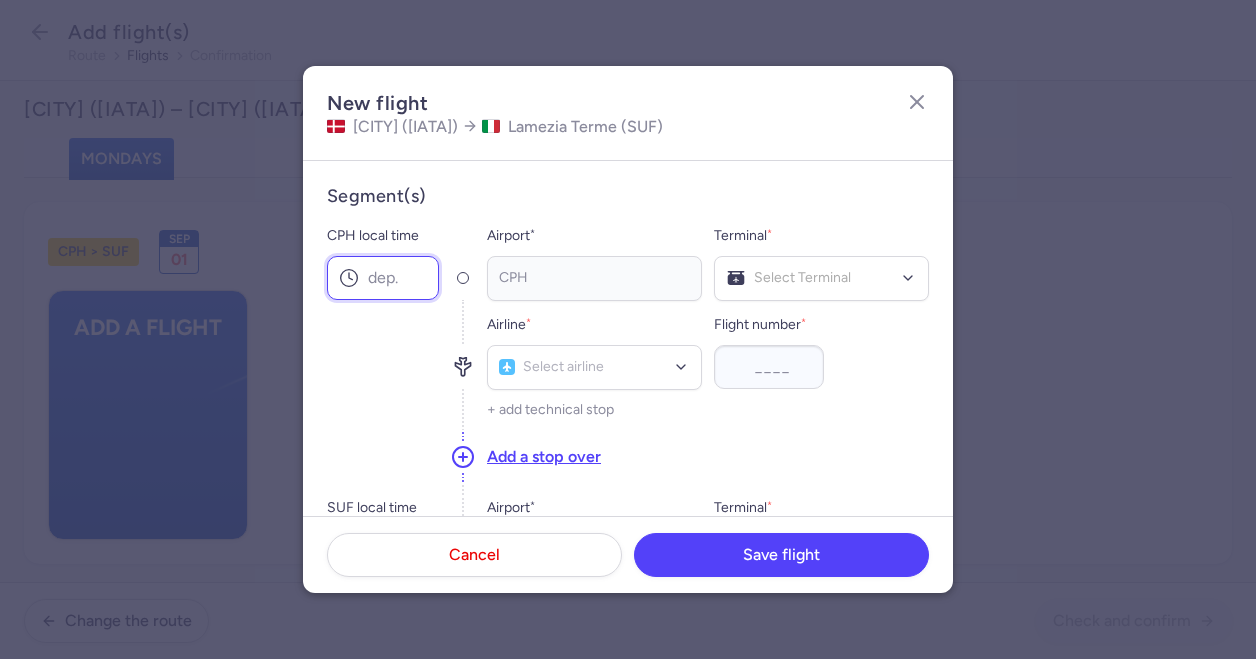 click on "CPH local time" at bounding box center [383, 278] 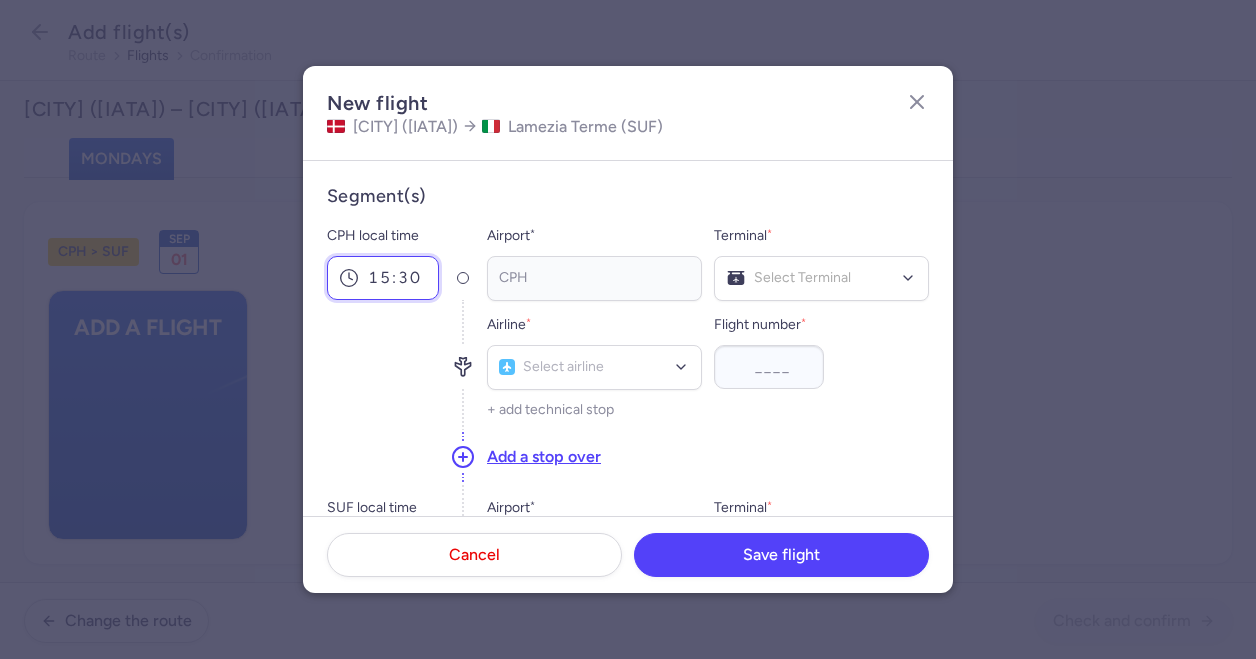type on "15:30" 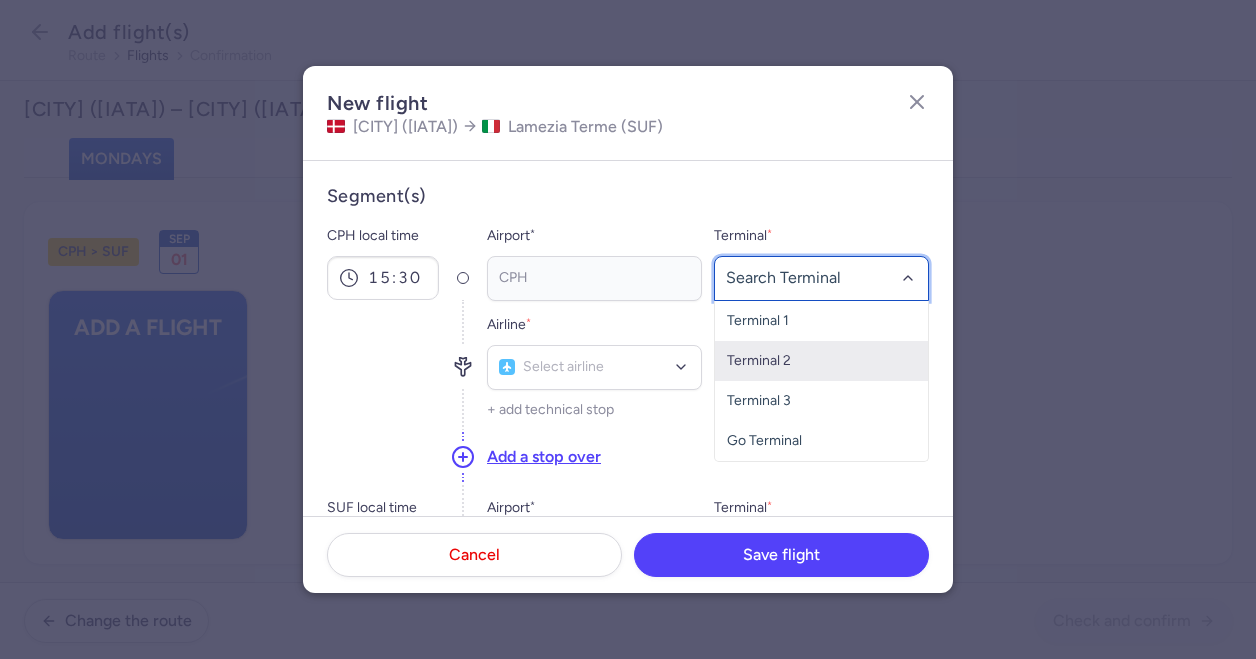 click on "Terminal 2" at bounding box center (821, 361) 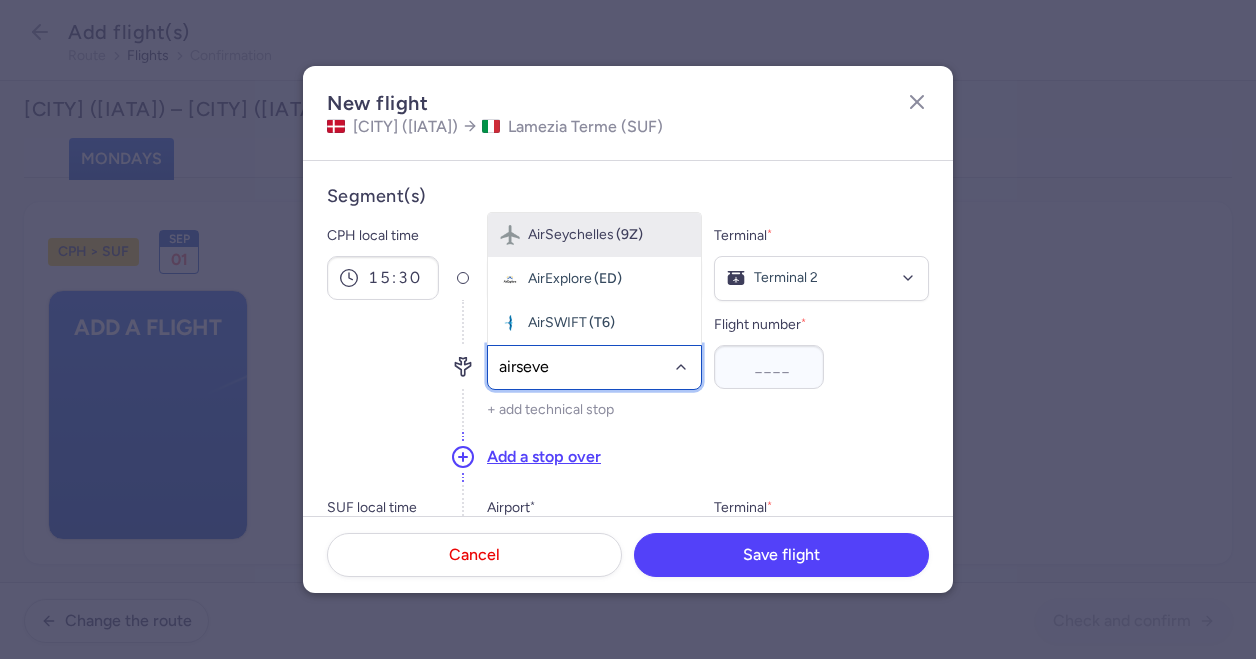 type on "airseven" 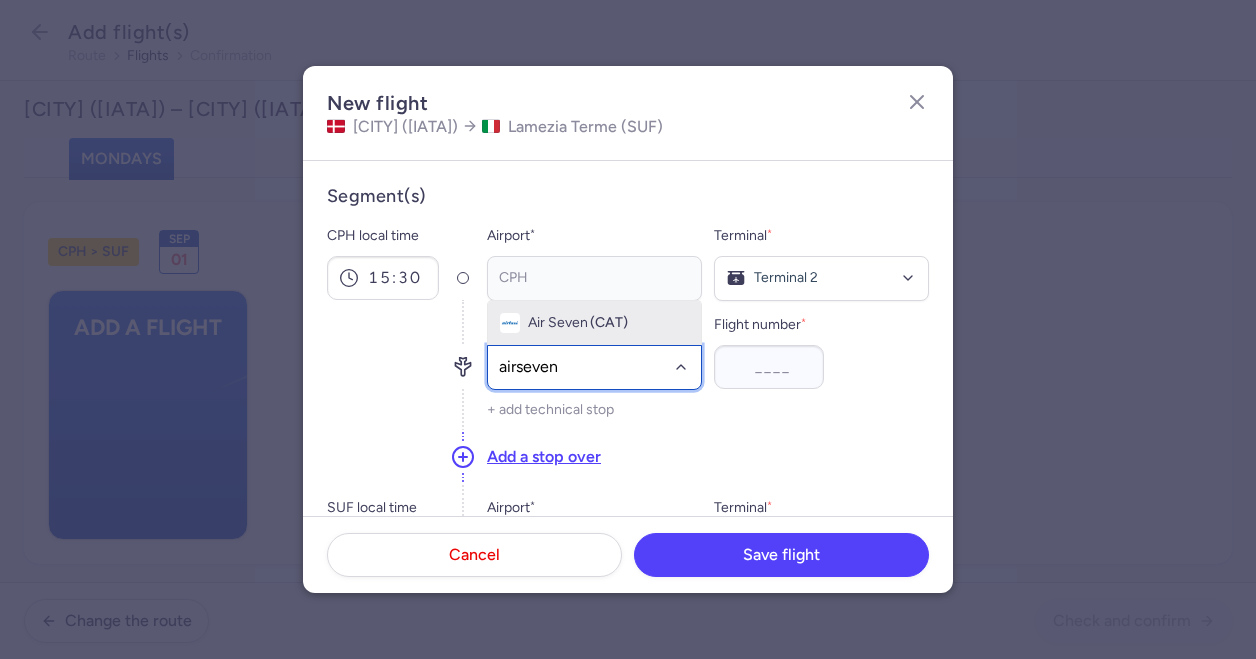 click on "Air Seven" at bounding box center (558, 323) 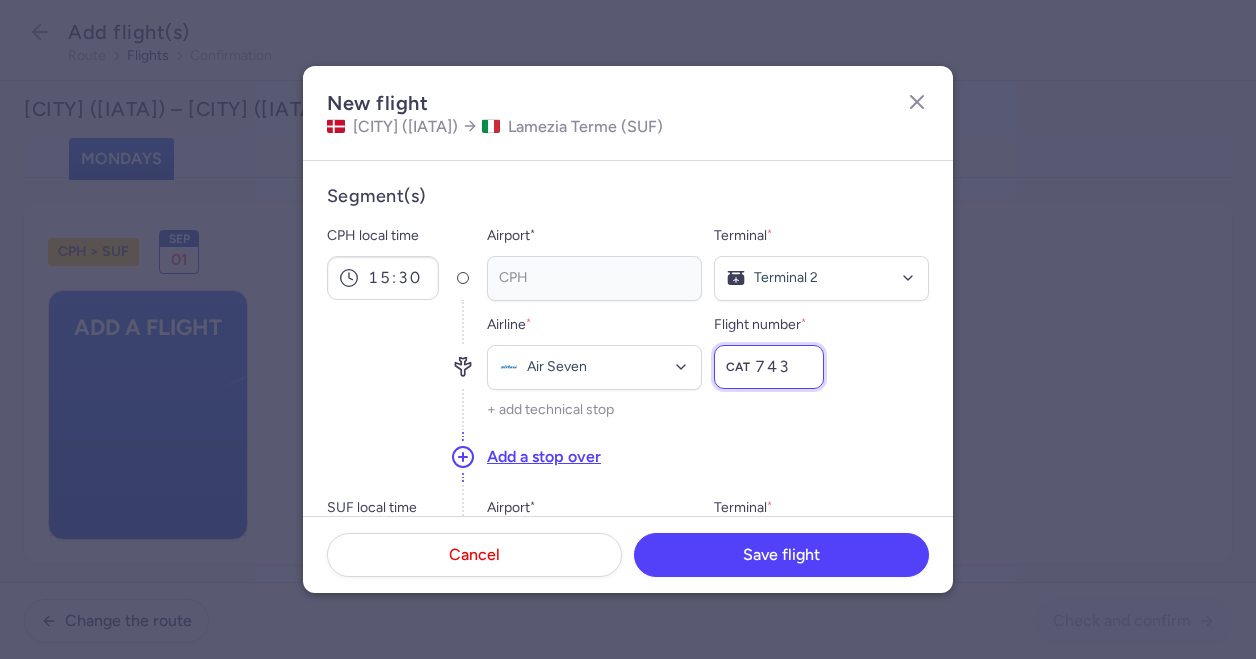 type on "743" 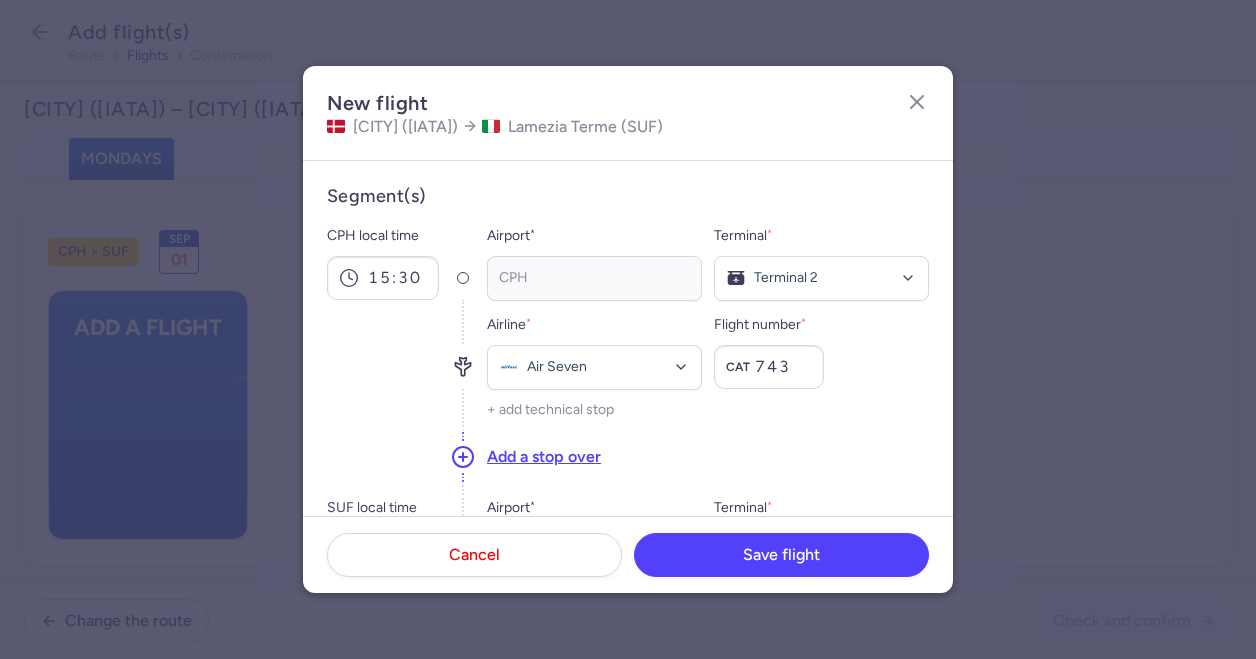 click on "+ add technical stop" 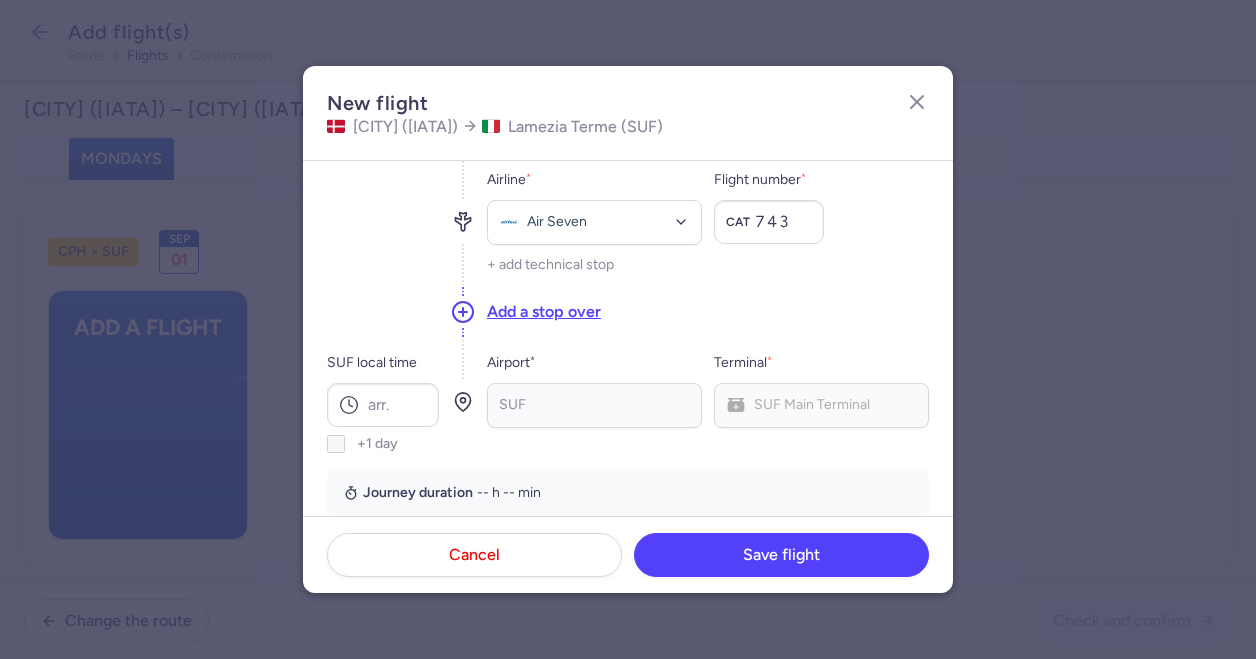 scroll, scrollTop: 148, scrollLeft: 0, axis: vertical 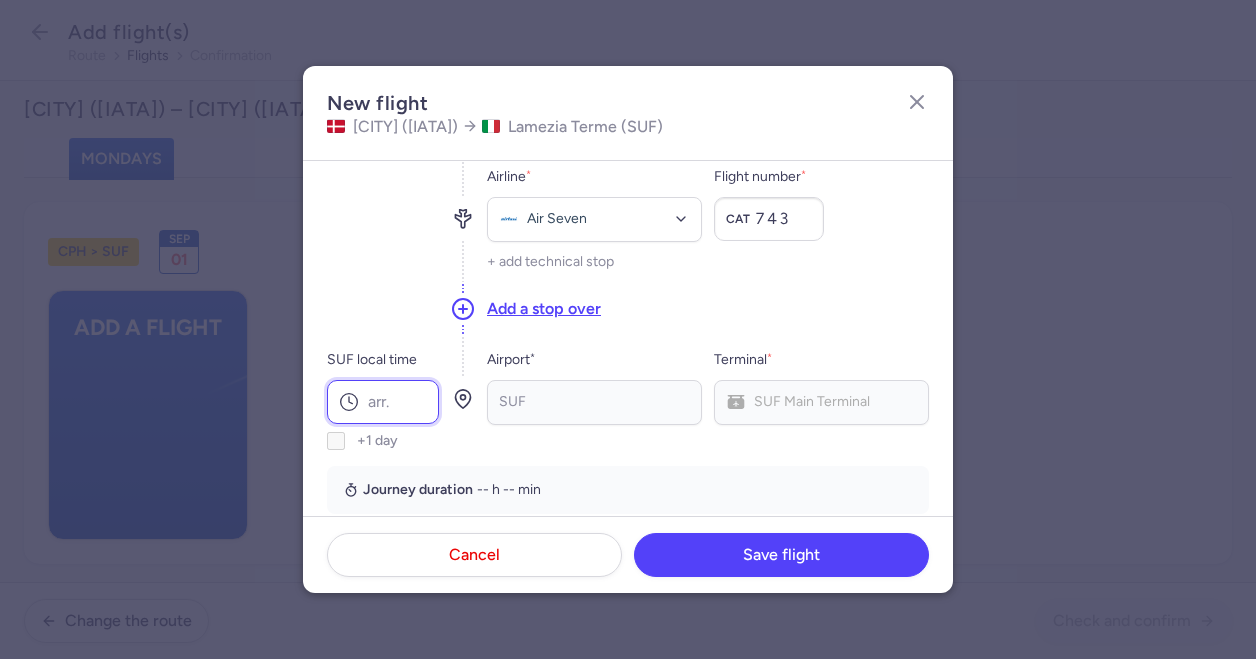 click on "SUF local time" at bounding box center (383, 402) 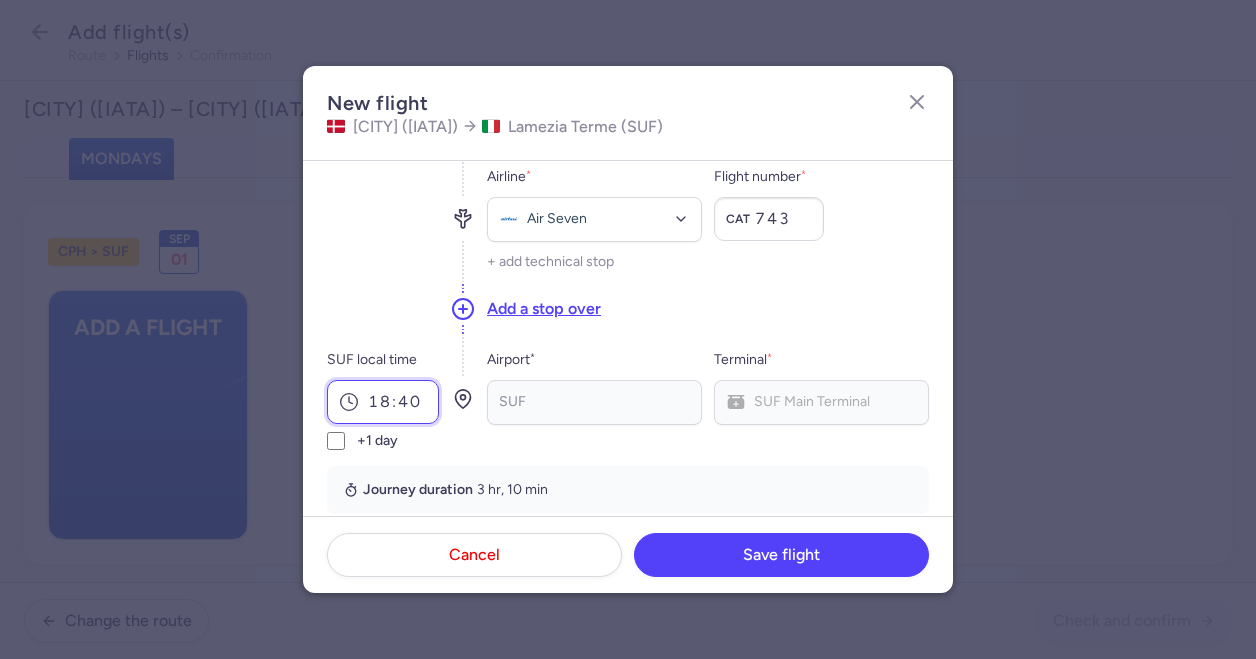 type on "18:40" 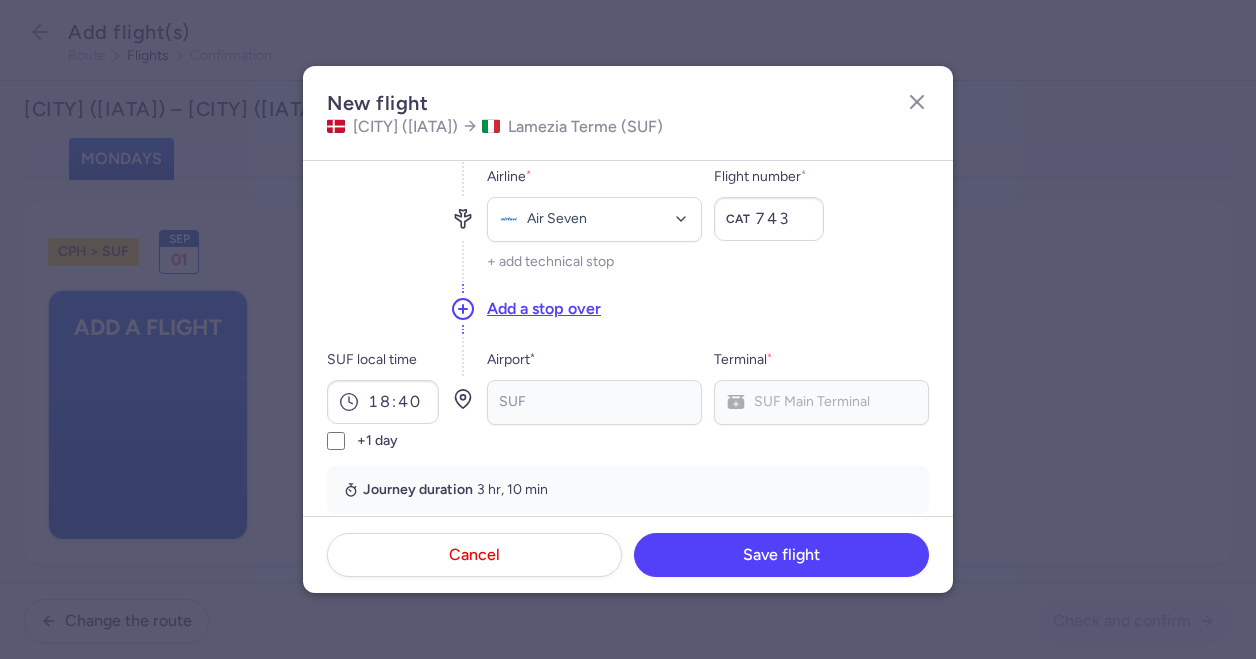 click on "Segment(s) CPH local time  15:30 Airport * CPH No elements found. Consider changing the search query. Type an IATA code, a city, an airport name...  Terminal  *   Terminal 2 Terminal 1 Terminal 2 Terminal 3 Go Terminal No elements found. Consider changing the search query. List is empty.  Airline  * Air Seven No elements found. Consider changing the search query. Type airline IATA code, name... Flight number  * CAT 743  + add technical stop  Add a stop over SUF local time  18:40 +1 day Airport * SUF No elements found. Consider changing the search query. Type an IATA code, a city, an airport name...  Terminal  *   SUF Main Terminal No elements found. Consider changing the search query. List is empty.  Journey duration  3 hr, 10 min" at bounding box center [628, 275] 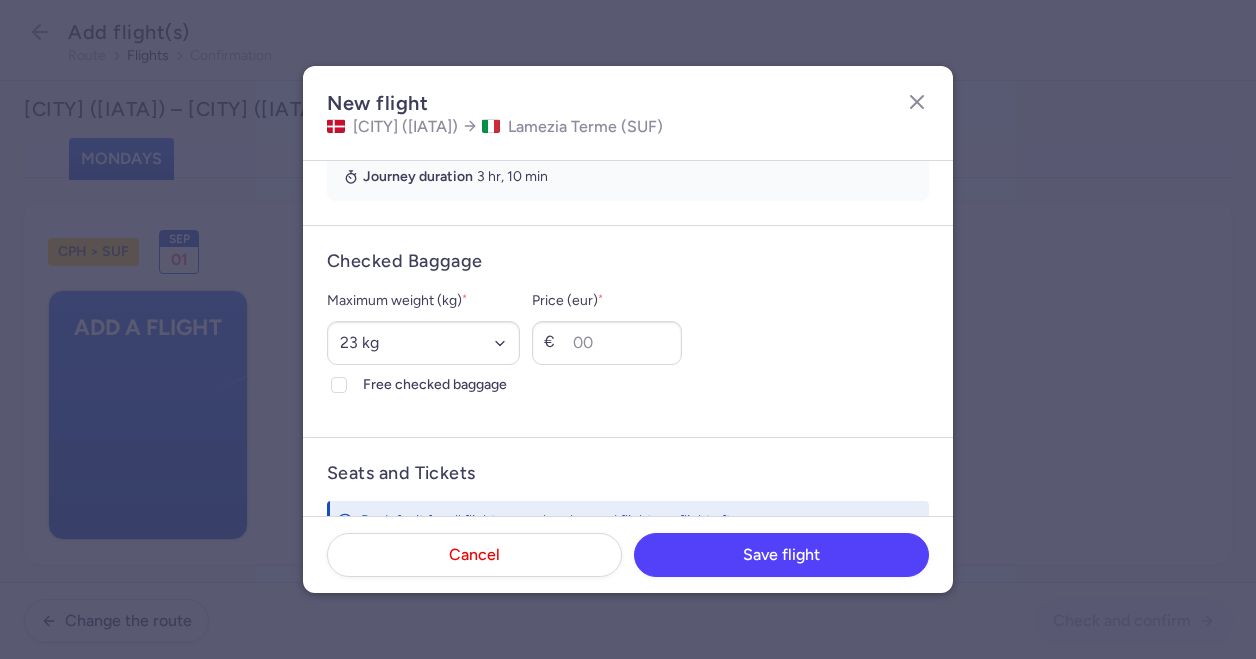 scroll, scrollTop: 463, scrollLeft: 0, axis: vertical 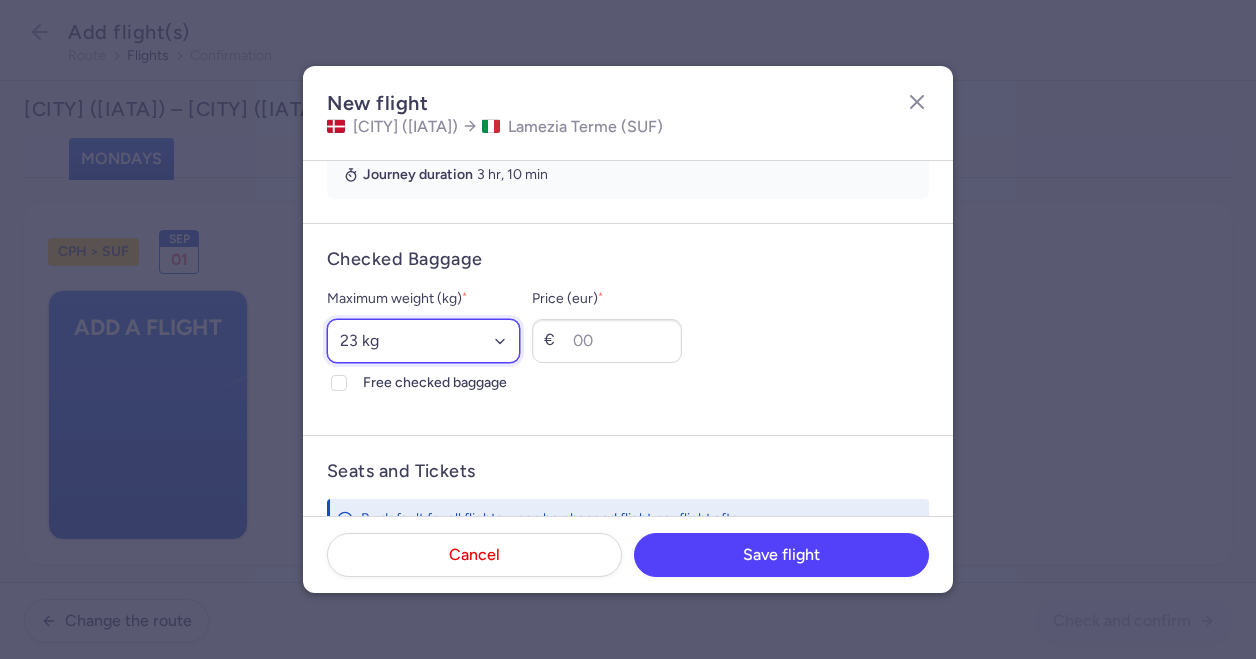 click on "Select an option 15 kg 16 kg 17 kg 18 kg 19 kg 20 kg 21 kg 22 kg 23 kg 24 kg 25 kg 26 kg 27 kg 28 kg 29 kg 30 kg 31 kg 32 kg 33 kg 34 kg 35 kg" at bounding box center (423, 341) 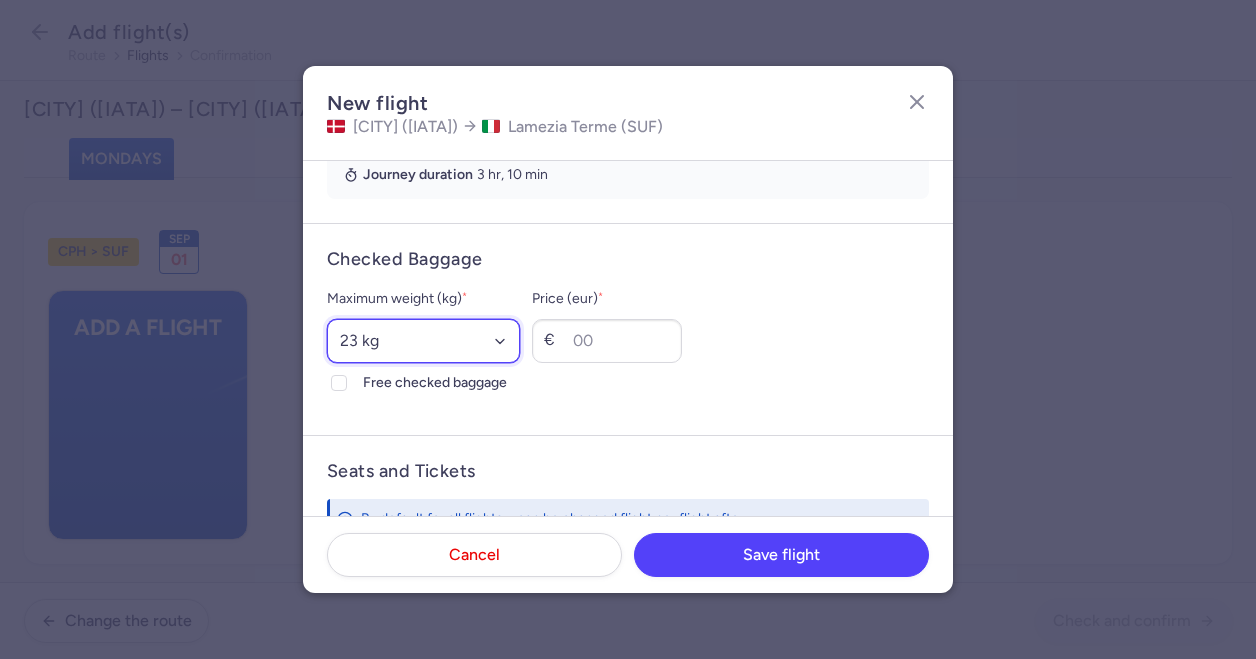 select on "20" 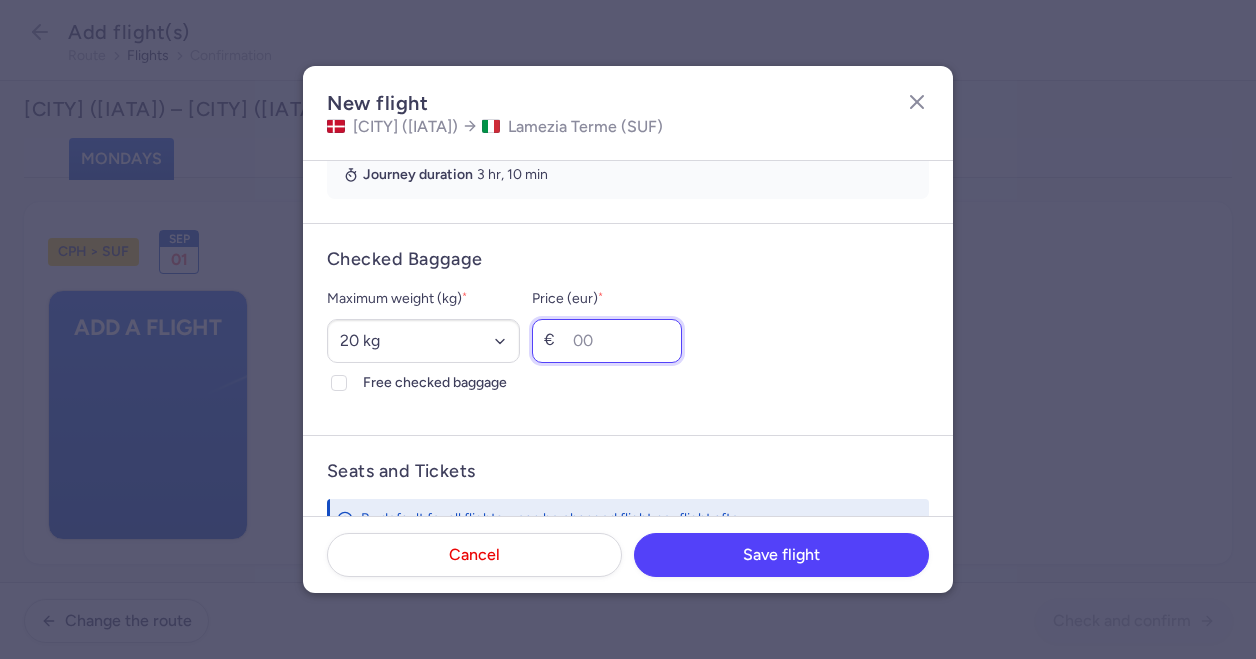 click on "Price (eur)  *" at bounding box center (607, 341) 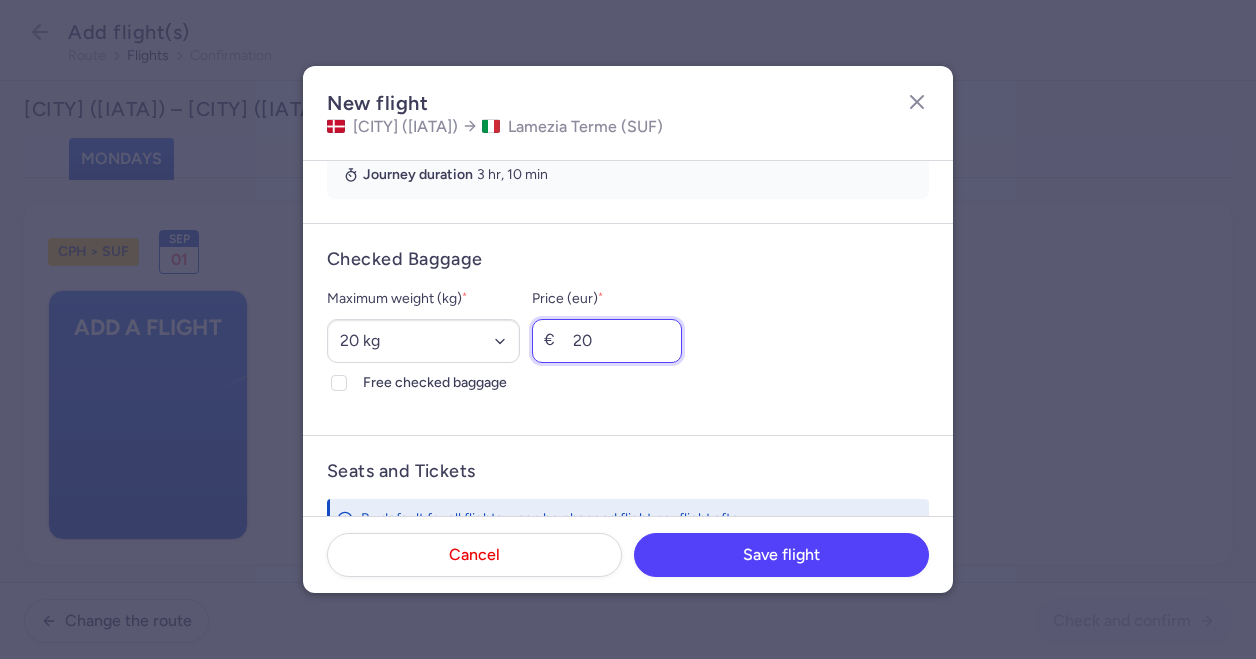 type on "20" 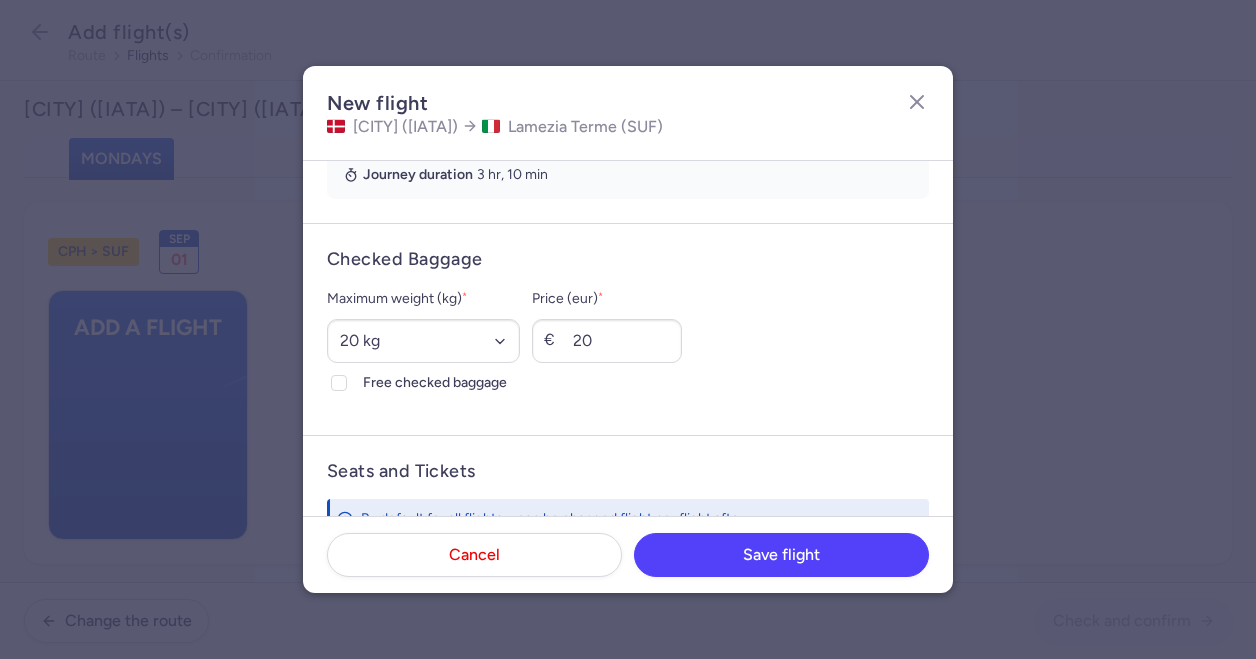 click on "Maximum weight (kg)  * Select an option 15 kg 16 kg 17 kg 18 kg 19 kg 20 kg 21 kg 22 kg 23 kg 24 kg 25 kg 26 kg 27 kg 28 kg 29 kg 30 kg 31 kg 32 kg 33 kg 34 kg 35 kg Free checked baggage Price (eur)  * € 20" at bounding box center [628, 341] 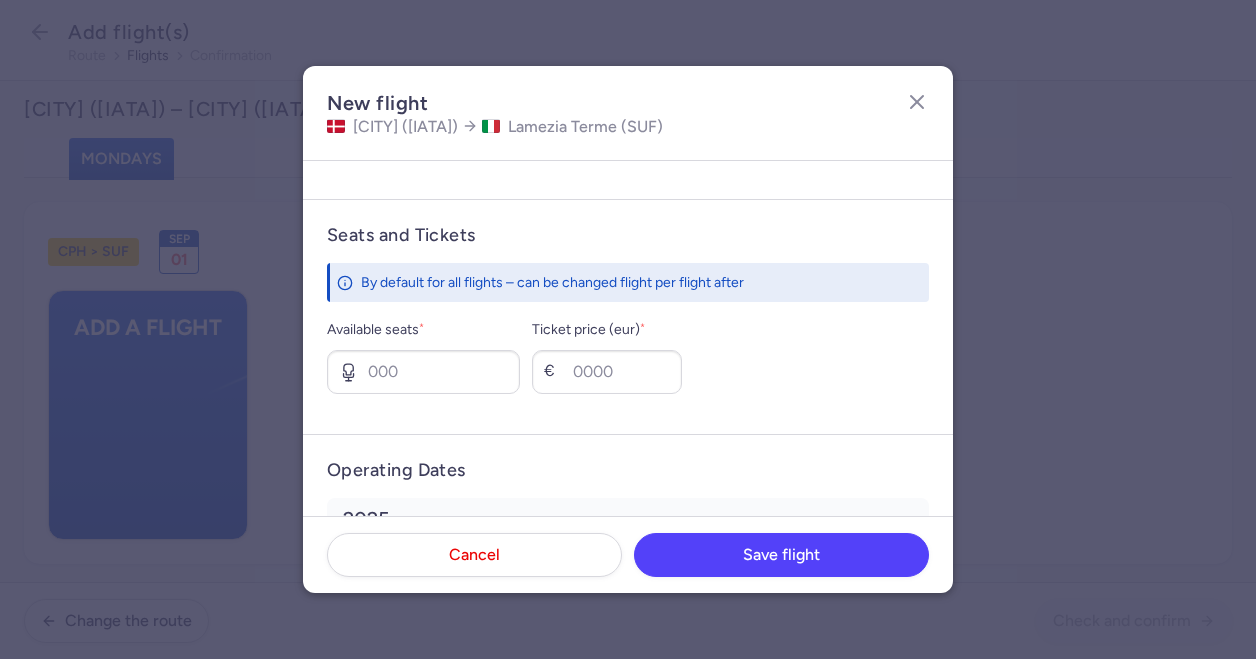 scroll, scrollTop: 849, scrollLeft: 0, axis: vertical 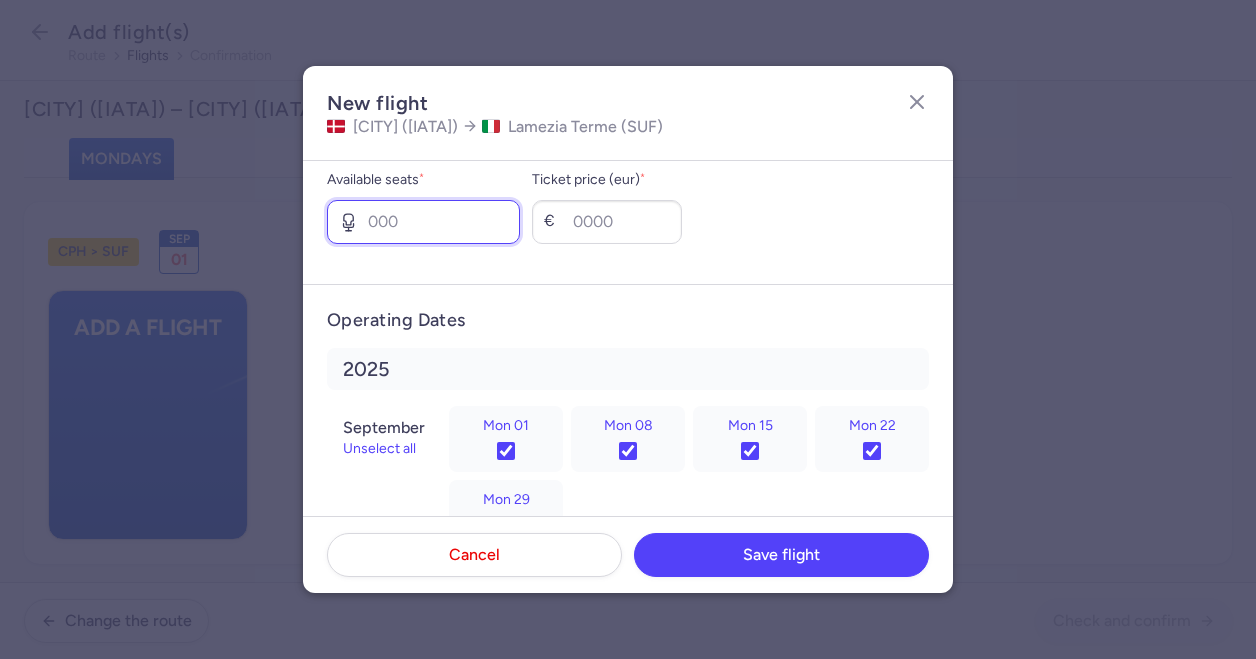 click on "Available seats  *" at bounding box center [423, 222] 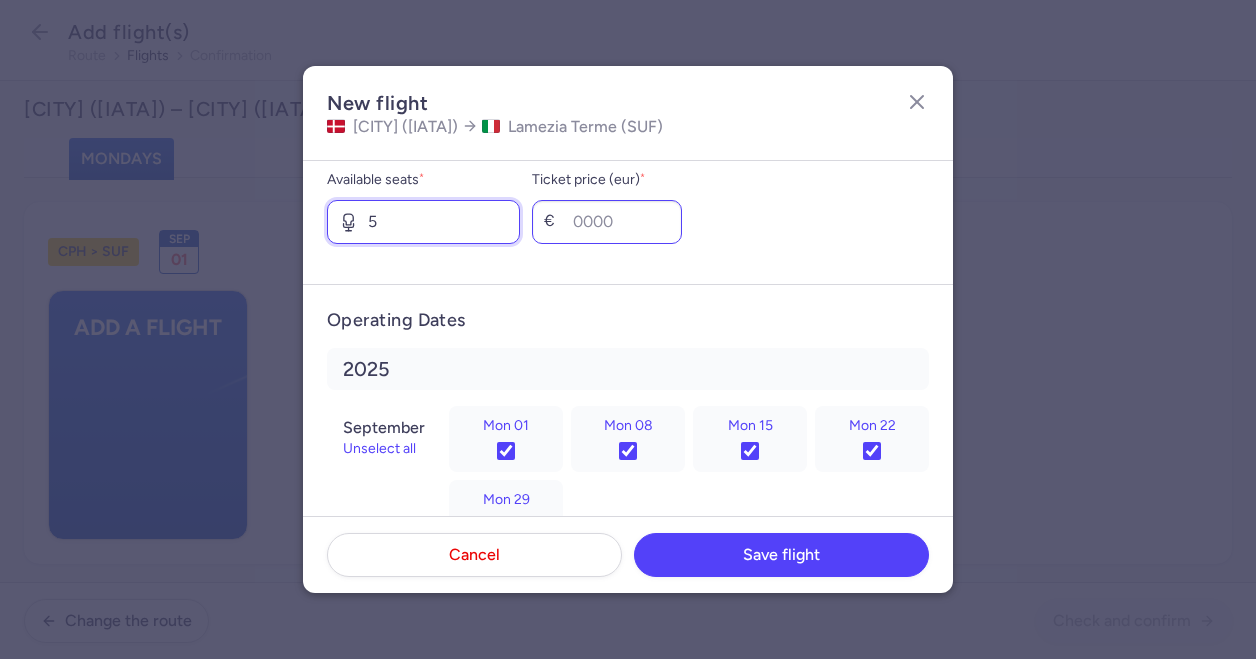 type on "5" 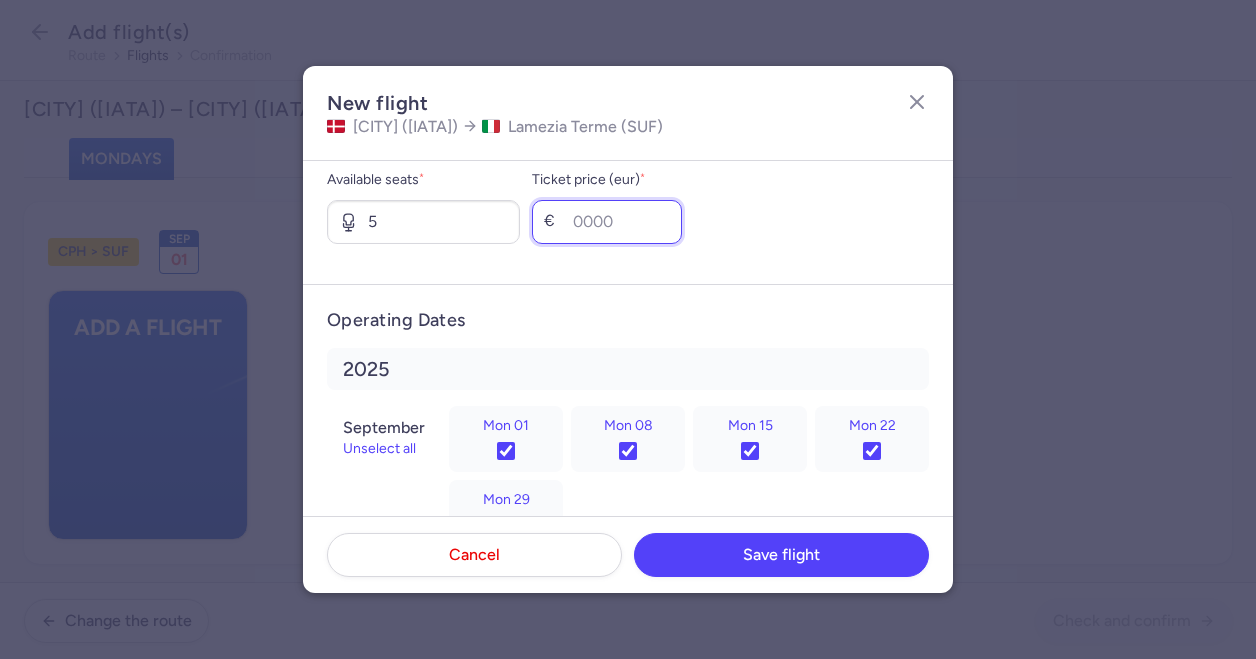 click on "Ticket price (eur)  *" at bounding box center (607, 222) 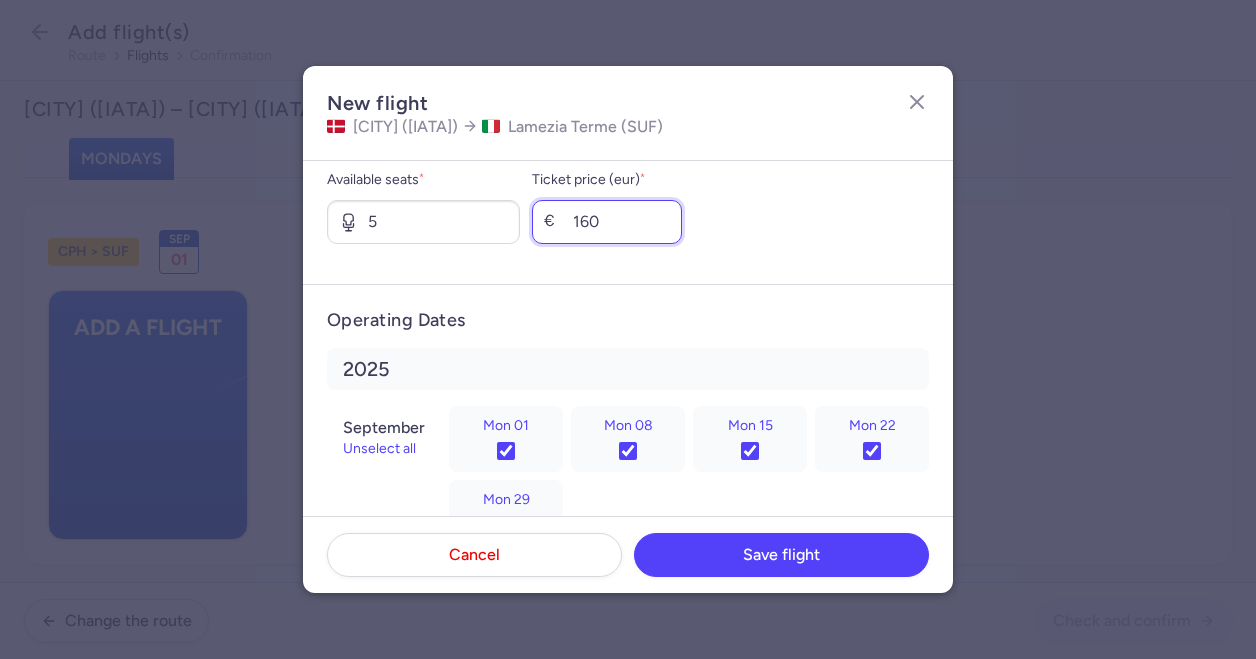 type on "160" 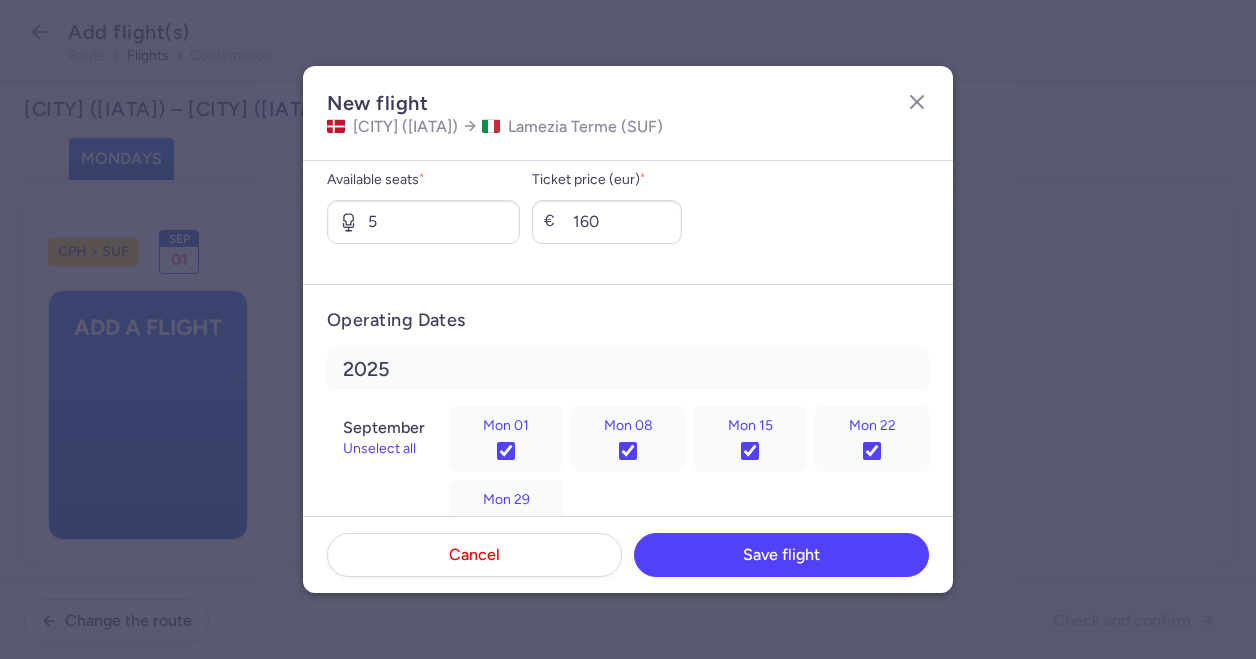 click on "Operating Dates 2025 [MONTH] Unselect all [DAY] [DAY] [DAY] [DAY] [DAY] [MONTH] Unselect all [DAY]" at bounding box center [628, 476] 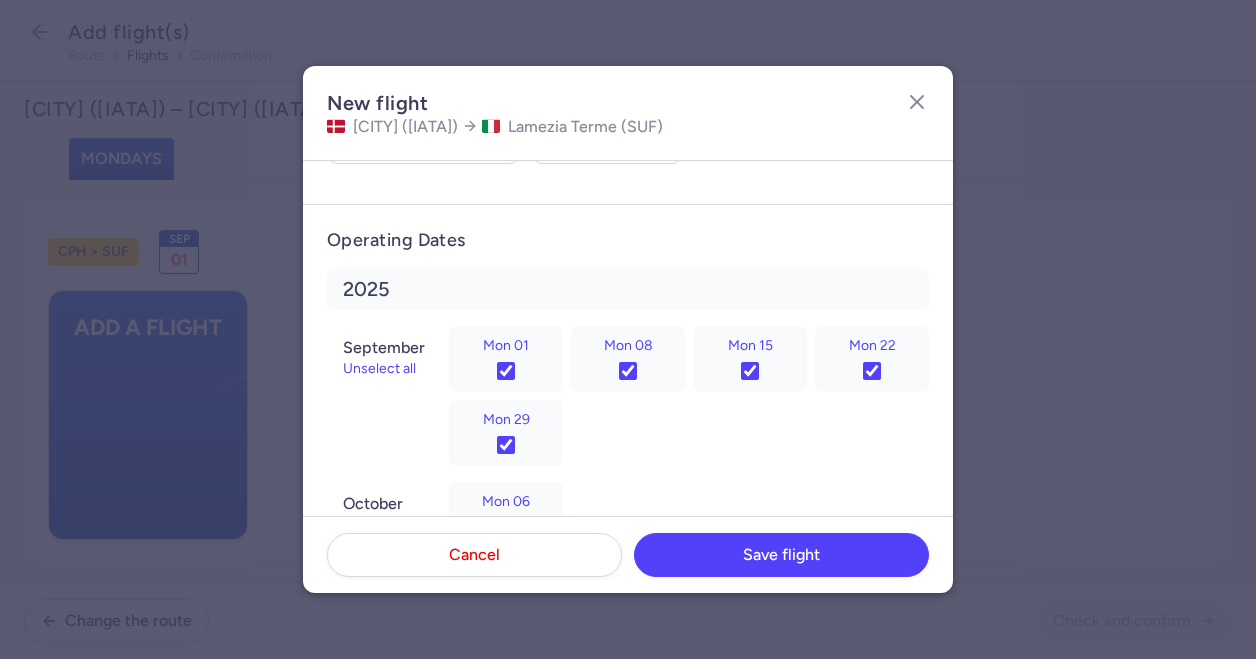 scroll, scrollTop: 998, scrollLeft: 0, axis: vertical 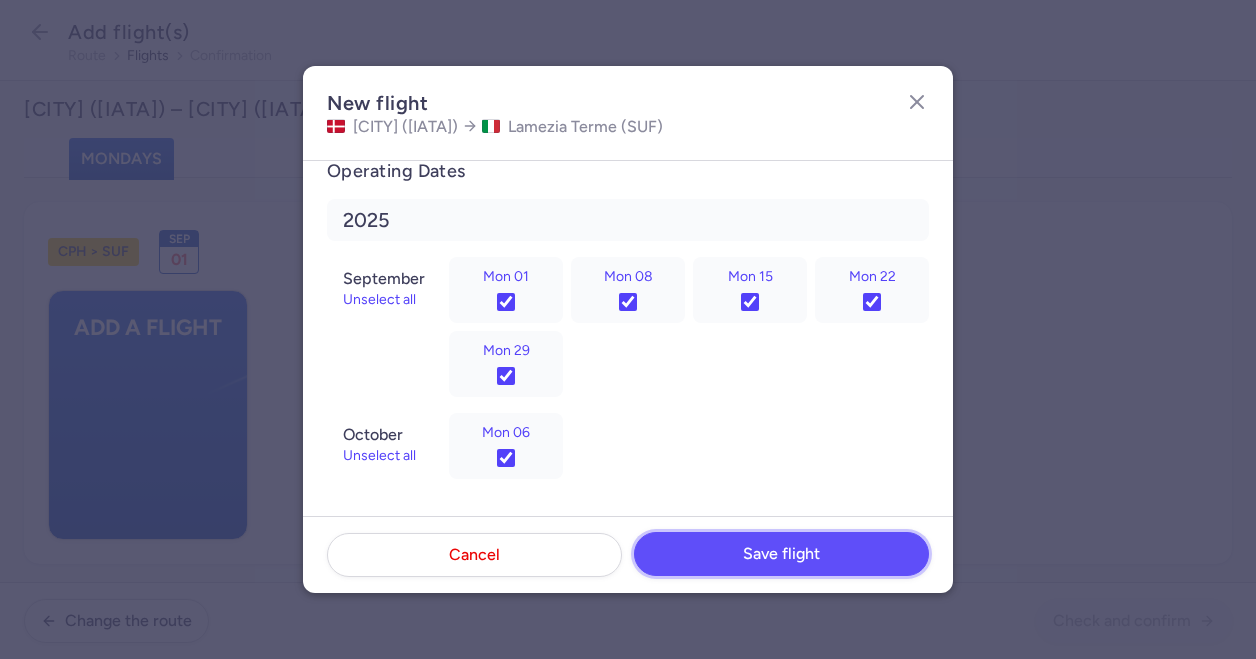 click on "Save flight" at bounding box center [781, 554] 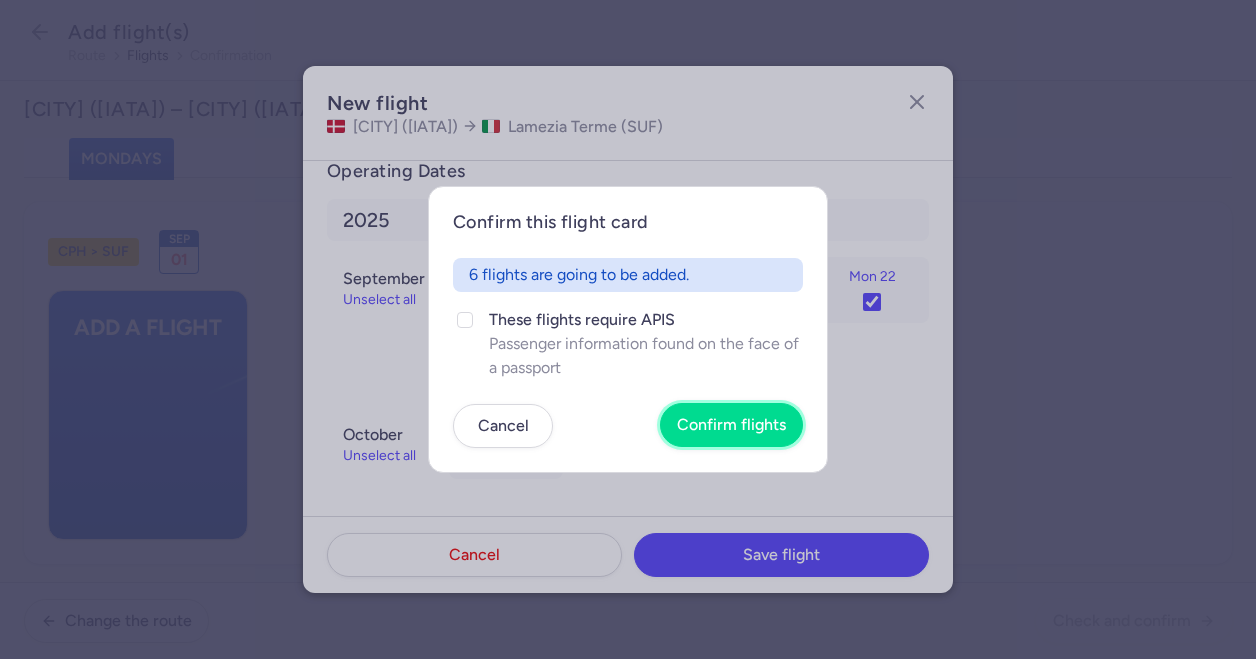 click on "Confirm flights" at bounding box center [731, 425] 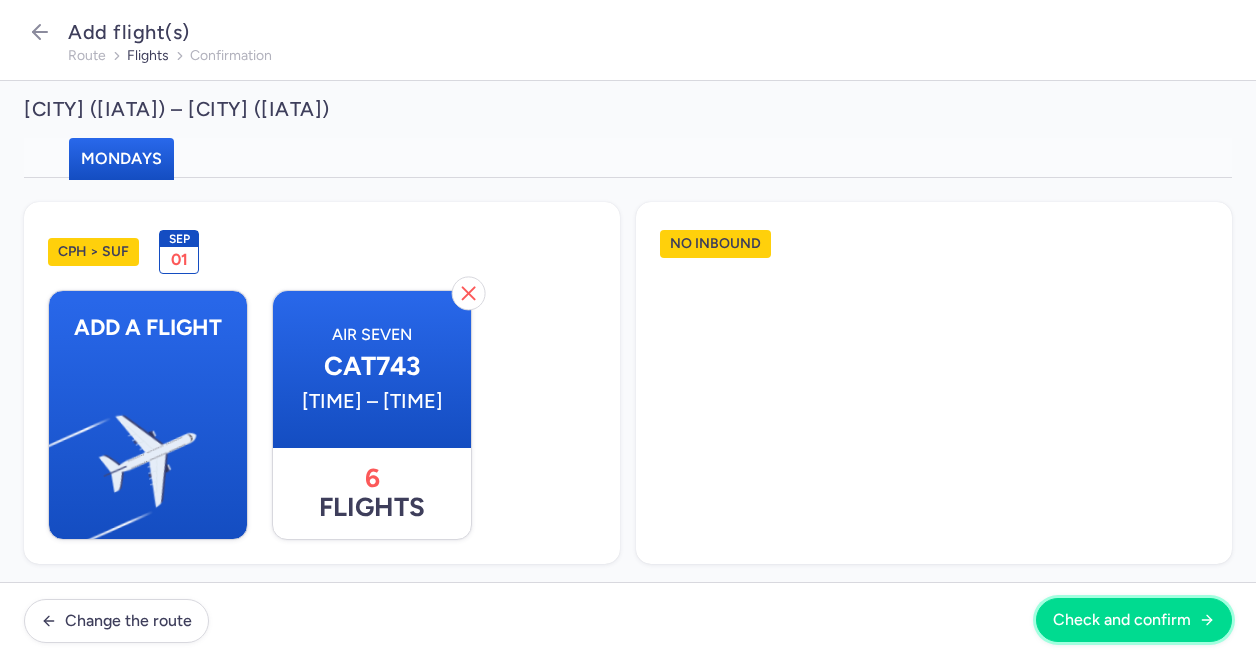 click on "Check and confirm" at bounding box center [1122, 620] 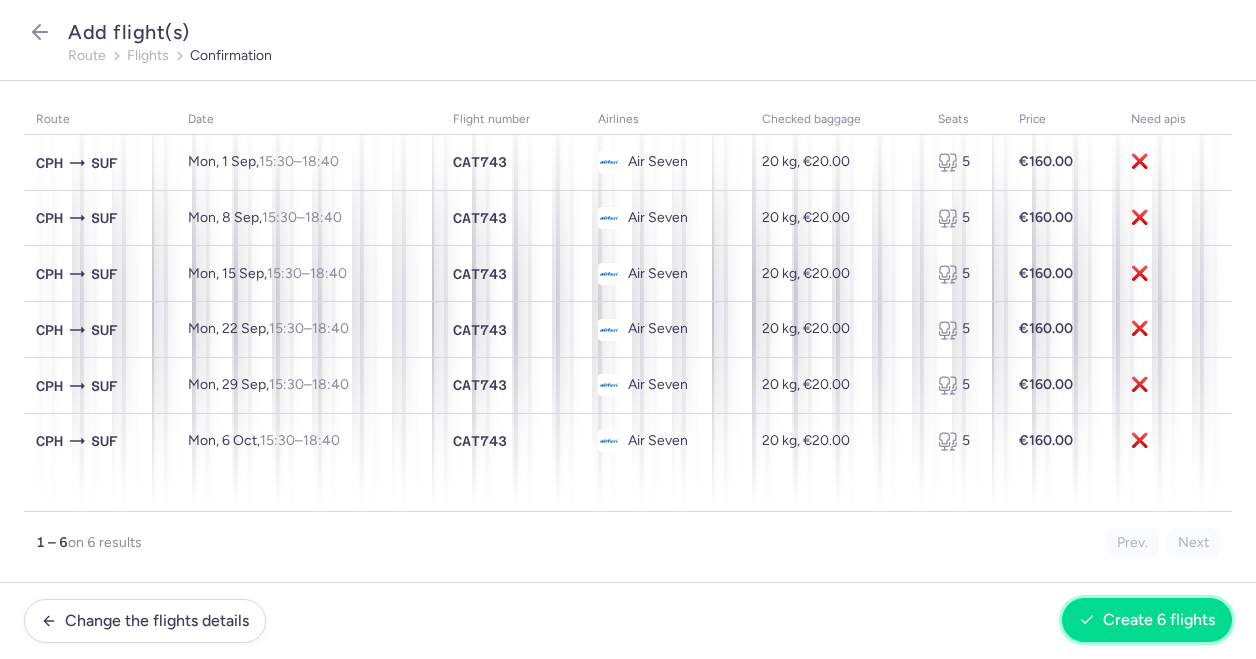 click on "Create 6 flights" at bounding box center (1159, 620) 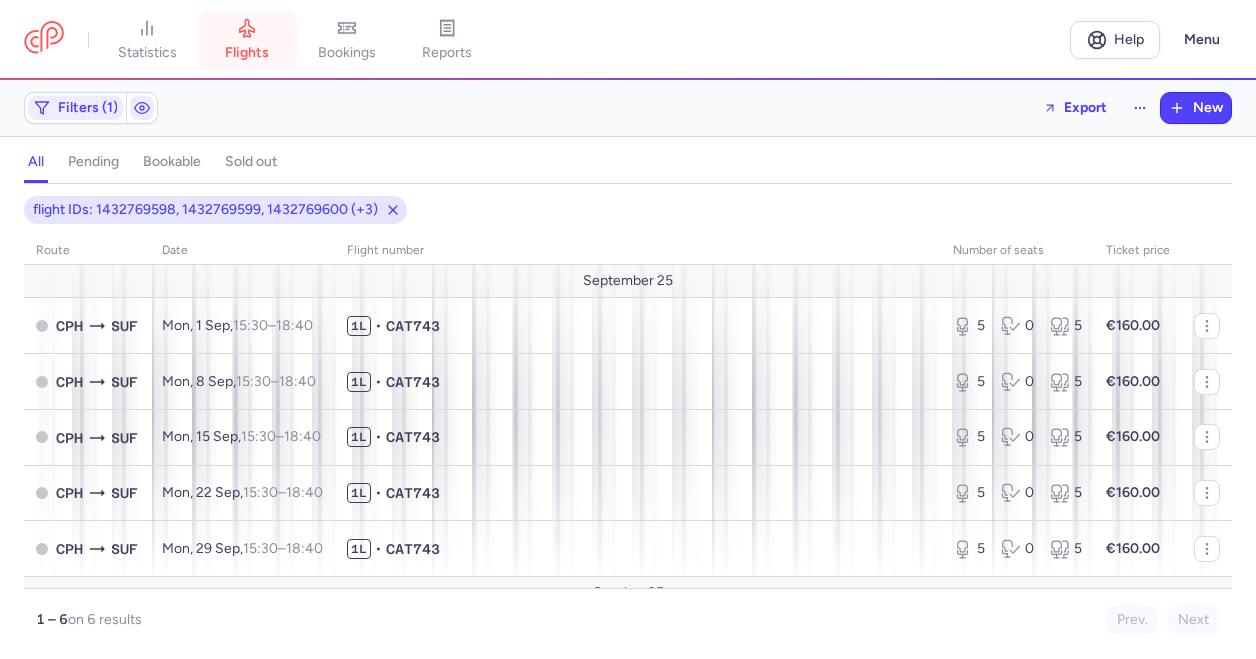click on "flights" at bounding box center (247, 53) 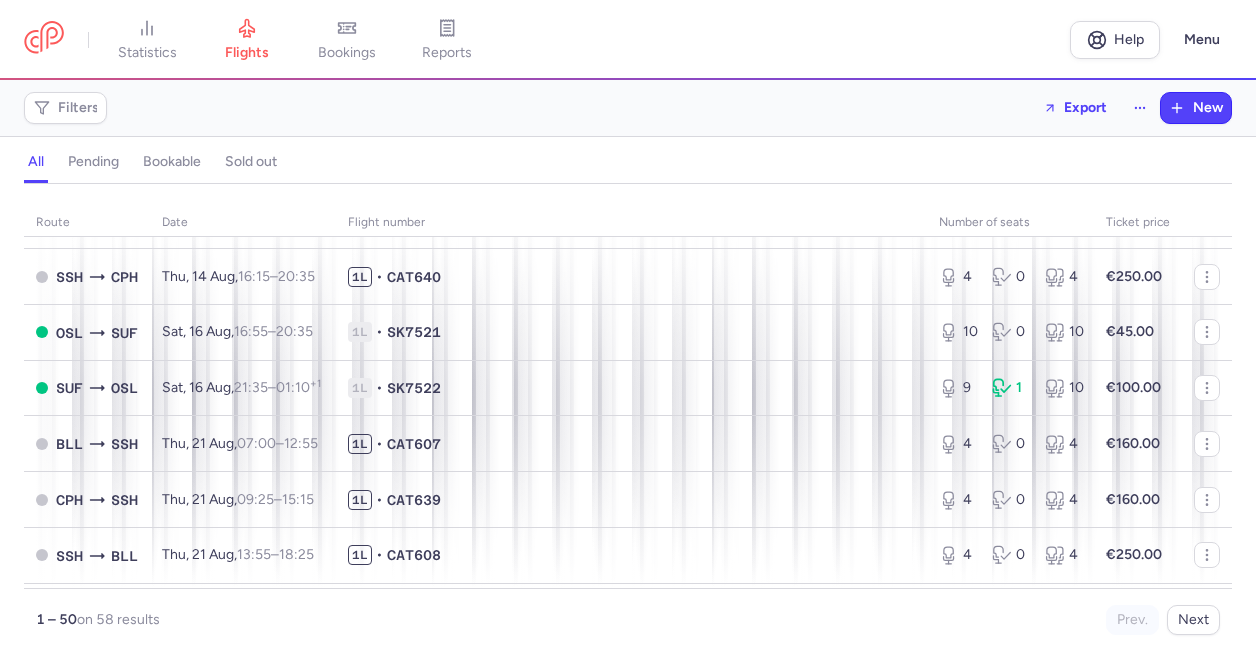 scroll, scrollTop: 0, scrollLeft: 0, axis: both 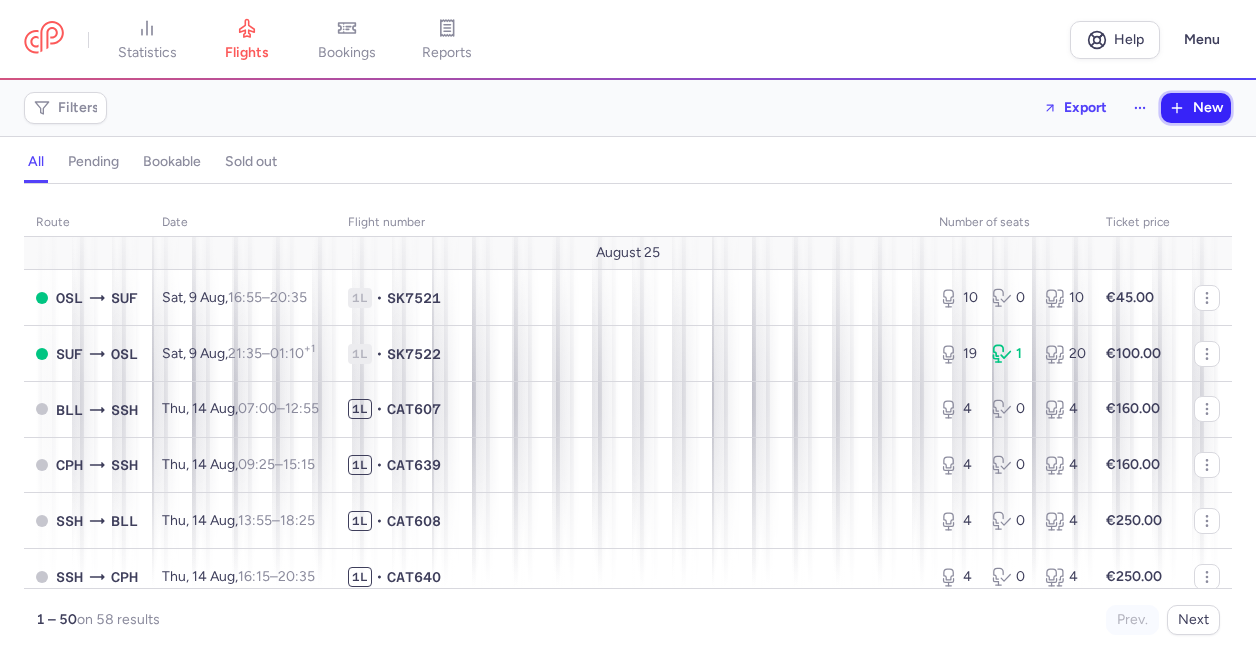 click on "New" at bounding box center (1208, 108) 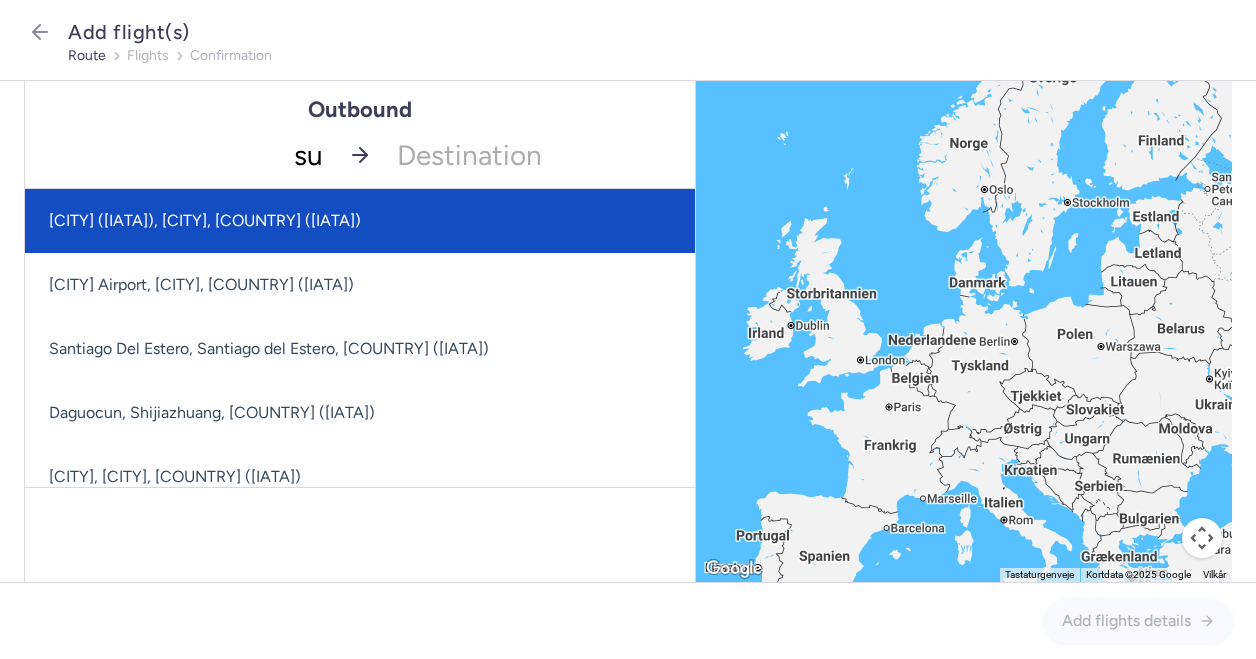 type on "suf" 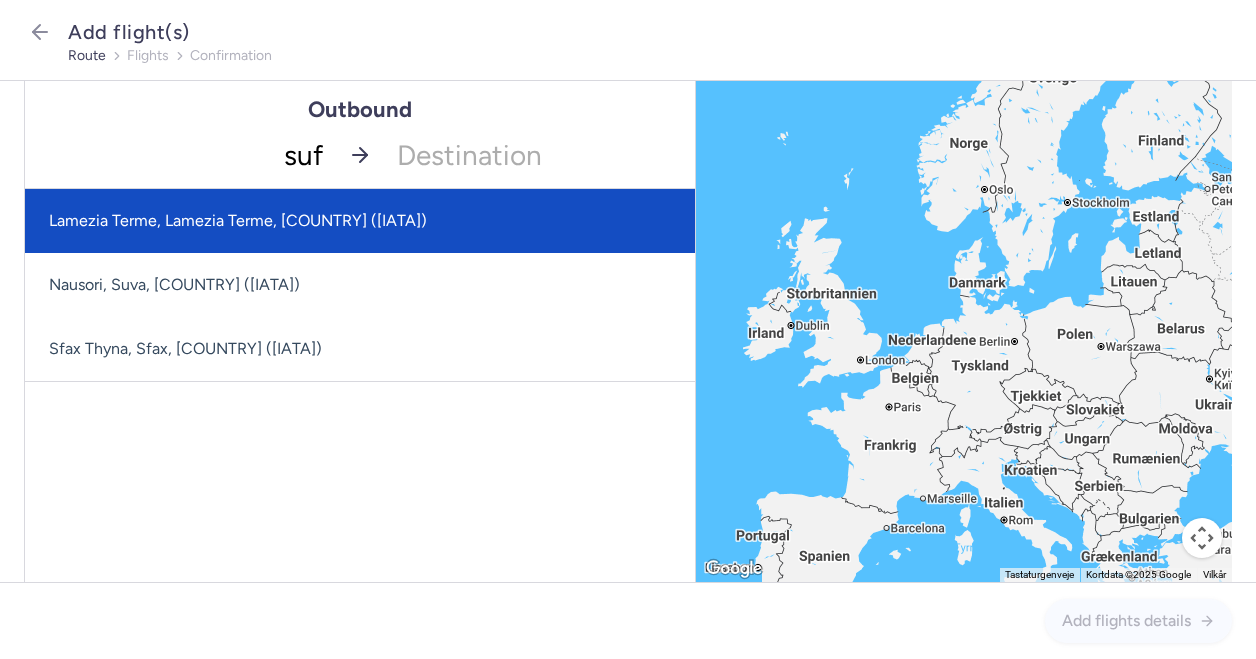 click on "Lamezia Terme, Lamezia Terme, [COUNTRY] ([IATA])" 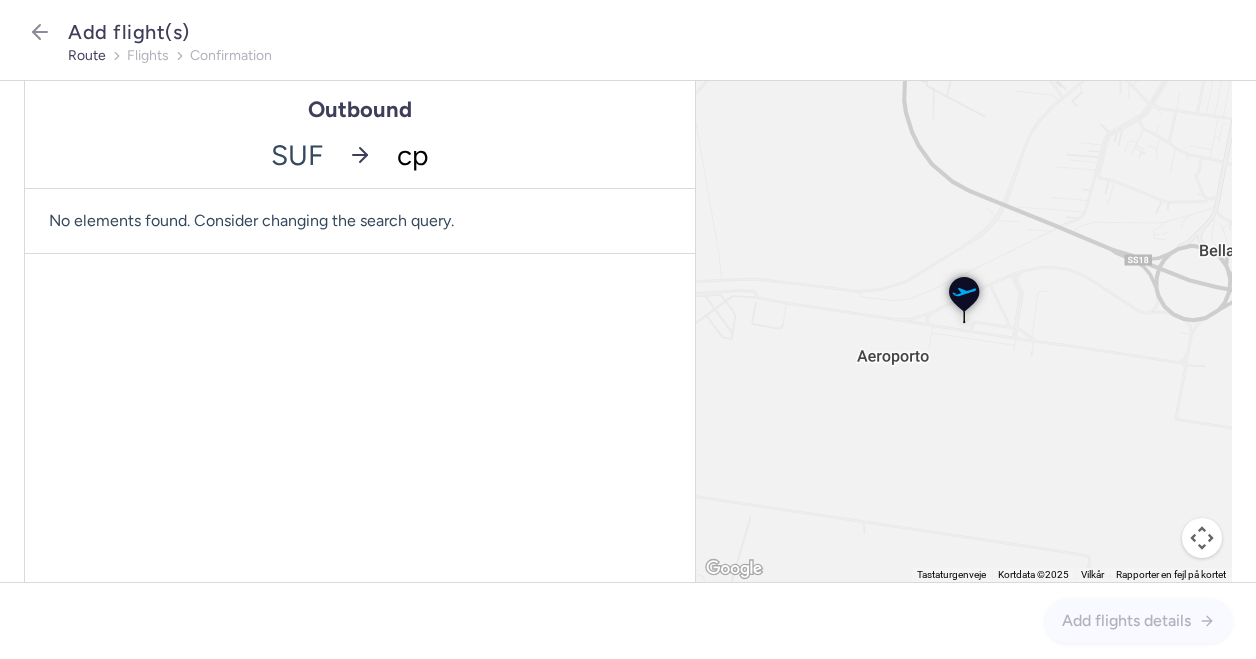 type on "cph" 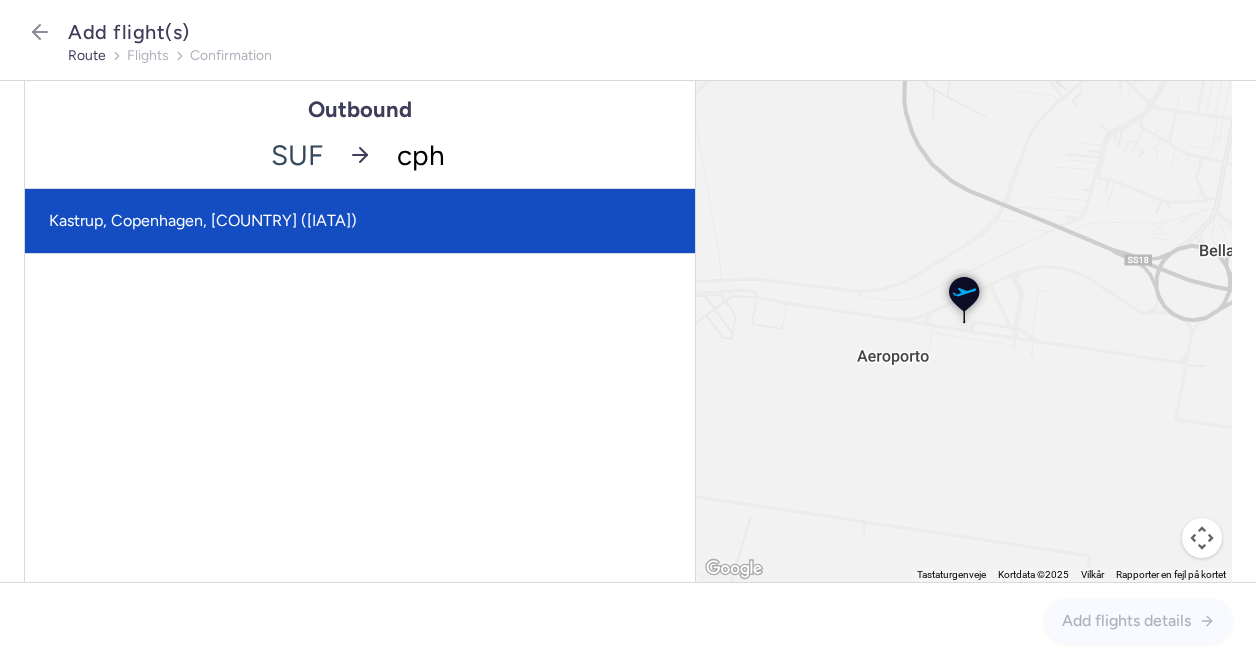 click on "Kastrup, Copenhagen, [COUNTRY] ([IATA])" at bounding box center (360, 221) 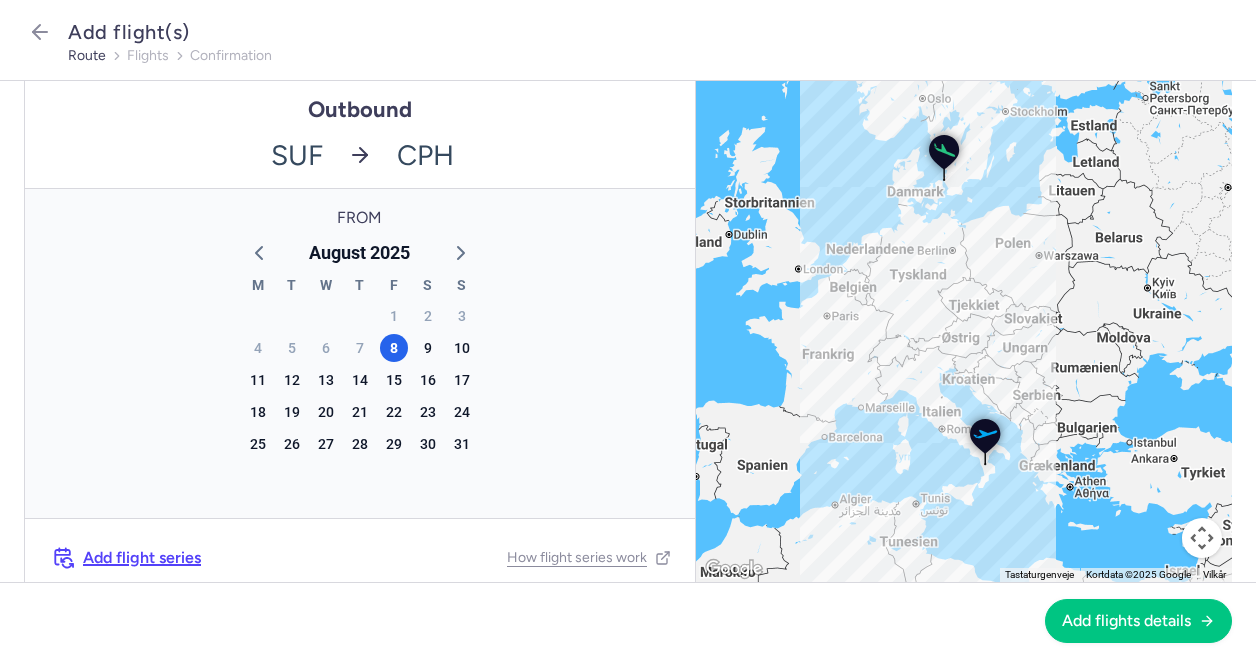 click on "Add flight series" at bounding box center (142, 558) 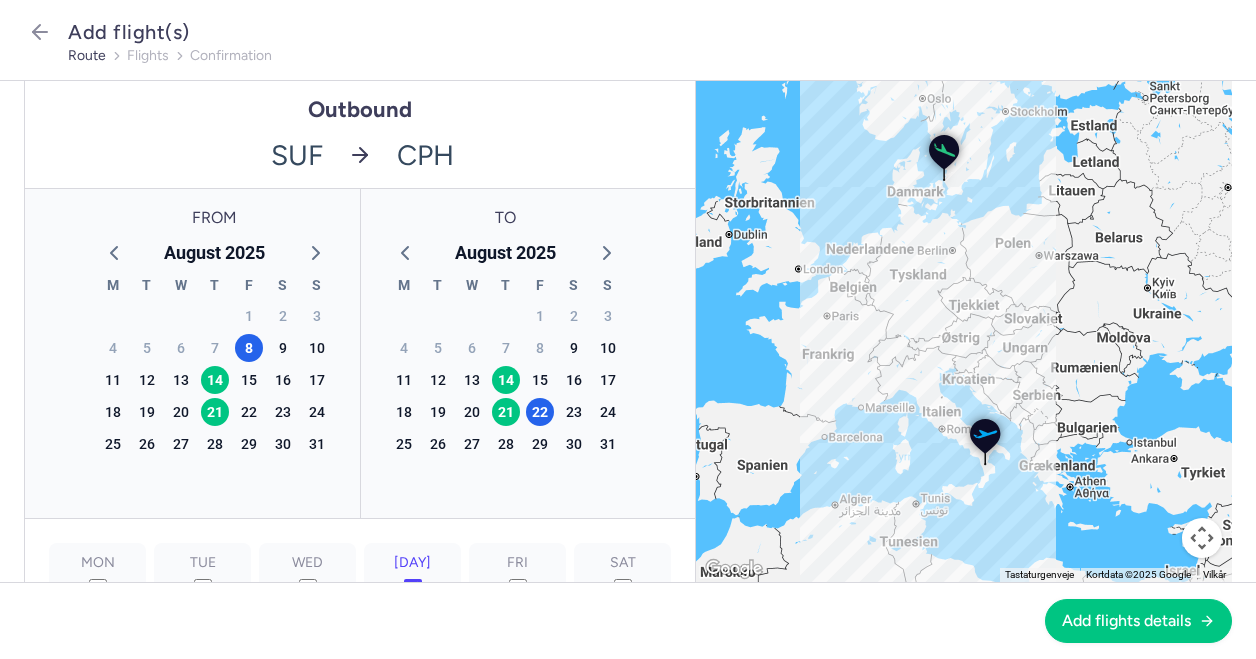 scroll, scrollTop: 77, scrollLeft: 0, axis: vertical 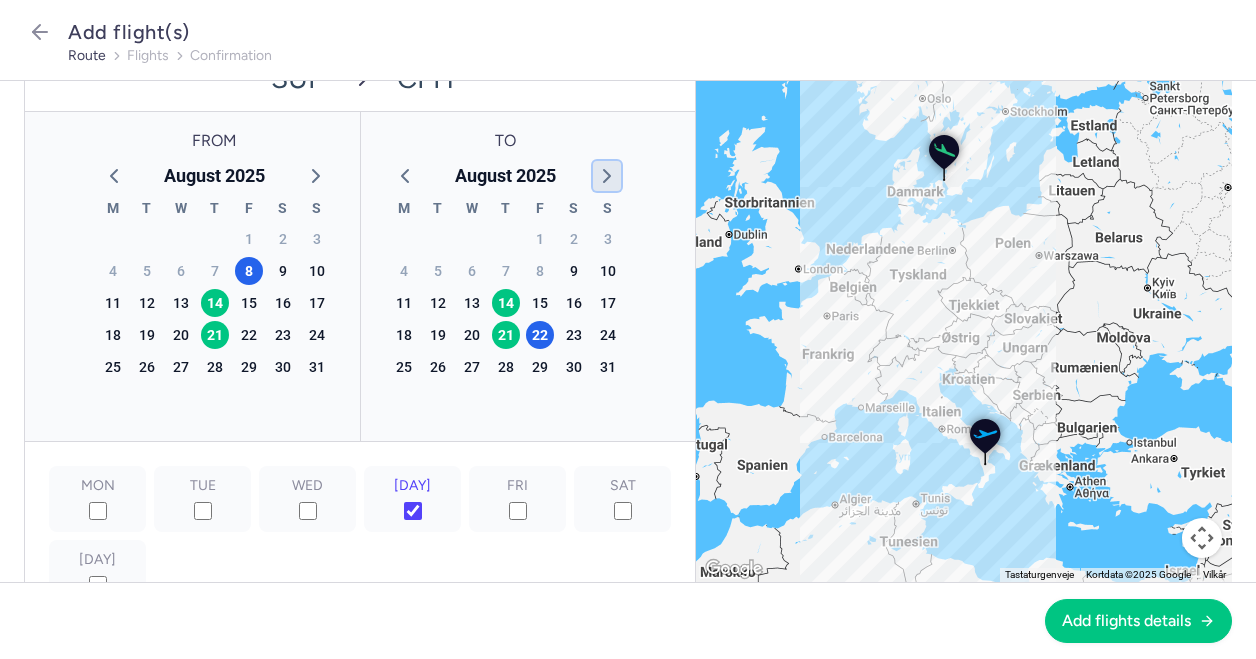 click 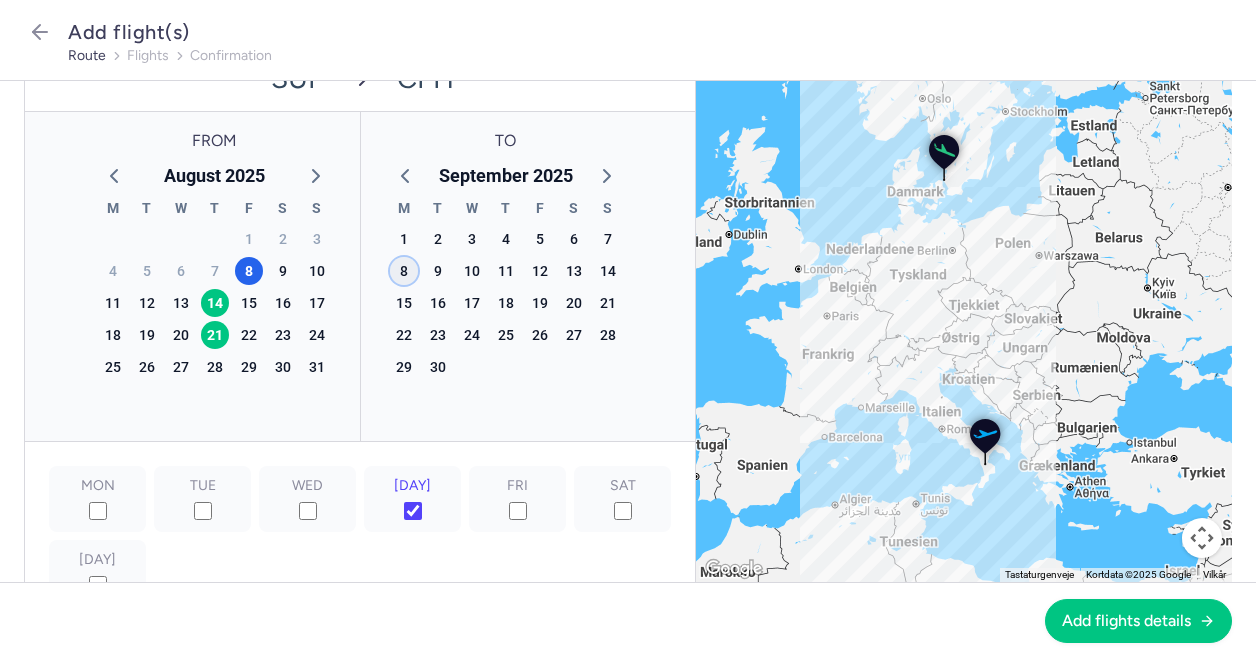 click on "8" 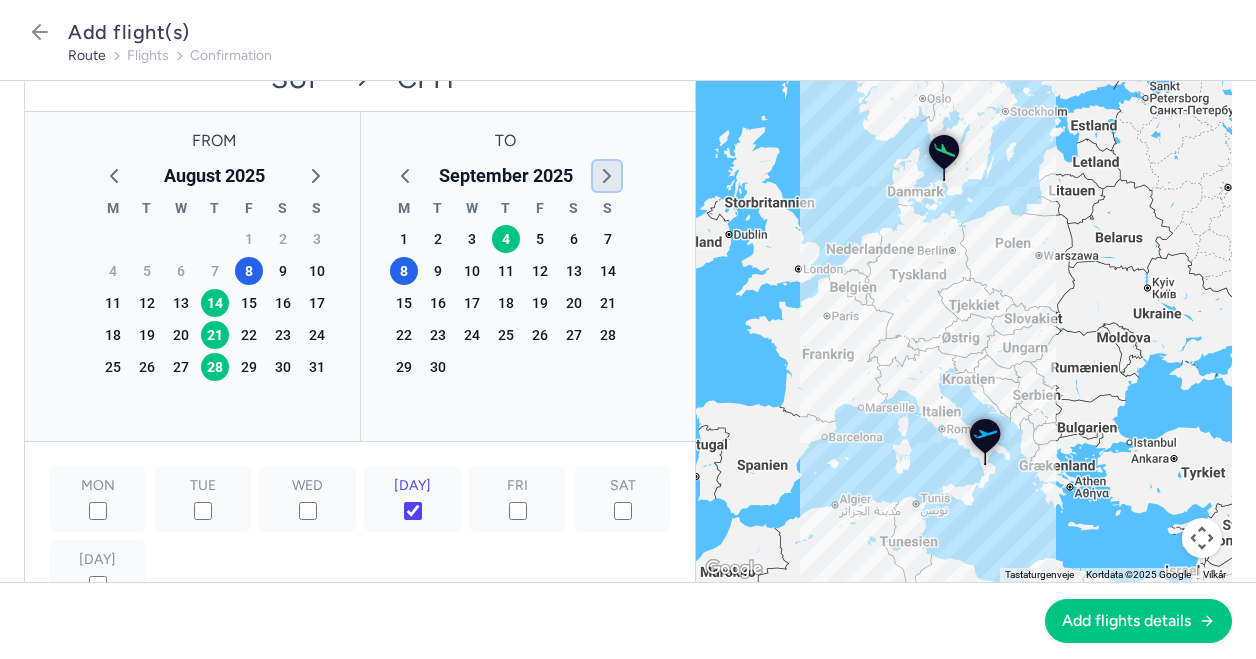 click 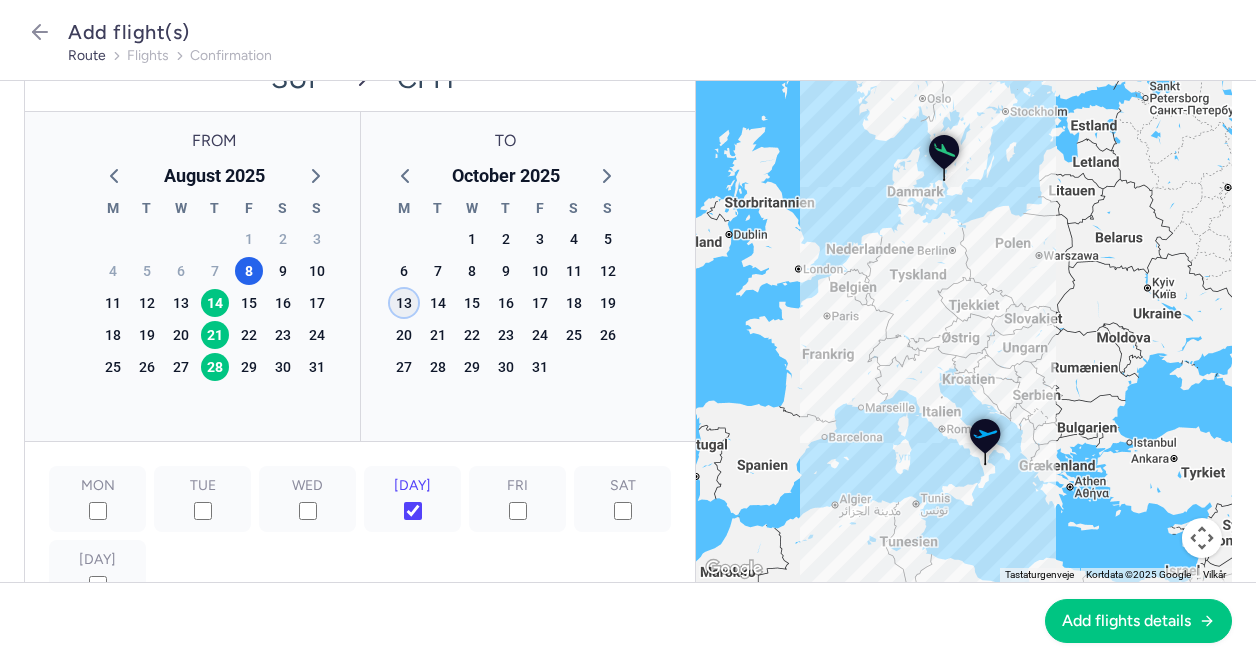 click on "13" 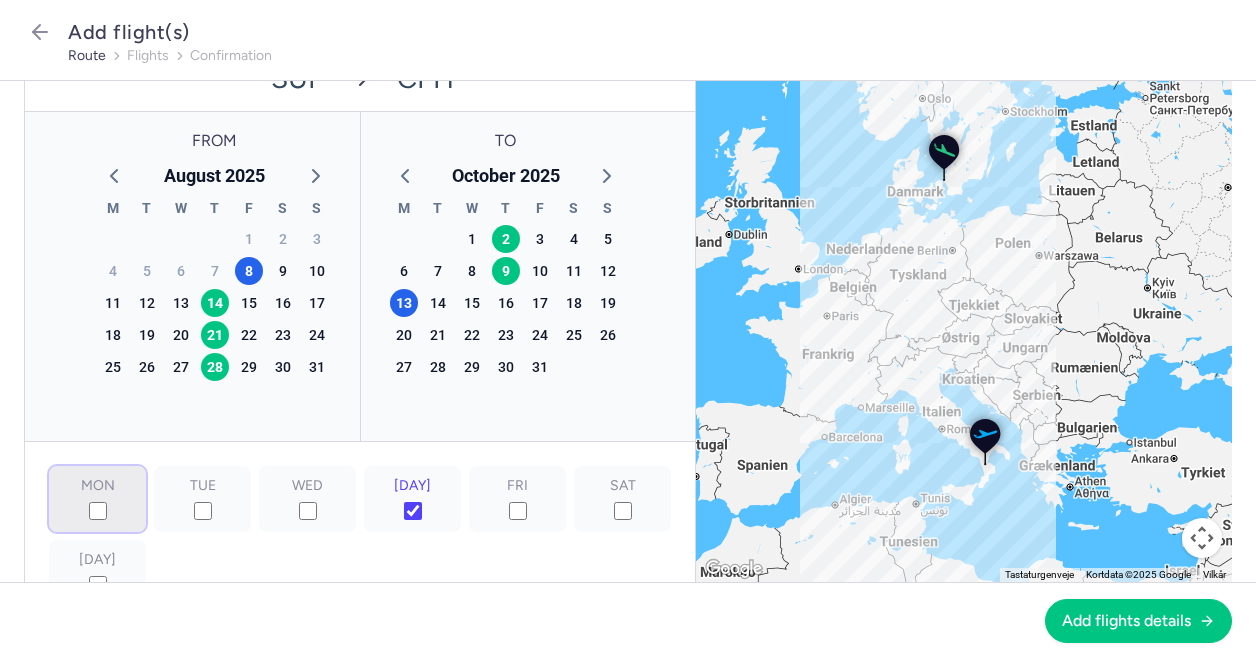 click on "MON" at bounding box center (98, 511) 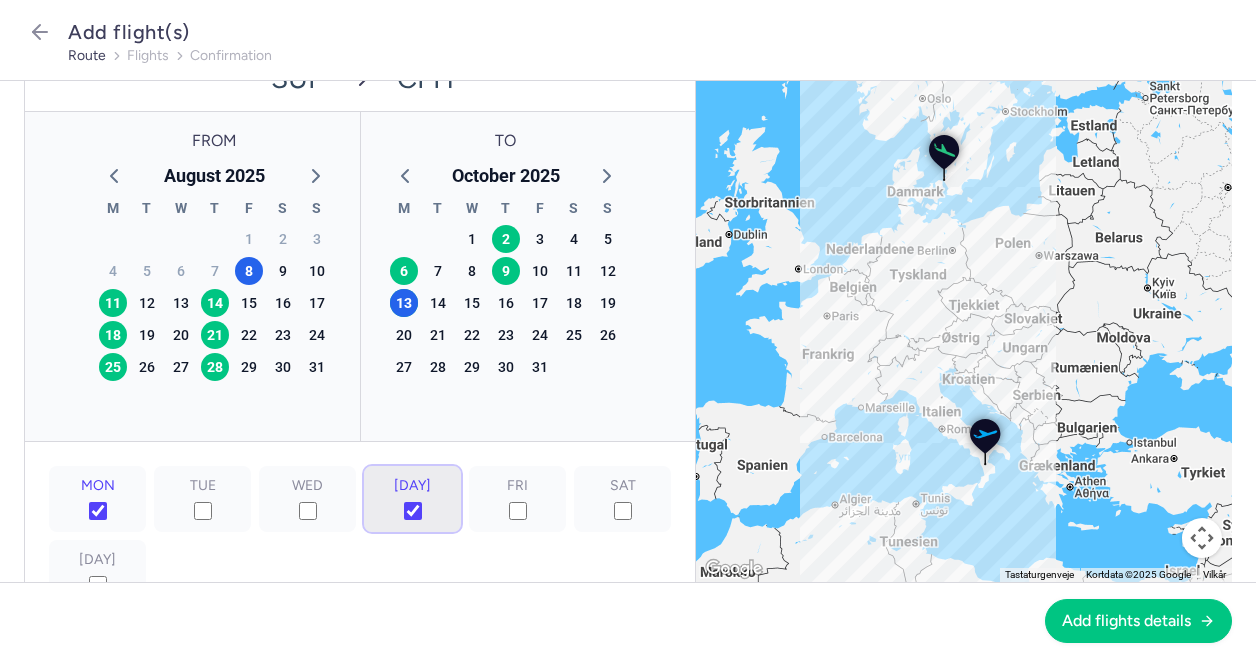 click on "[DAY]" at bounding box center [413, 511] 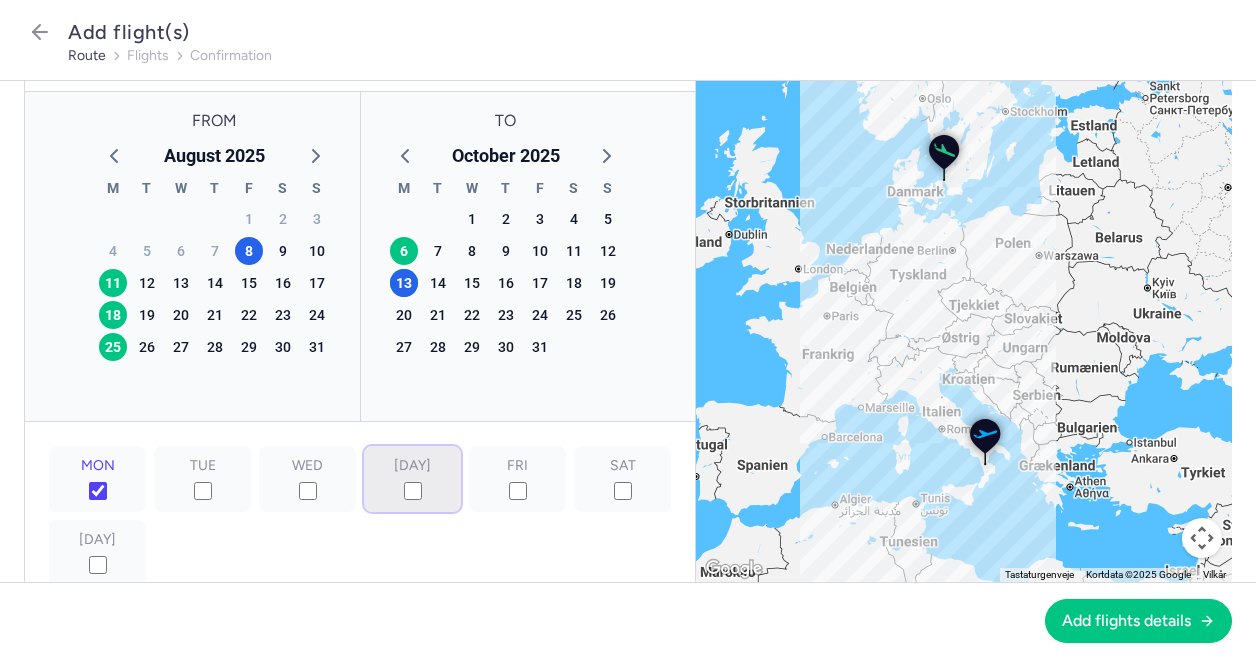 scroll, scrollTop: 95, scrollLeft: 0, axis: vertical 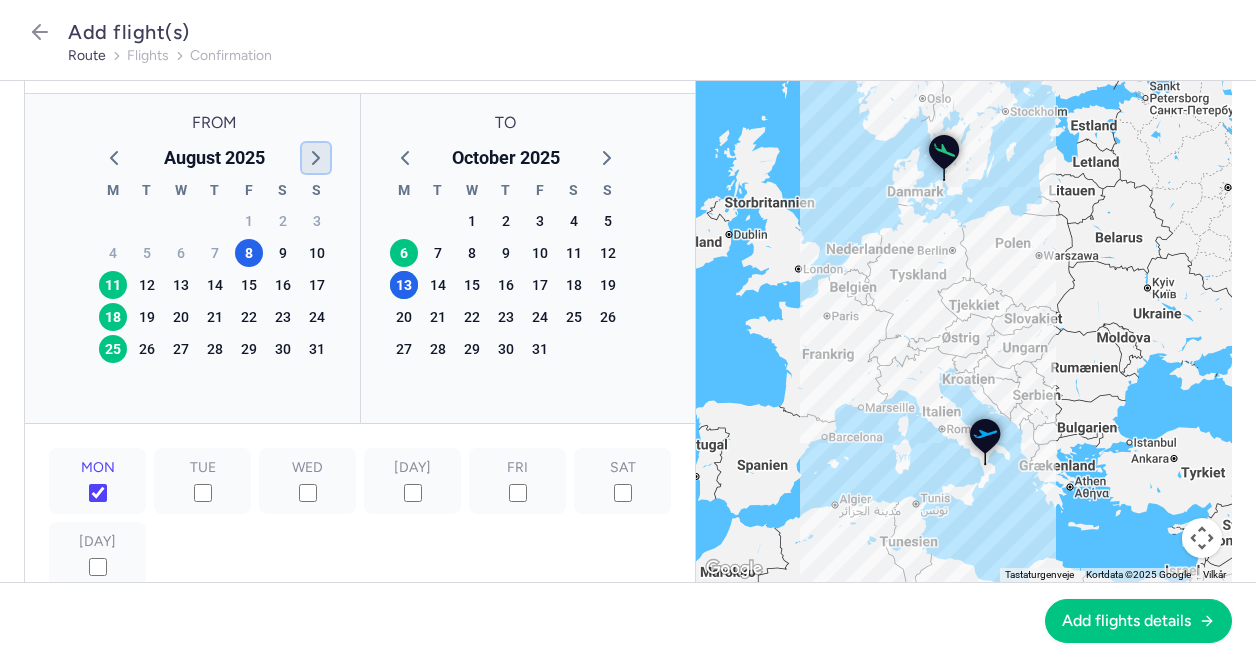 click 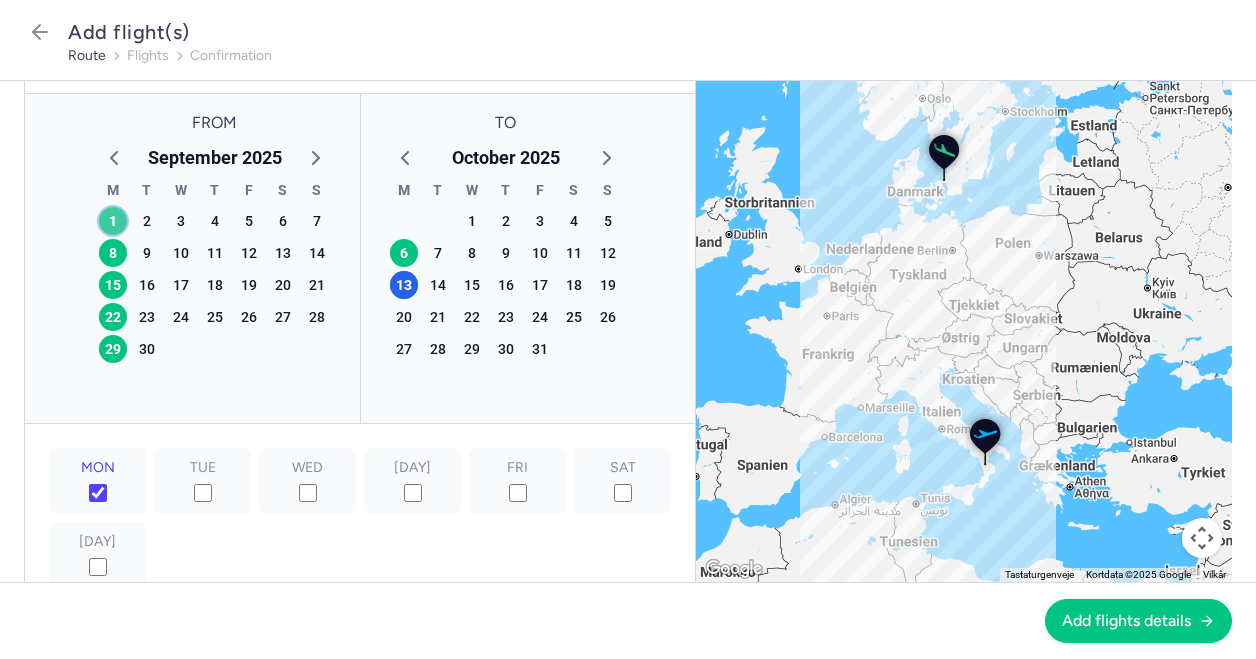 click on "1" 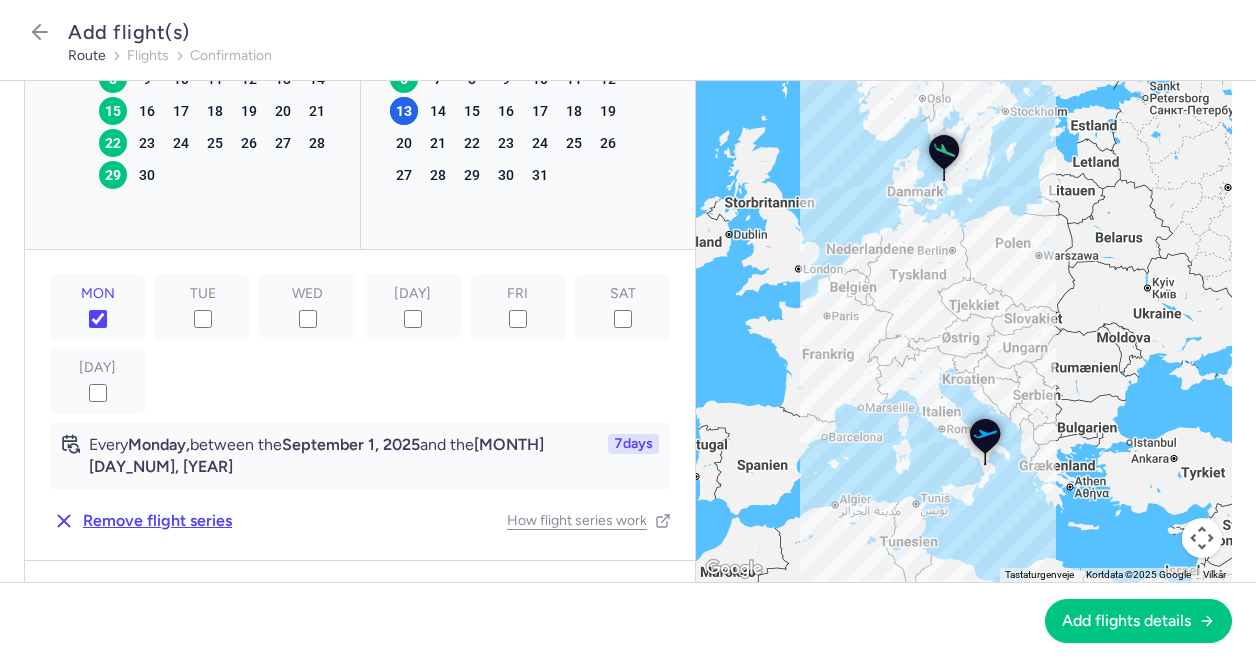 scroll, scrollTop: 394, scrollLeft: 0, axis: vertical 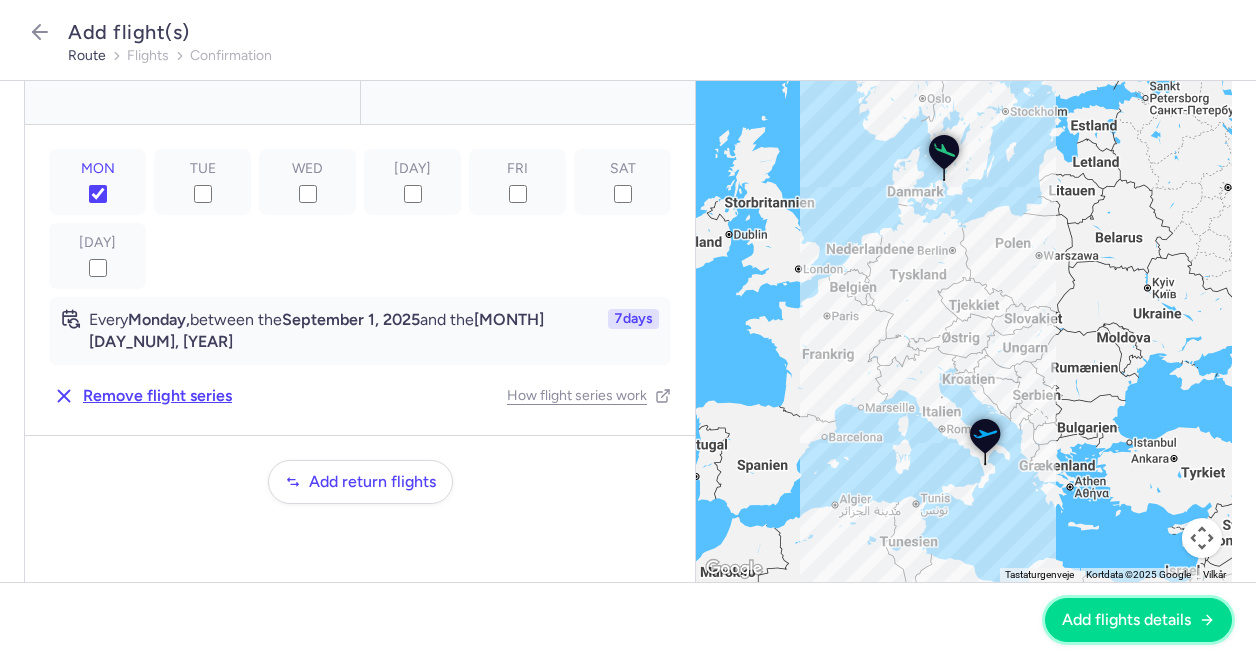 click on "Add flights details" at bounding box center (1126, 620) 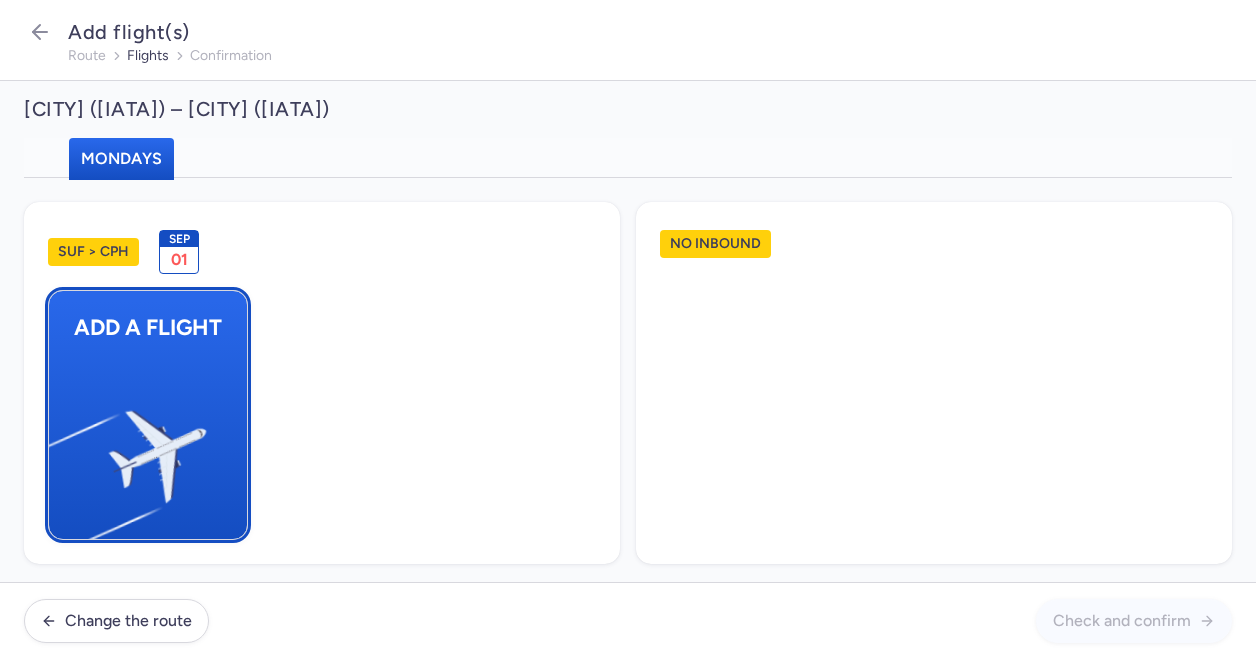 click on "Add a flight" at bounding box center [148, 415] 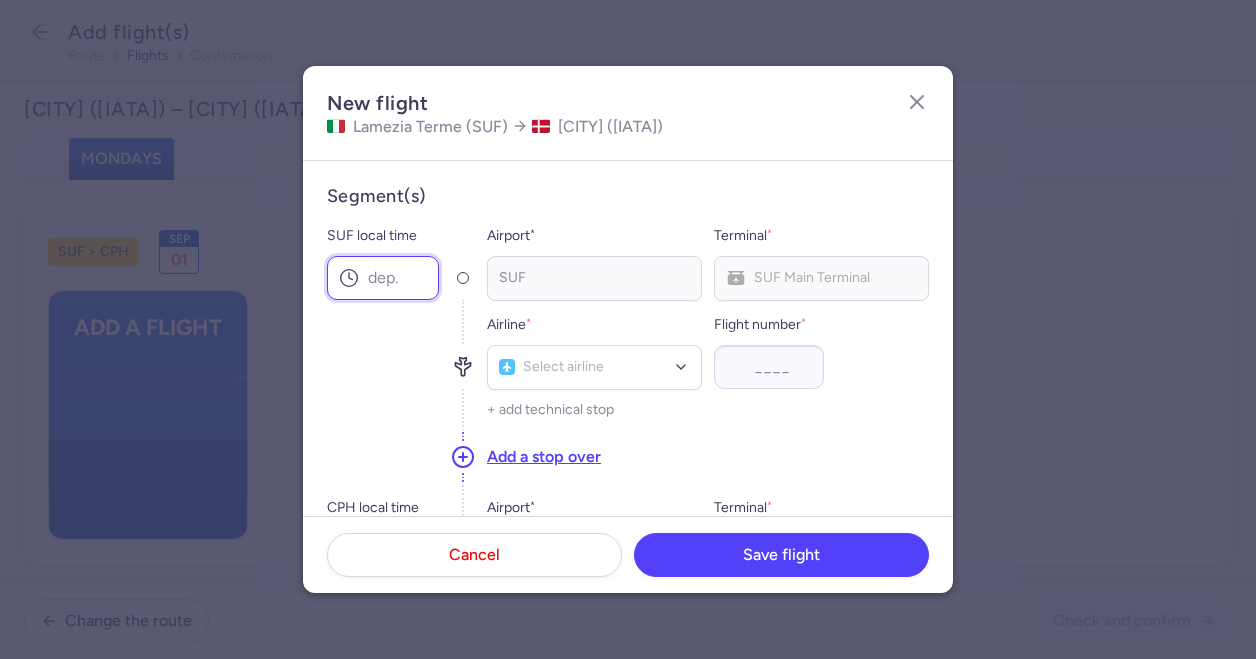 click on "SUF local time" at bounding box center [383, 278] 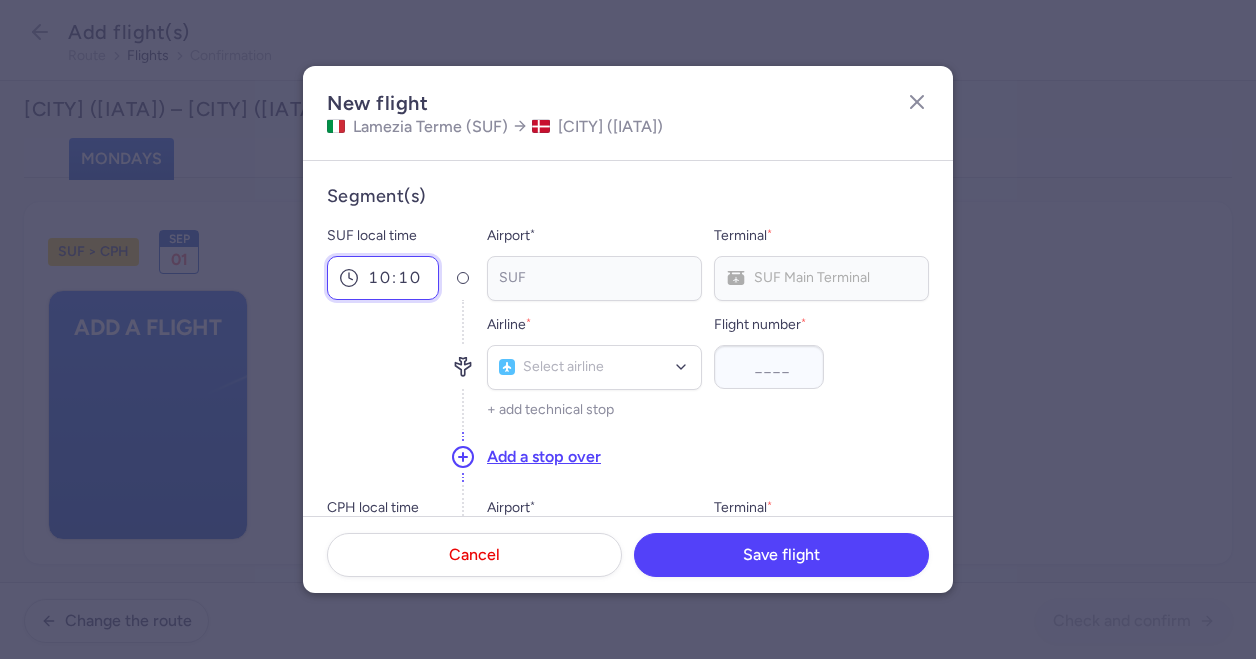 type on "10:10" 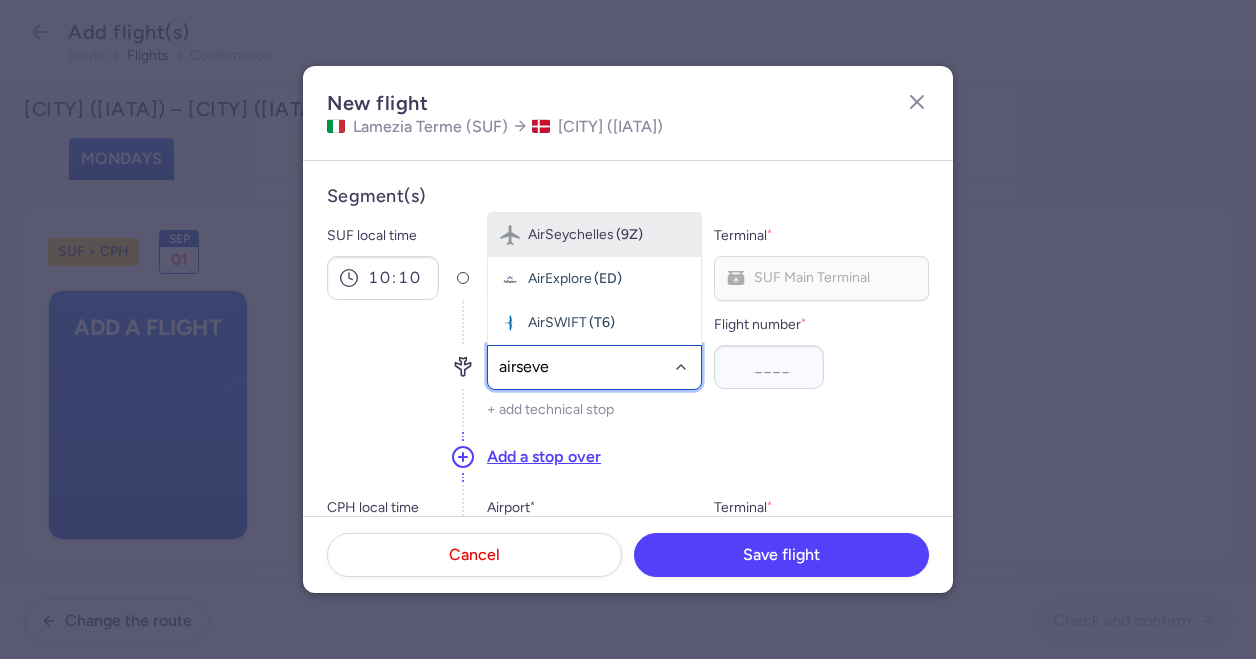 type on "airseven" 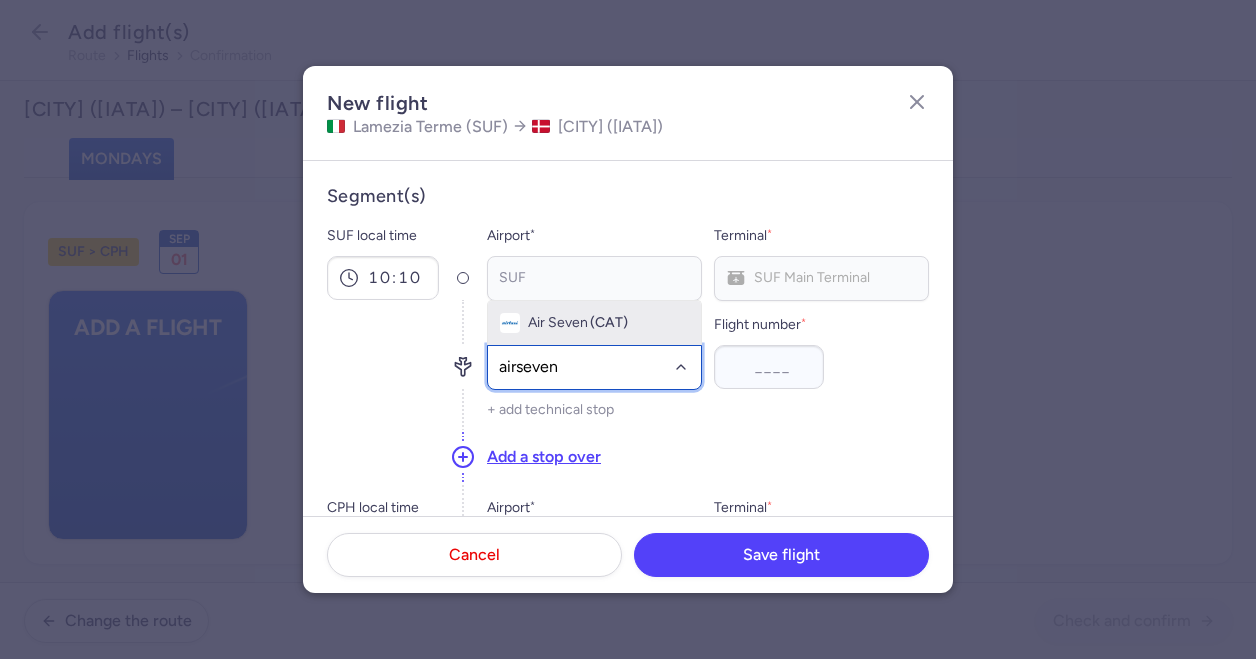 click on "Air Seven" at bounding box center [558, 323] 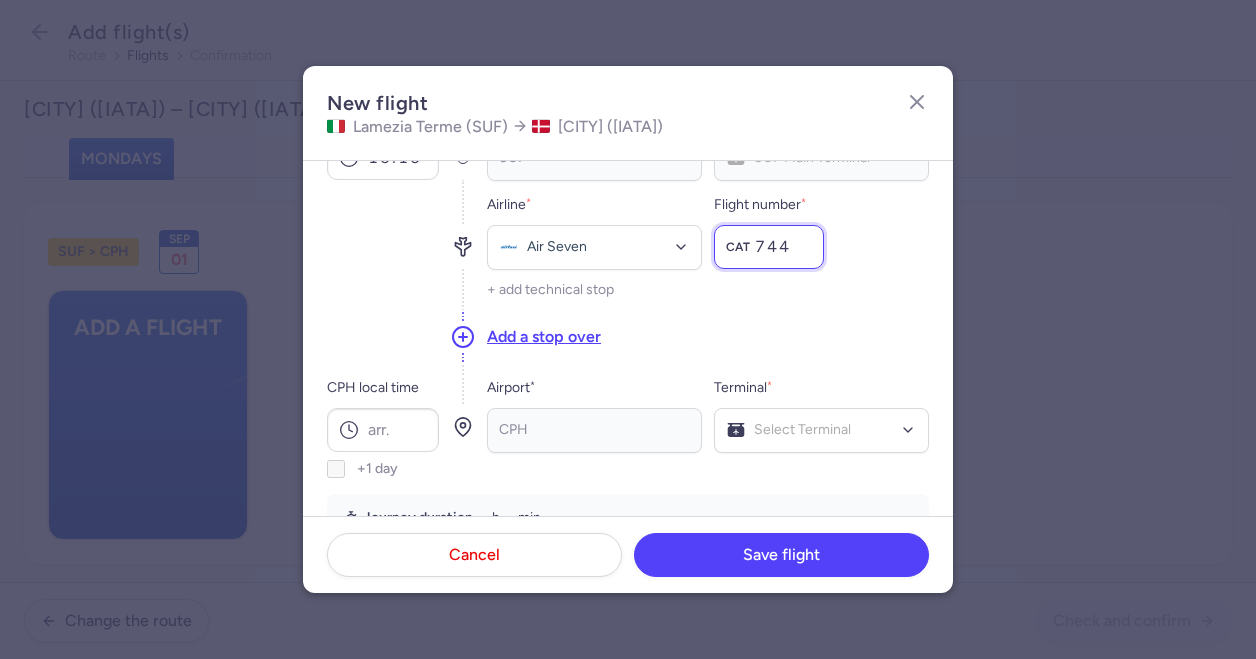 scroll, scrollTop: 124, scrollLeft: 0, axis: vertical 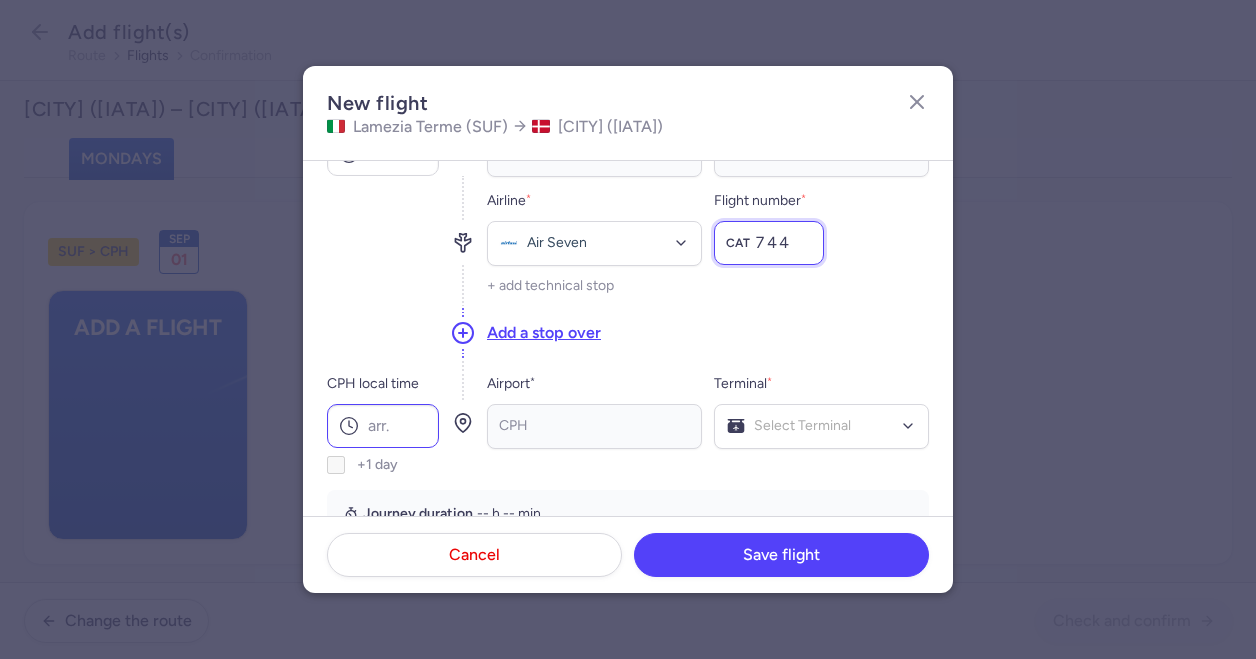 type on "744" 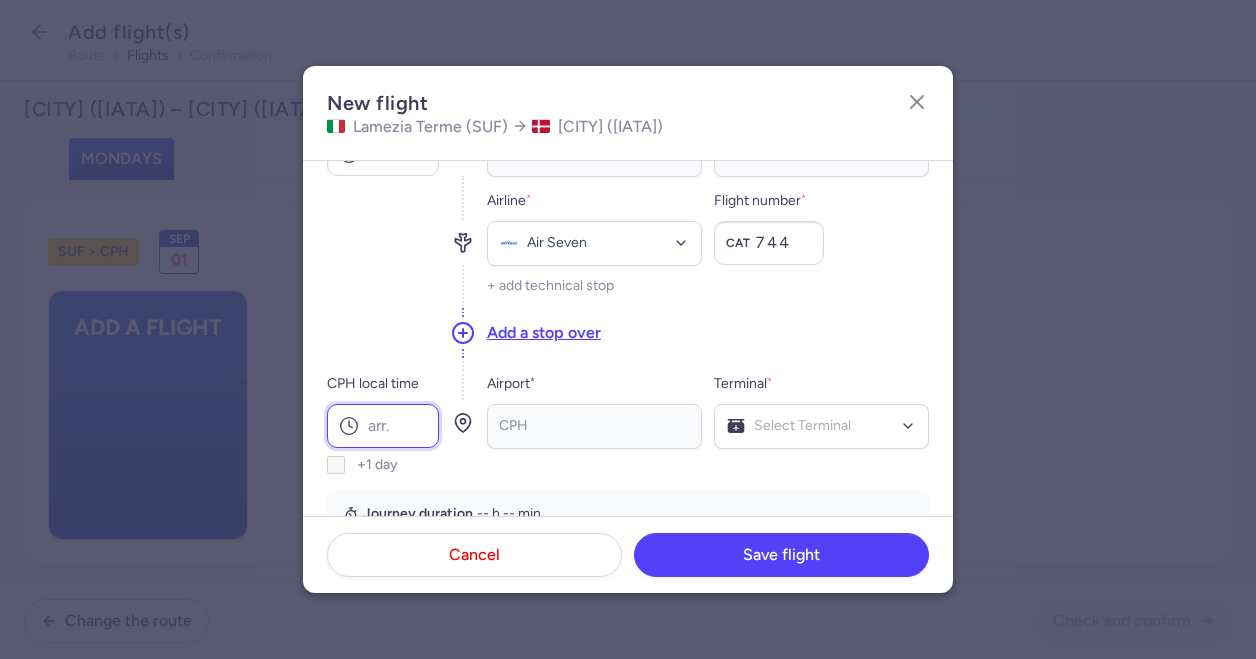 click on "CPH local time" at bounding box center [383, 426] 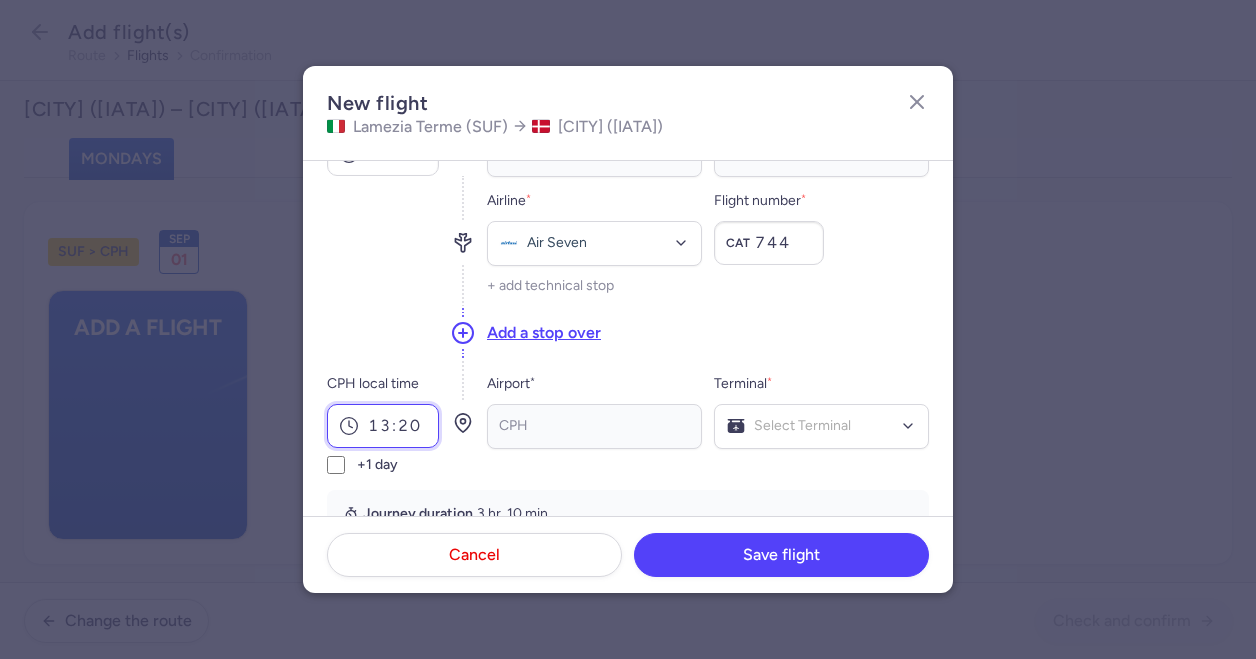 type on "13:20" 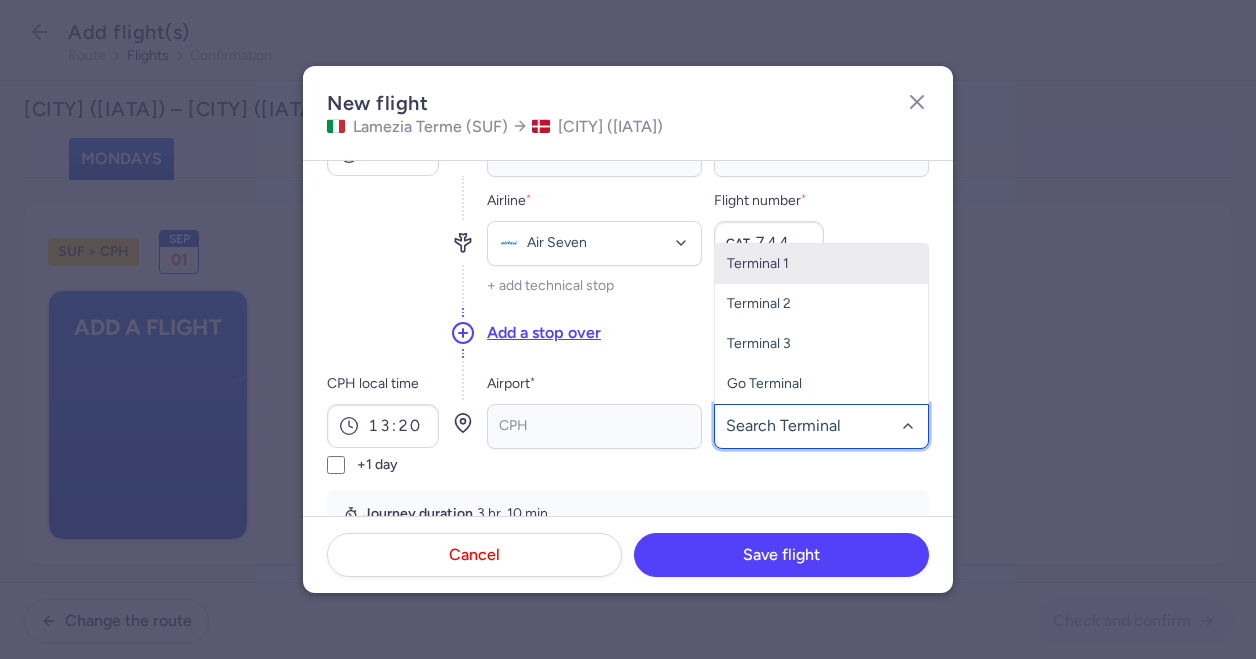 click on "Terminal 1" at bounding box center (821, 264) 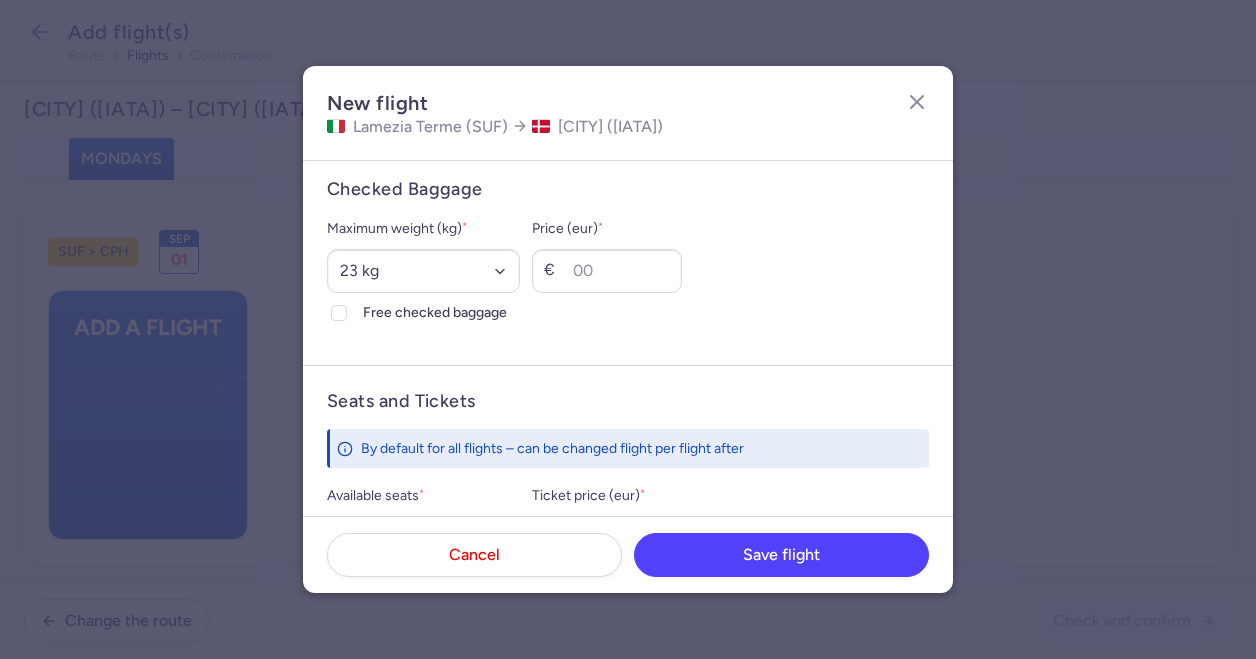 scroll, scrollTop: 535, scrollLeft: 0, axis: vertical 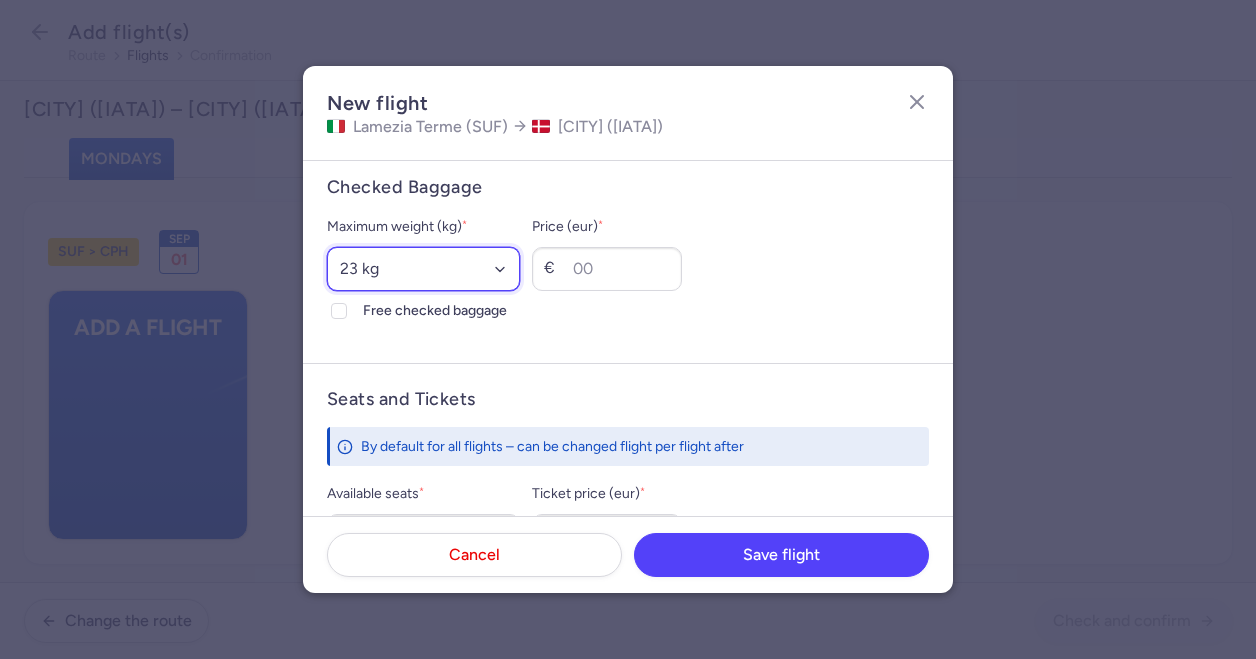 click on "Select an option 15 kg 16 kg 17 kg 18 kg 19 kg 20 kg 21 kg 22 kg 23 kg 24 kg 25 kg 26 kg 27 kg 28 kg 29 kg 30 kg 31 kg 32 kg 33 kg 34 kg 35 kg" at bounding box center [423, 269] 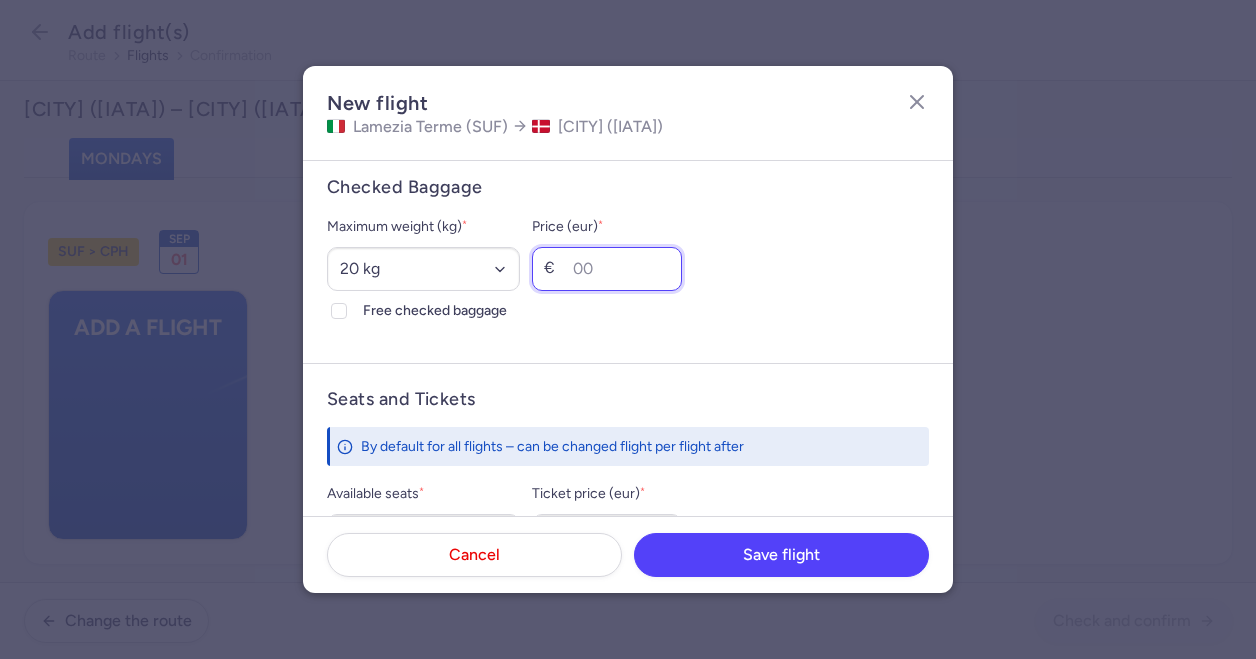click on "Price (eur)  *" at bounding box center (607, 269) 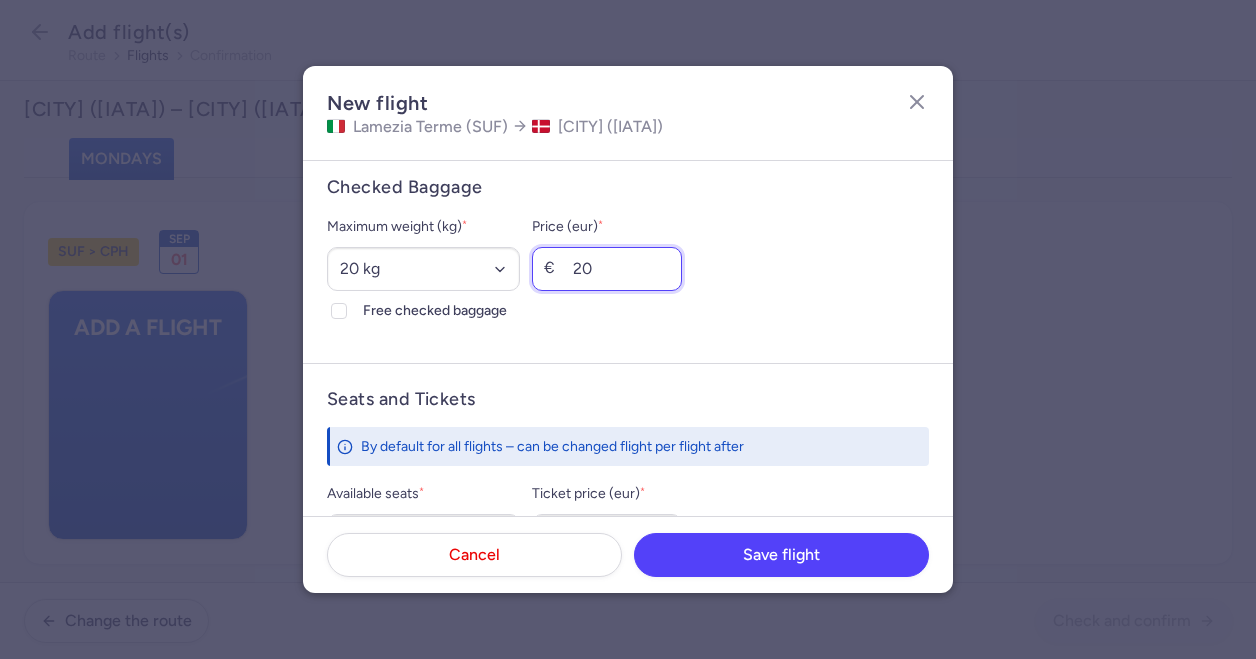 type on "20" 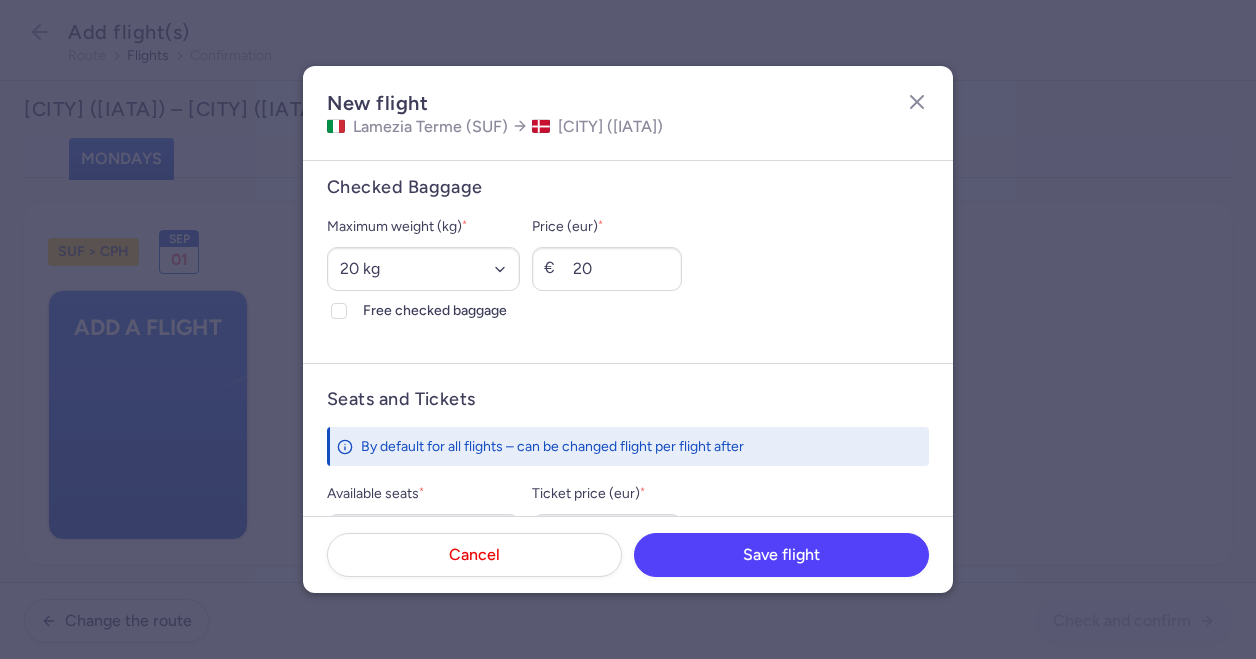 click on "Maximum weight (kg)  * Select an option 15 kg 16 kg 17 kg 18 kg 19 kg 20 kg 21 kg 22 kg 23 kg 24 kg 25 kg 26 kg 27 kg 28 kg 29 kg 30 kg 31 kg 32 kg 33 kg 34 kg 35 kg Free checked baggage Price (eur)  * € 20" at bounding box center [628, 269] 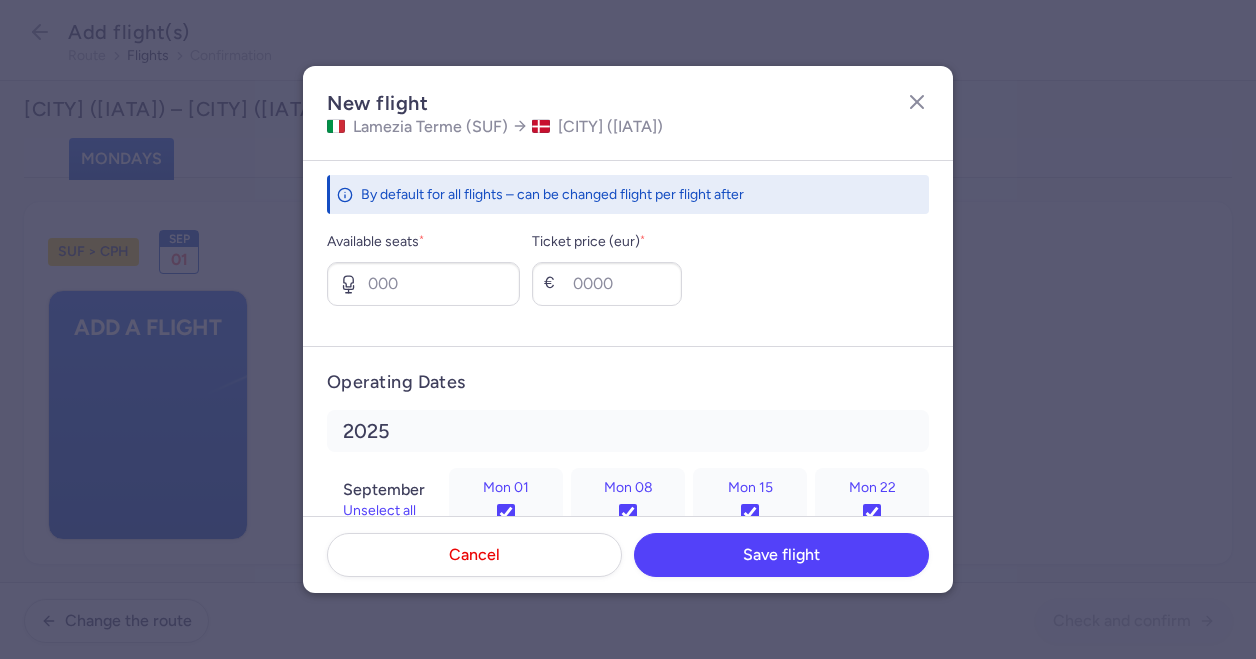 scroll, scrollTop: 805, scrollLeft: 0, axis: vertical 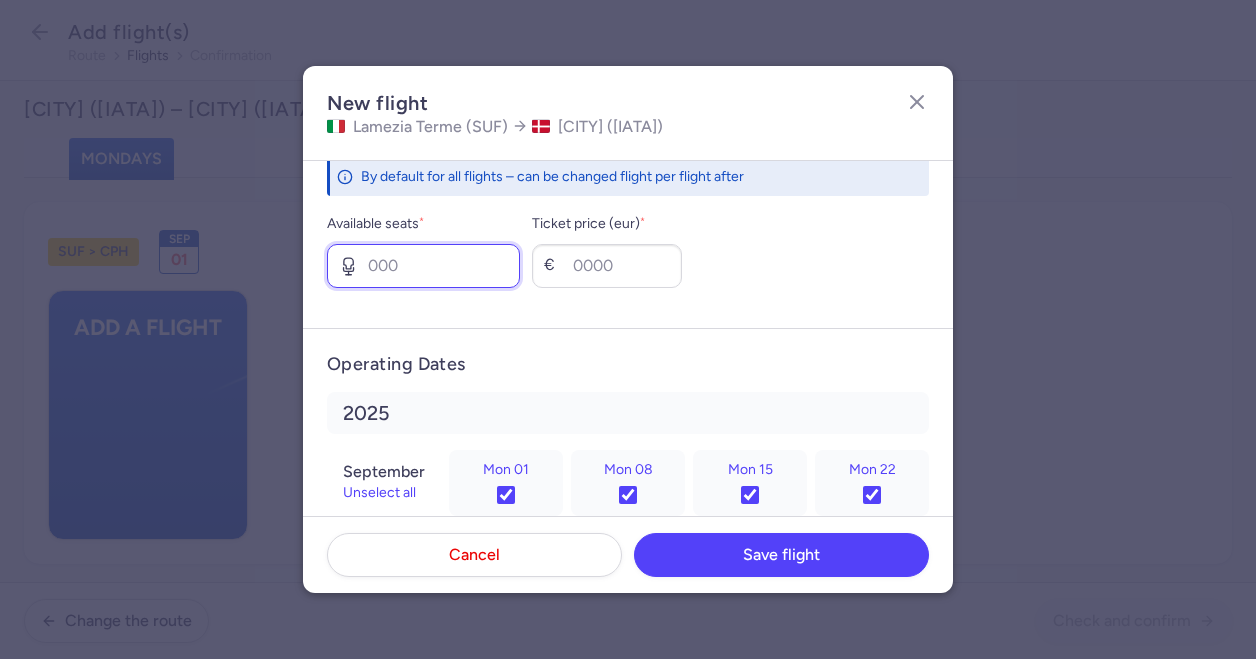 click on "Available seats  *" at bounding box center (423, 266) 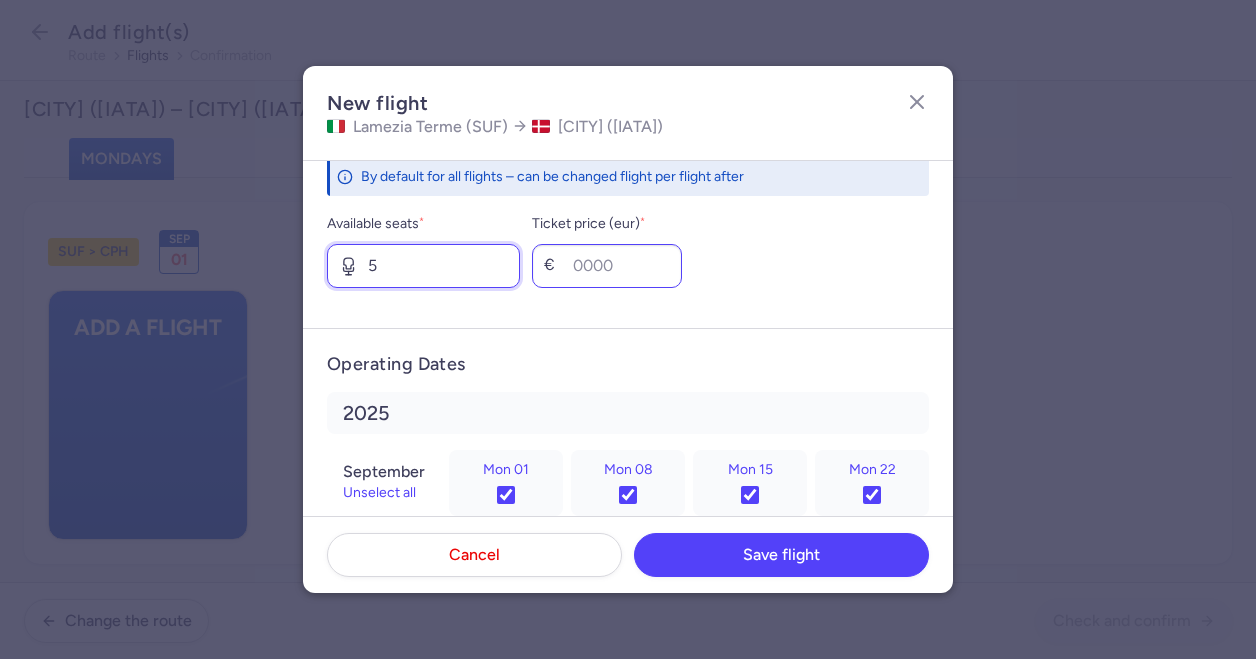 type on "5" 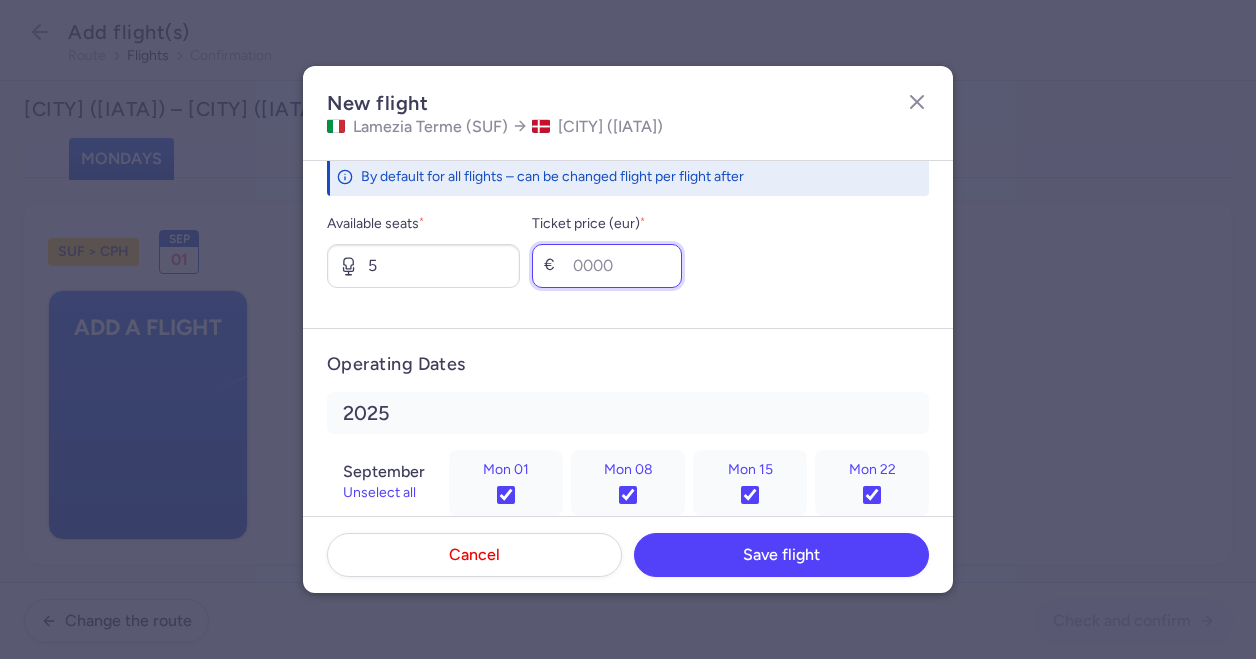 click on "Ticket price (eur)  *" at bounding box center [607, 266] 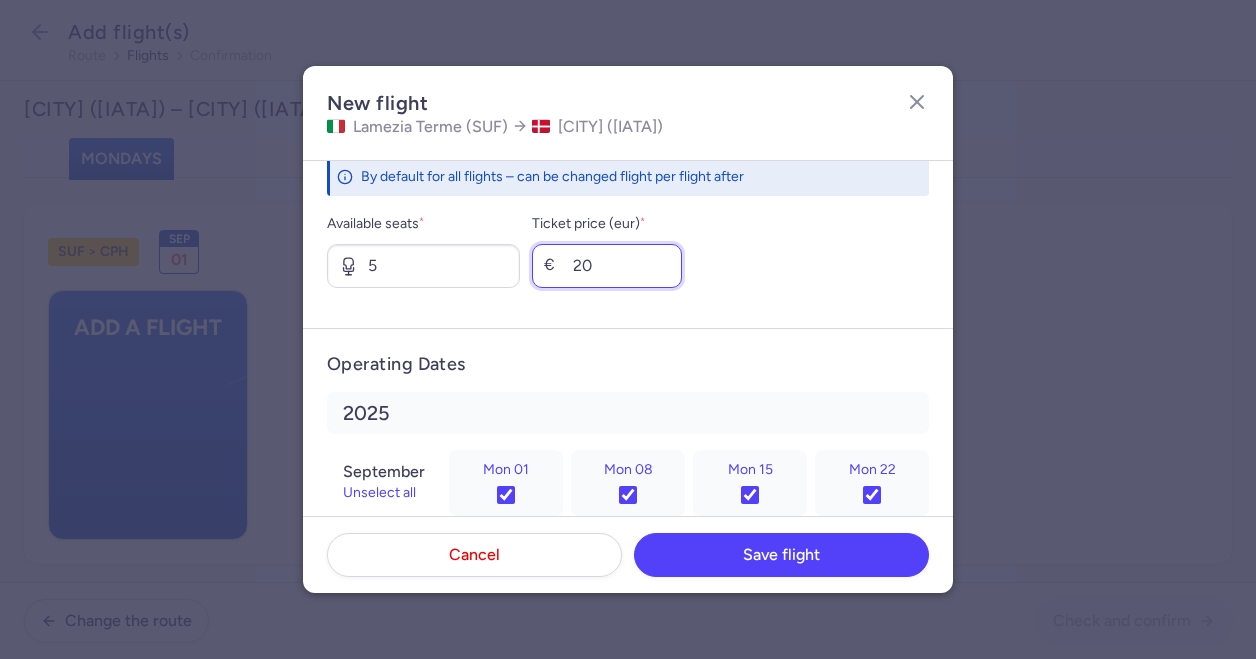 type on "2" 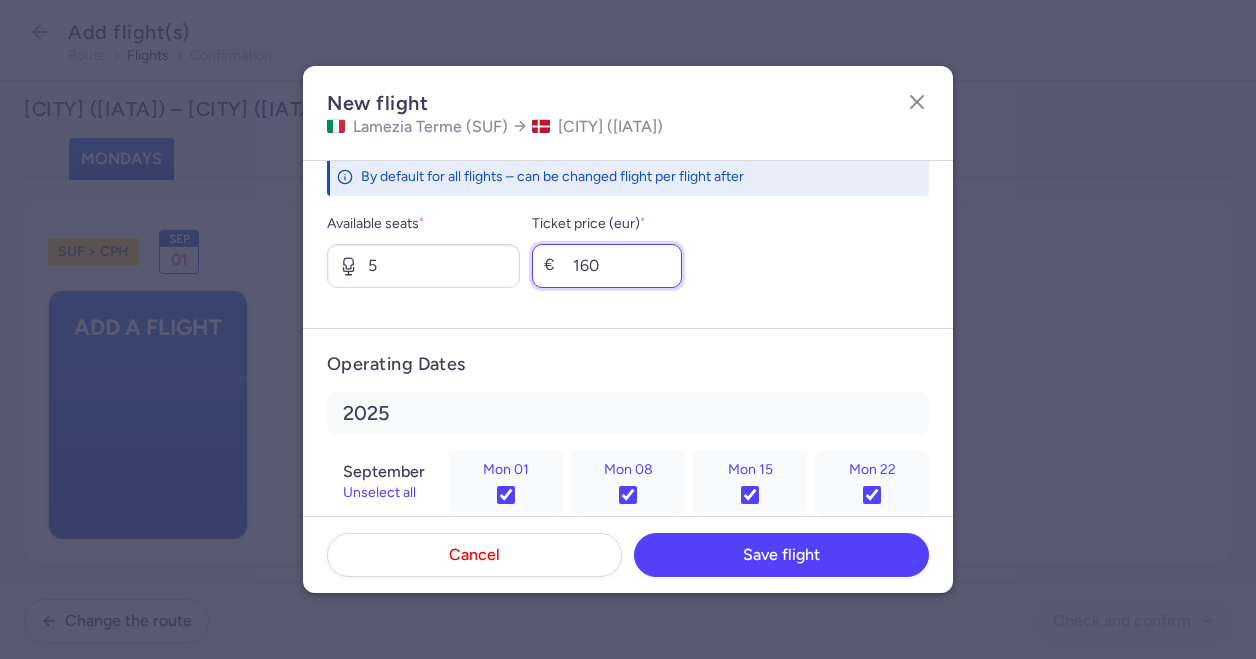 type on "160" 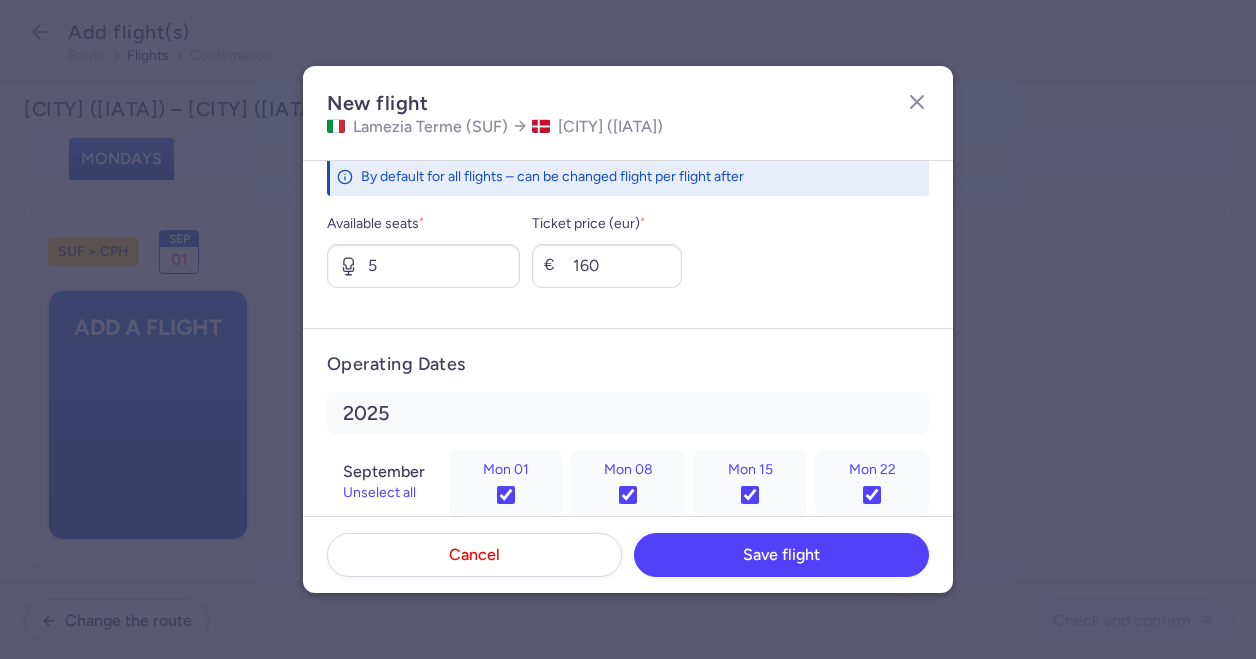 click on "Available seats  * 5 Ticket price (eur)  * € 160" at bounding box center [628, 250] 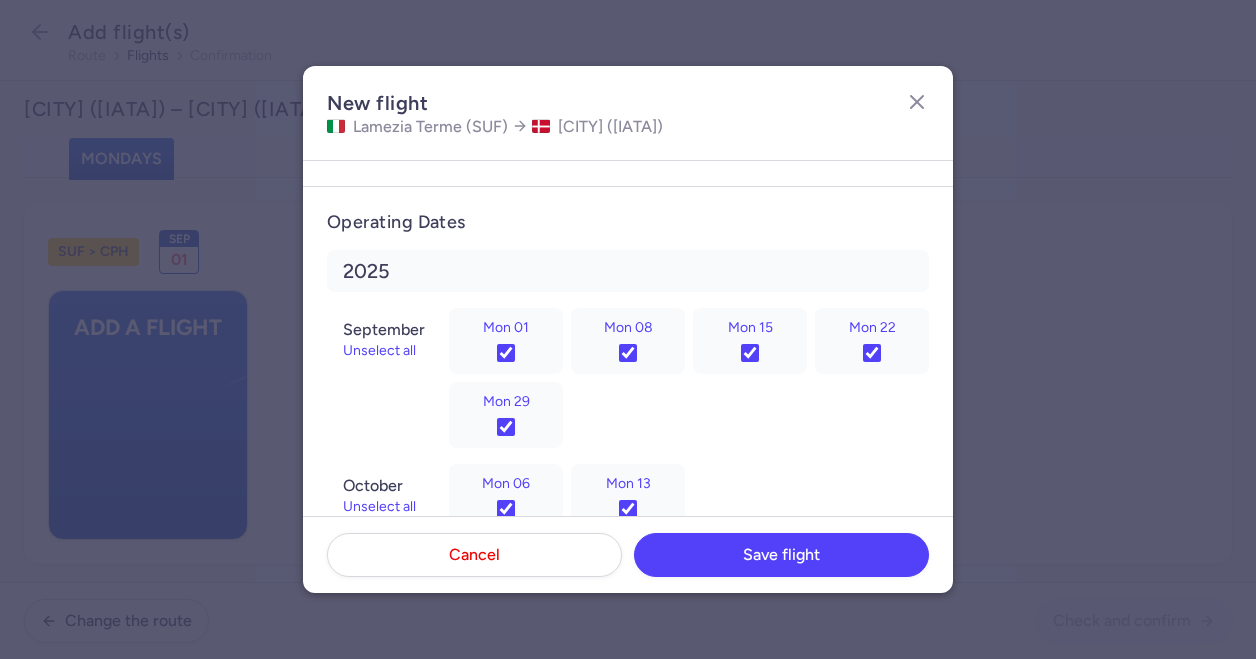 scroll, scrollTop: 998, scrollLeft: 0, axis: vertical 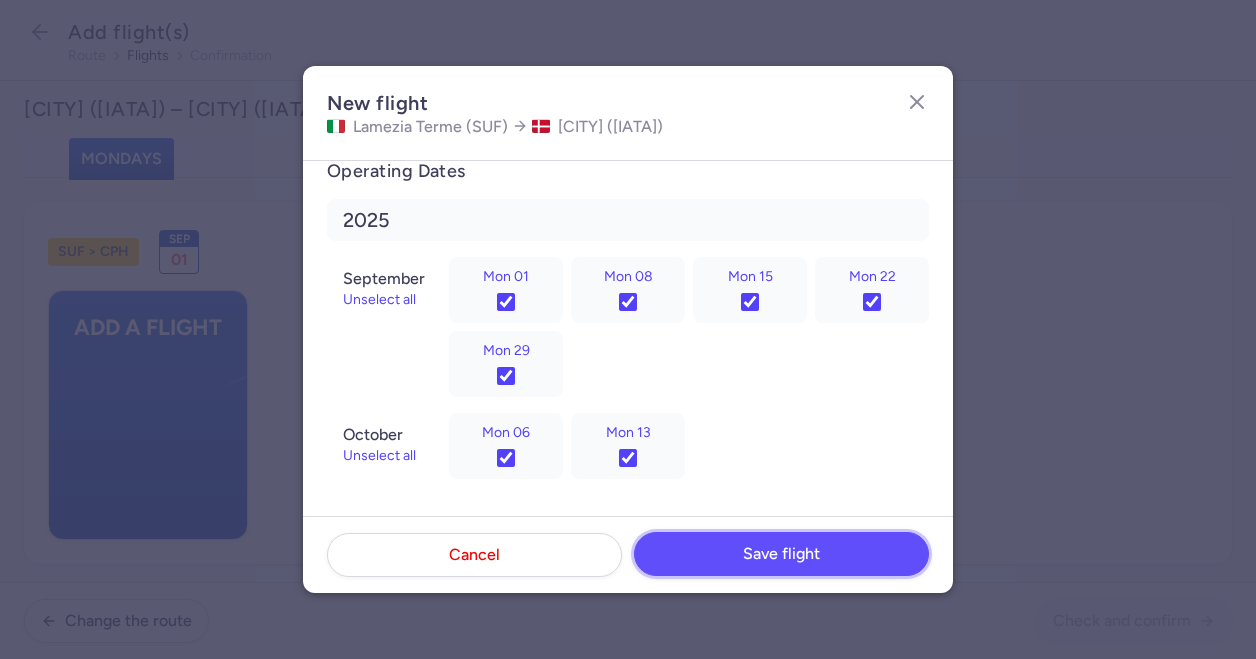 click on "Save flight" at bounding box center (781, 554) 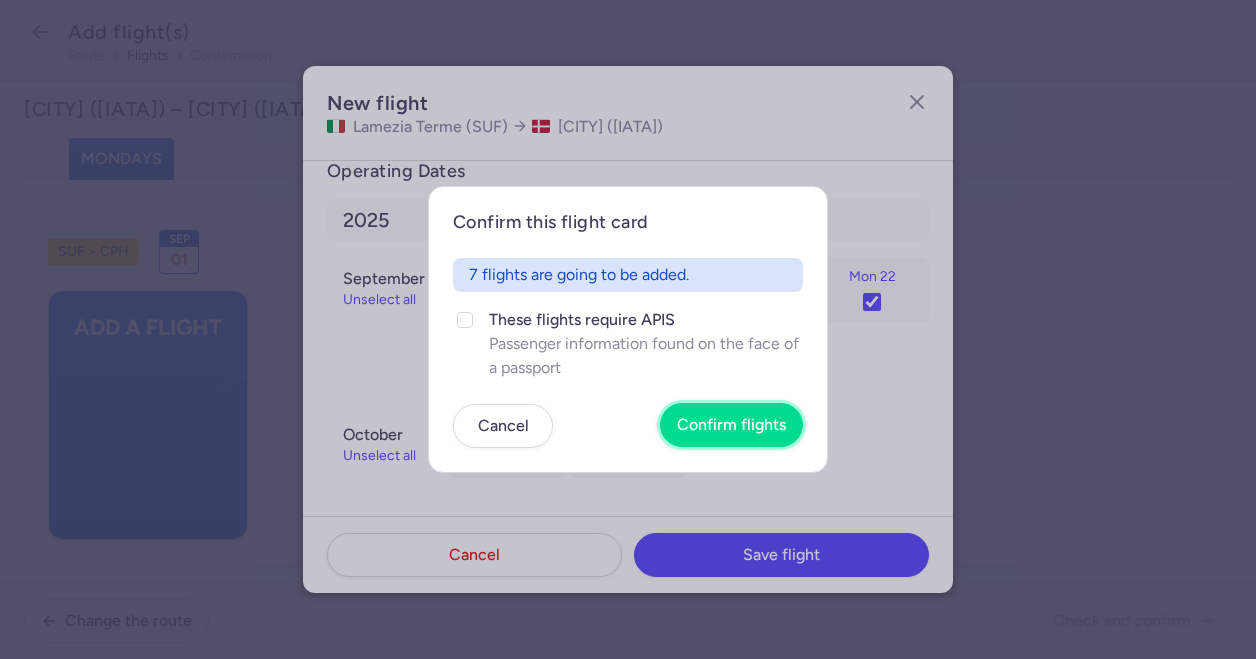 click on "Confirm flights" at bounding box center [731, 425] 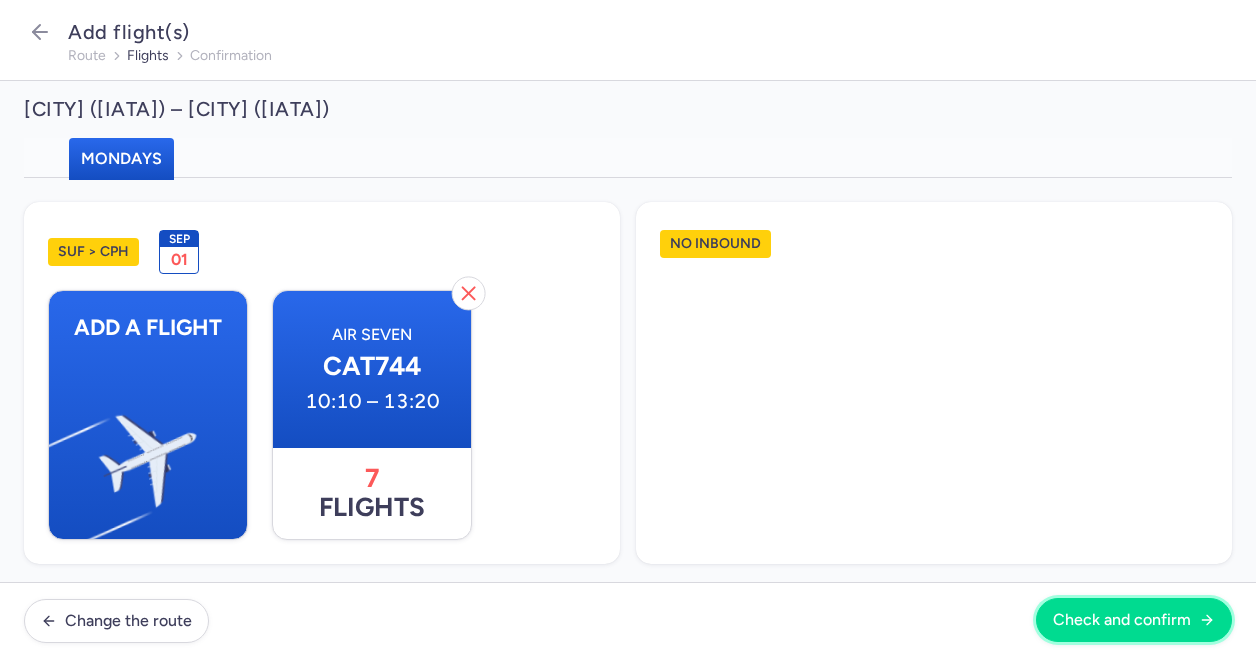 click on "Check and confirm" at bounding box center (1134, 620) 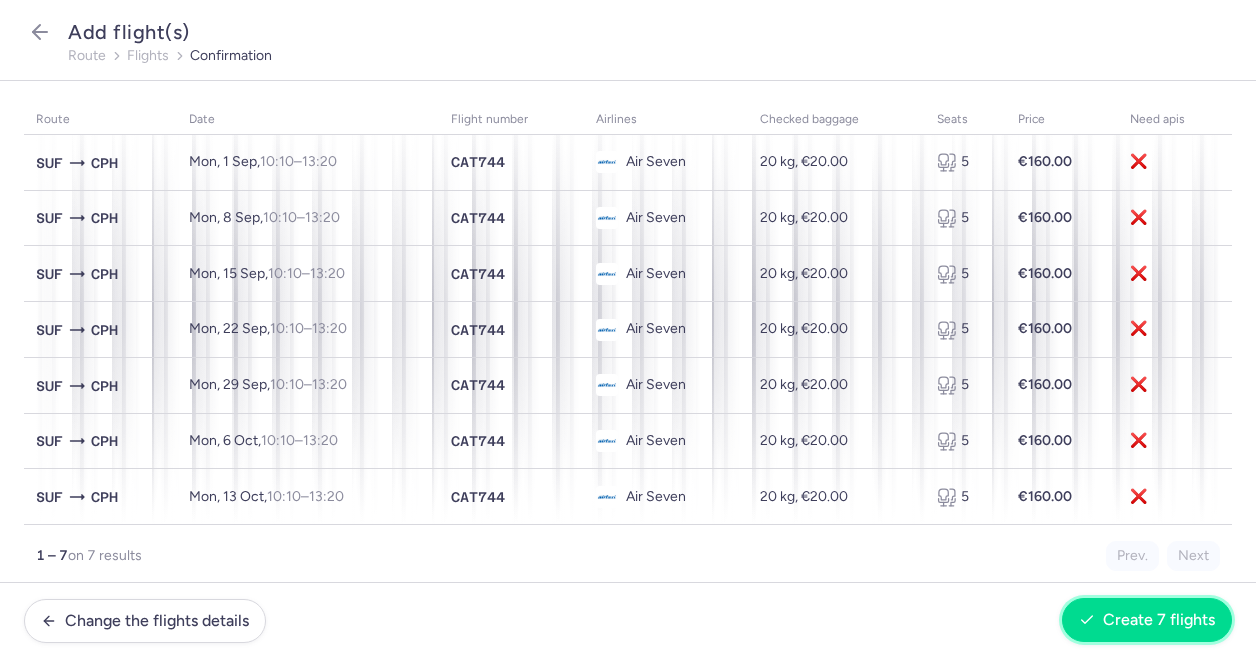 click on "Create 7 flights" at bounding box center [1147, 620] 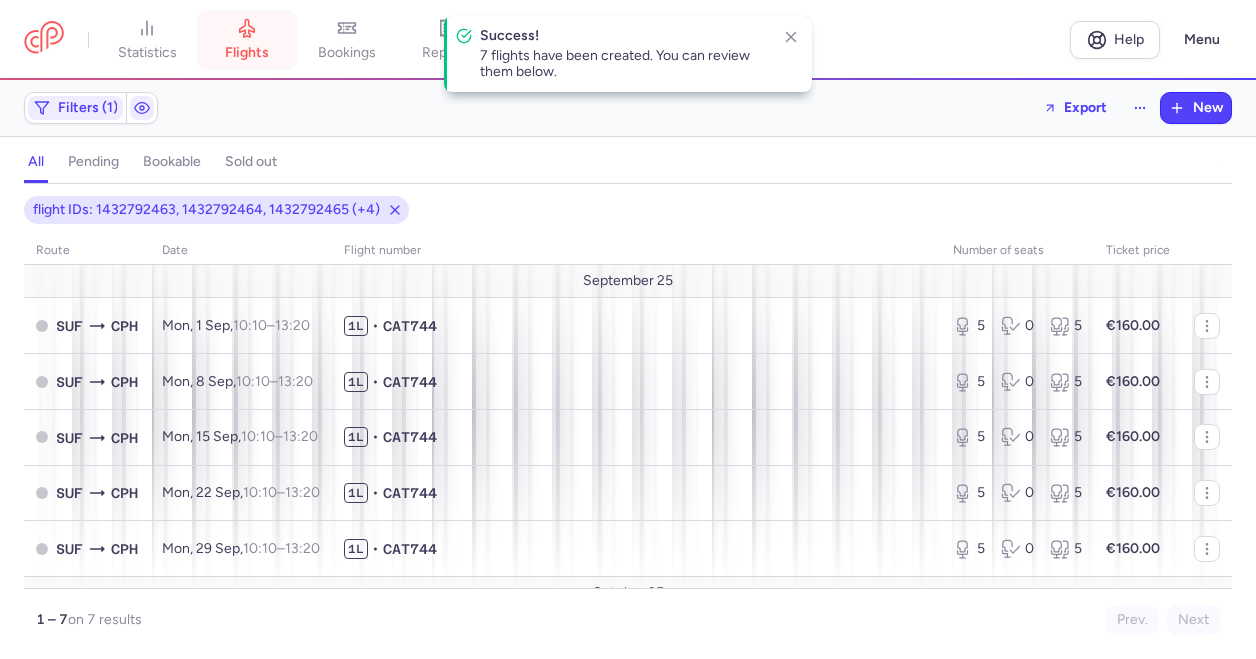 click 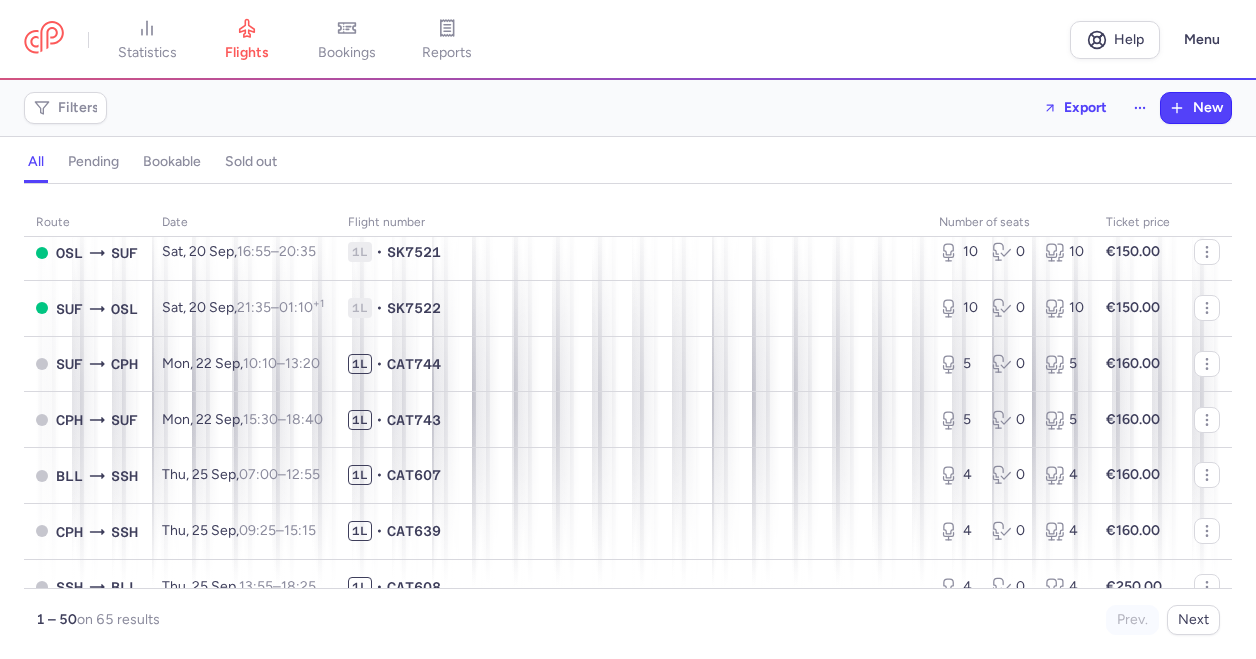 scroll, scrollTop: 2558, scrollLeft: 0, axis: vertical 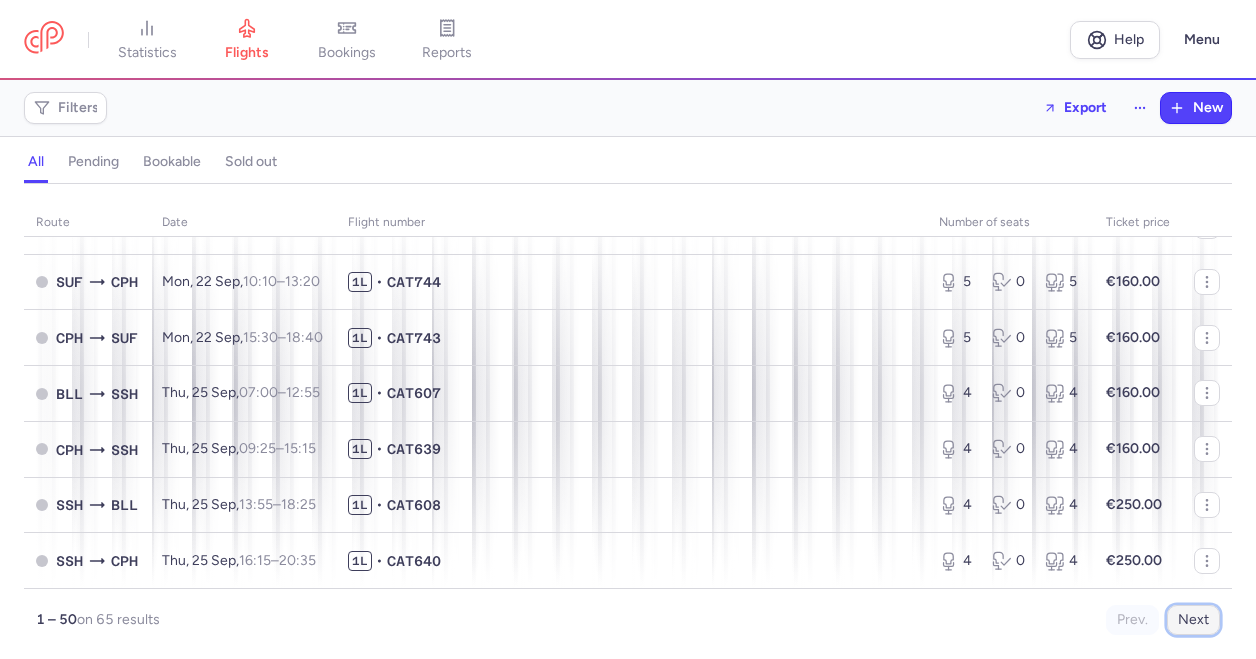 click on "Next" at bounding box center (1193, 620) 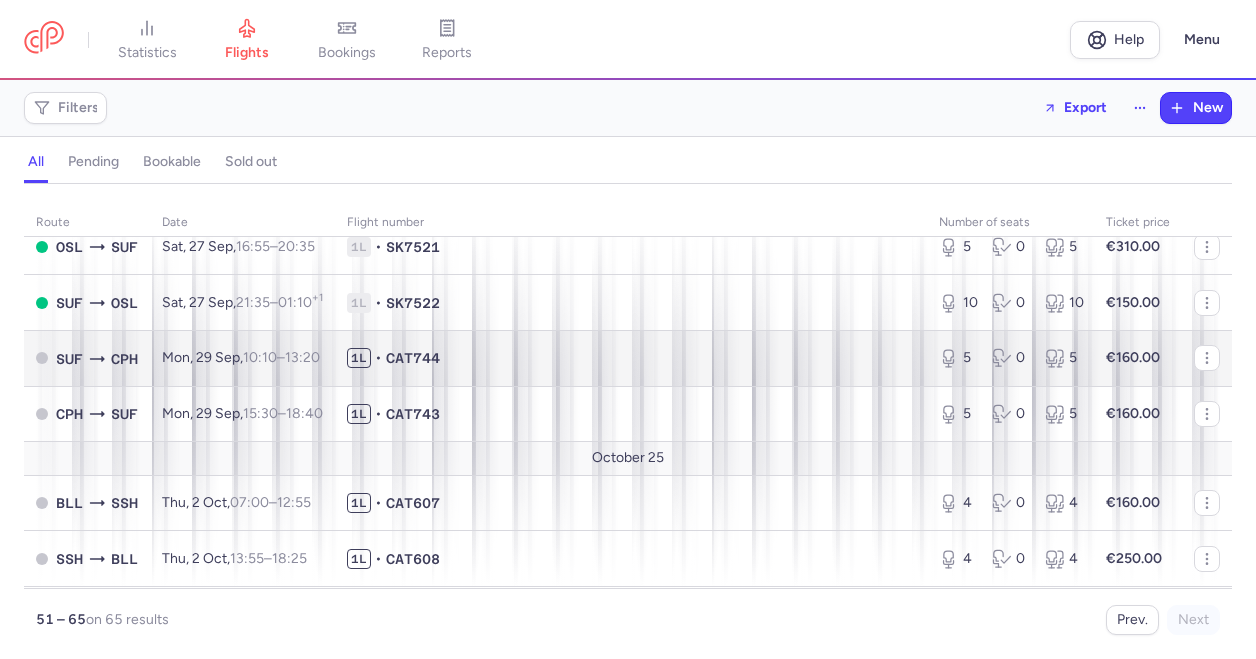 scroll, scrollTop: 0, scrollLeft: 0, axis: both 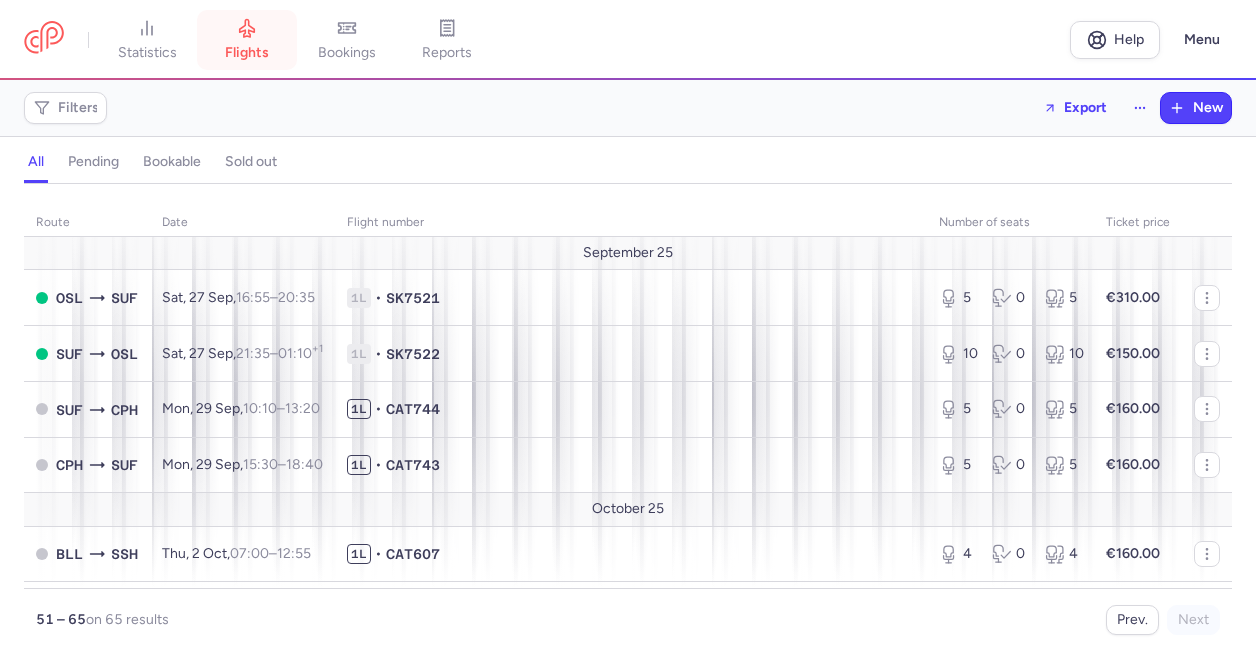click on "flights" at bounding box center (247, 53) 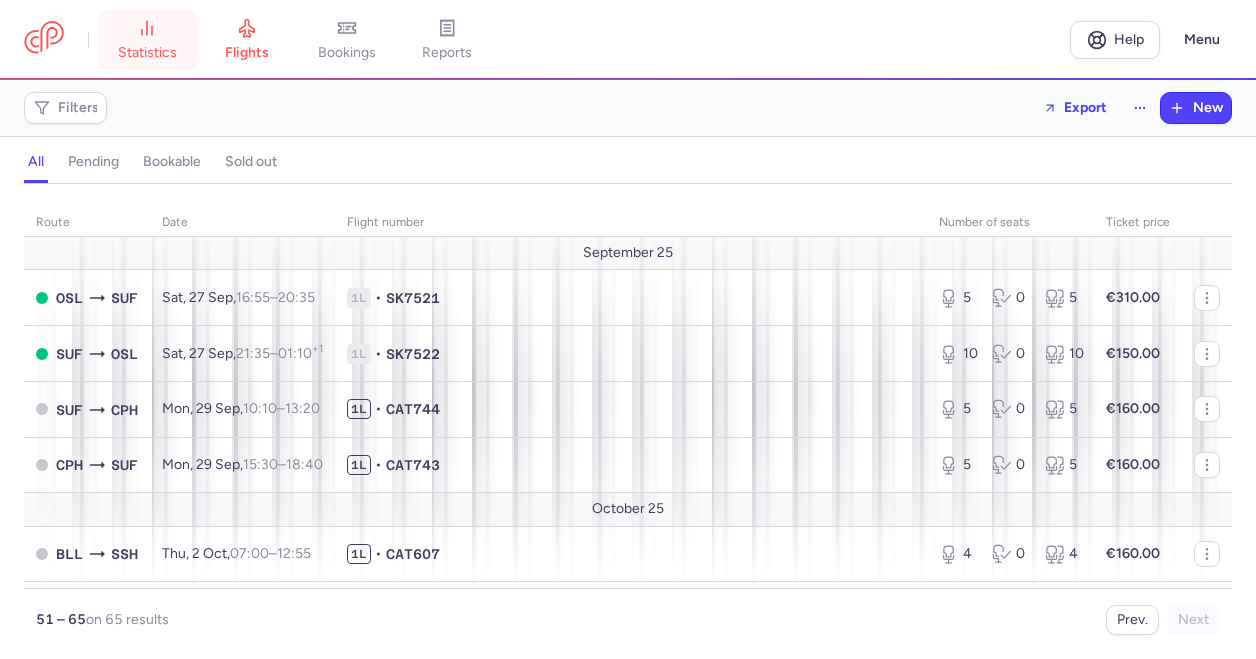 click 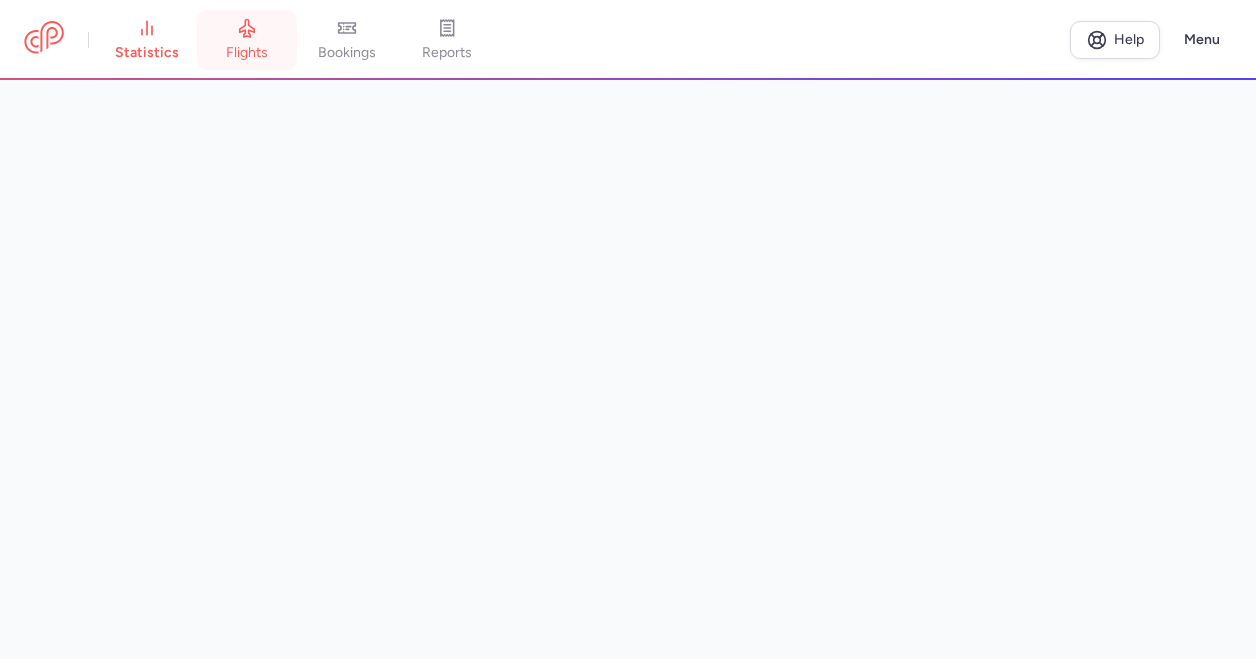 click on "flights" at bounding box center [247, 40] 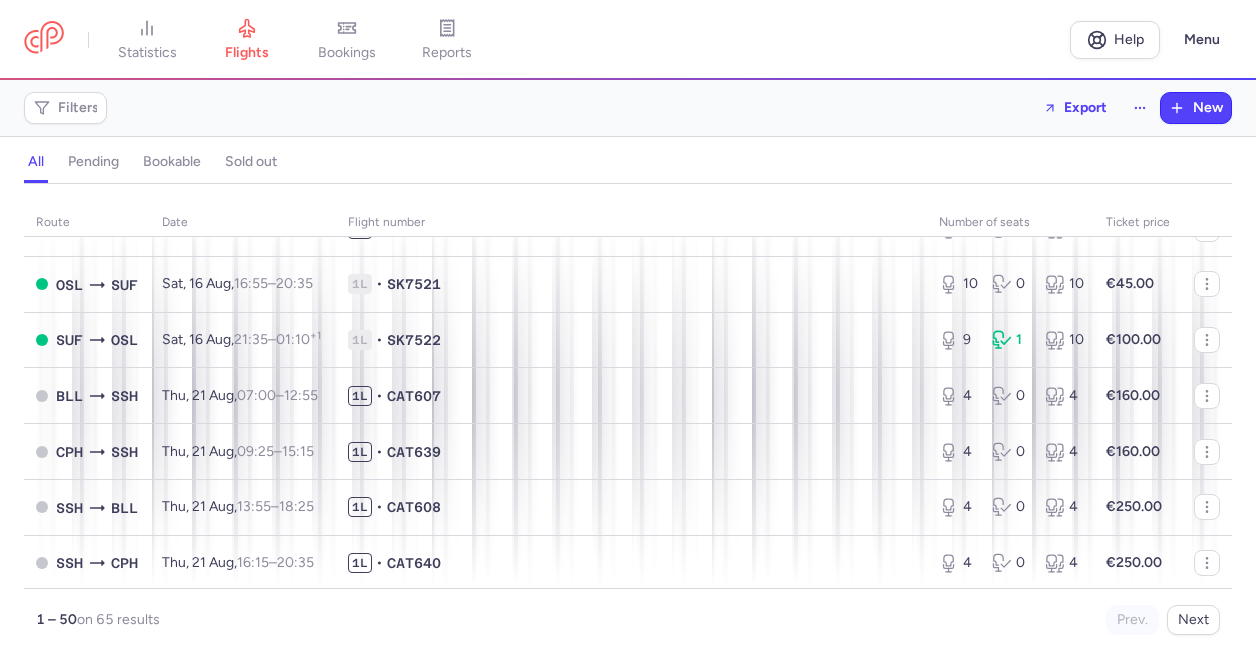 scroll, scrollTop: 0, scrollLeft: 0, axis: both 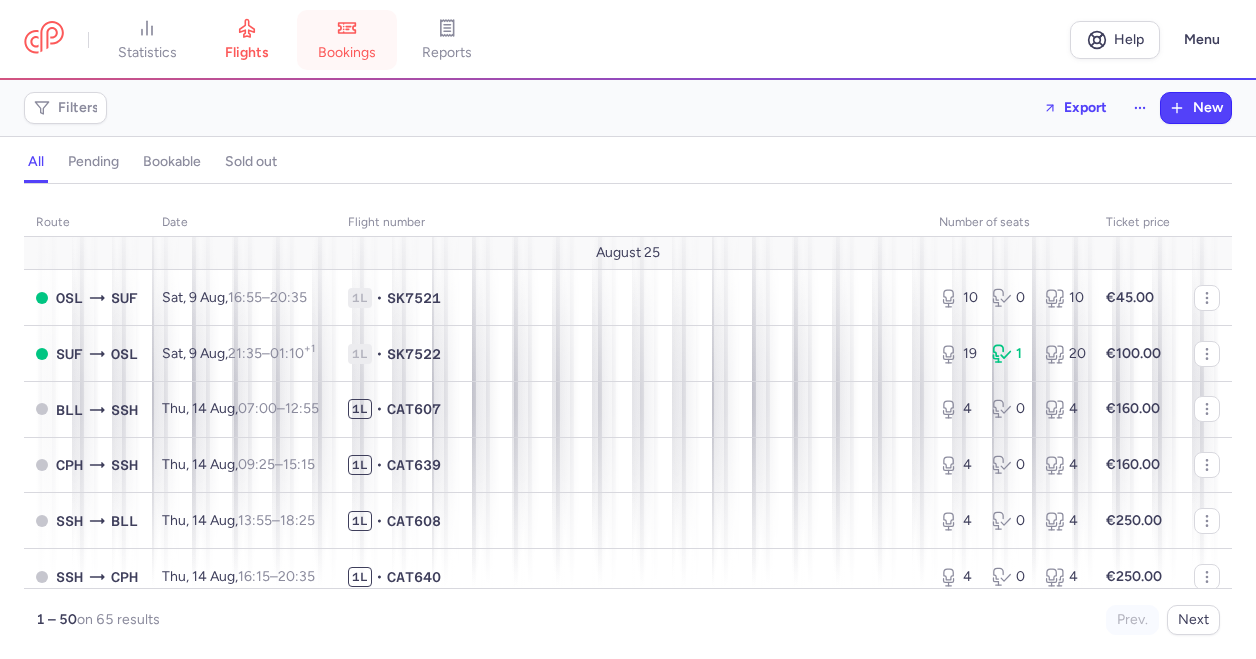 click on "bookings" at bounding box center [347, 53] 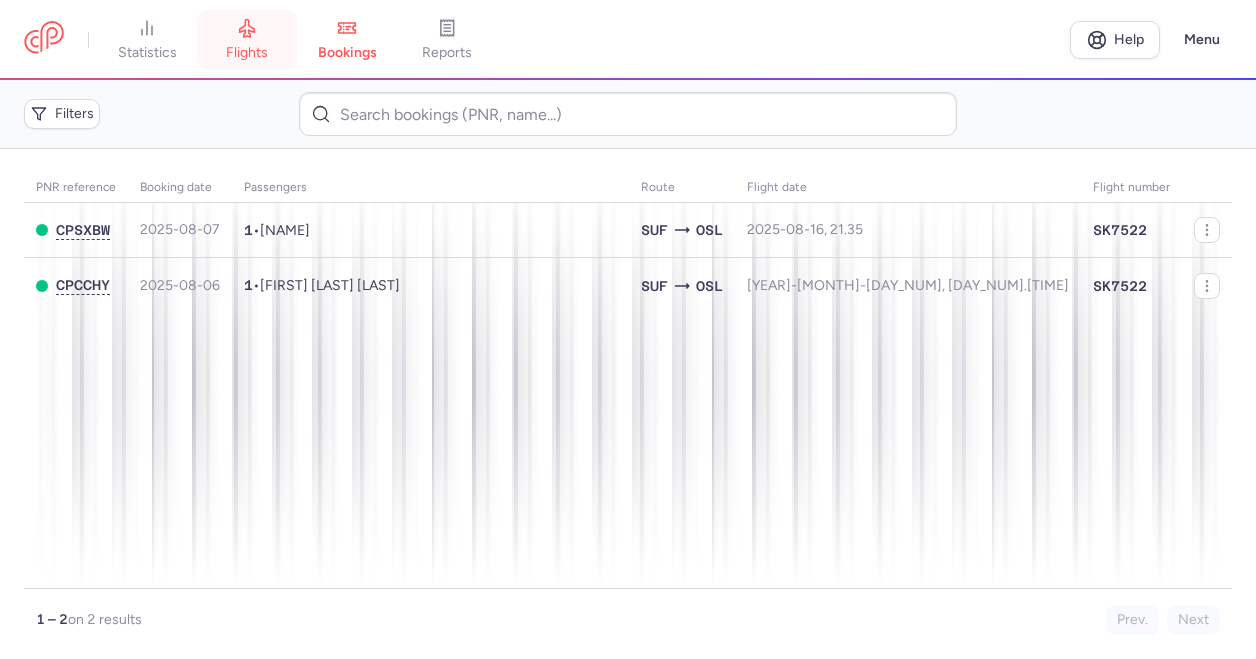 click on "flights" at bounding box center [247, 53] 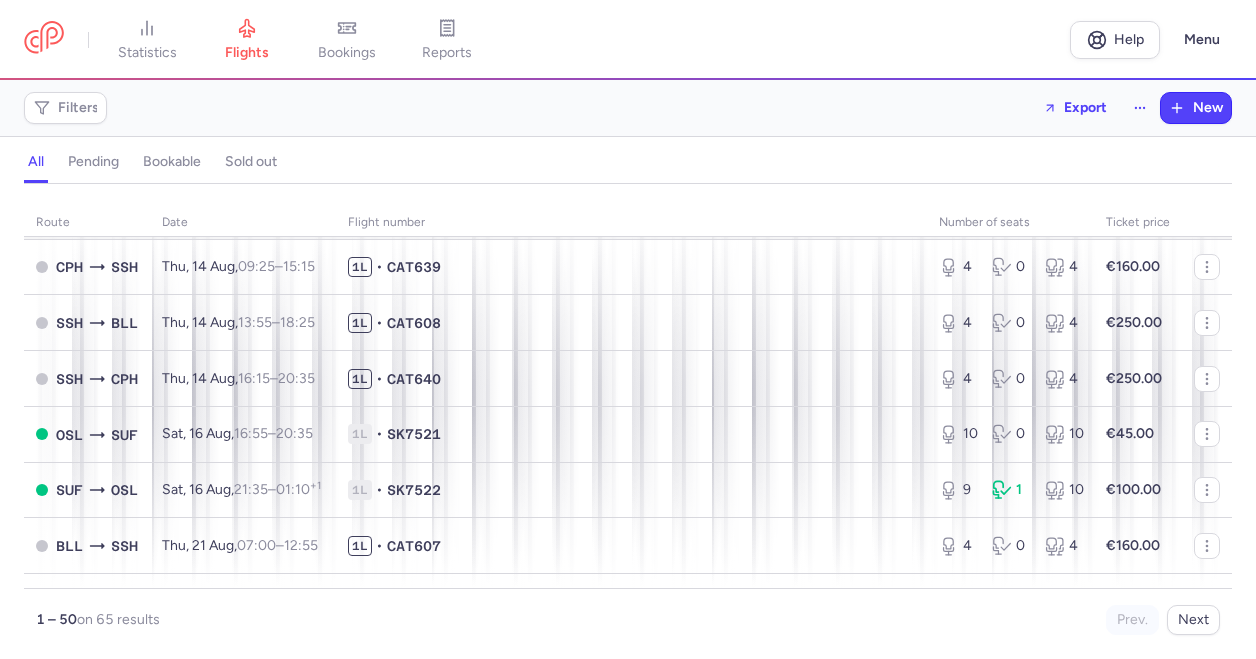 scroll, scrollTop: 0, scrollLeft: 0, axis: both 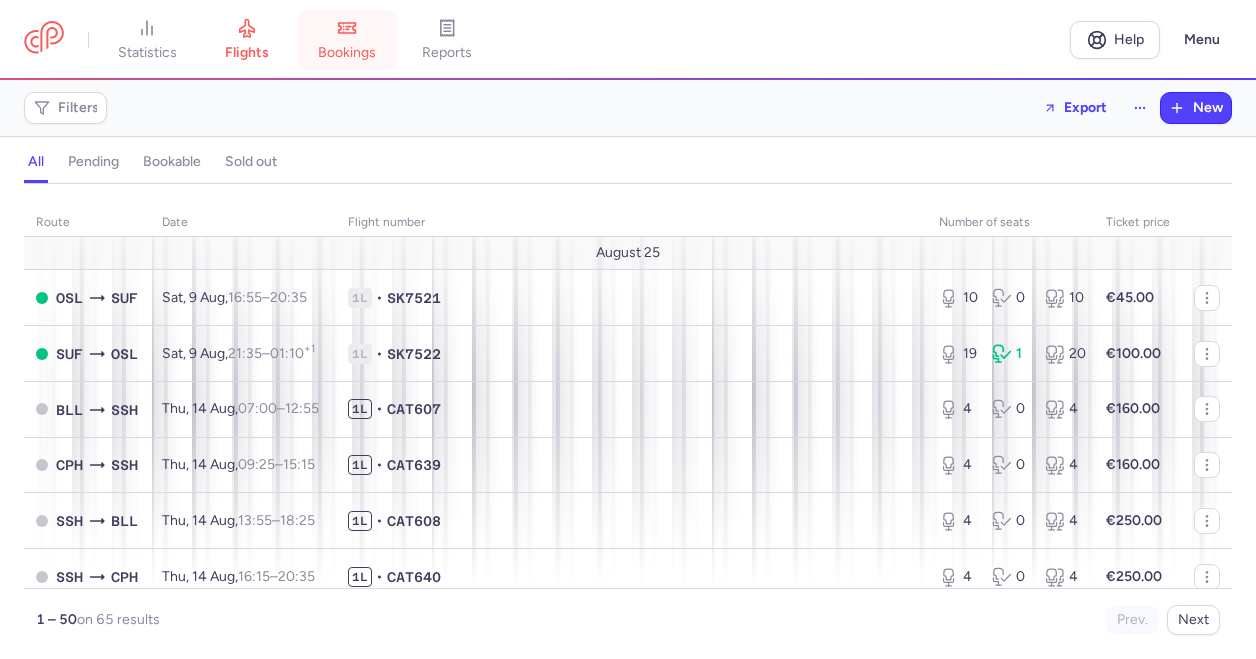 click on "bookings" at bounding box center [347, 53] 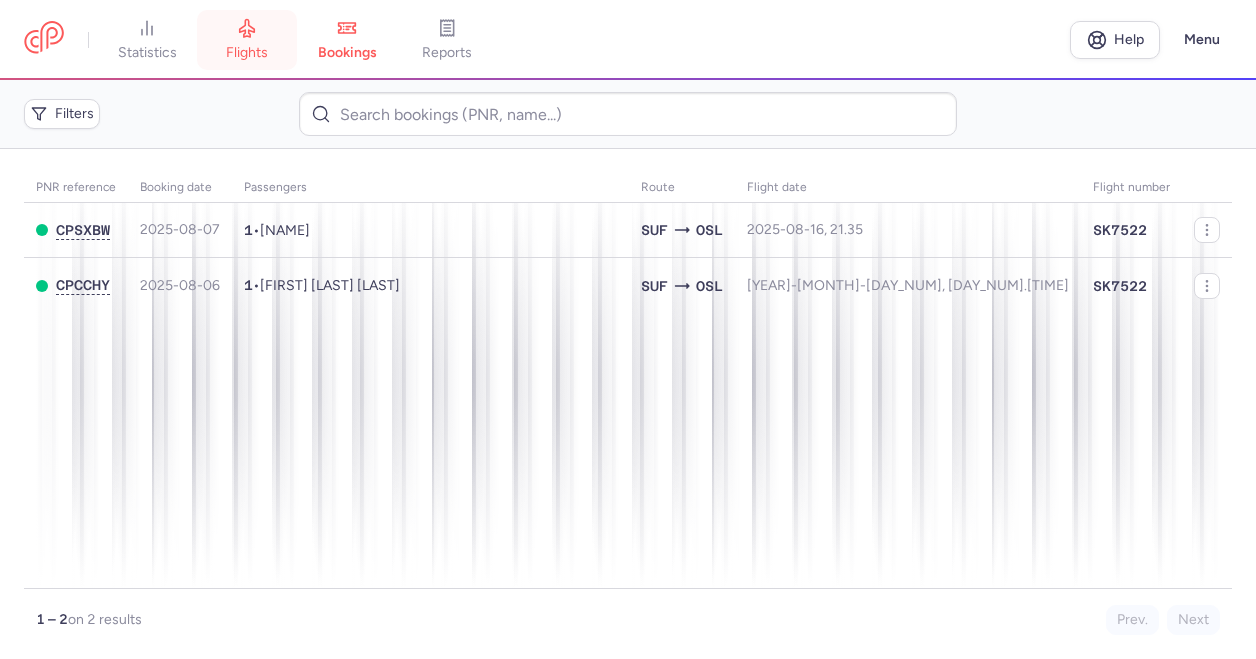 click on "flights" at bounding box center [247, 53] 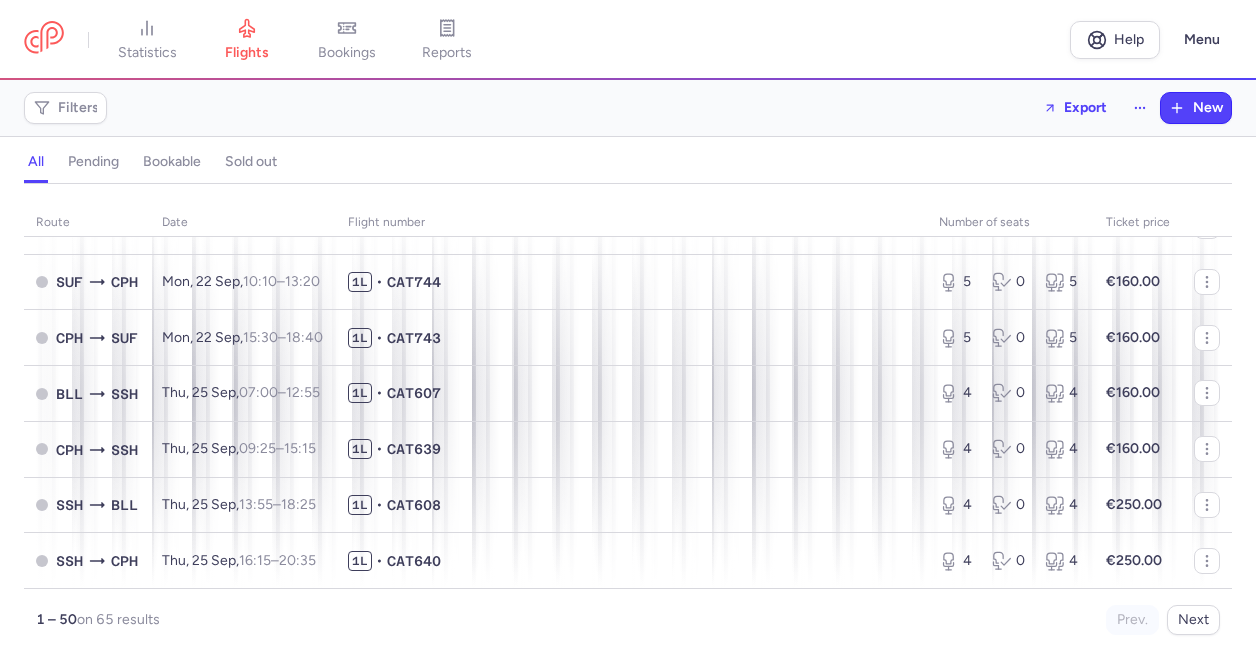 scroll, scrollTop: 2558, scrollLeft: 0, axis: vertical 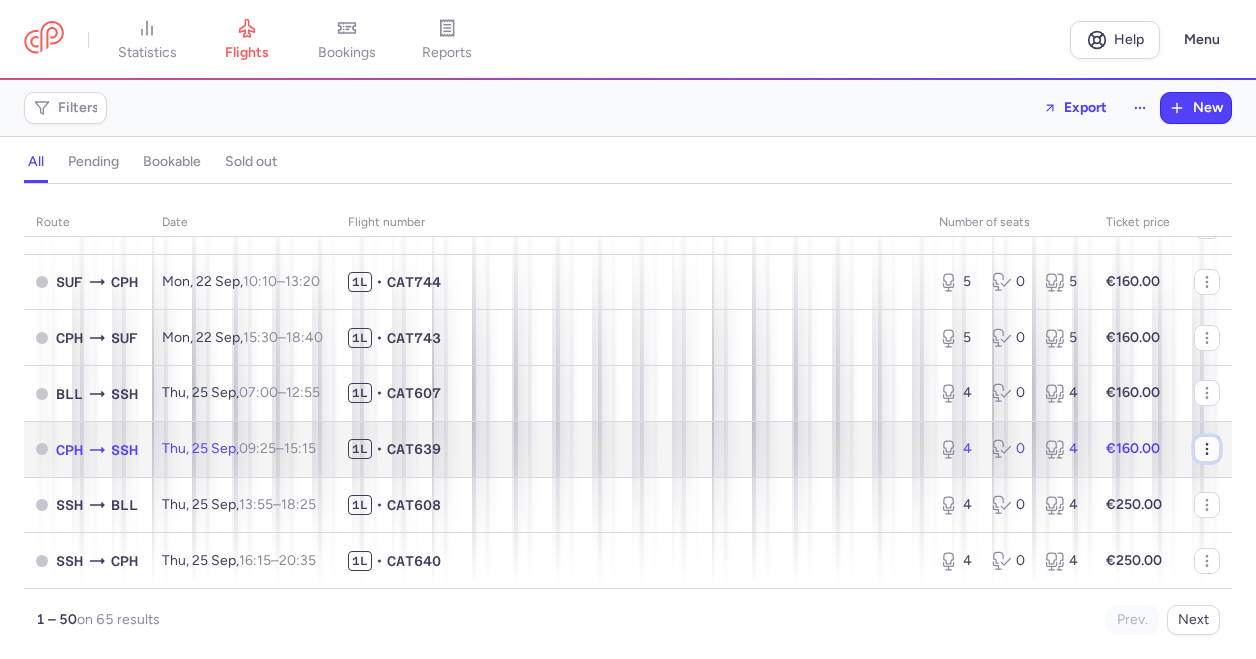 click 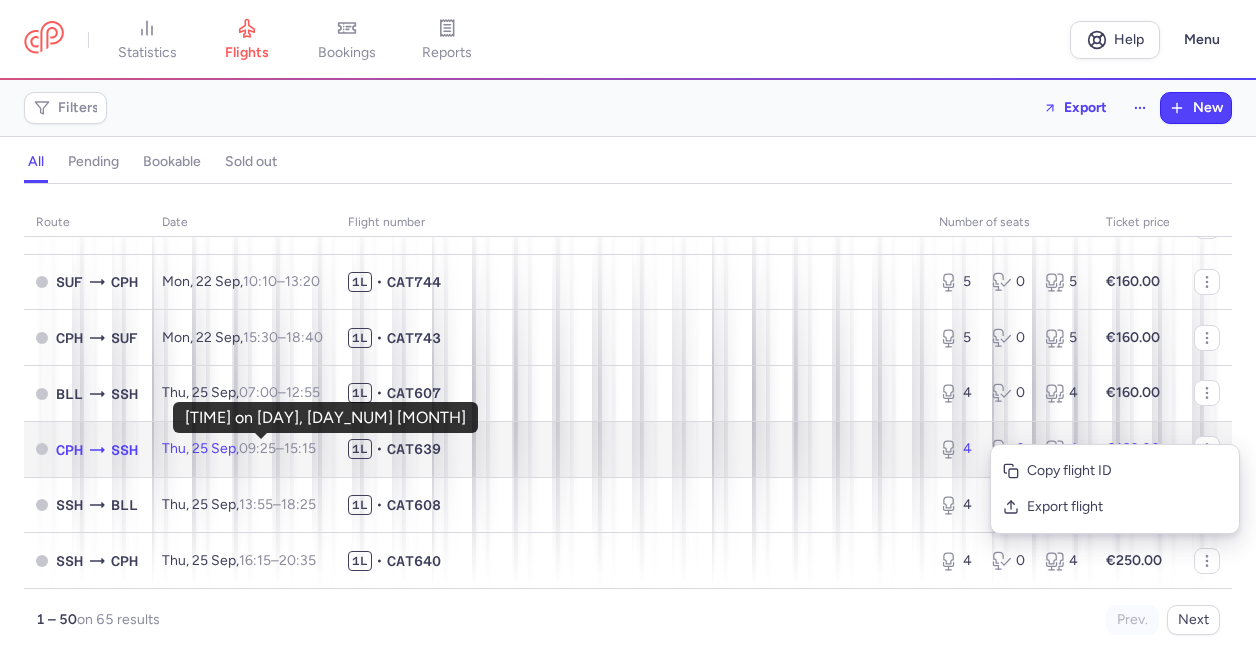click on "09:25" at bounding box center (257, 448) 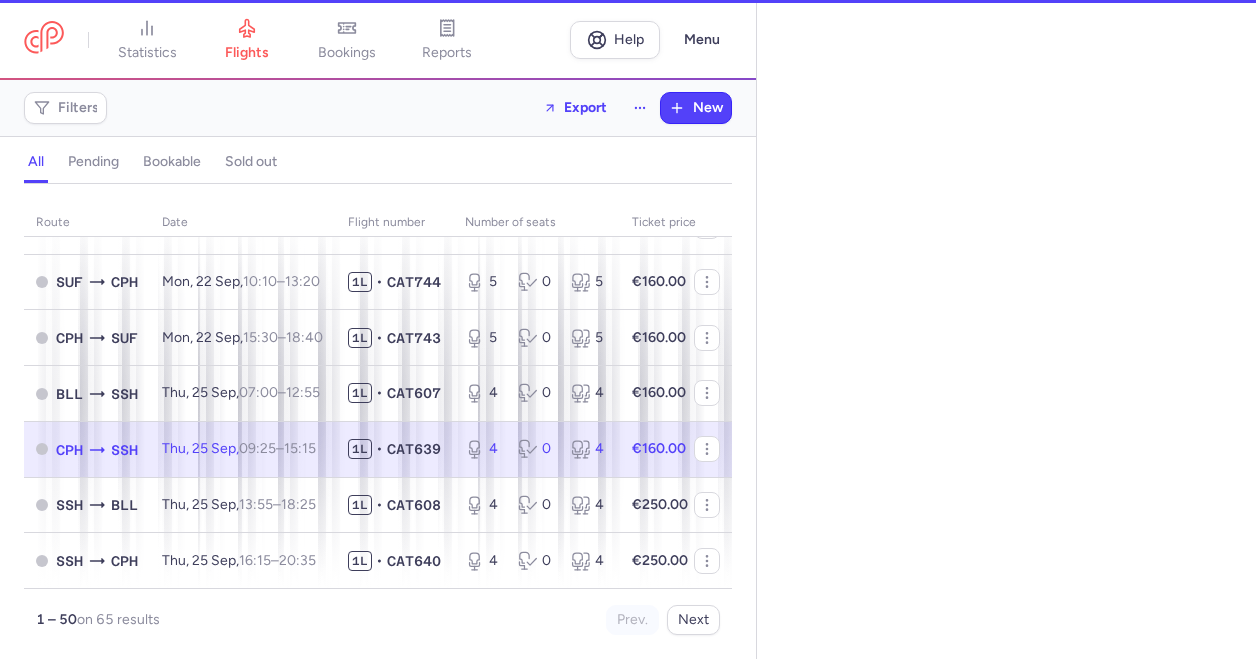 select on "days" 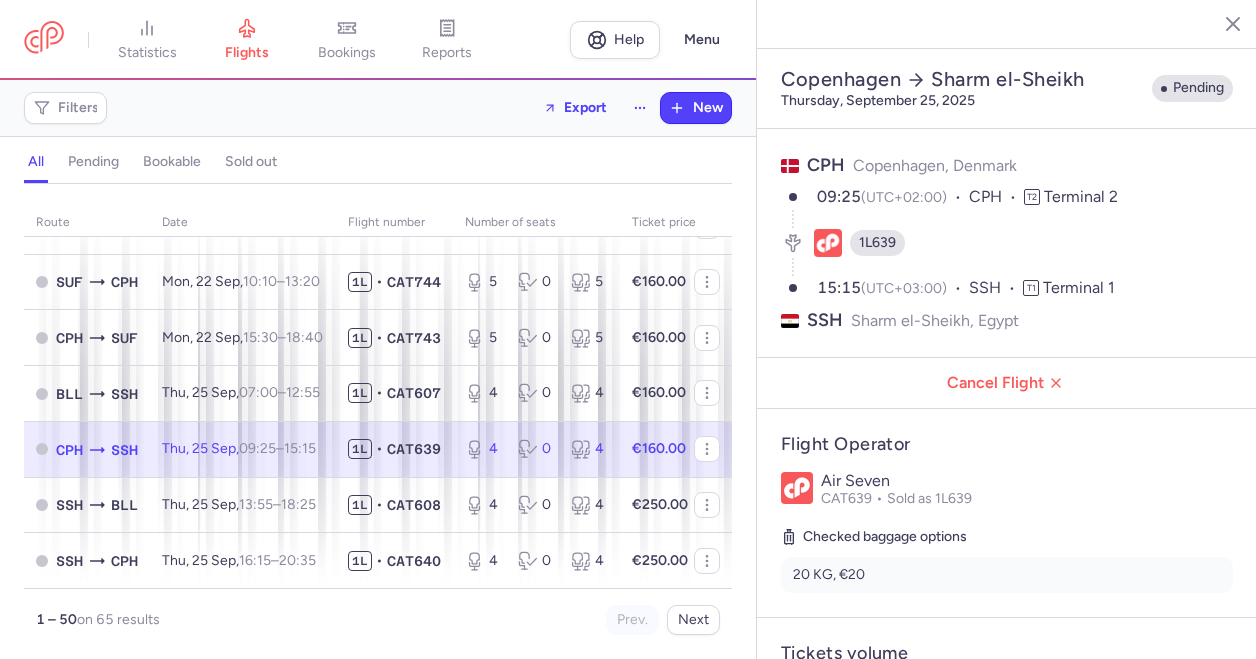 scroll, scrollTop: 241, scrollLeft: 0, axis: vertical 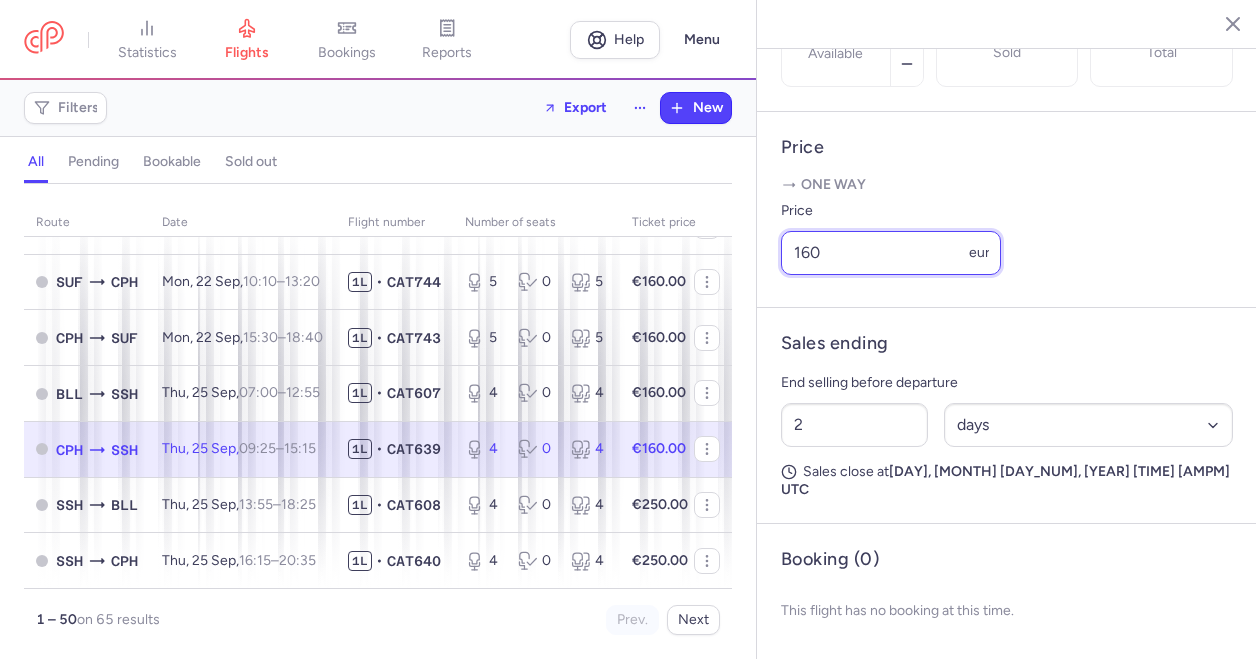 click on "160" at bounding box center (891, 253) 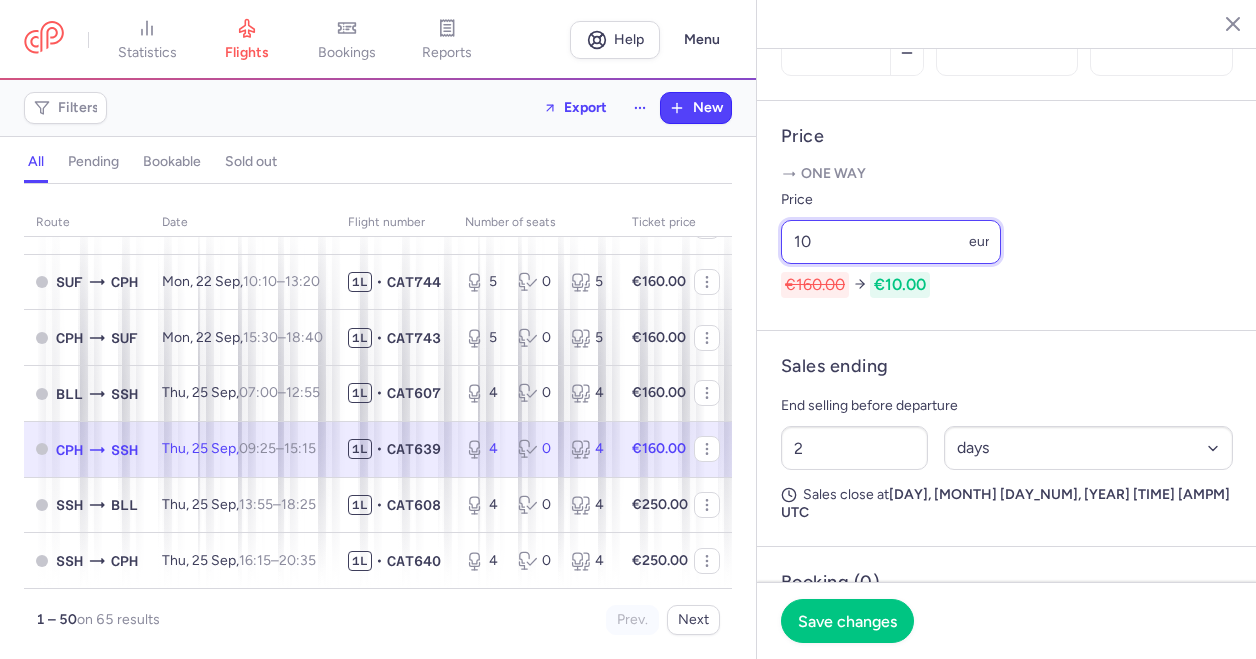 type on "1" 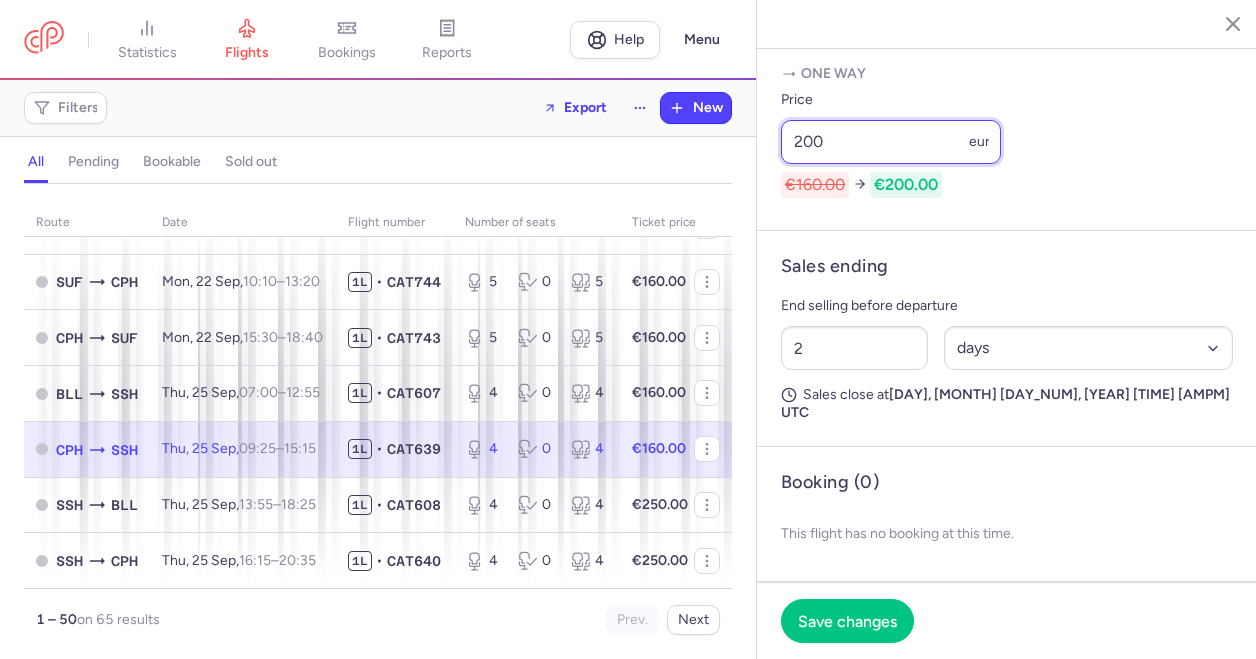 scroll, scrollTop: 829, scrollLeft: 0, axis: vertical 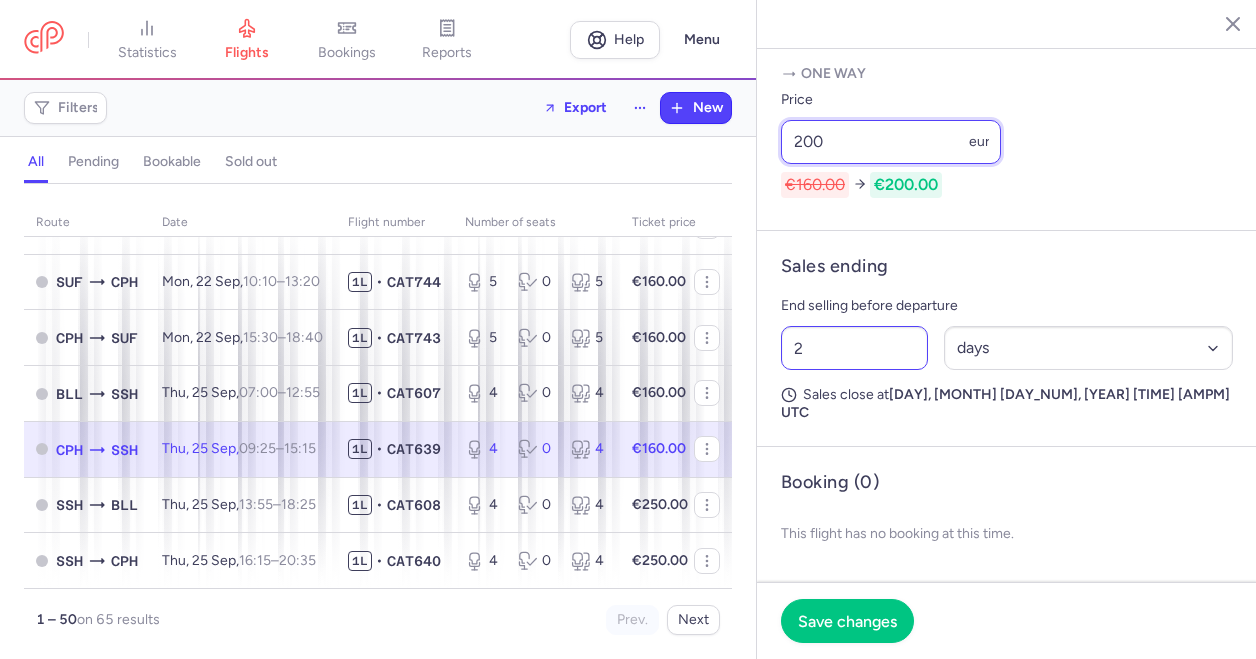 type on "200" 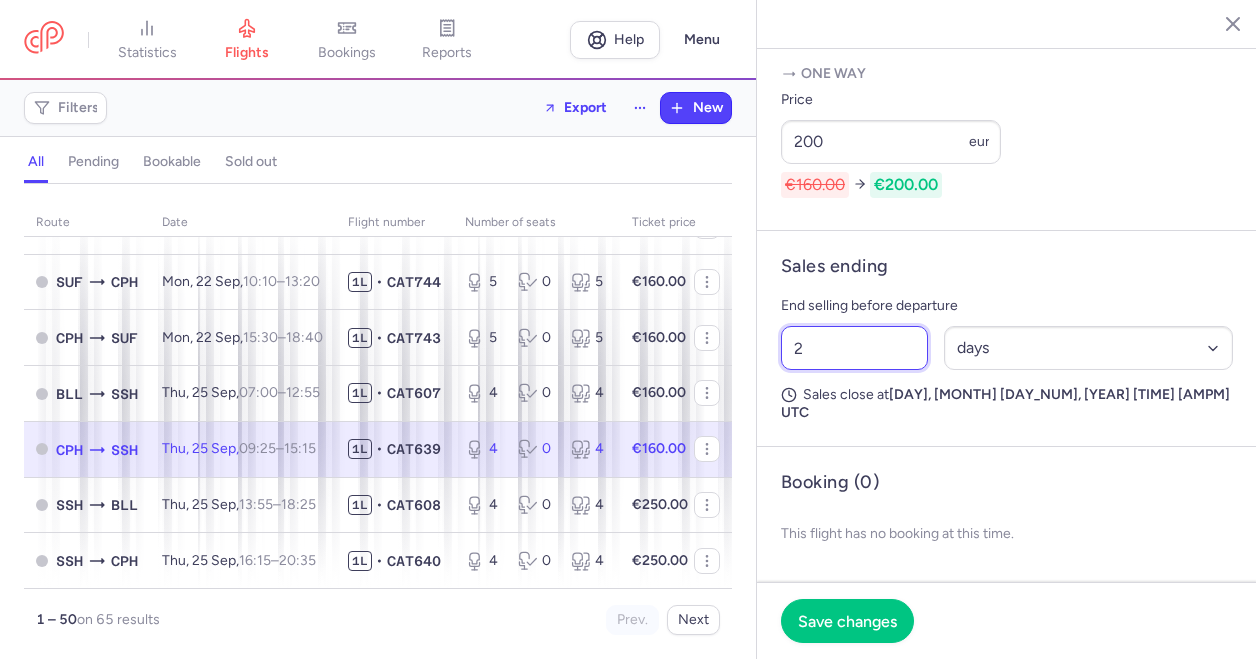 click on "2" at bounding box center [854, 348] 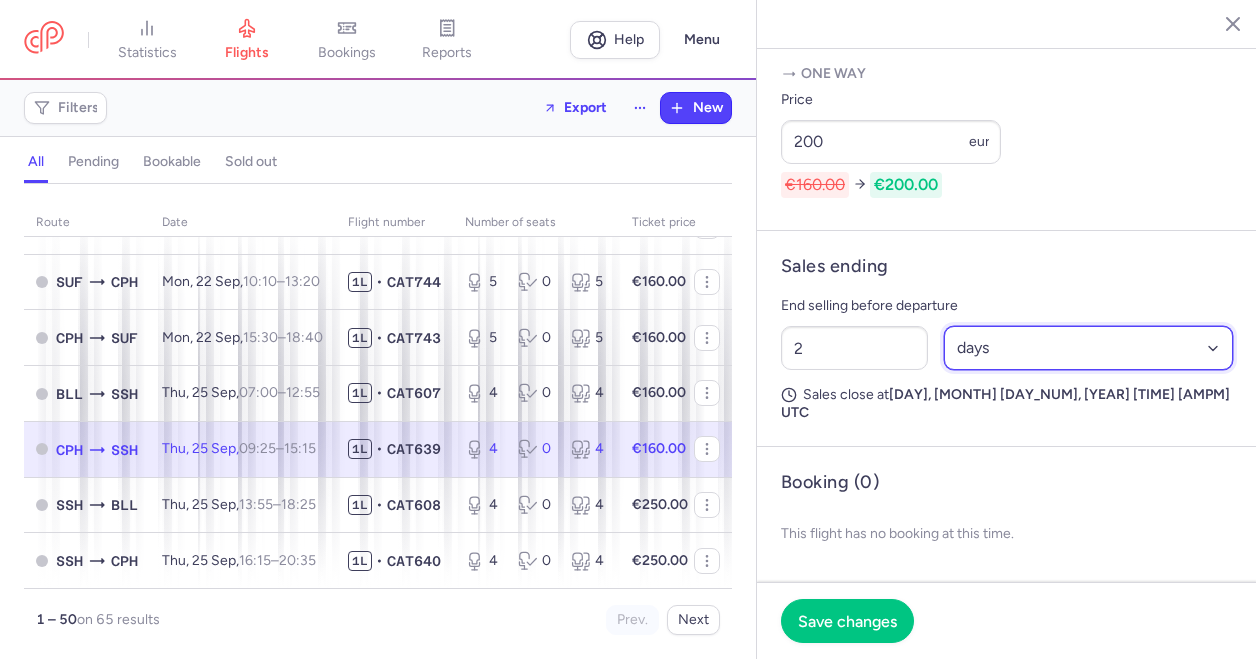 click on "Select an option hours days" at bounding box center [1089, 348] 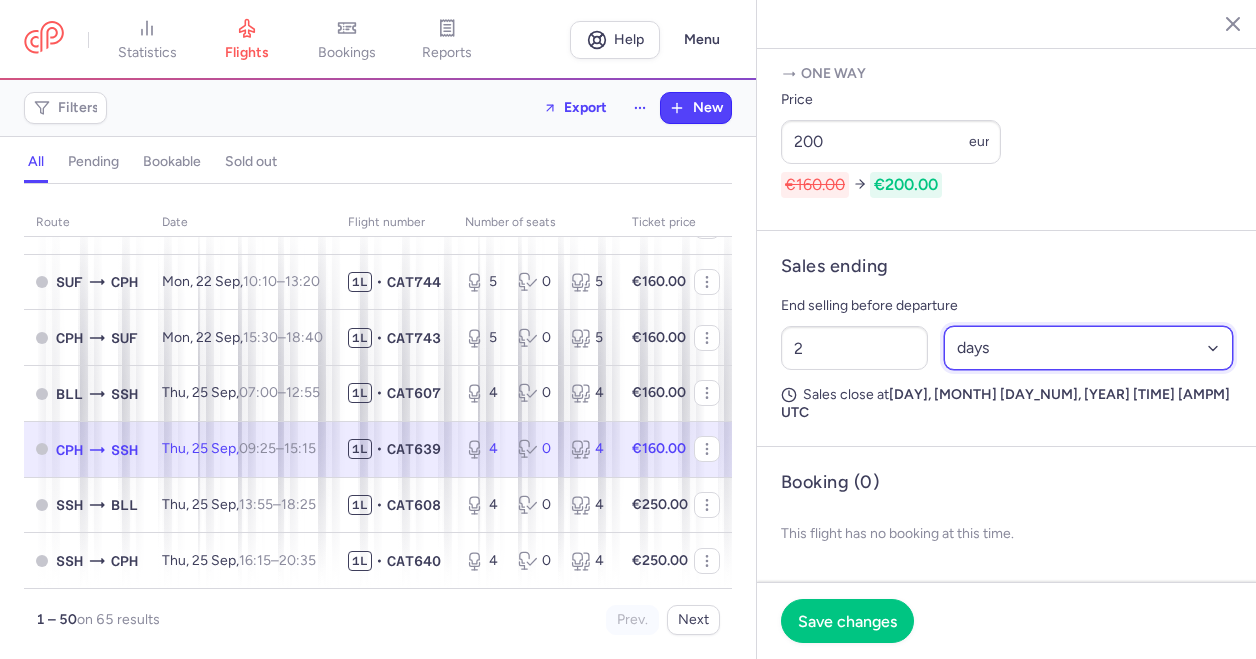 select on "hours" 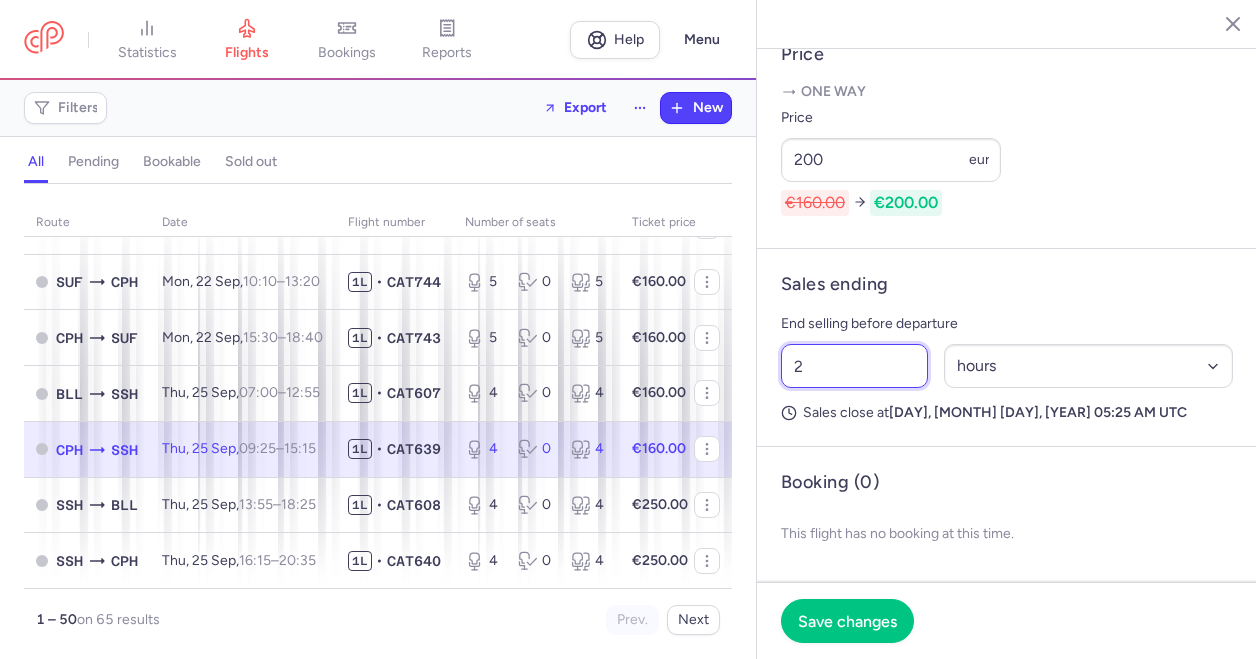 click on "2" at bounding box center [854, 366] 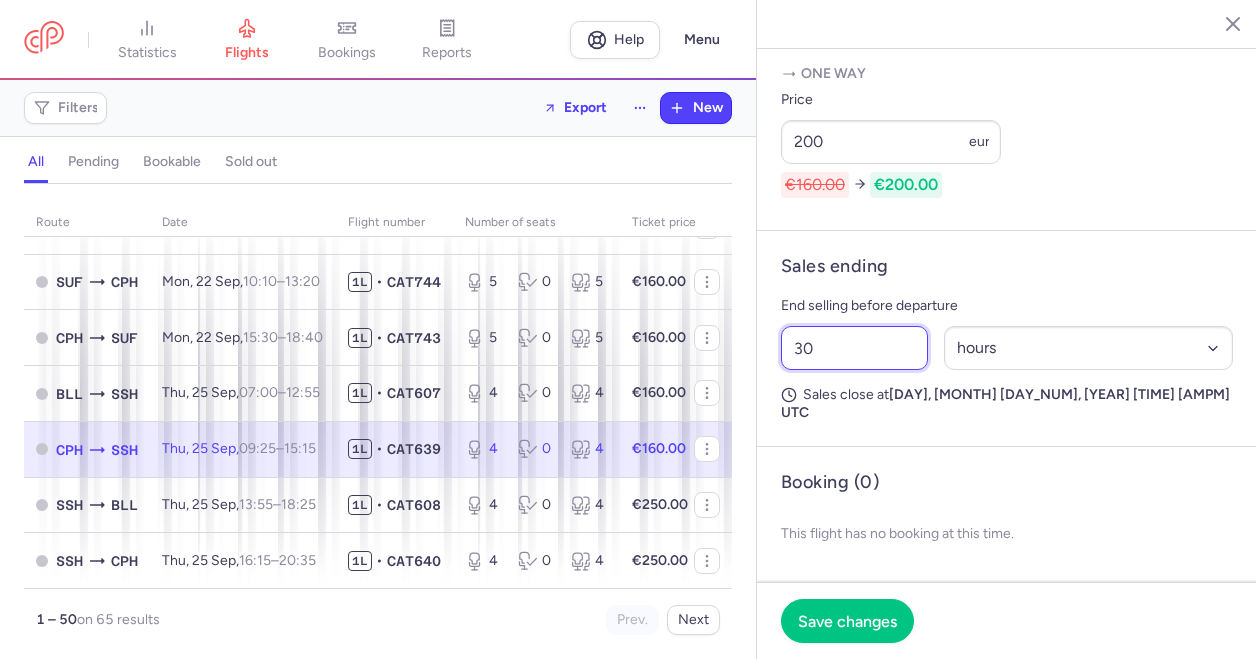type on "3" 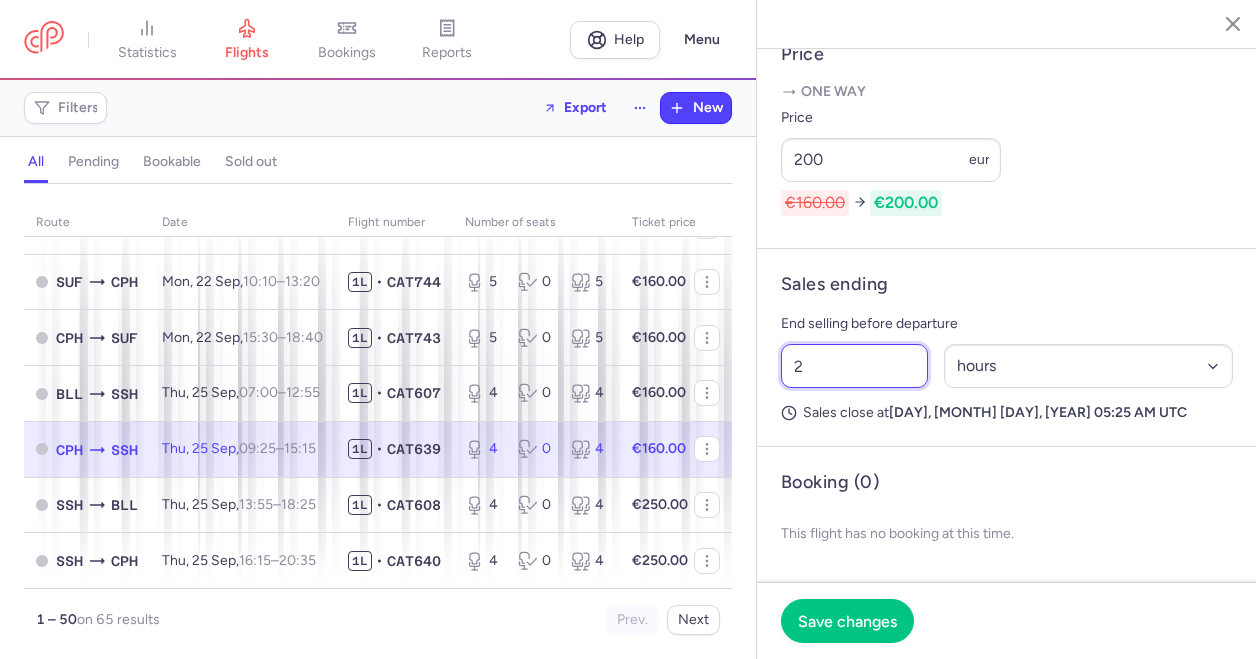type on "1" 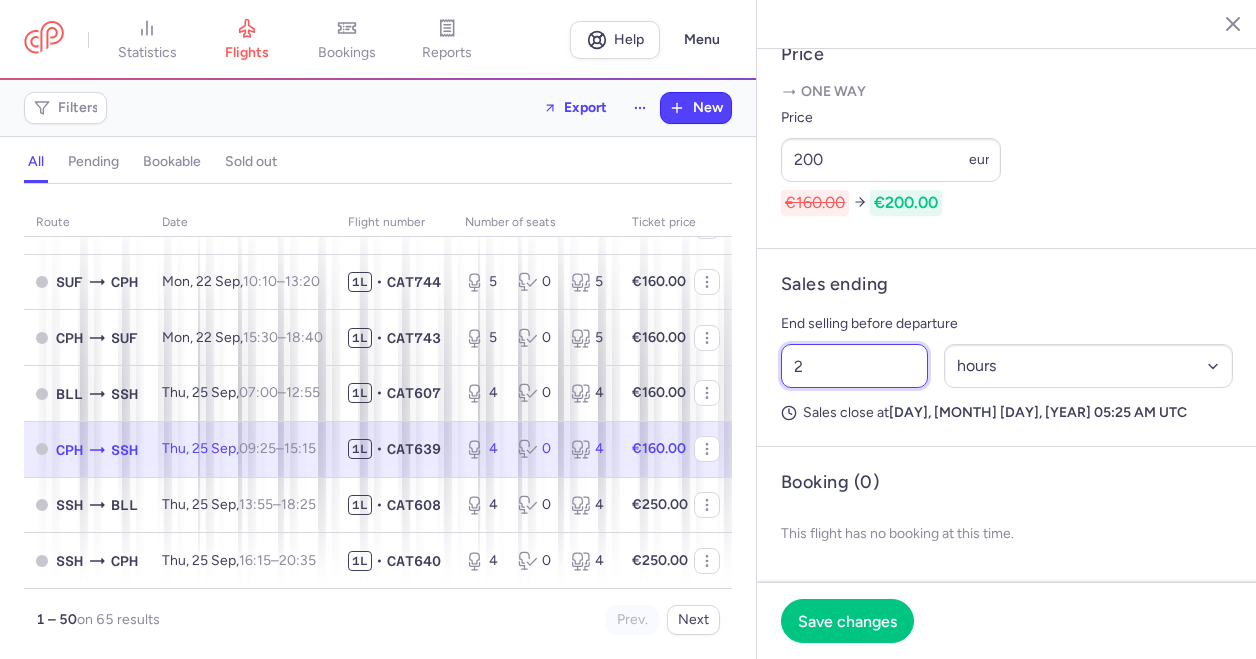 select on "days" 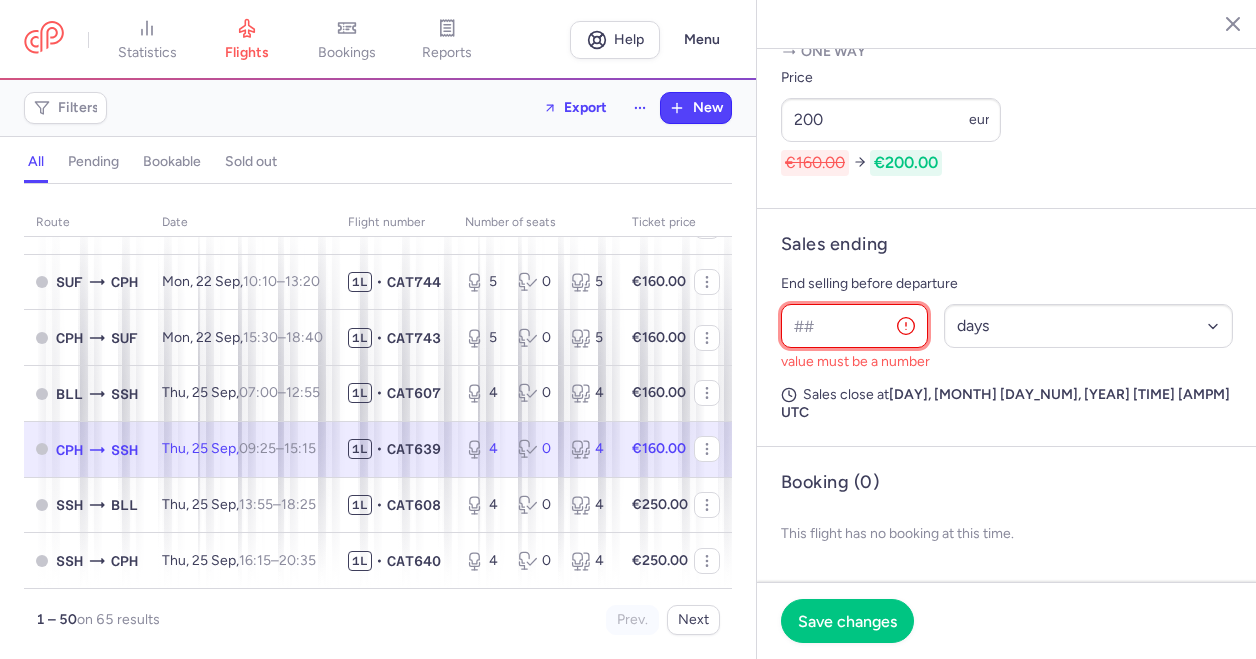 type on "2" 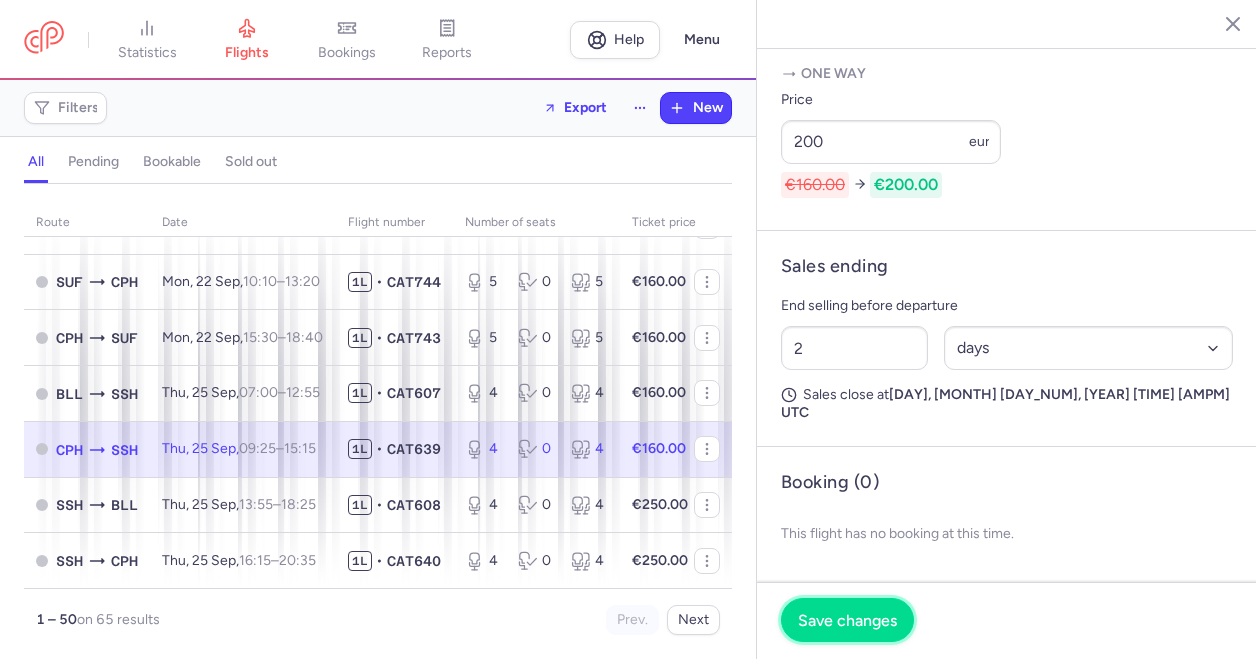 click on "Save changes" at bounding box center [847, 620] 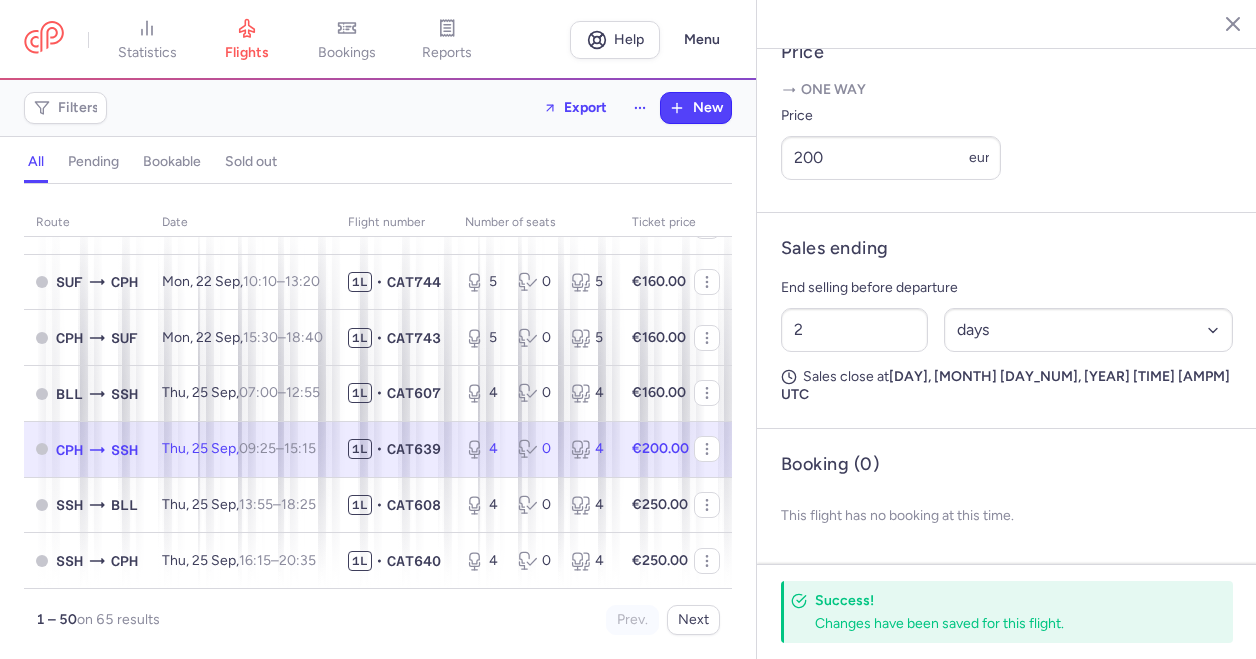 scroll, scrollTop: 770, scrollLeft: 0, axis: vertical 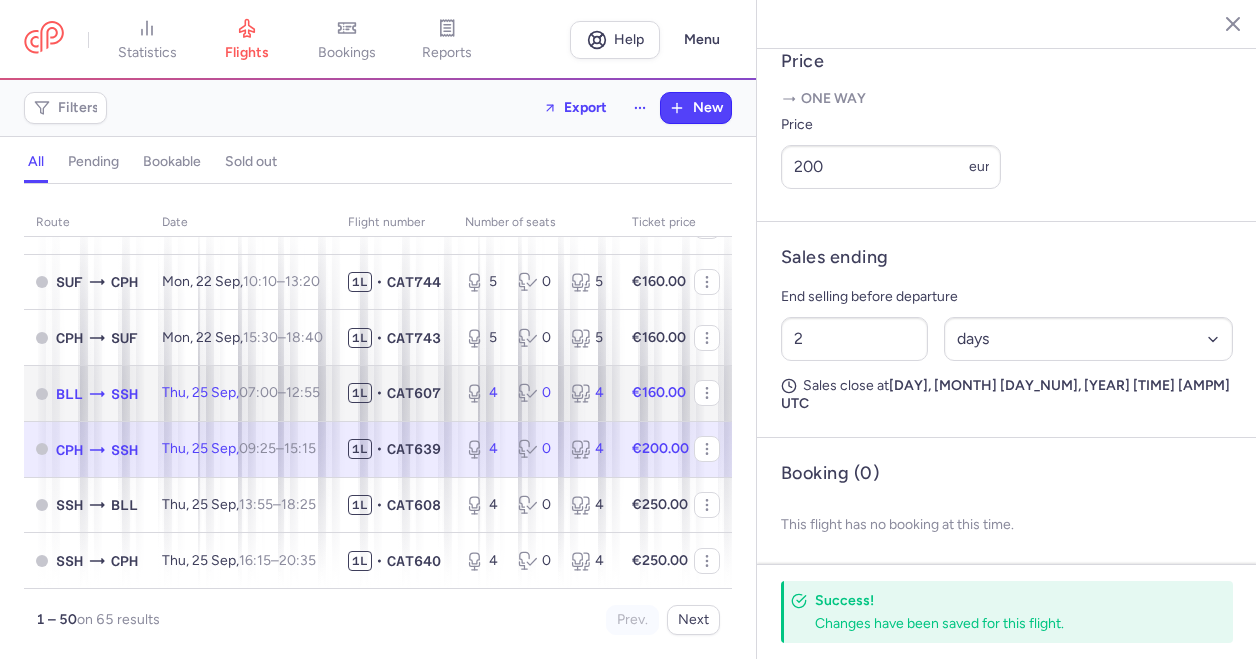 click on "[DAY], [DAY_NUM] [MONTH],  [TIME]  –  [TIME]  +0" 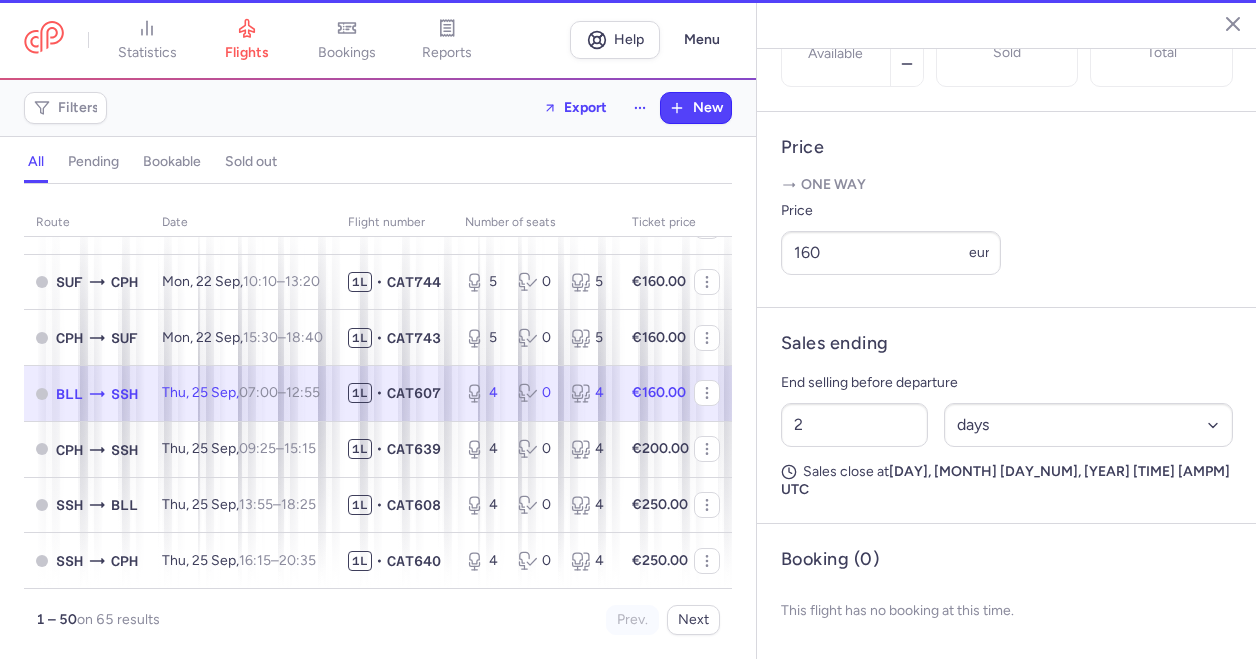 scroll, scrollTop: 718, scrollLeft: 0, axis: vertical 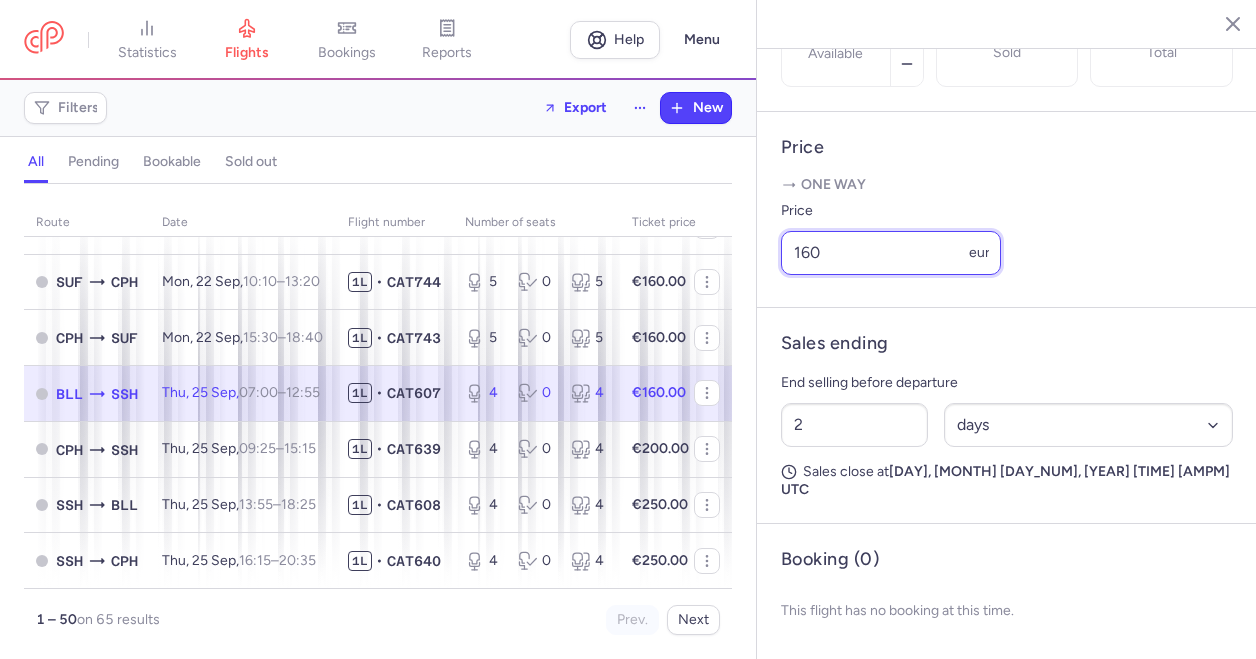 click on "160" at bounding box center [891, 253] 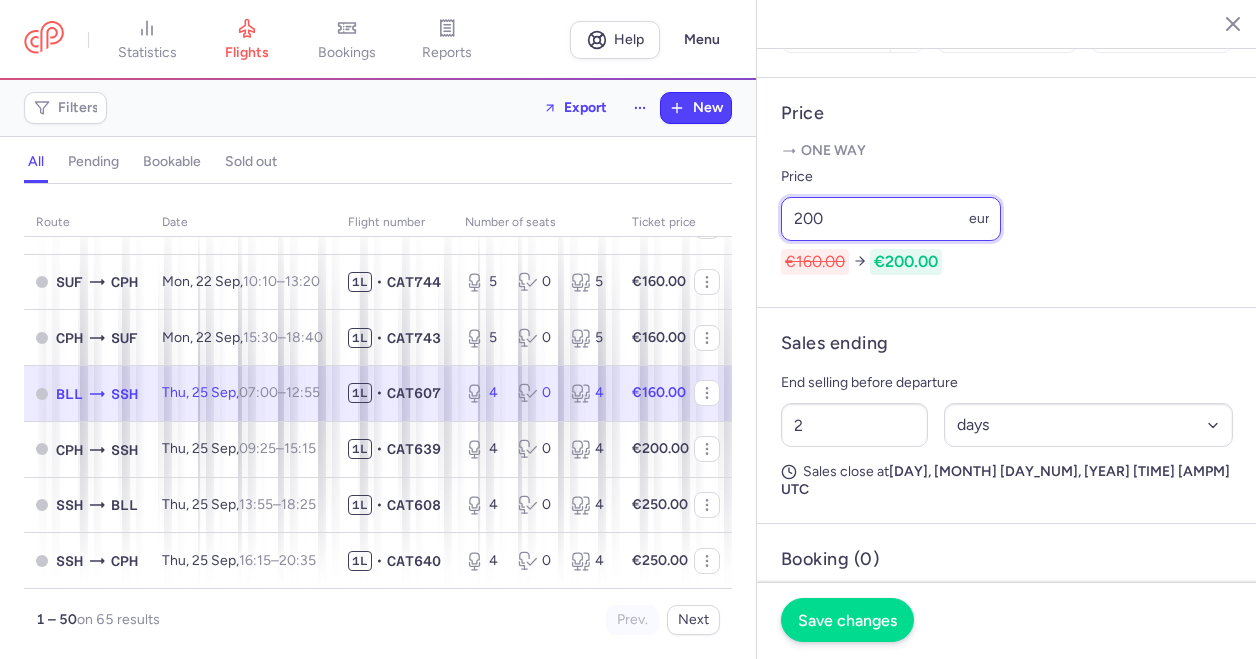 type on "200" 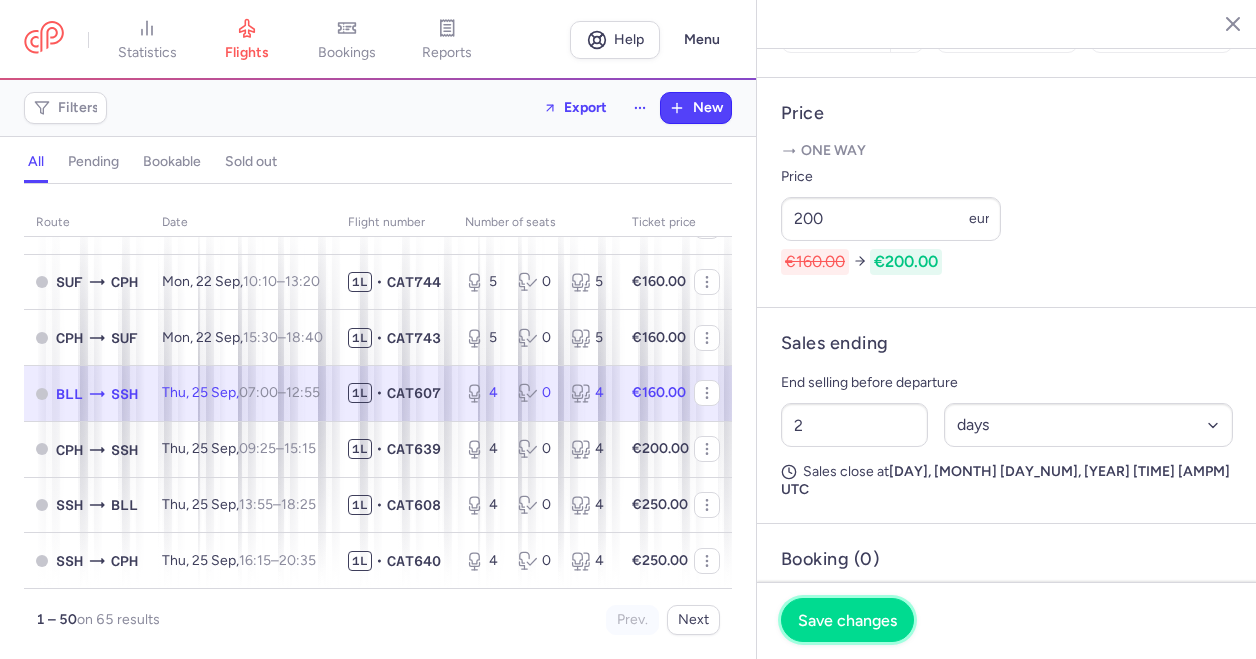 click on "Save changes" at bounding box center (847, 620) 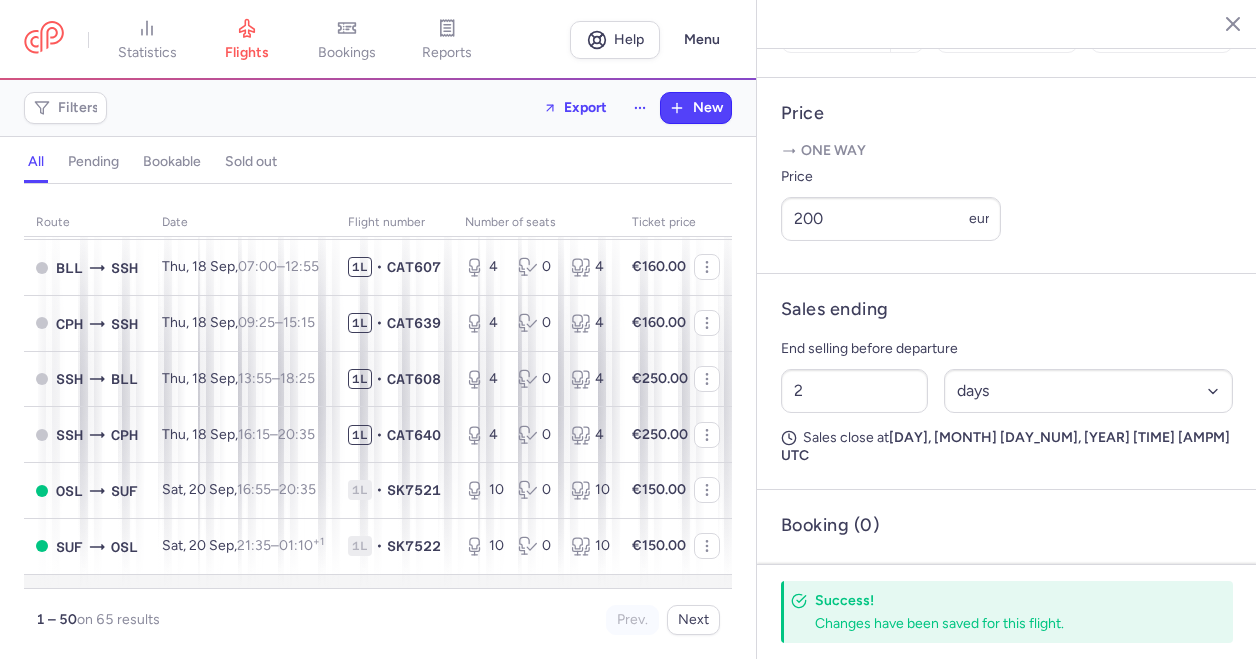 scroll, scrollTop: 2175, scrollLeft: 0, axis: vertical 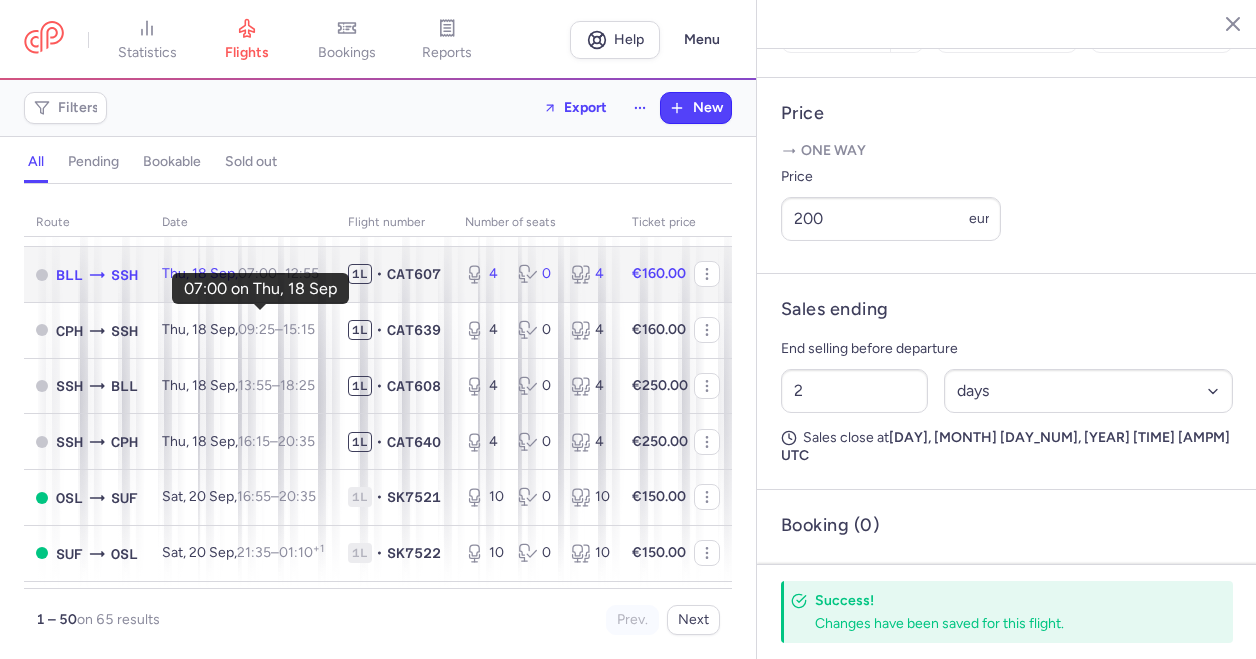 click on "07:00" at bounding box center (257, 273) 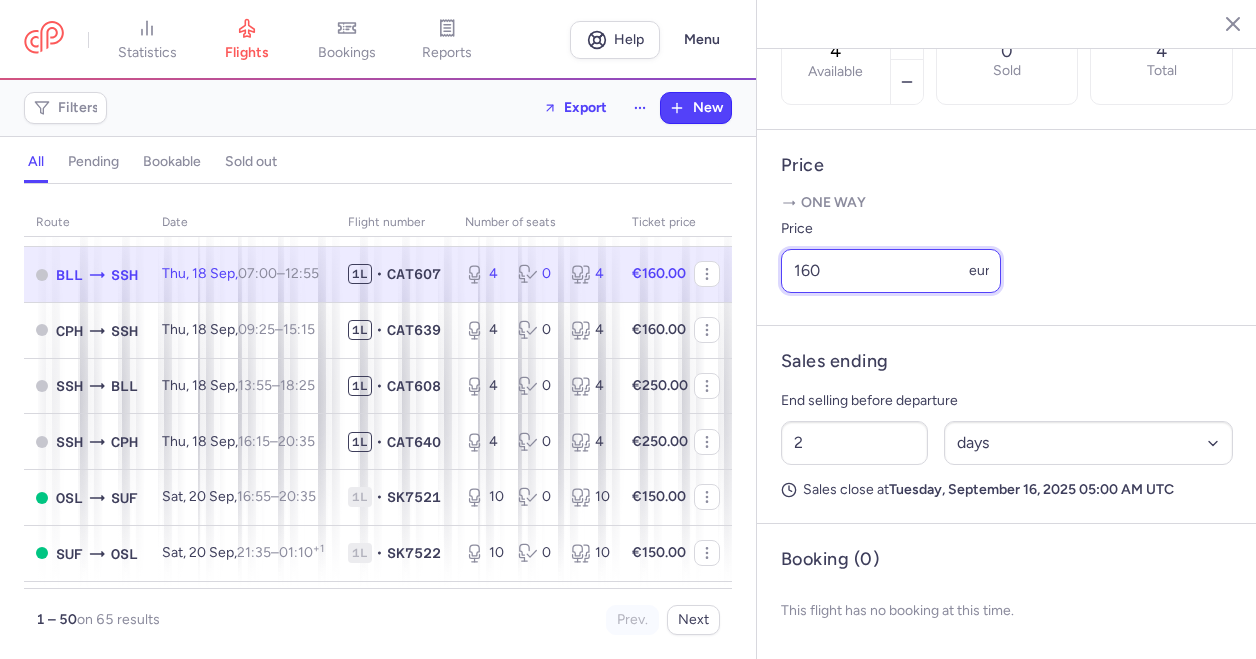 click on "160" at bounding box center (891, 271) 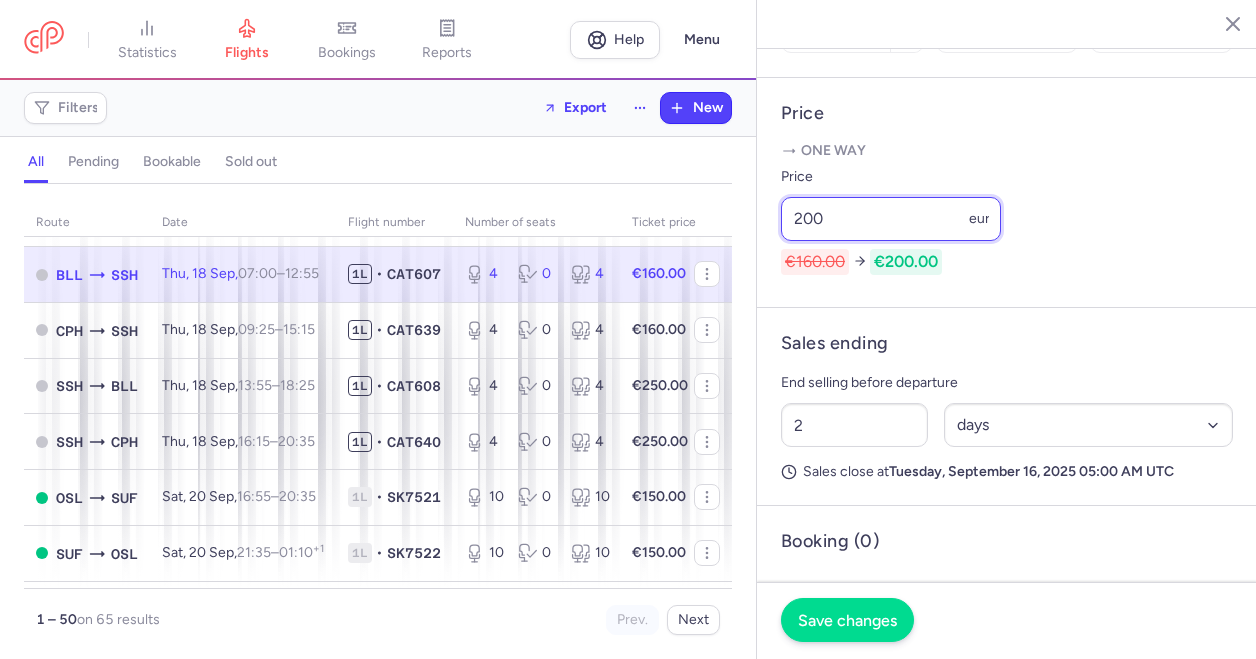 type on "200" 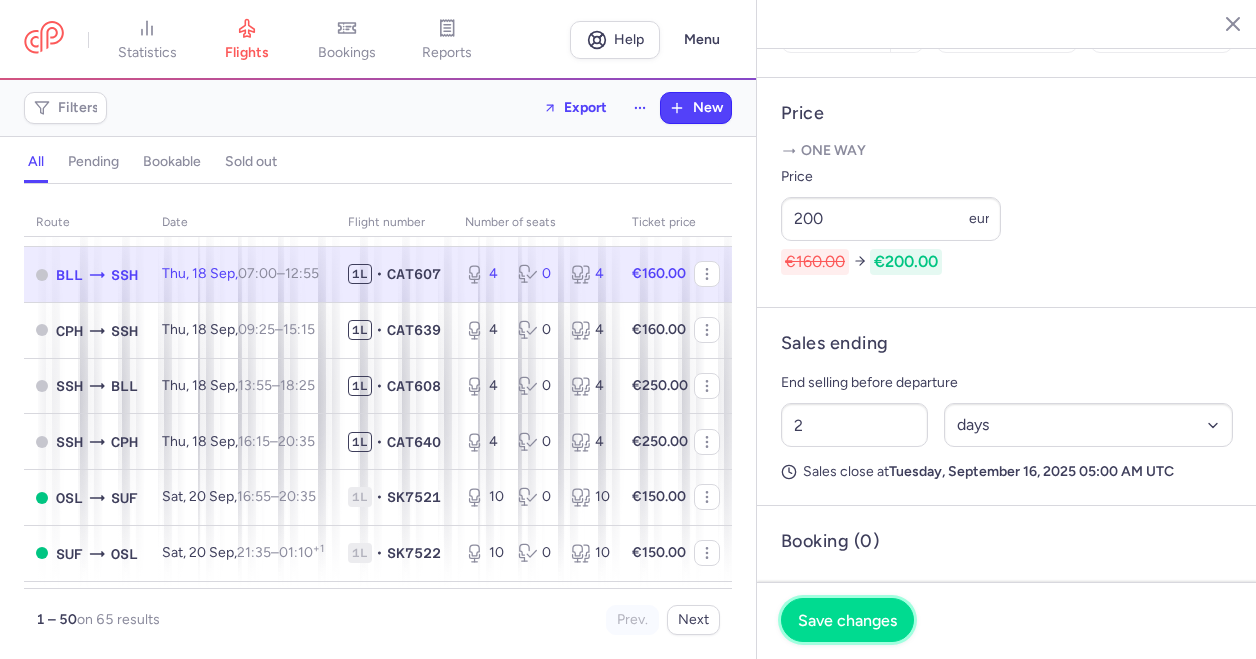 click on "Save changes" at bounding box center (847, 620) 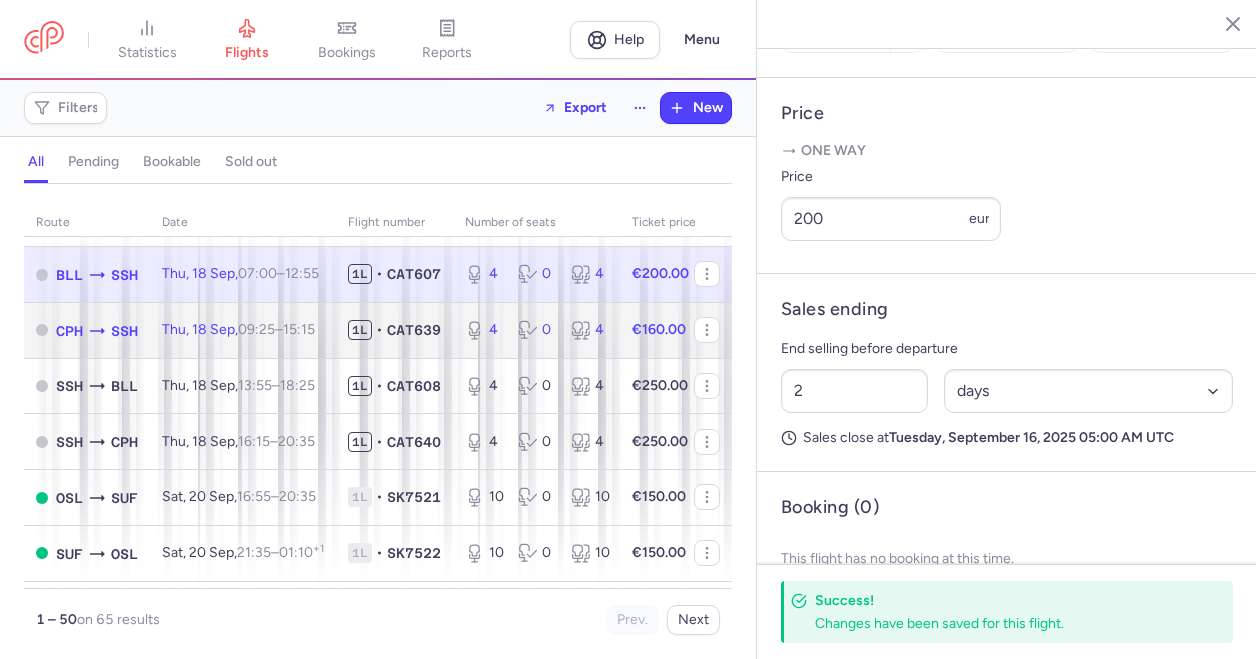 click on "[DAY], [DAY] [SEP],  09:25  –  15:15  +0" 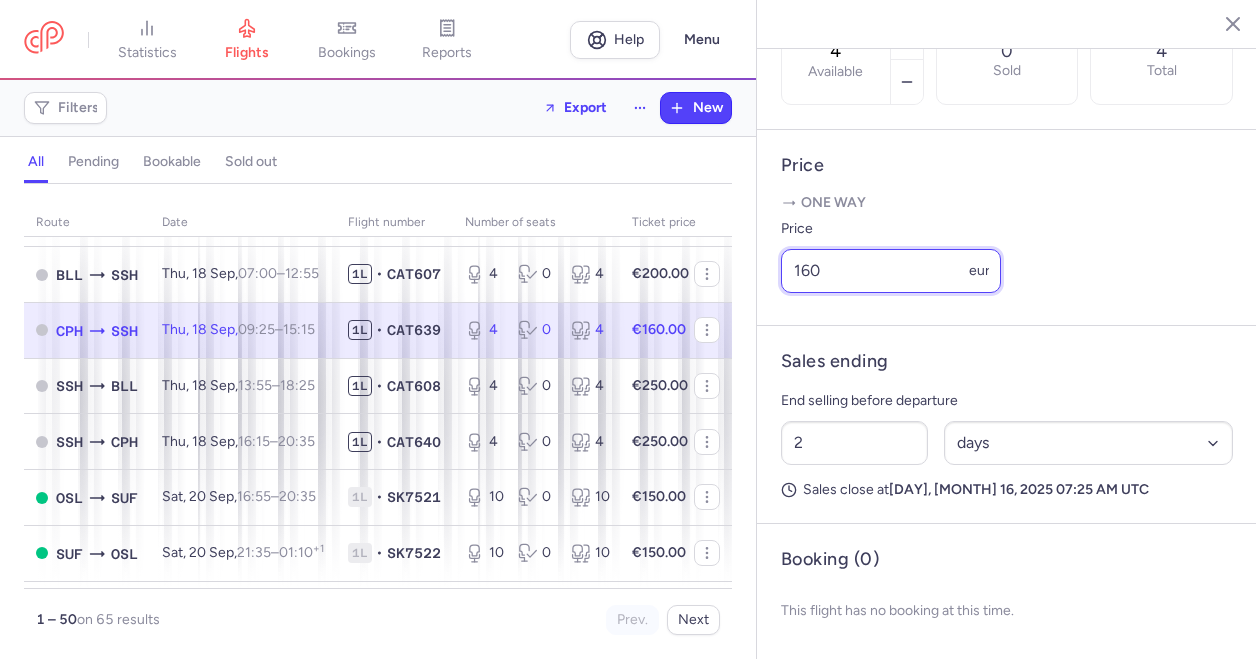 click on "160" at bounding box center (891, 271) 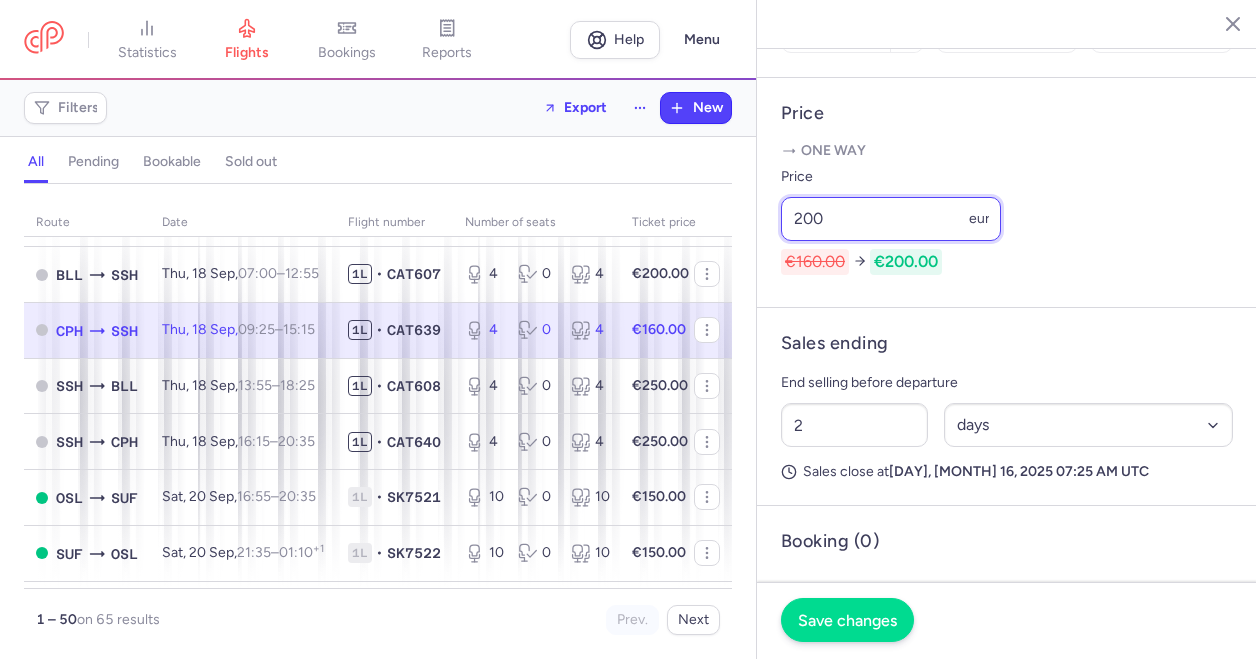 type on "200" 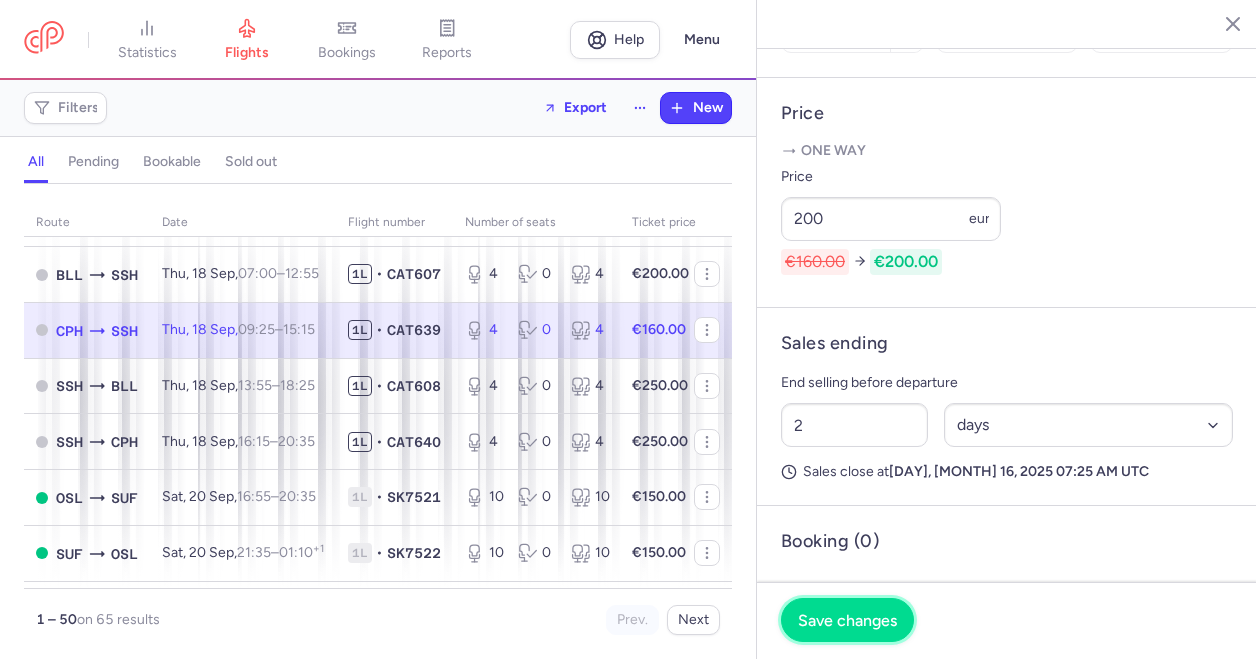 click on "Save changes" at bounding box center [847, 620] 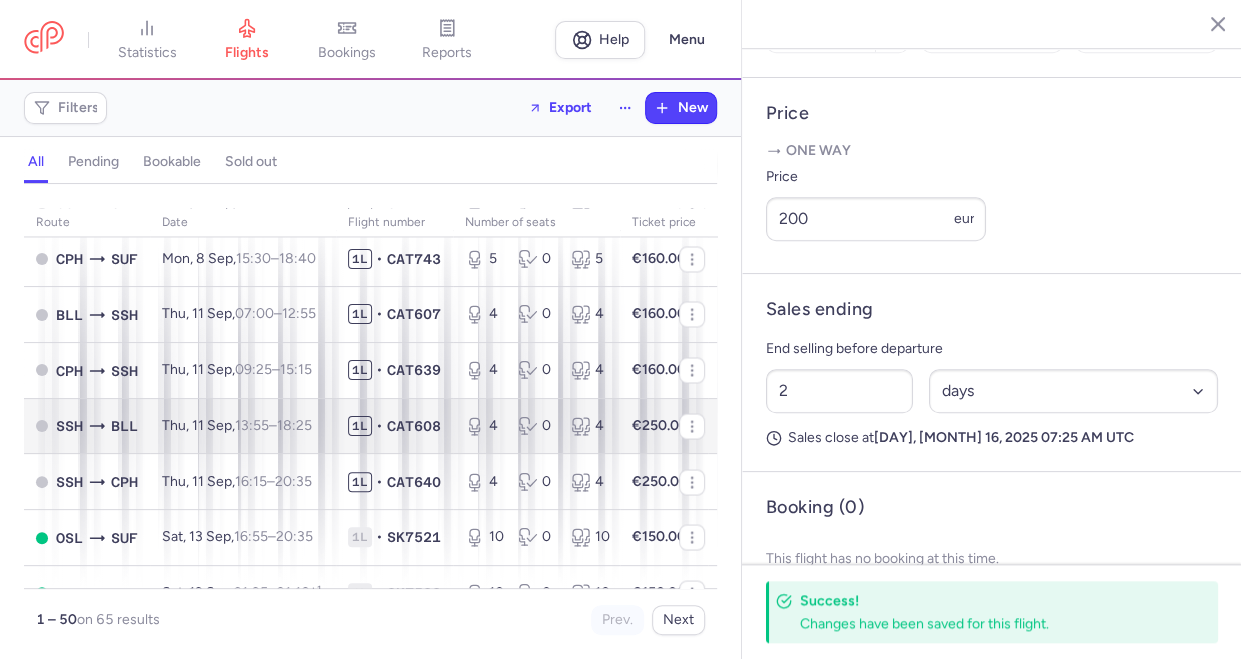 scroll, scrollTop: 1673, scrollLeft: 0, axis: vertical 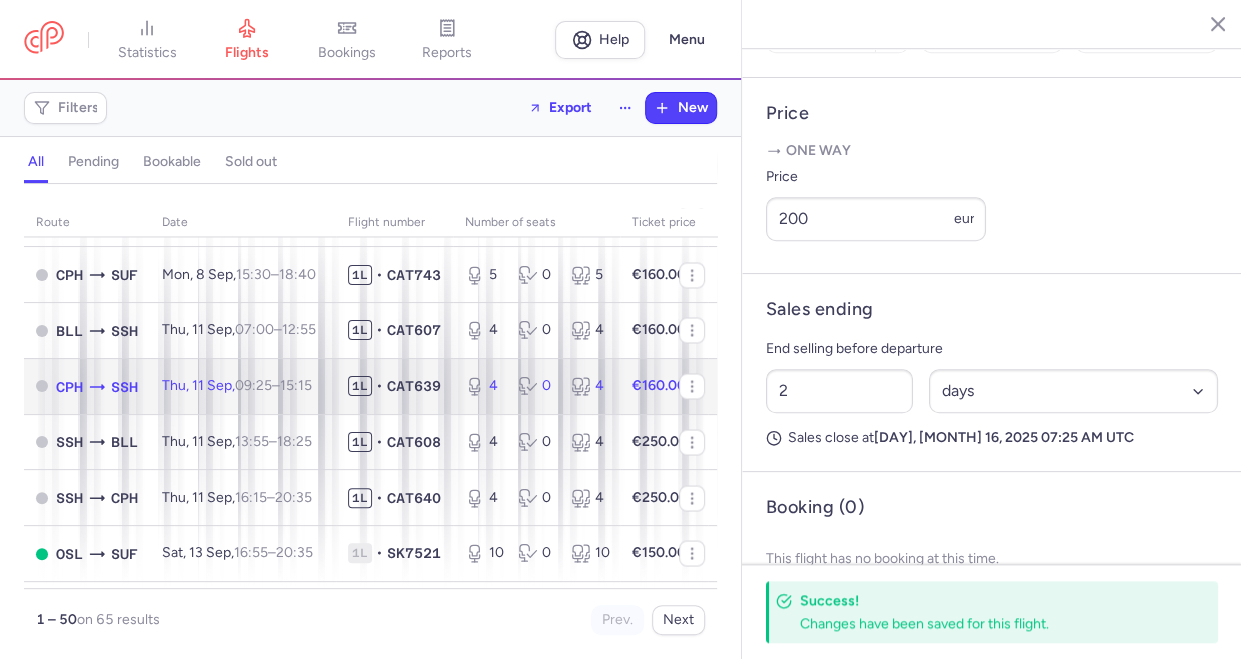 click on "[DAY], [DAY] [SEP],  09:25  –  15:15  +0" 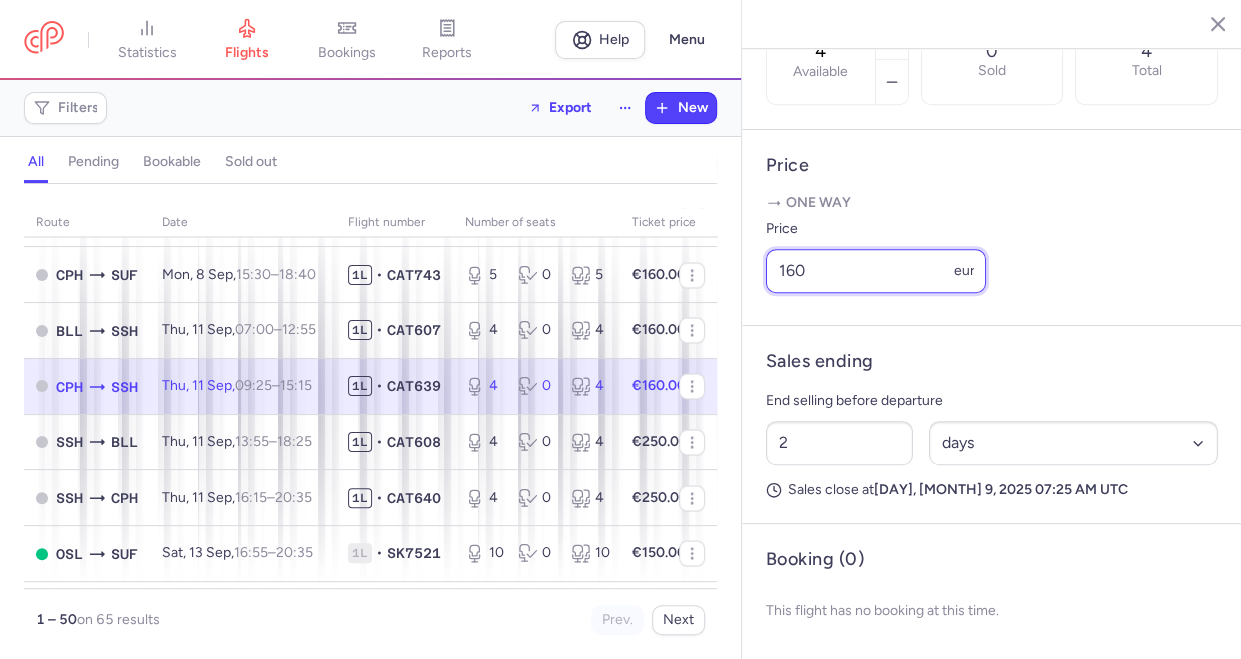 click on "160" at bounding box center (876, 271) 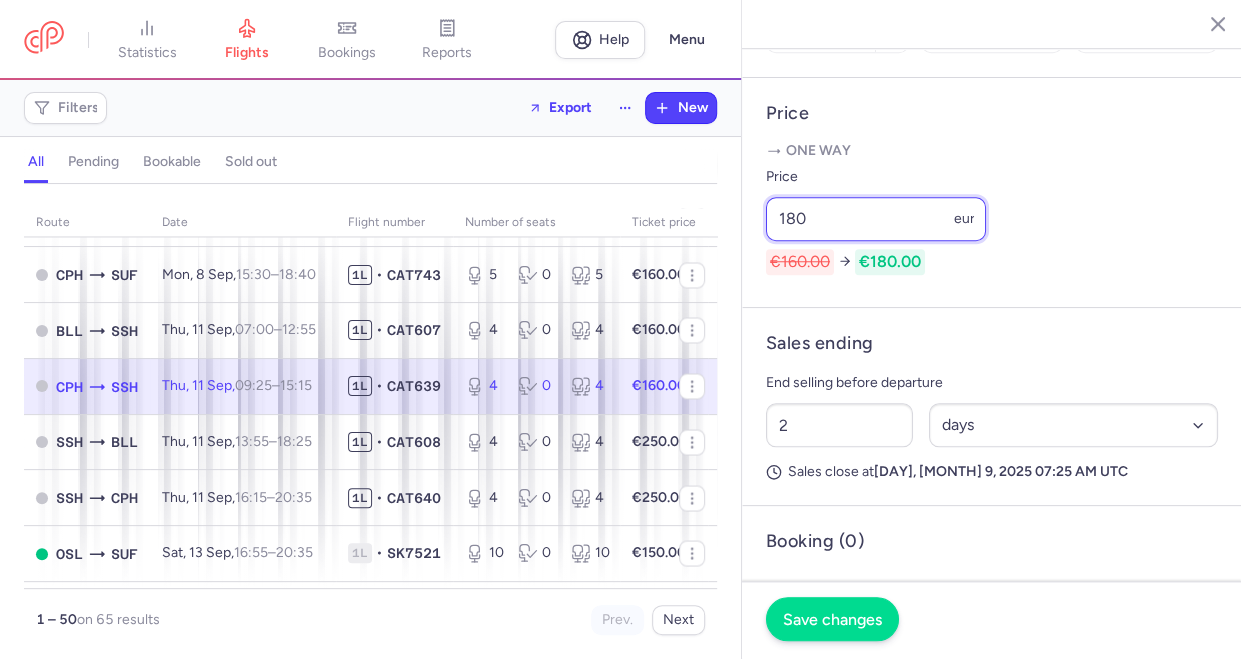 type on "180" 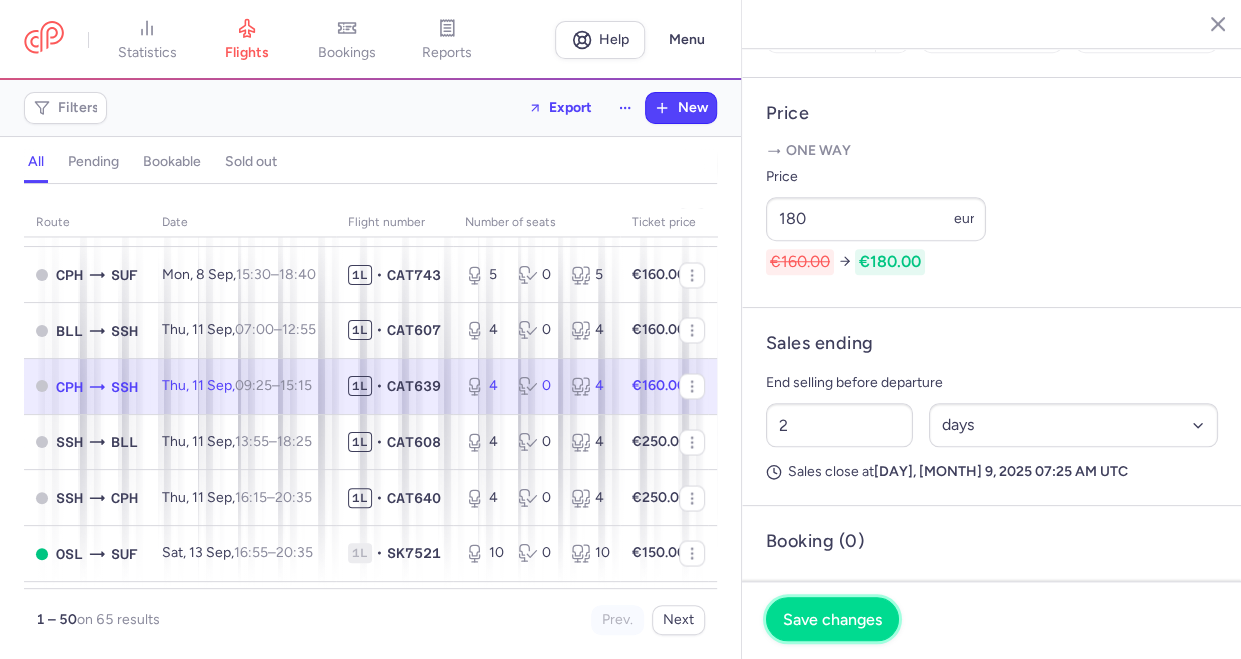 click on "Save changes" at bounding box center (832, 620) 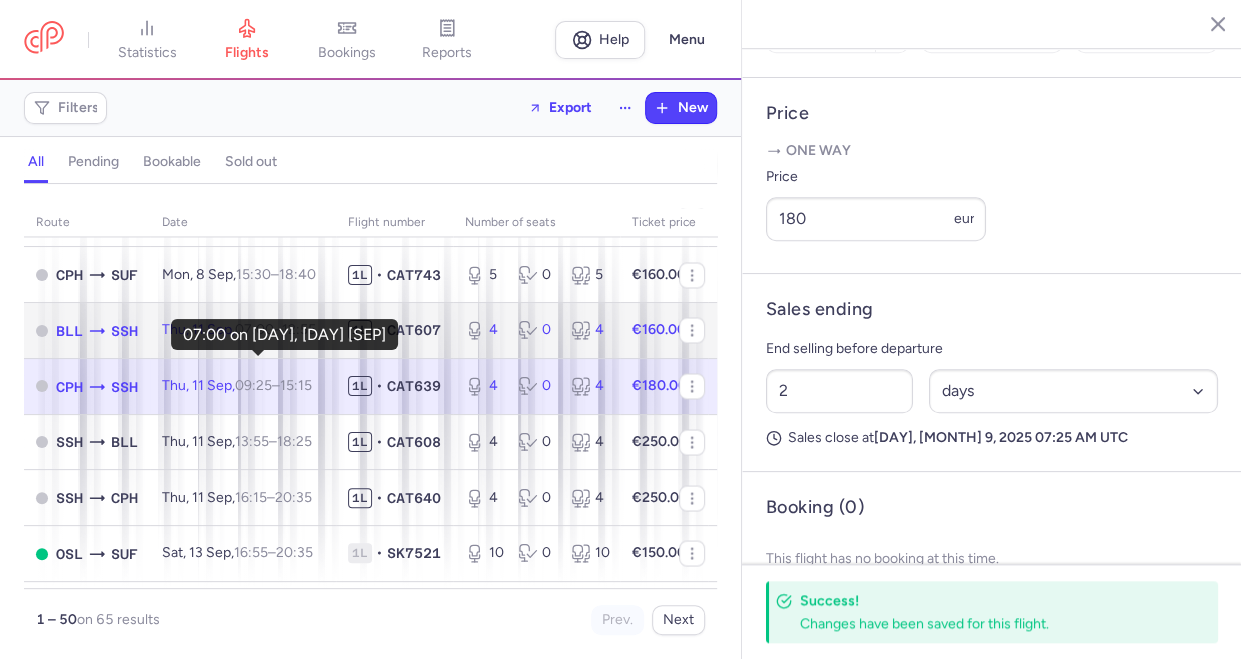 click on "07:00" at bounding box center (254, 329) 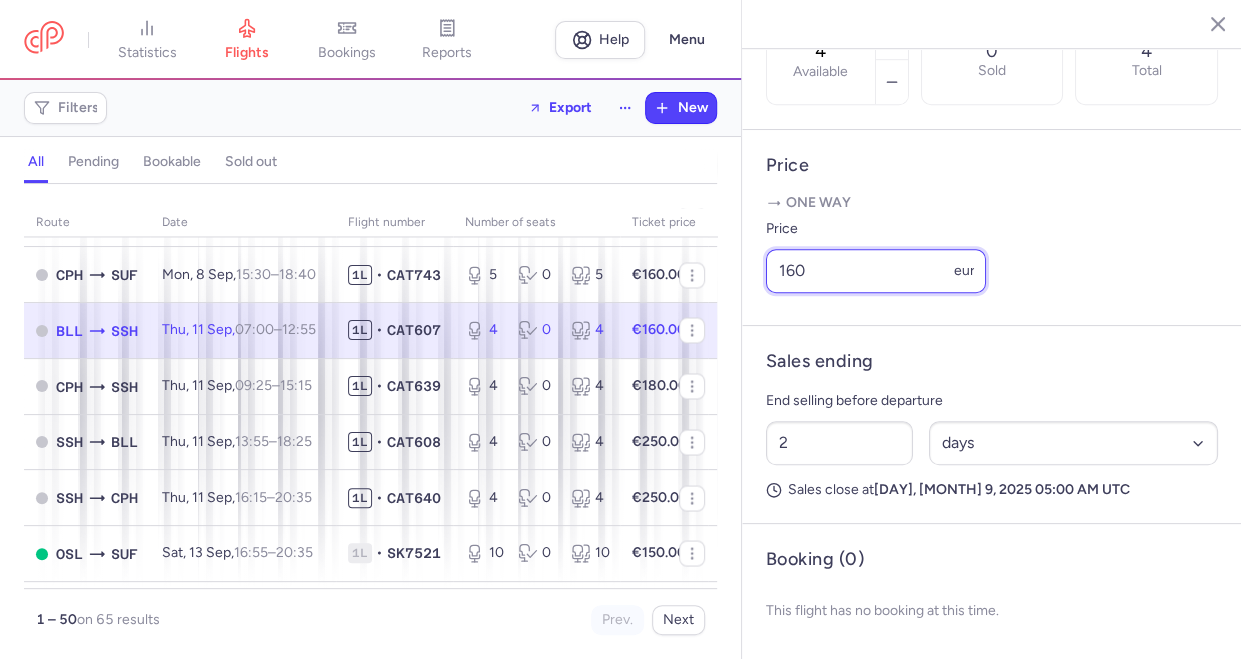 click on "160" at bounding box center (876, 271) 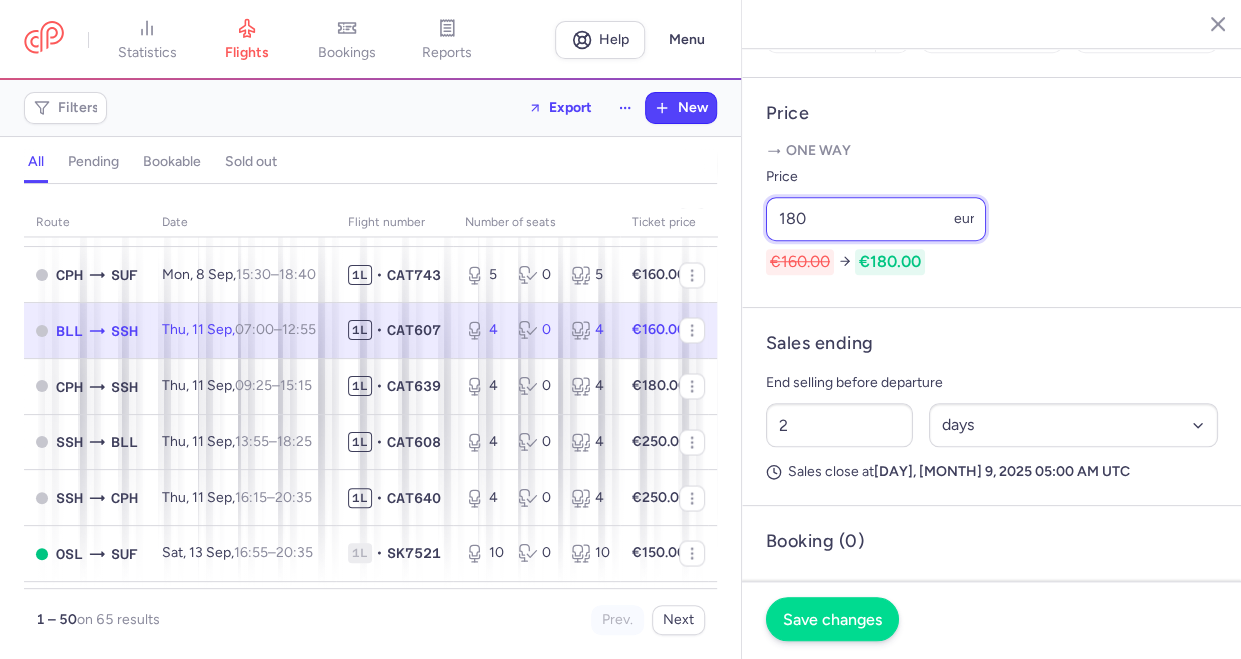 type on "180" 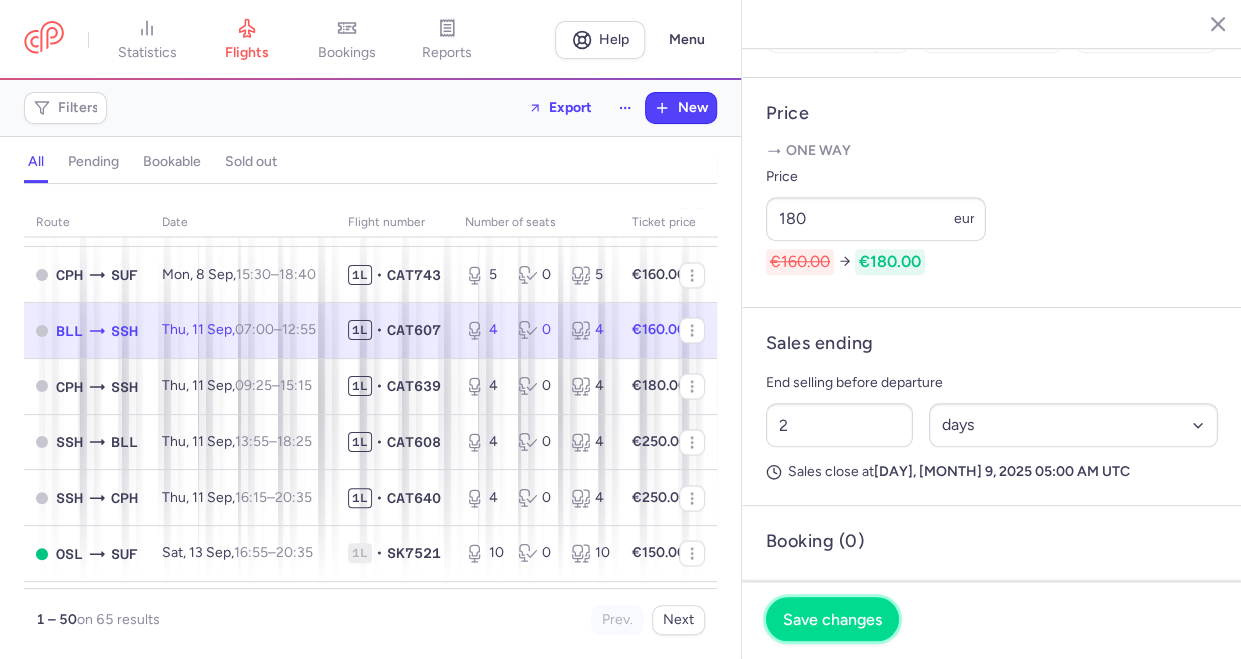click on "Save changes" at bounding box center (832, 620) 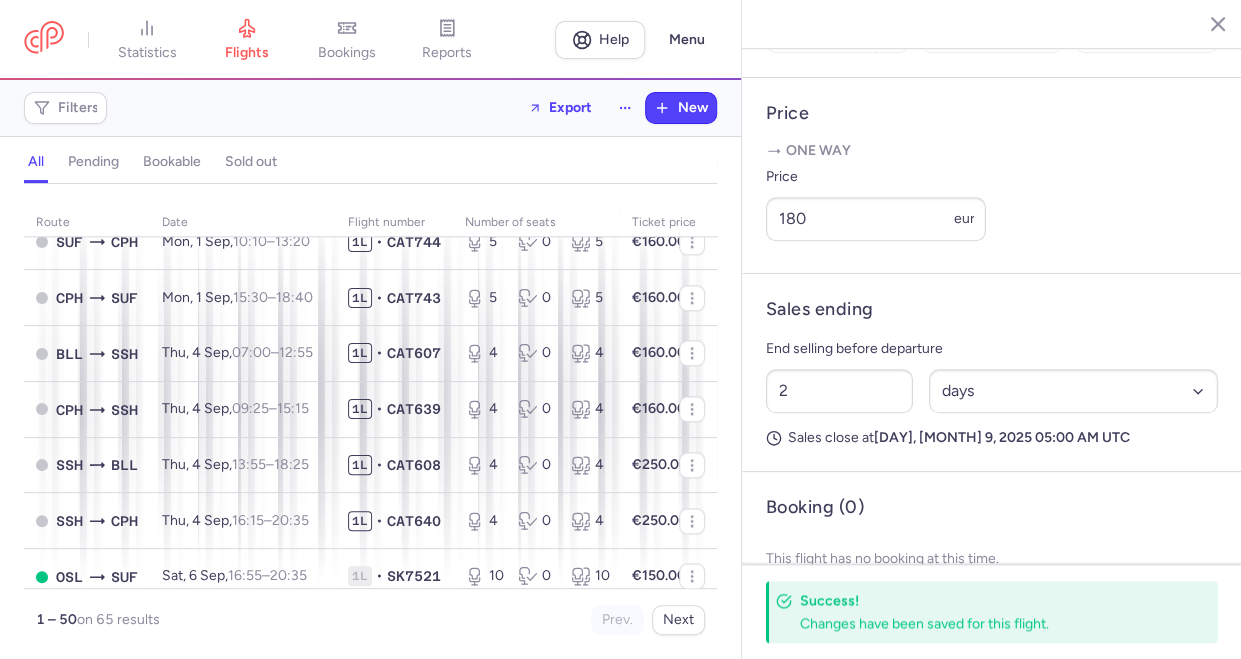 scroll, scrollTop: 1200, scrollLeft: 0, axis: vertical 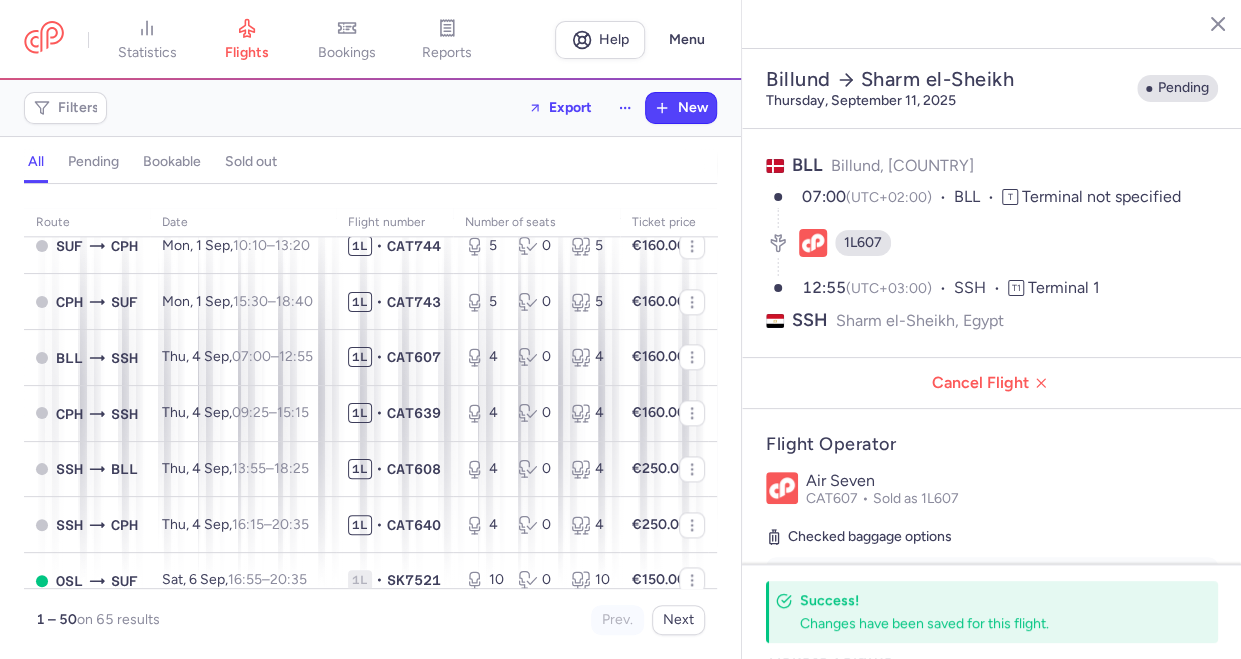 click 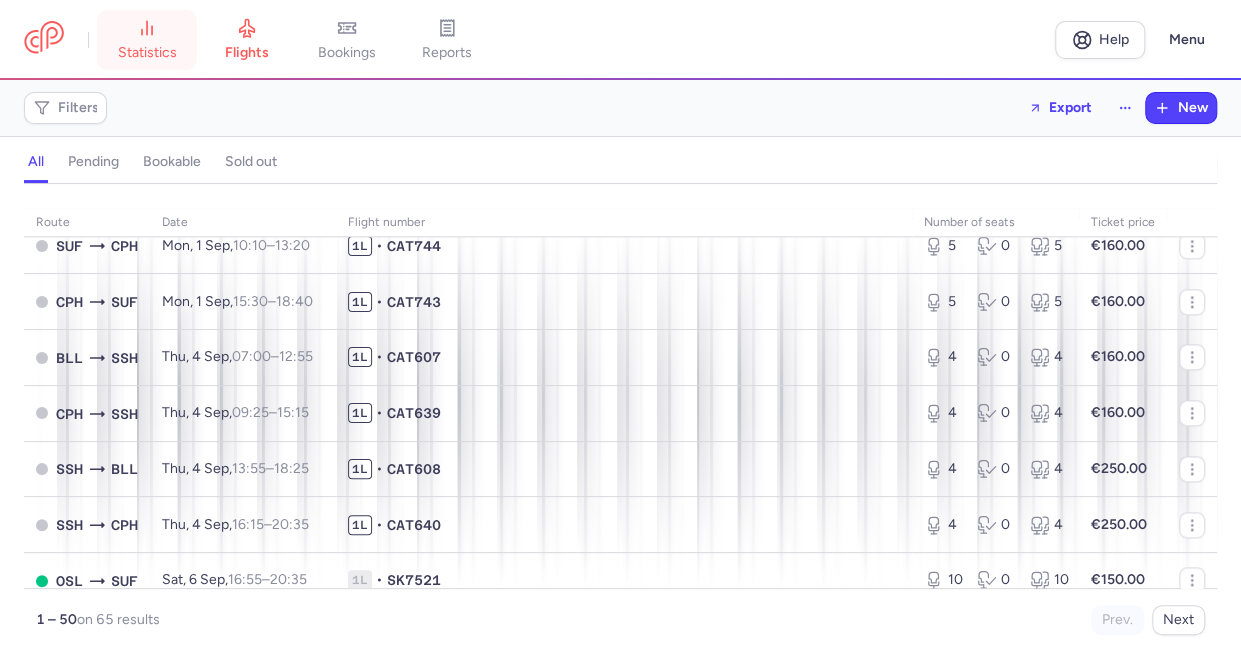 click on "statistics" at bounding box center [147, 40] 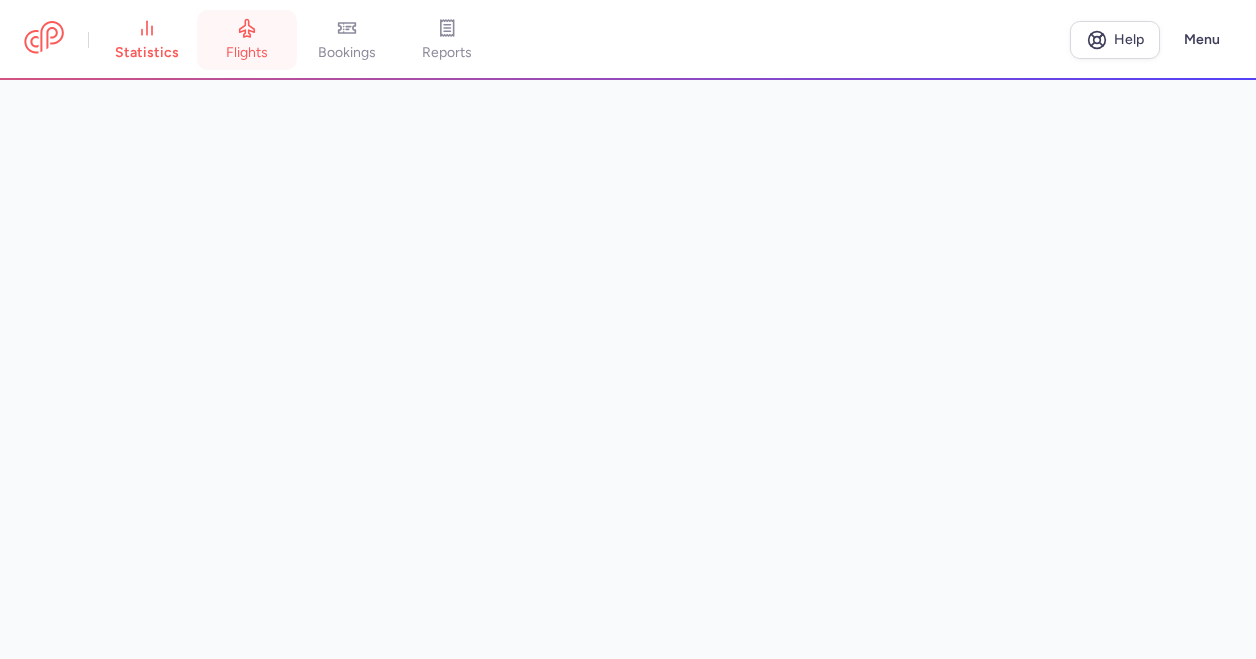 click on "flights" at bounding box center (247, 40) 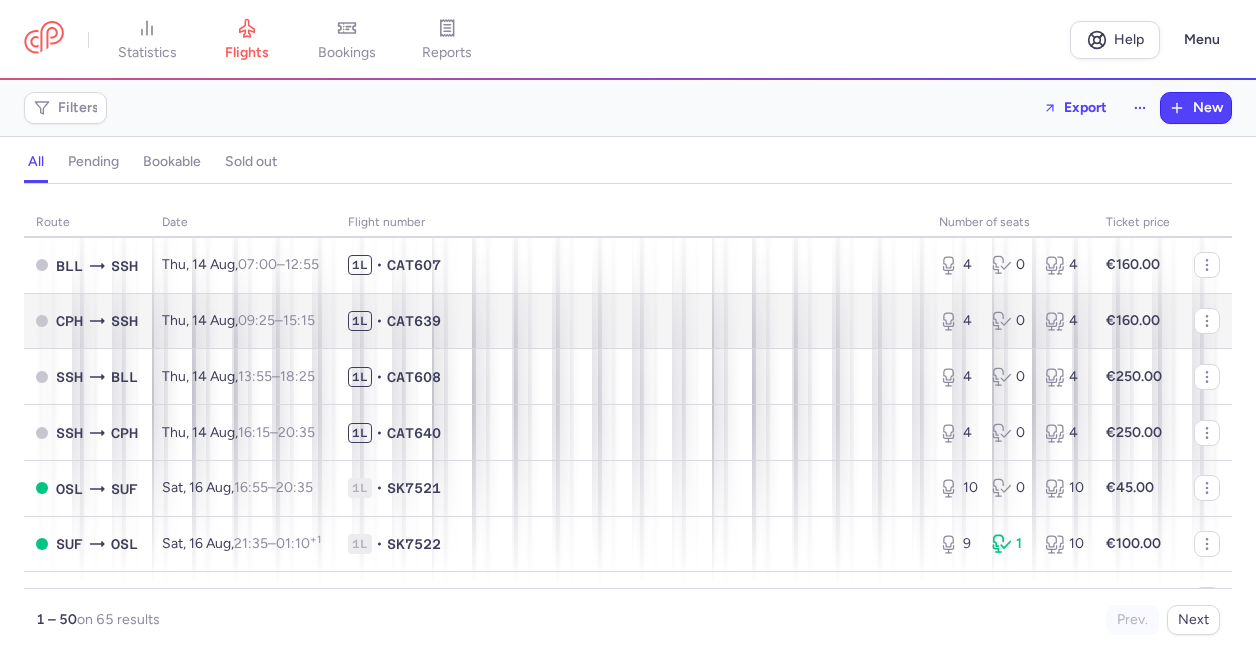 scroll, scrollTop: 0, scrollLeft: 0, axis: both 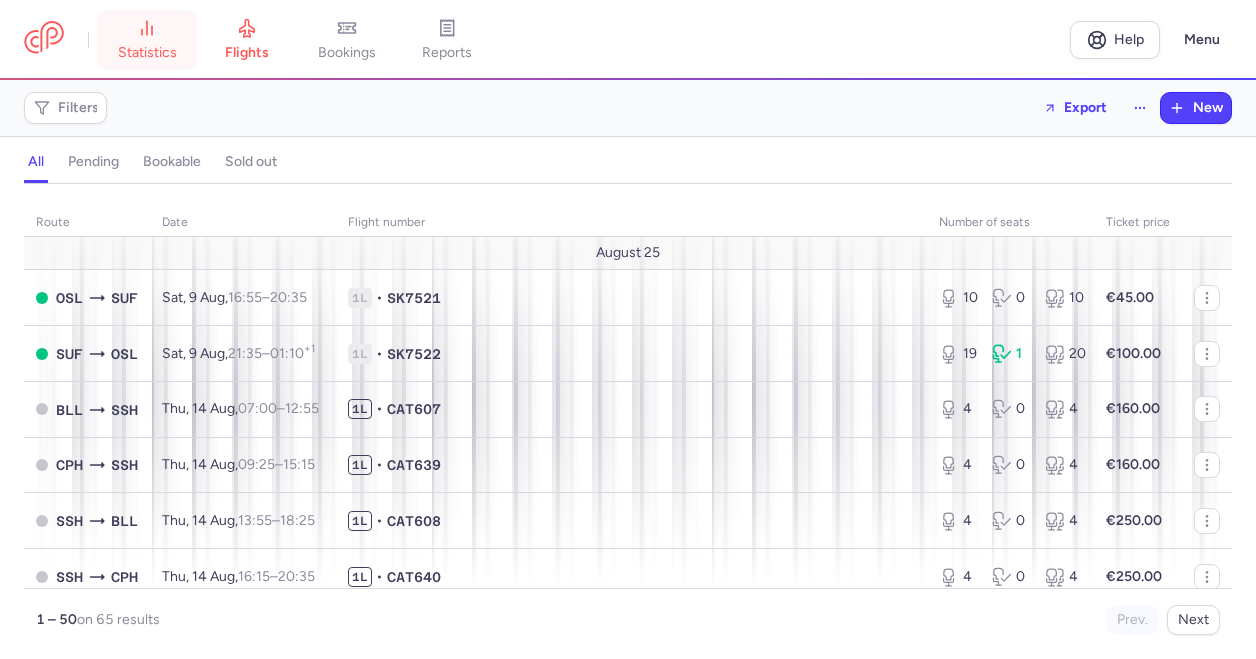 click on "statistics" at bounding box center (147, 40) 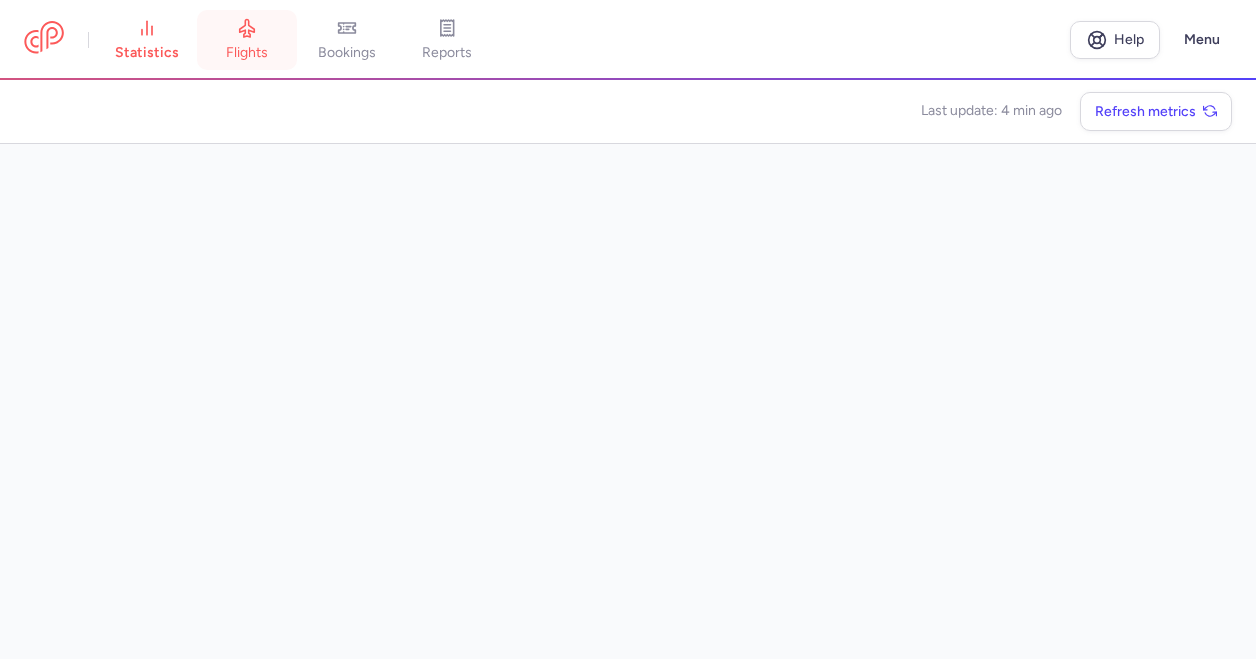 click on "flights" at bounding box center [247, 40] 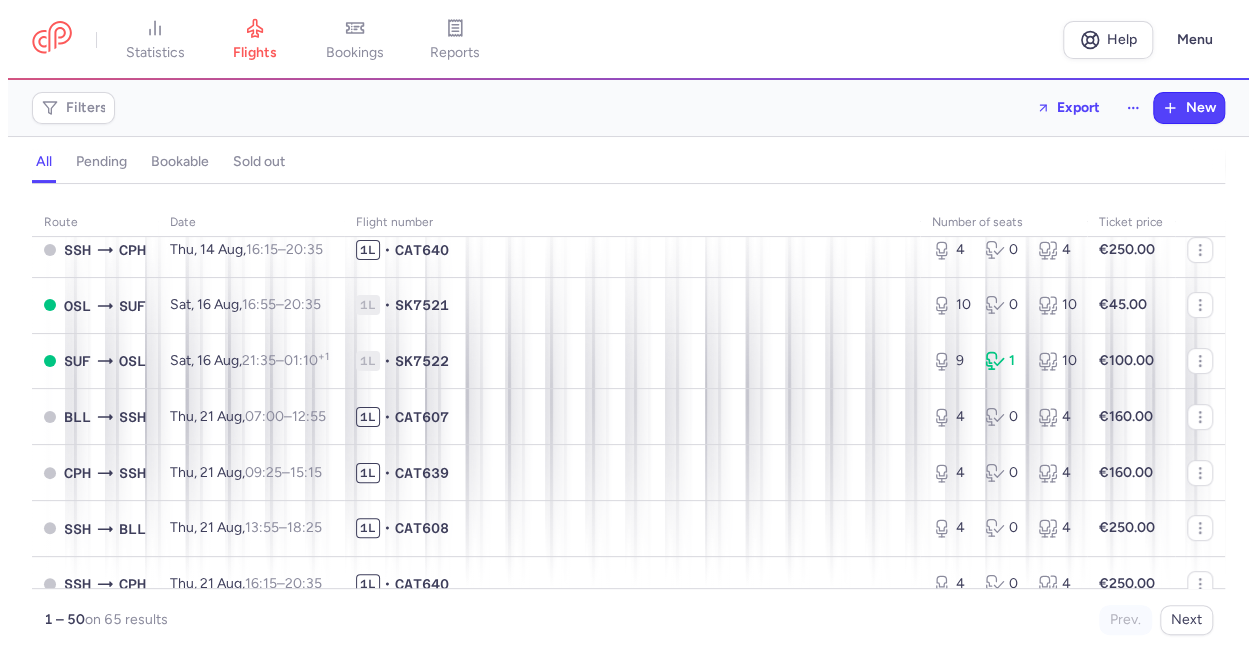 scroll, scrollTop: 0, scrollLeft: 0, axis: both 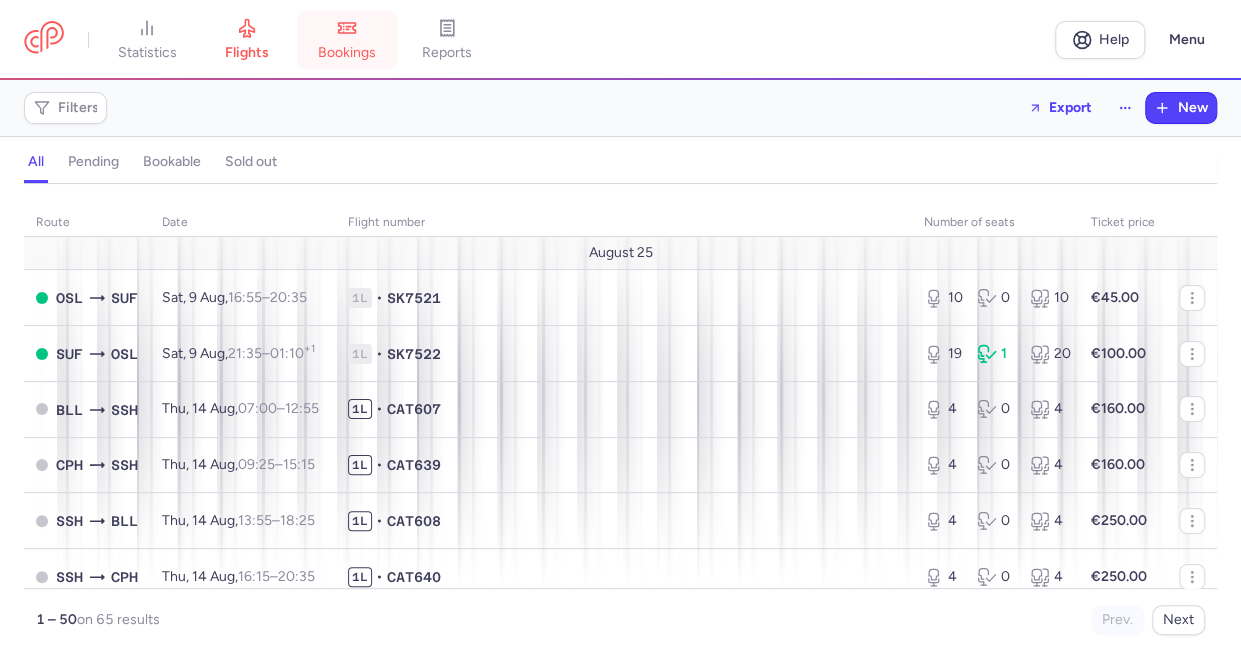click on "bookings" at bounding box center [347, 40] 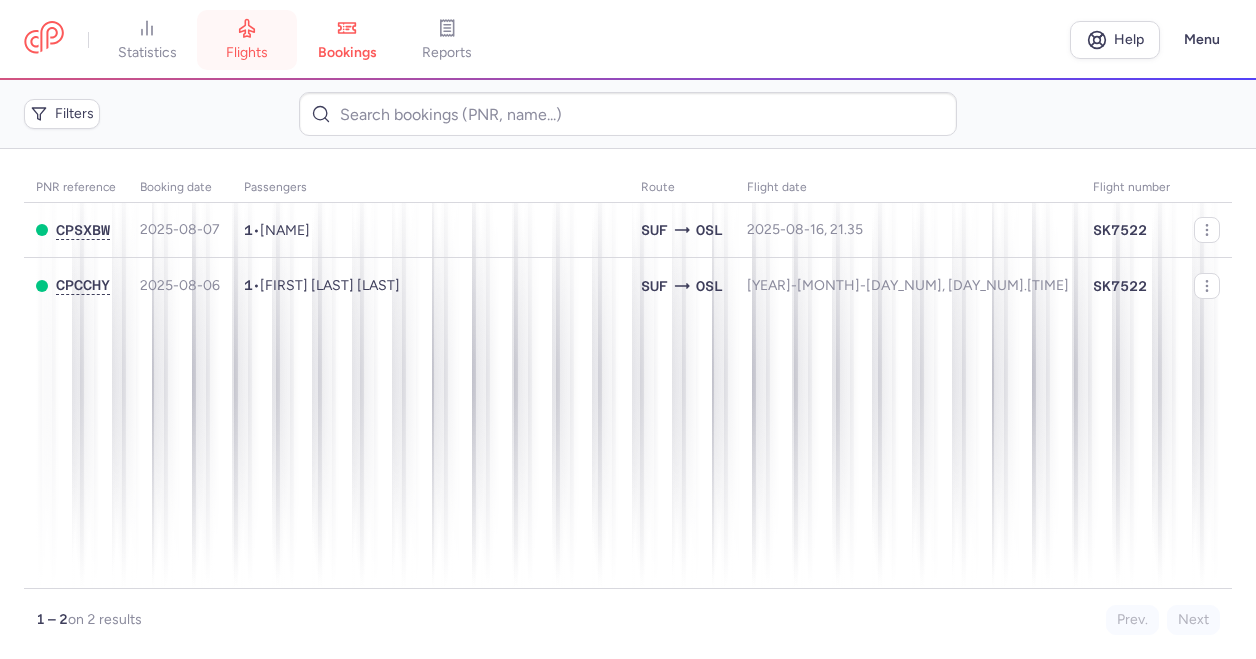 click on "flights" at bounding box center [247, 40] 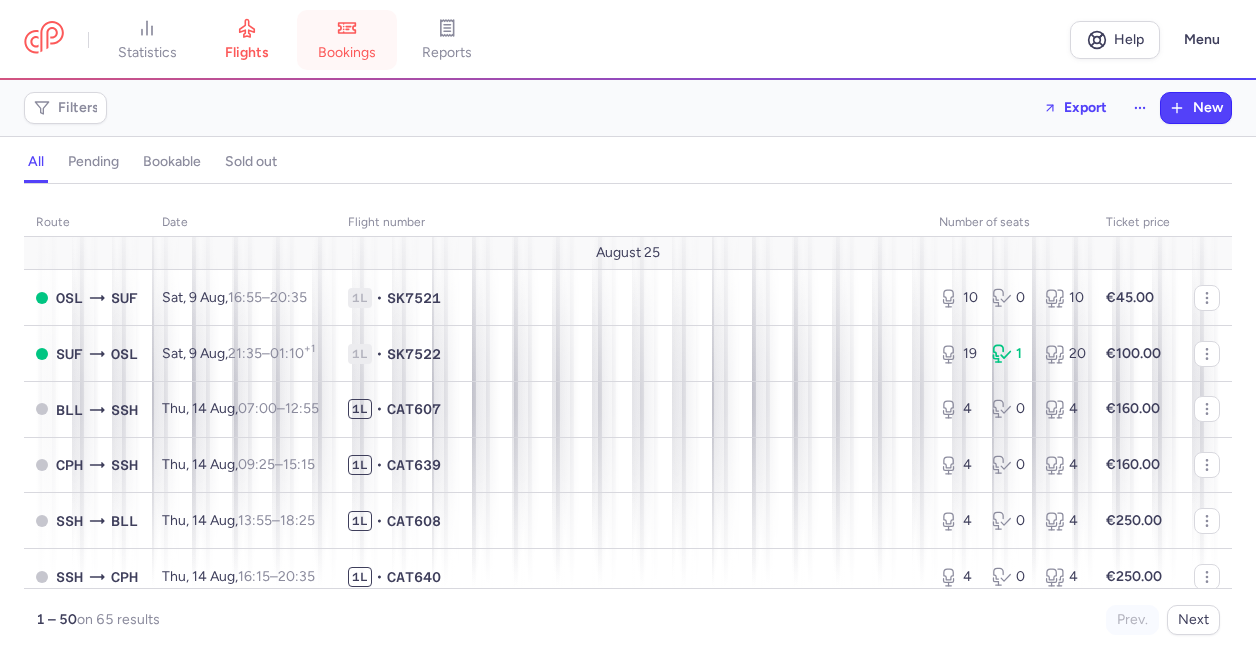 click on "bookings" at bounding box center (347, 40) 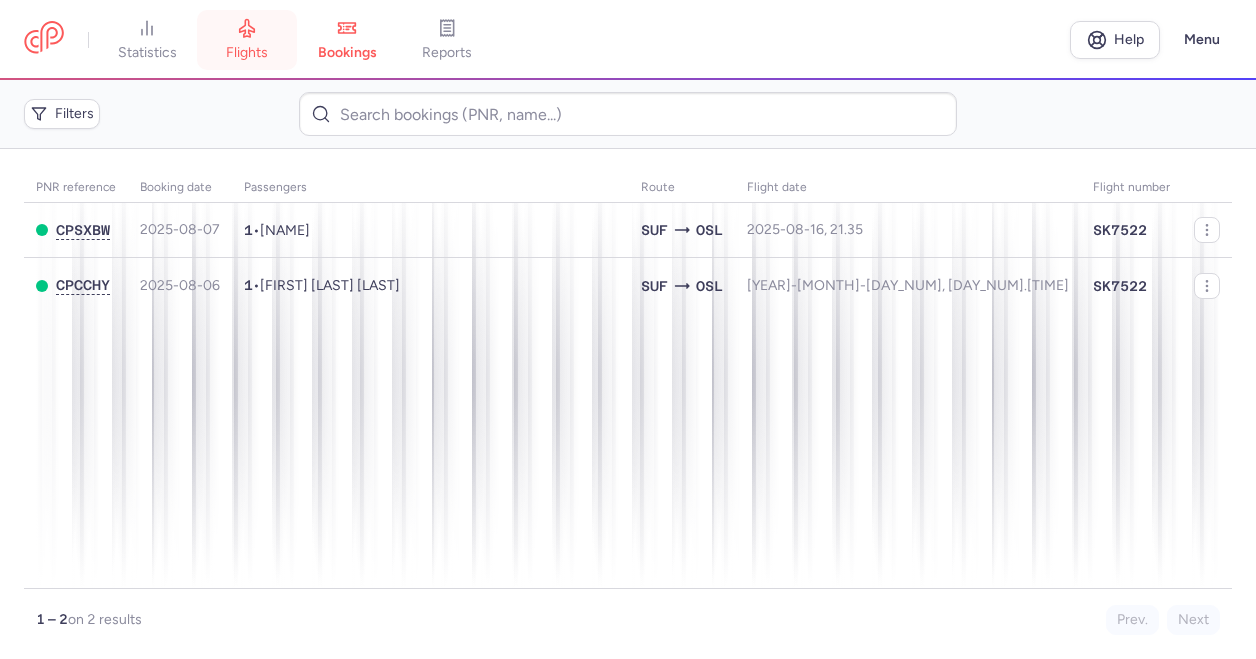 click 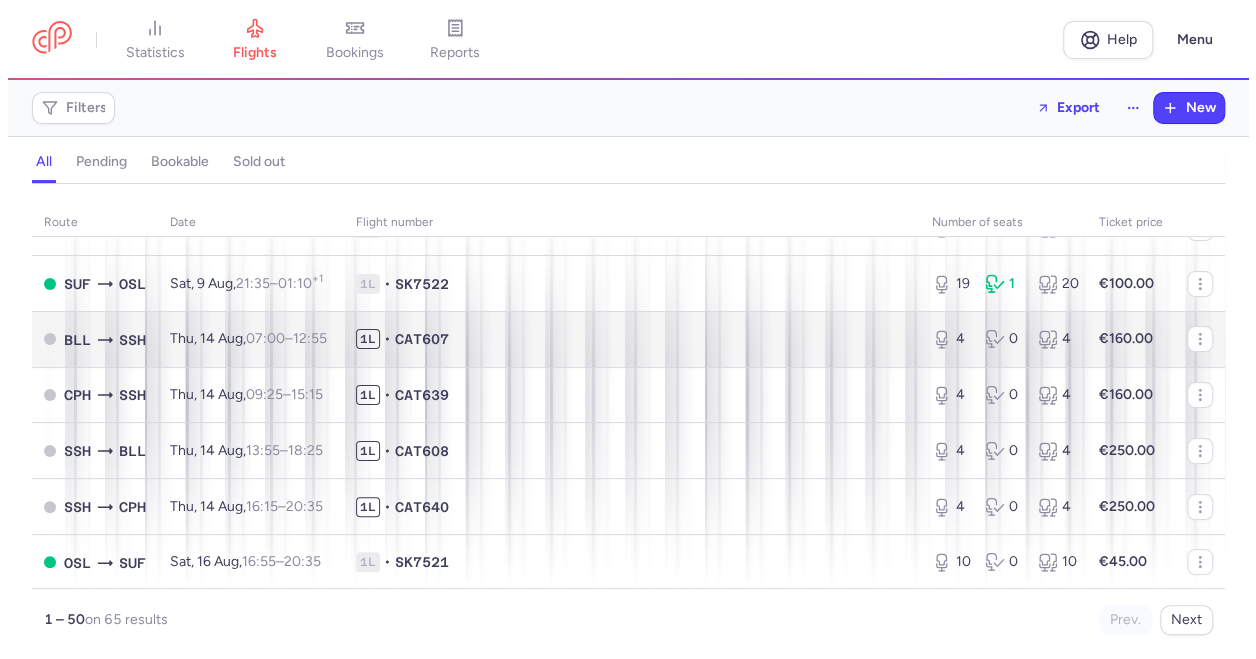 scroll, scrollTop: 0, scrollLeft: 0, axis: both 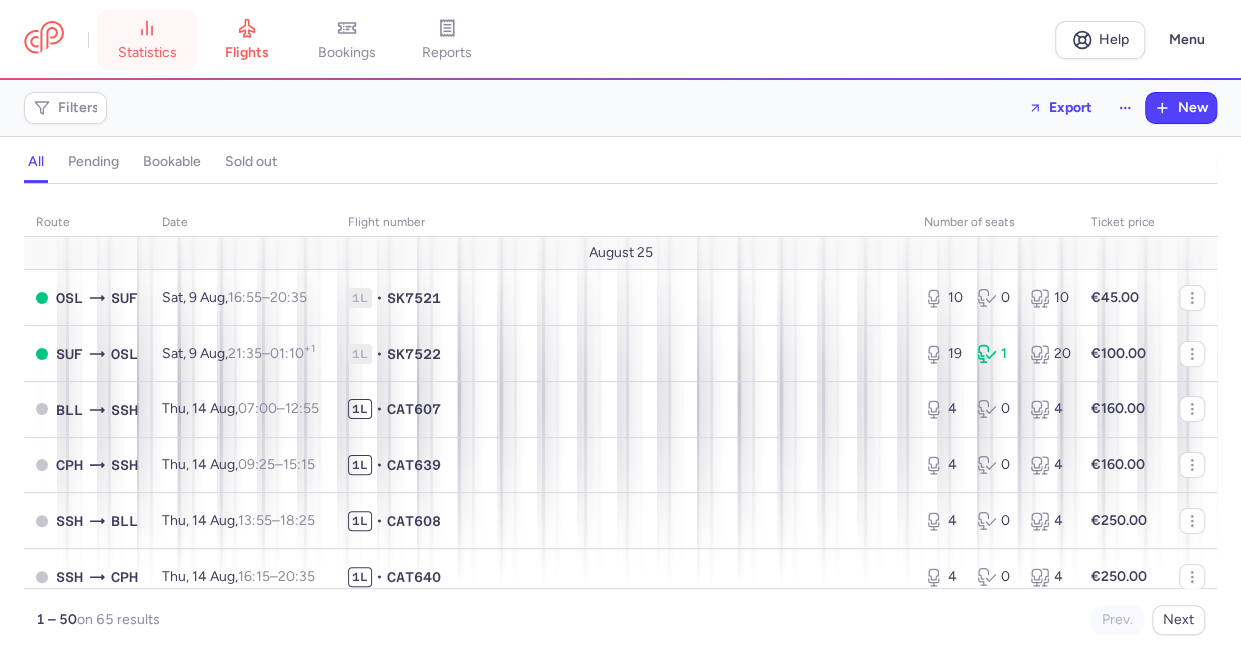 click on "statistics" at bounding box center [147, 53] 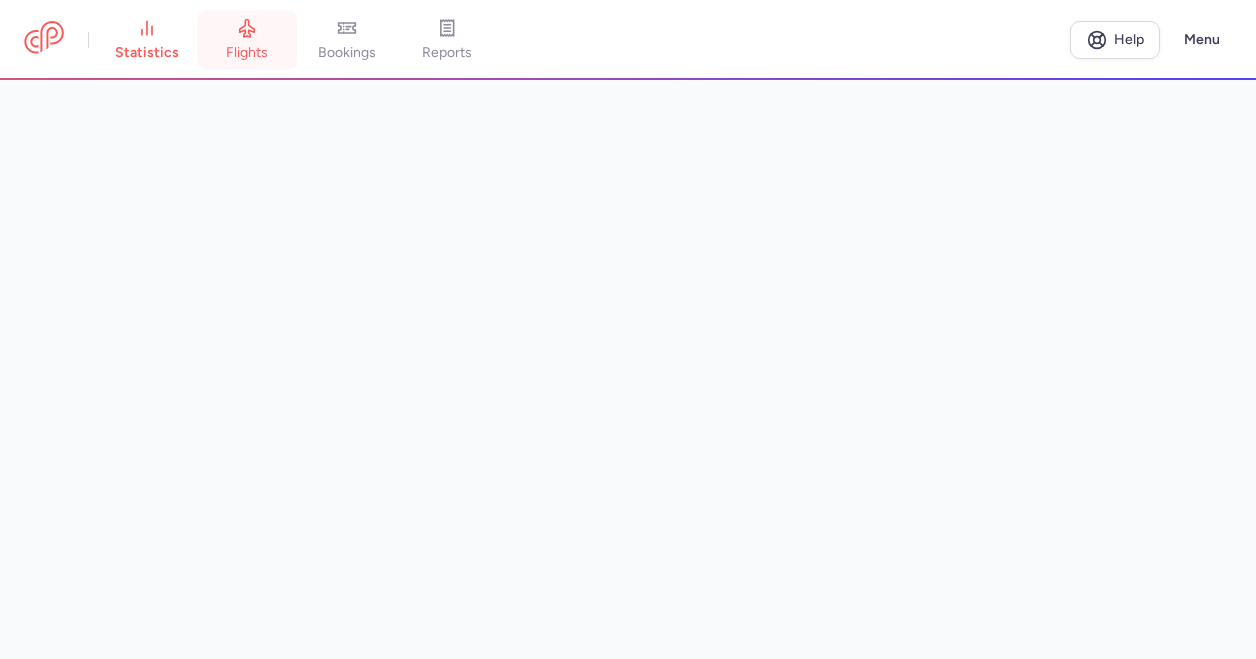click on "flights" at bounding box center (247, 40) 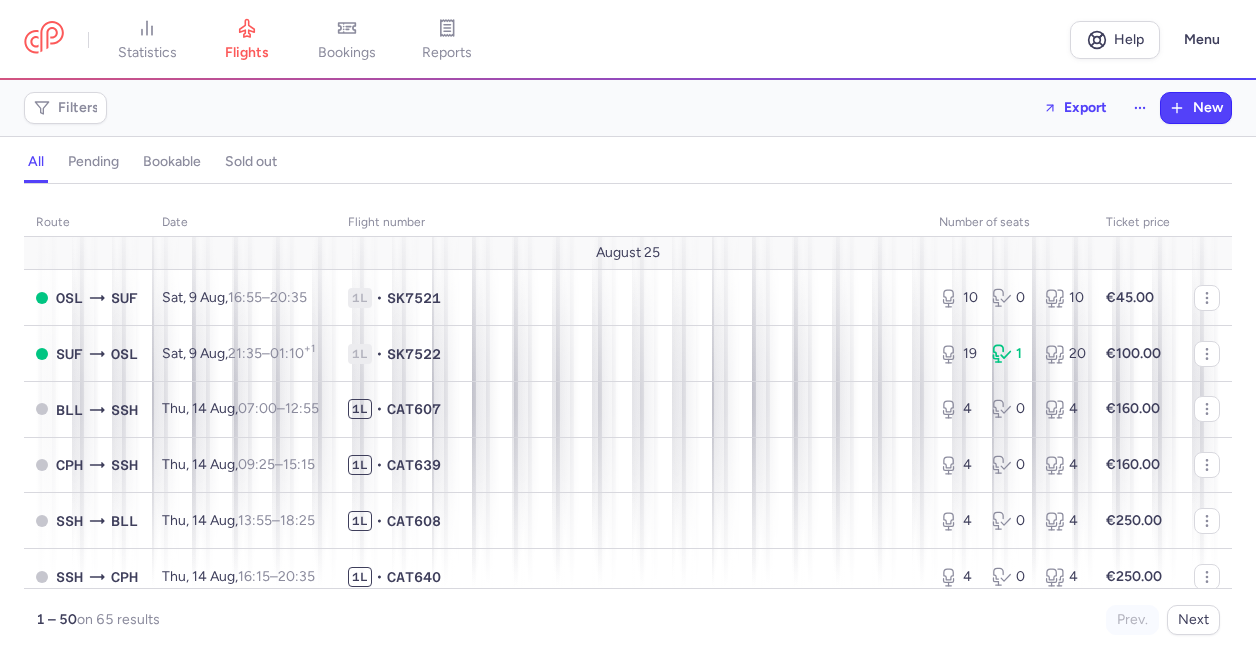 scroll, scrollTop: 0, scrollLeft: 0, axis: both 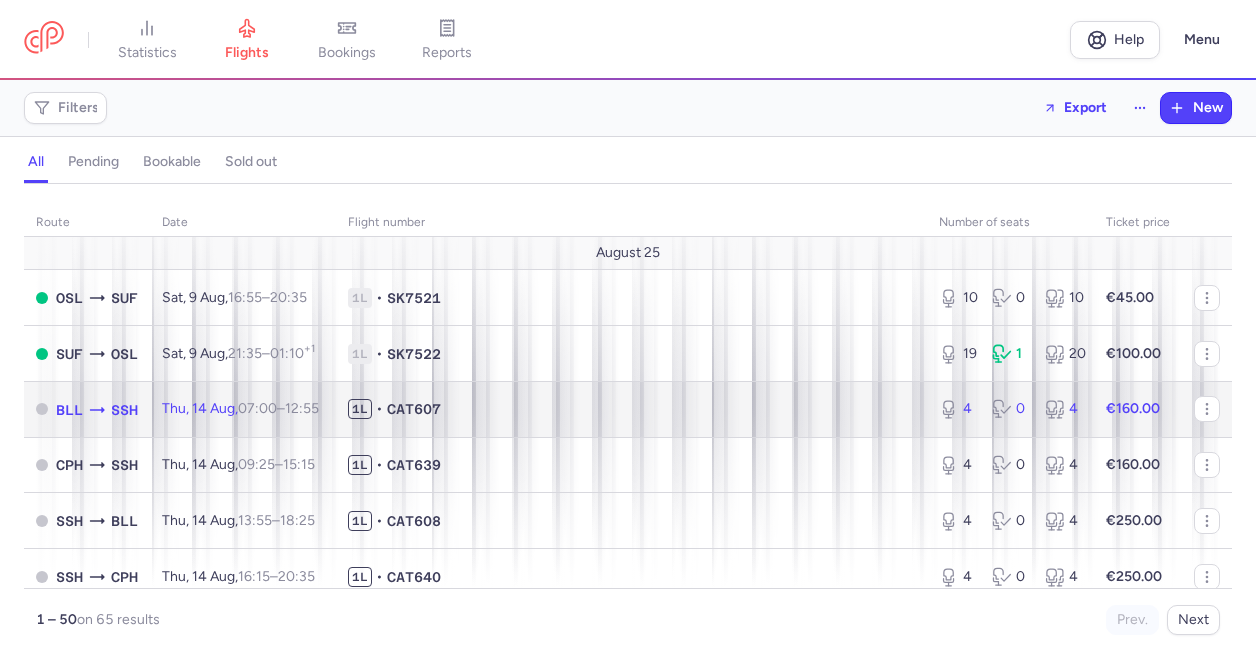 click on "[TIME] – [TIME]	[TIMEZONE]" at bounding box center [278, 408] 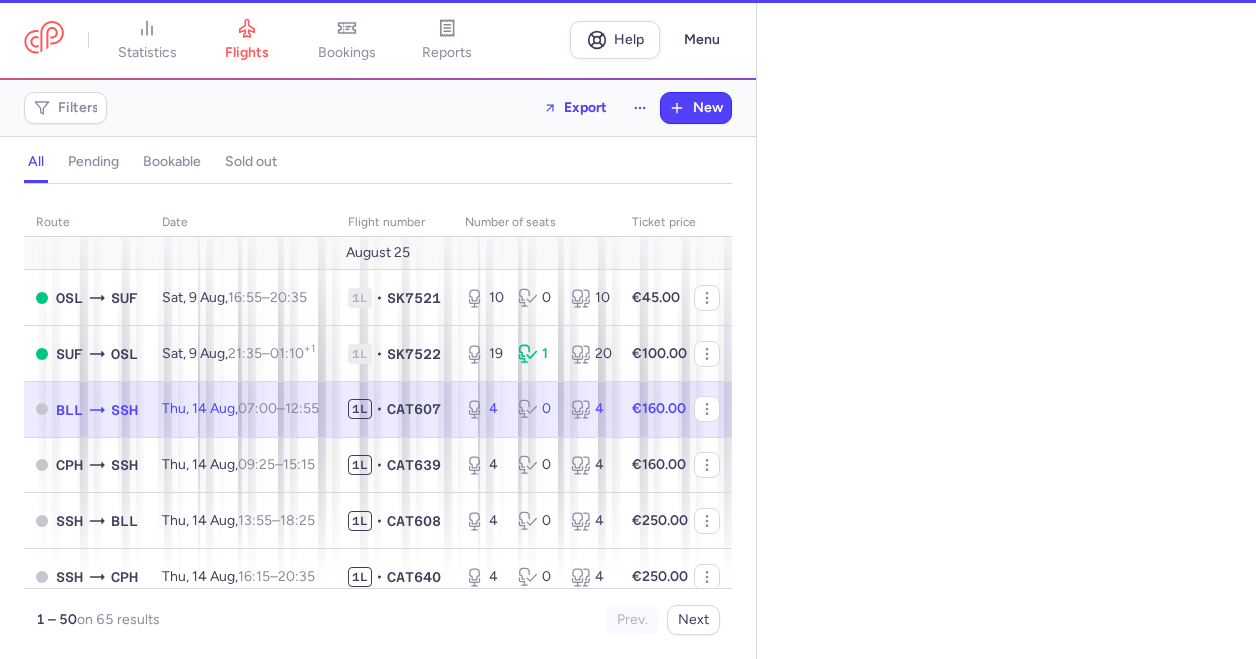 select on "days" 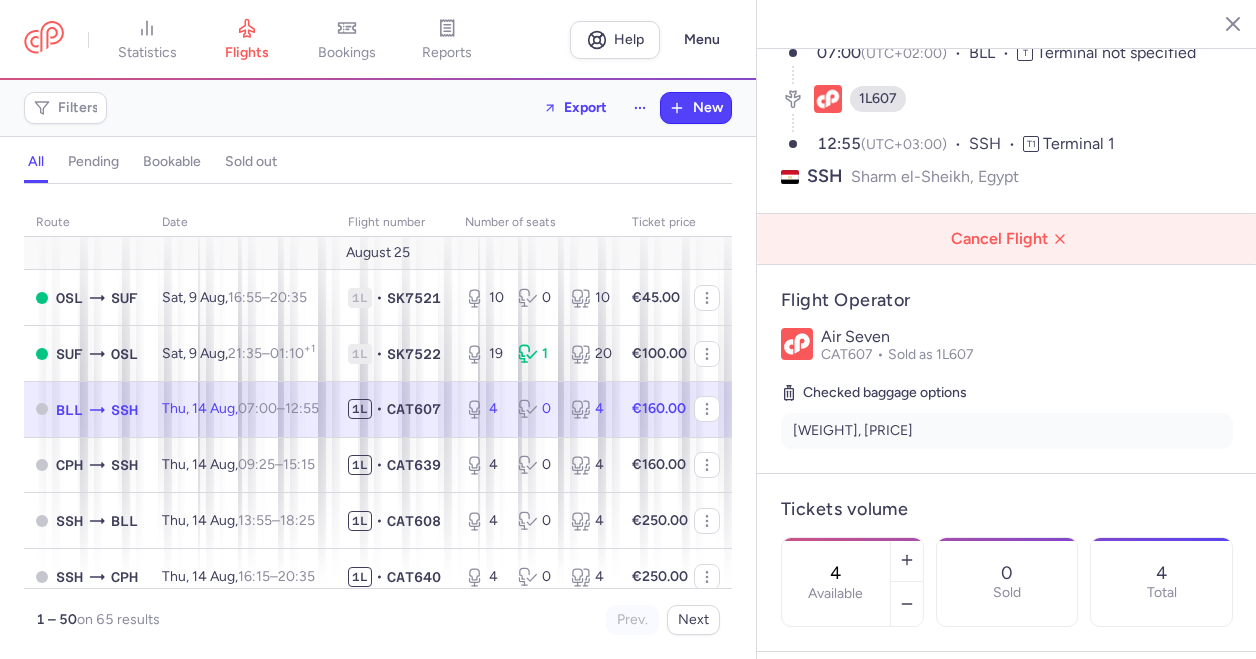 scroll, scrollTop: 0, scrollLeft: 0, axis: both 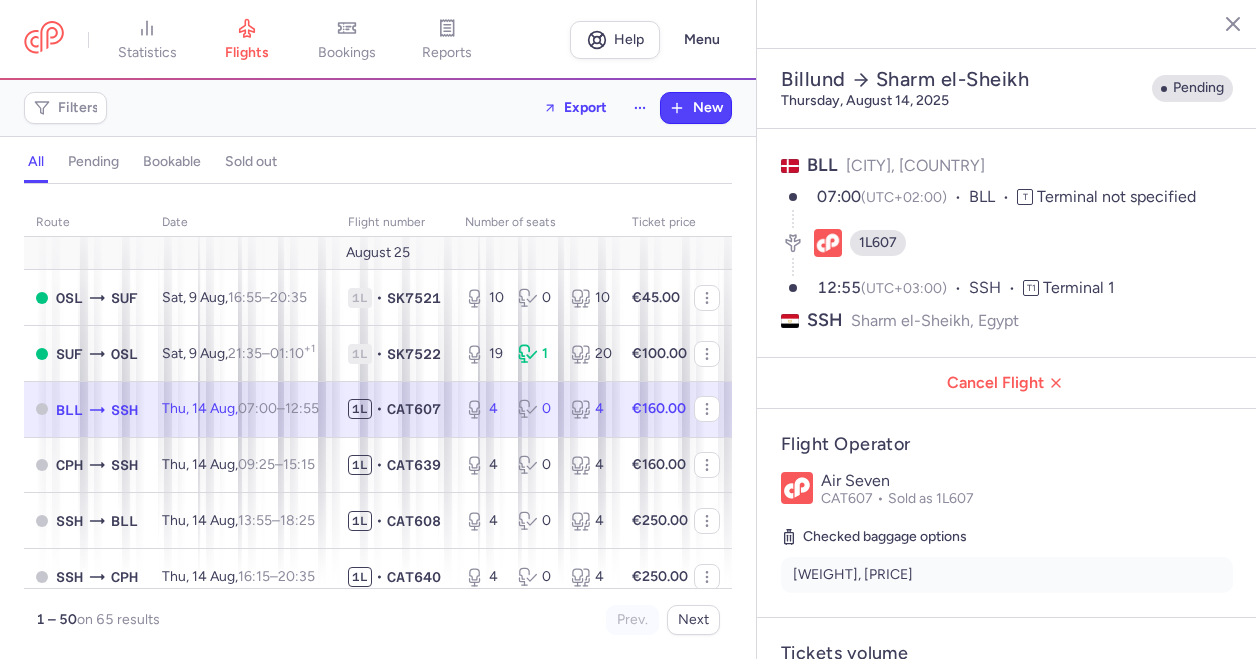 click at bounding box center (1218, 23) 